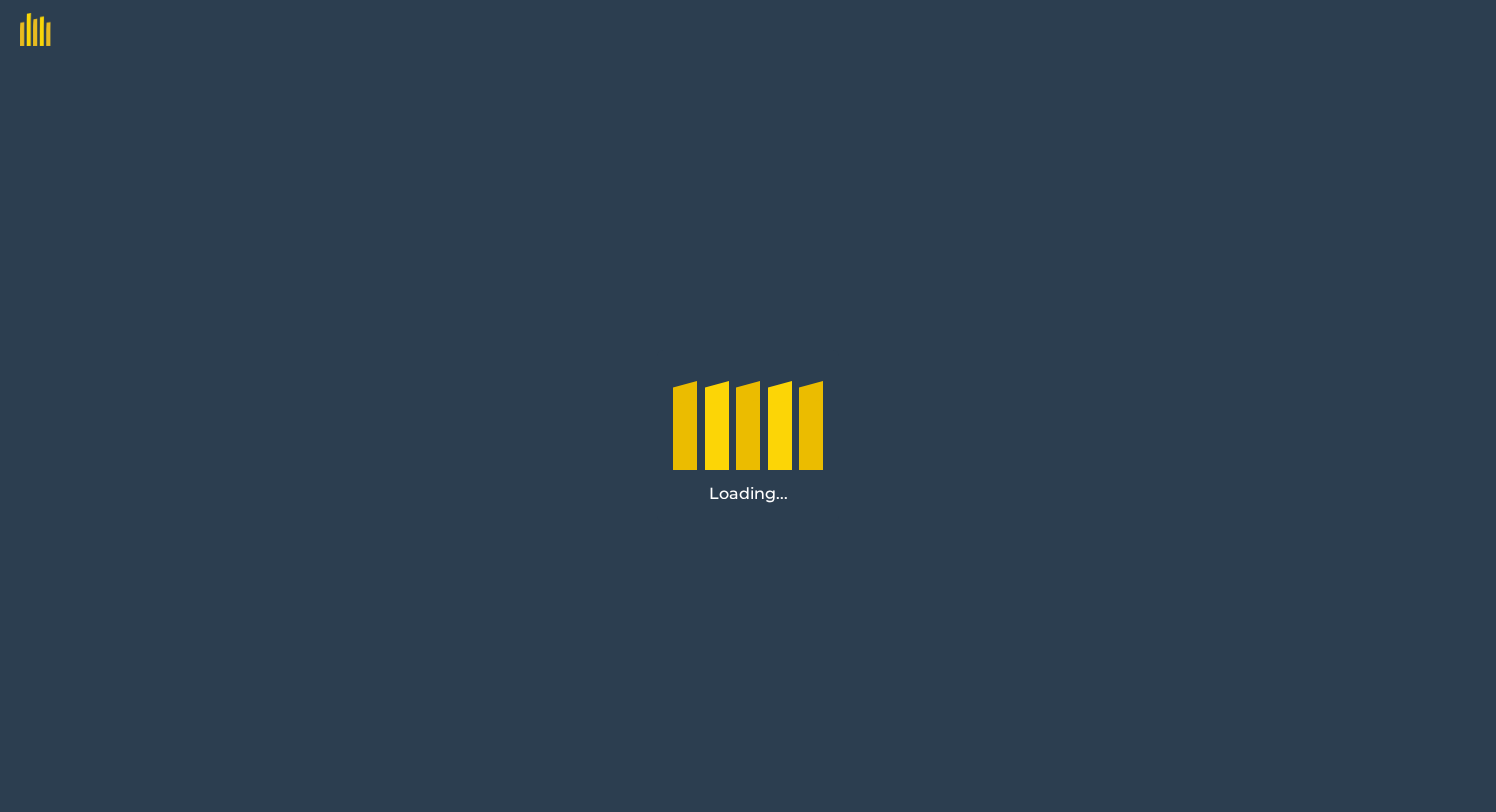 scroll, scrollTop: 0, scrollLeft: 0, axis: both 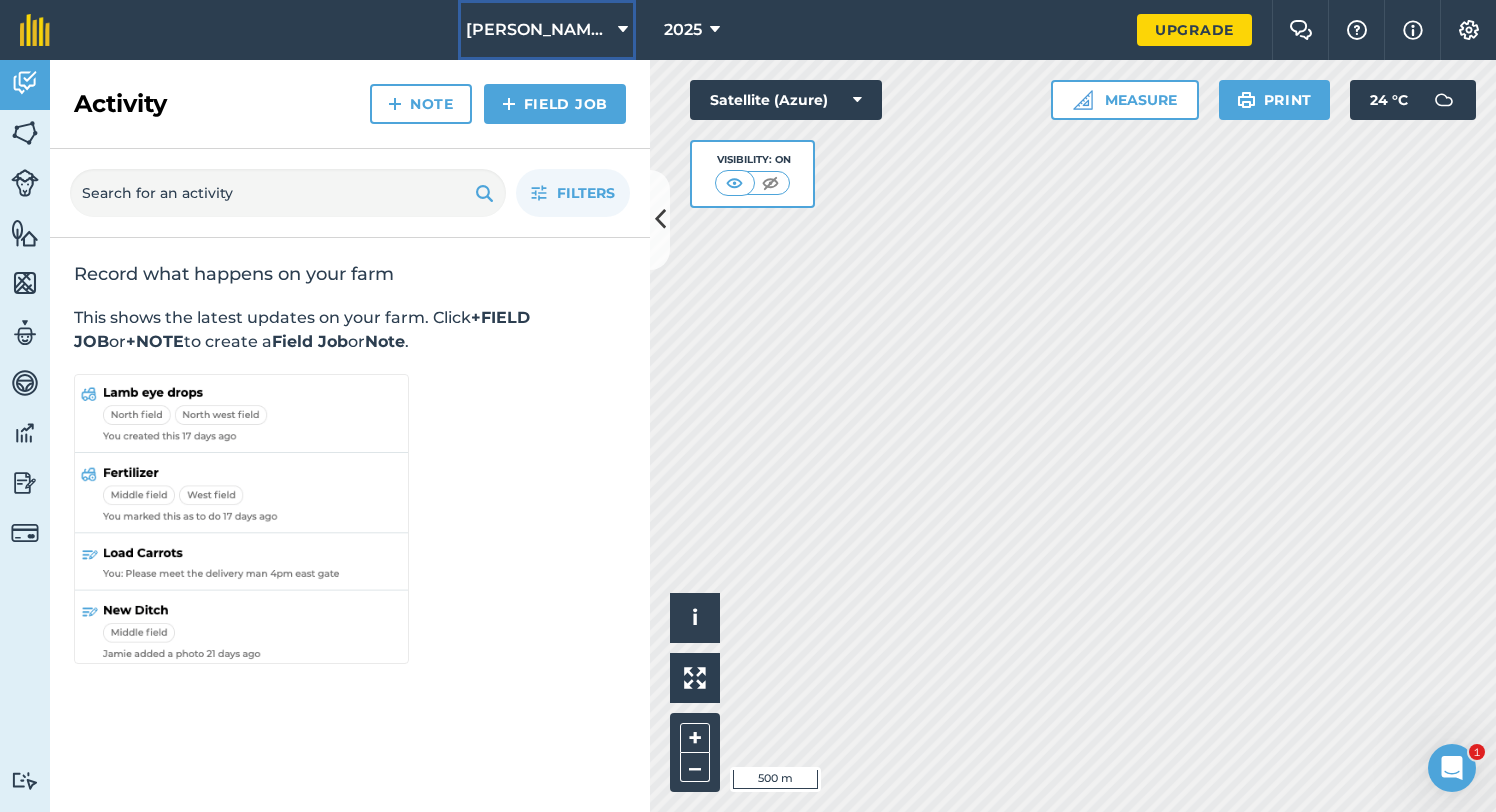 click on "[PERSON_NAME][GEOGRAPHIC_DATA]" at bounding box center [538, 30] 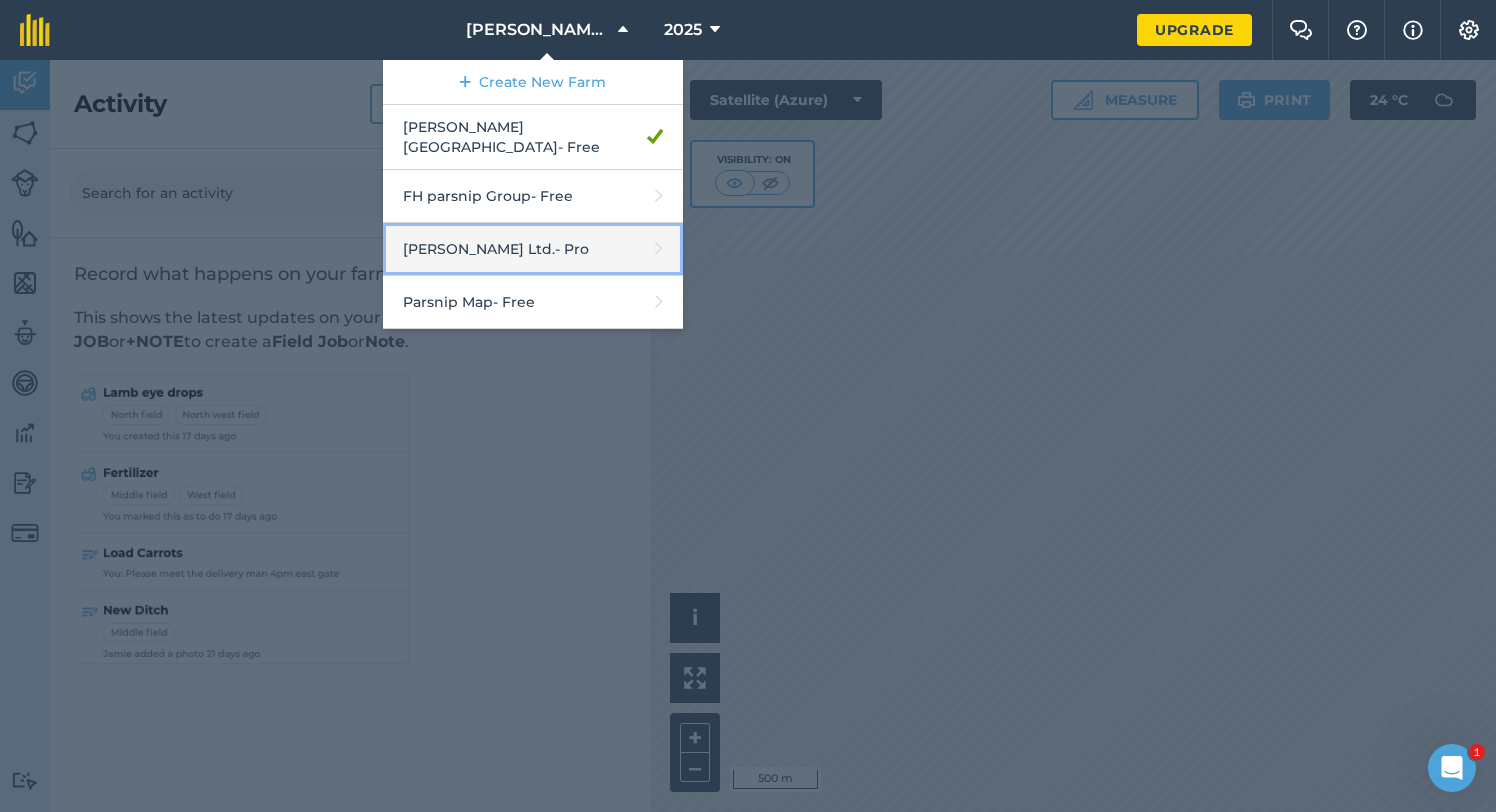 click on "[PERSON_NAME] Ltd.  - Pro" at bounding box center (533, 249) 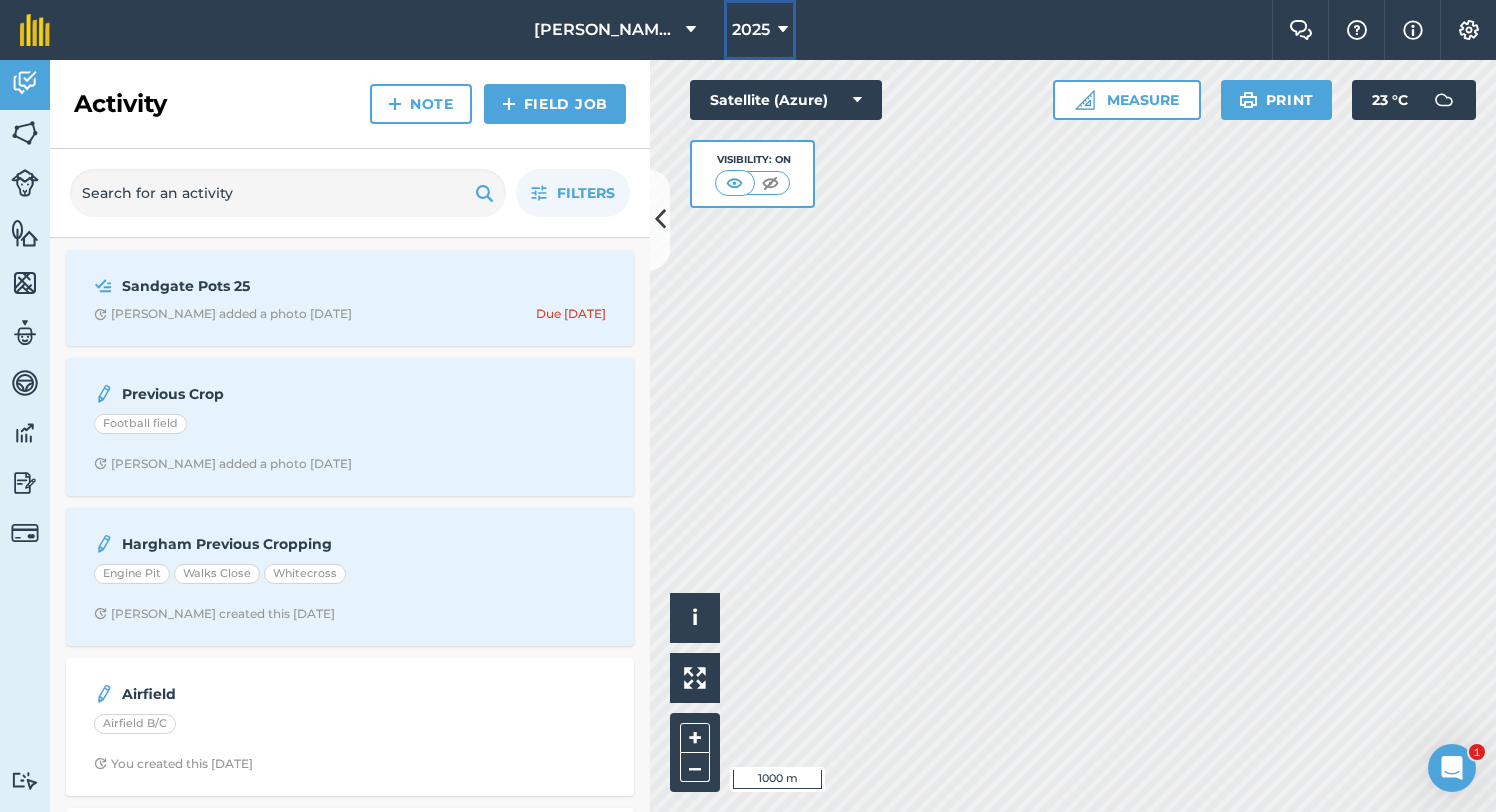 click at bounding box center [783, 30] 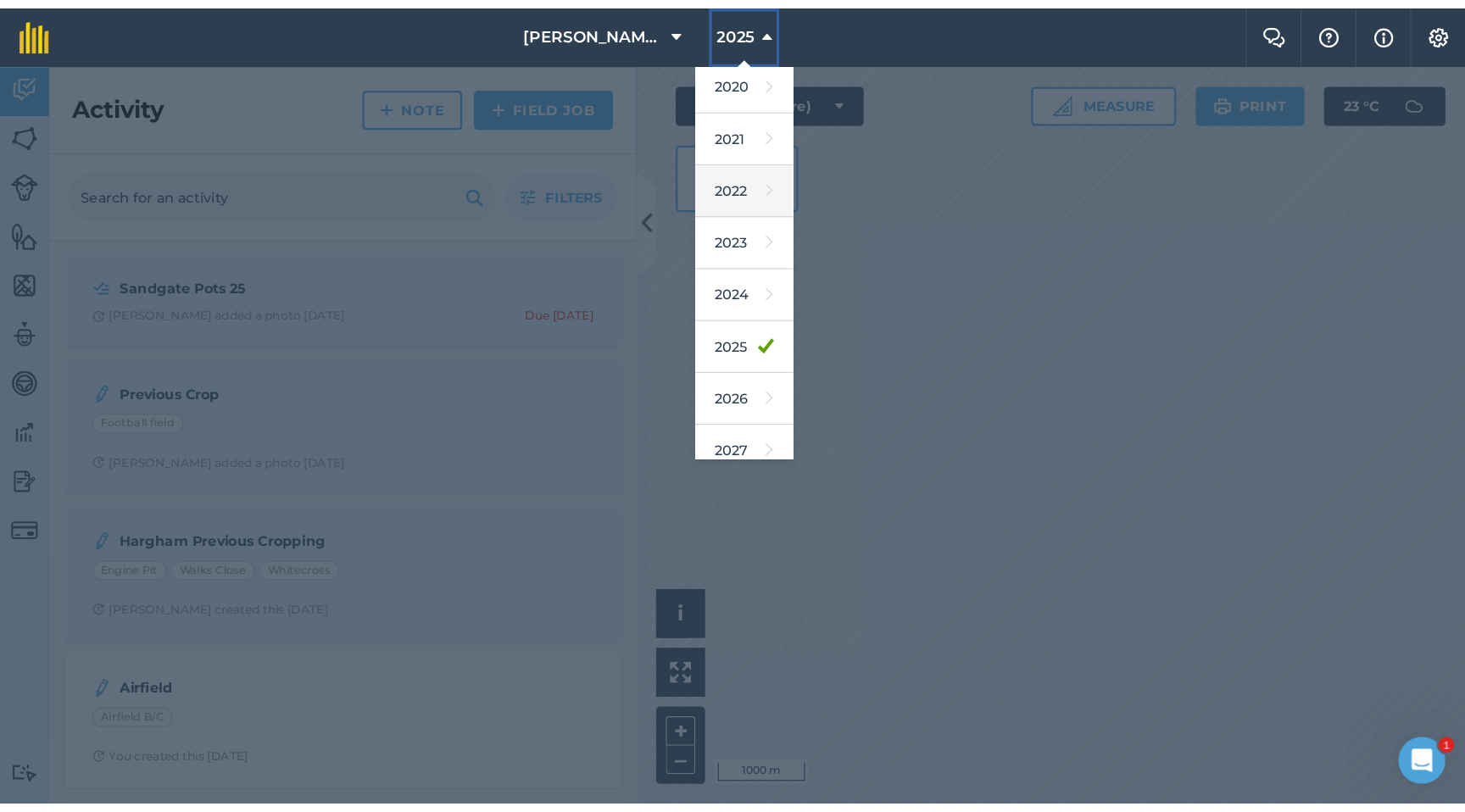 scroll, scrollTop: 155, scrollLeft: 0, axis: vertical 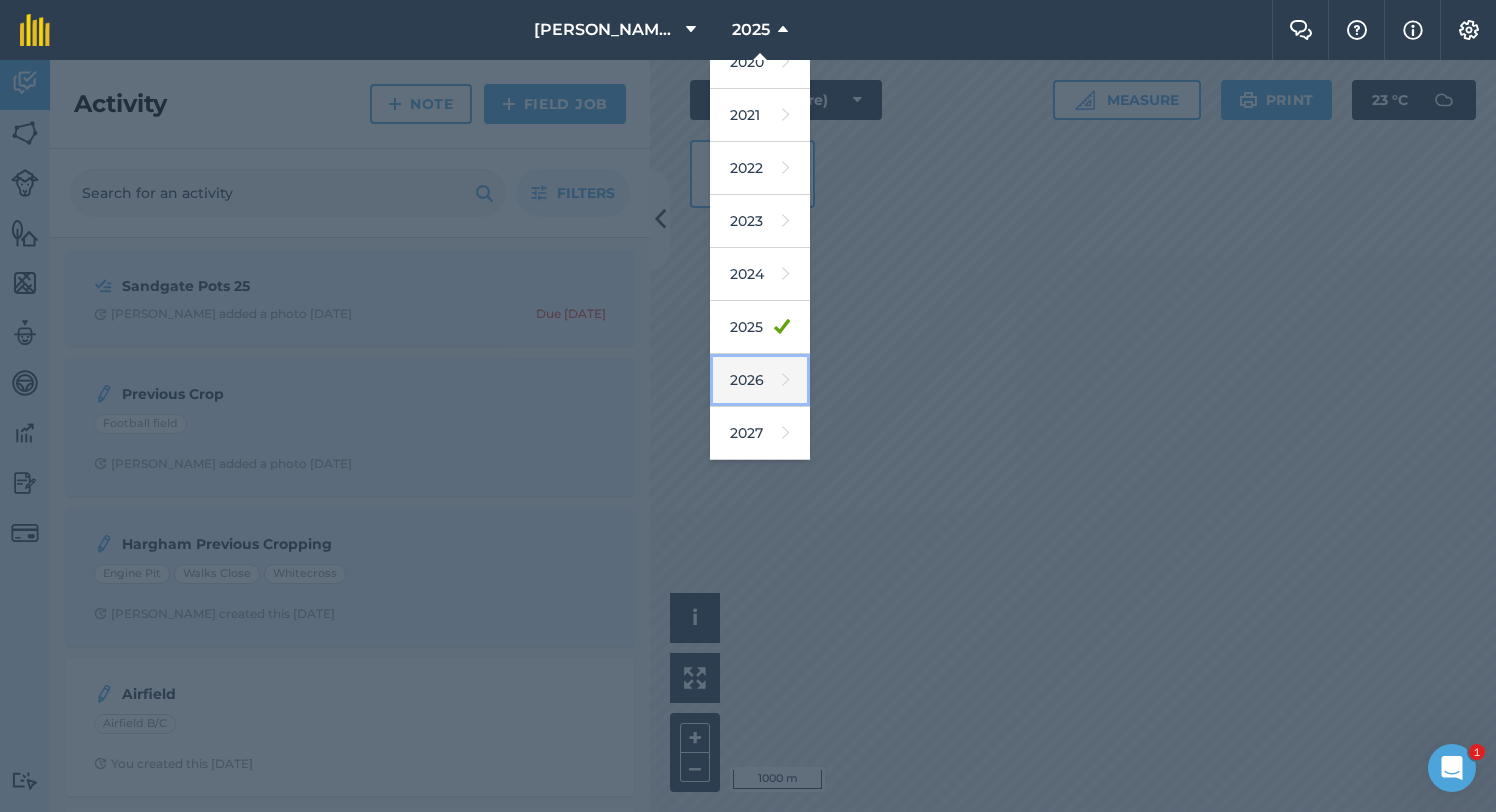 click on "2026" at bounding box center (760, 380) 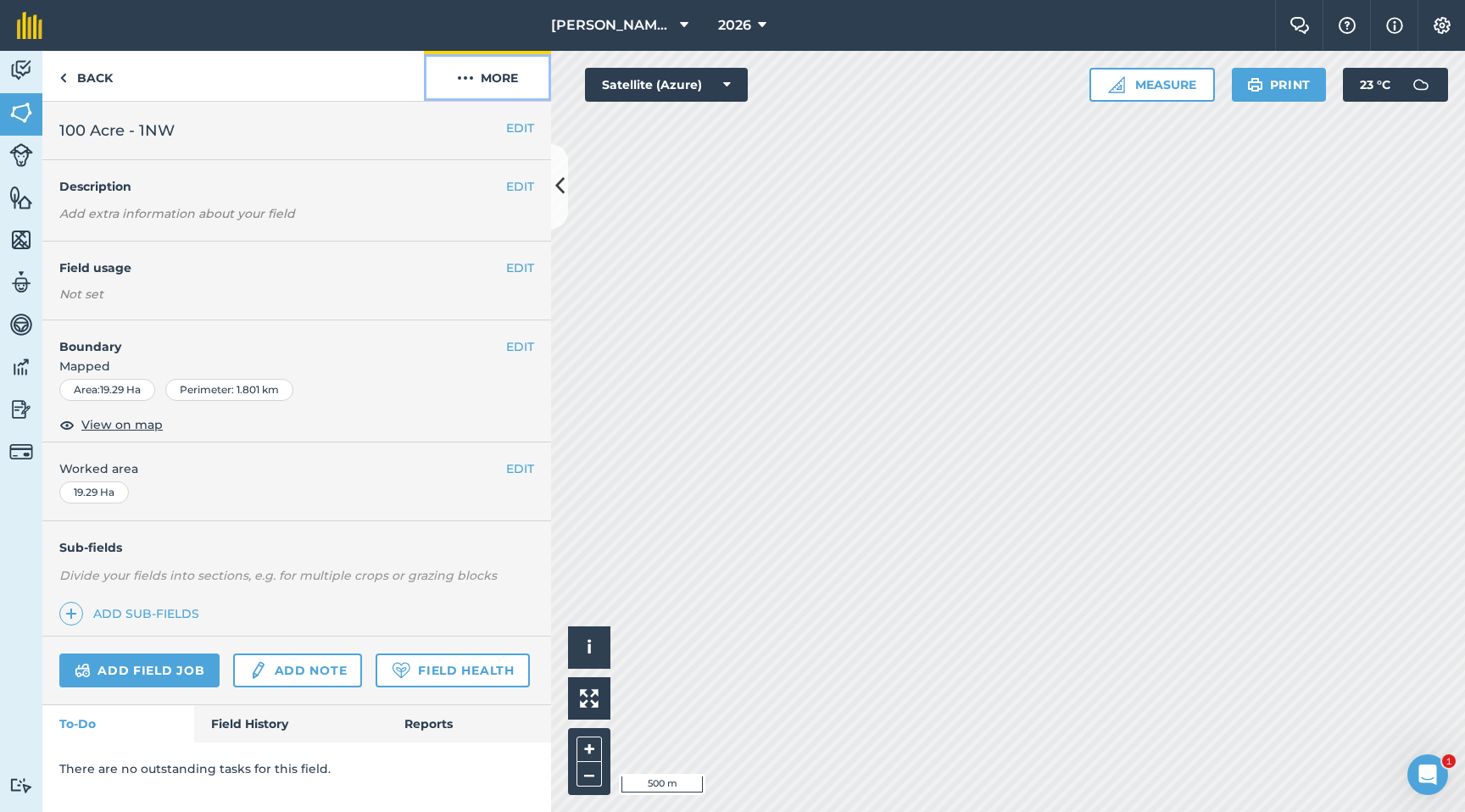 click on "More" at bounding box center [487, 75] 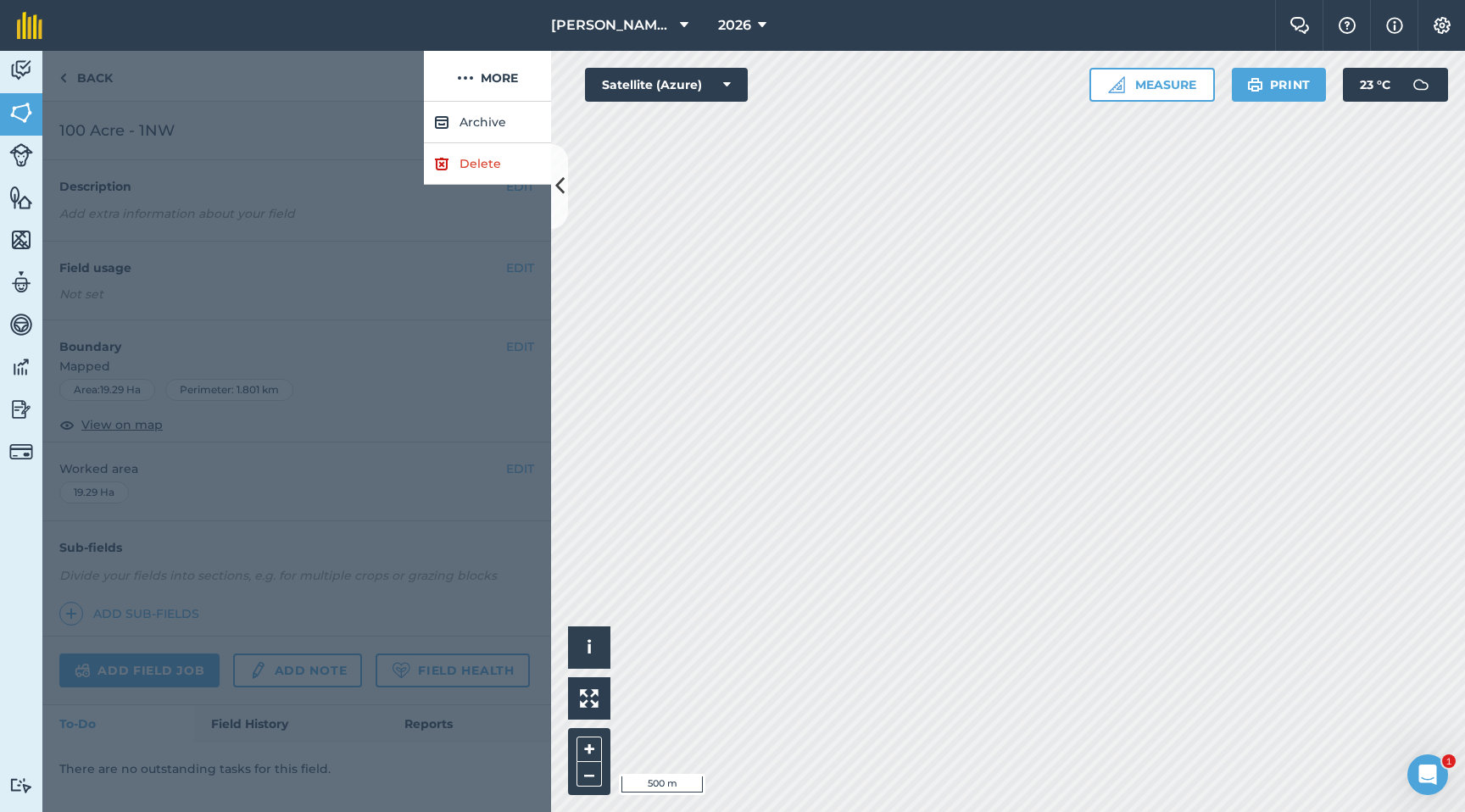click at bounding box center (233, 76) 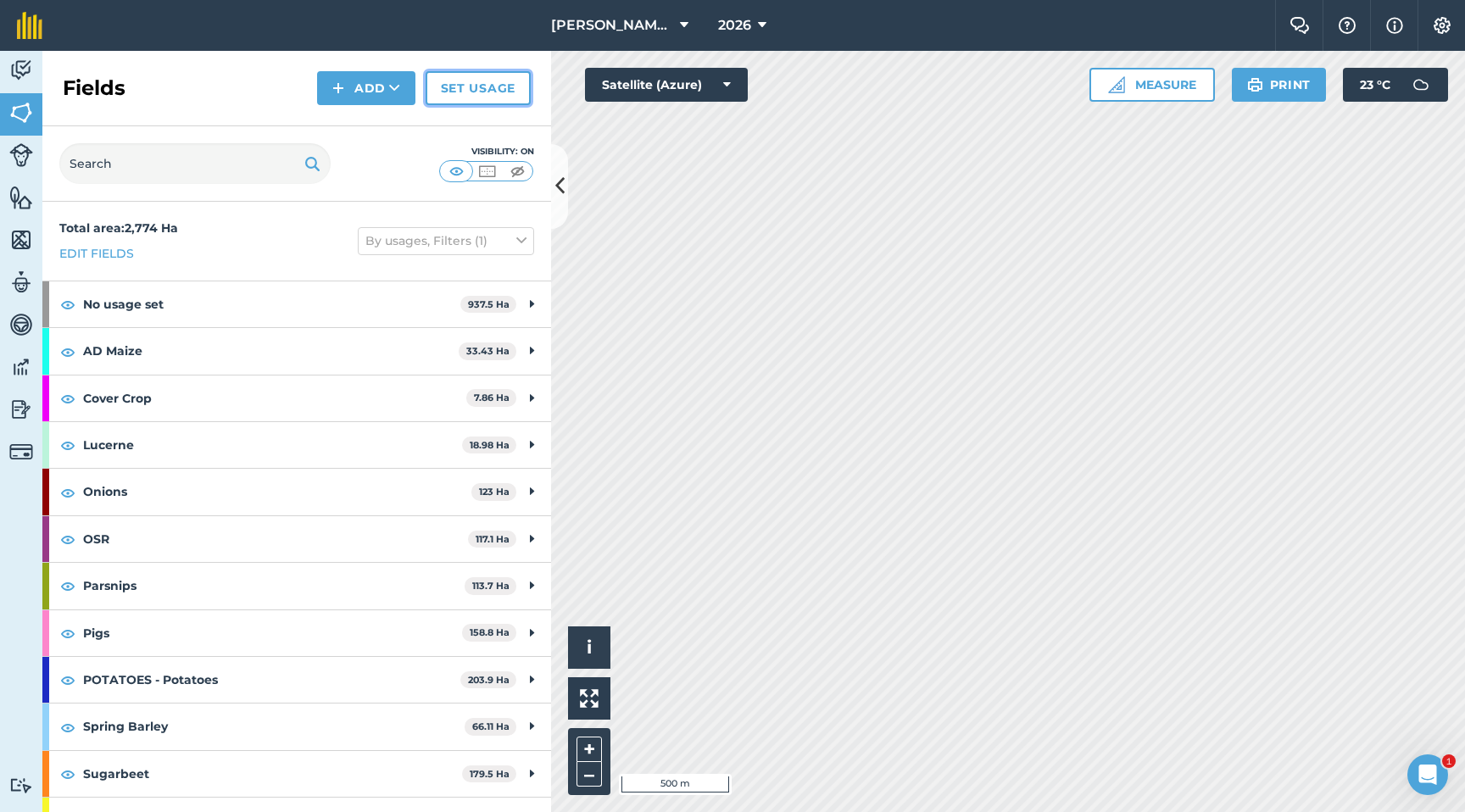 click on "Set usage" at bounding box center [478, 88] 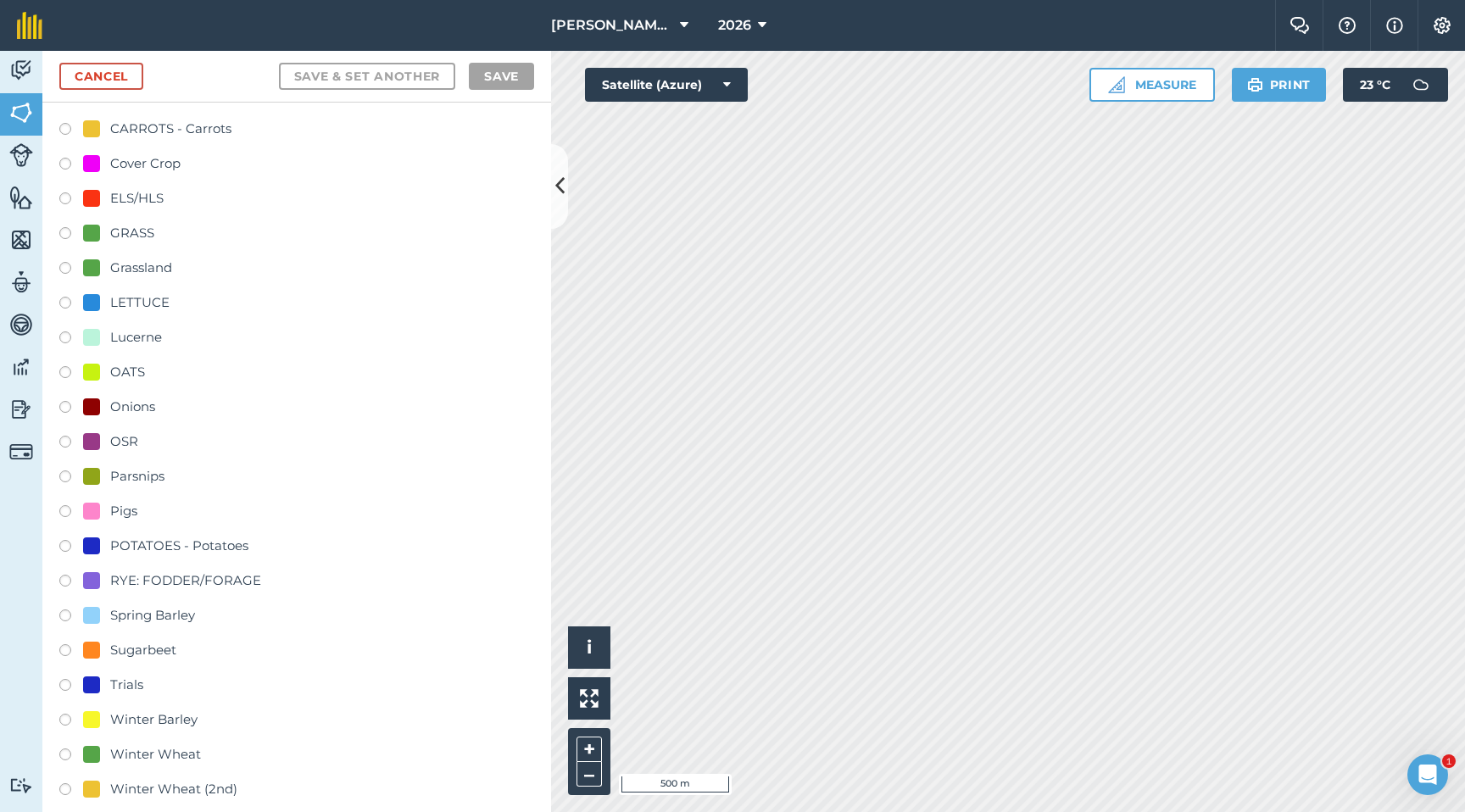 scroll, scrollTop: 143, scrollLeft: 0, axis: vertical 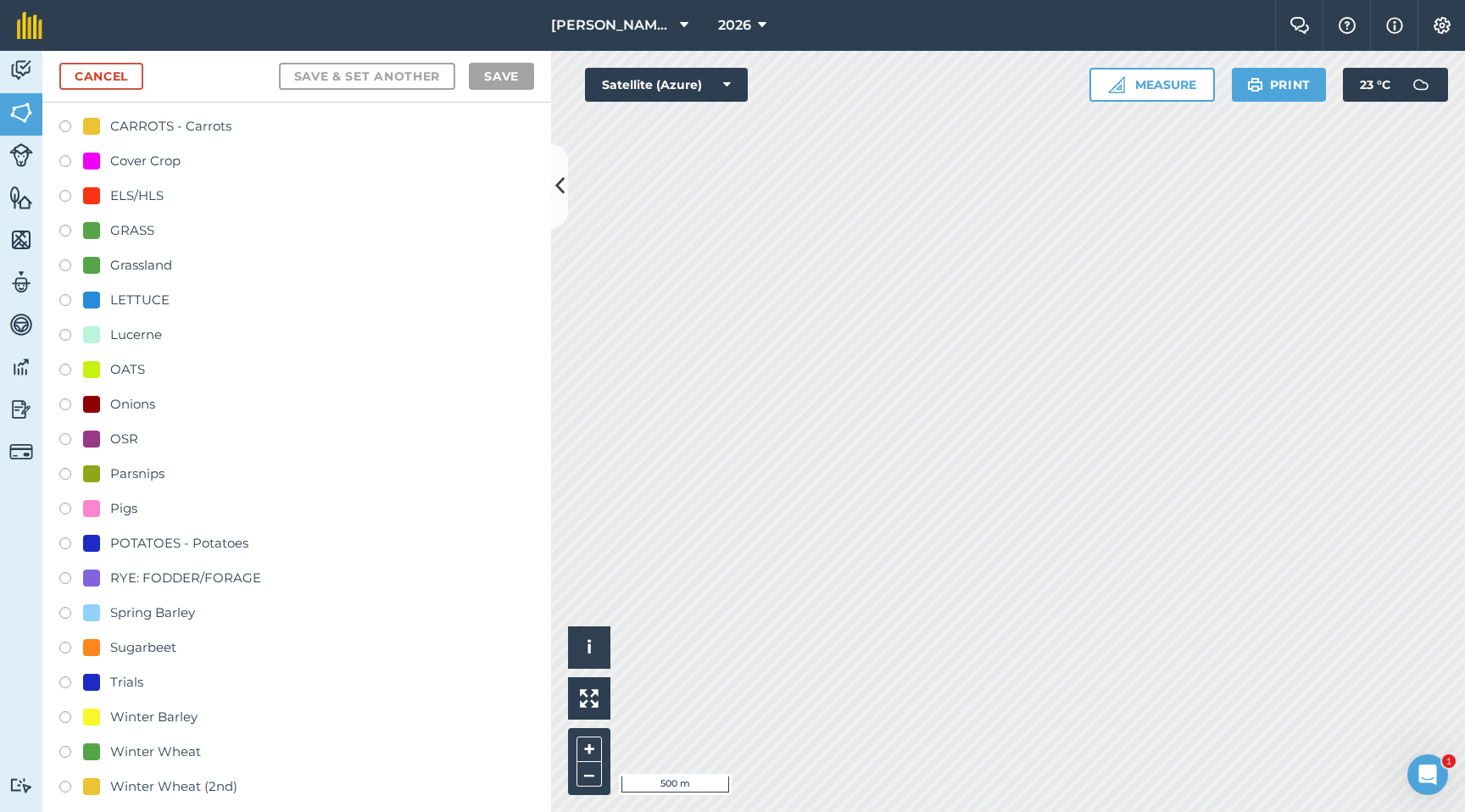 click at bounding box center (71, 650) 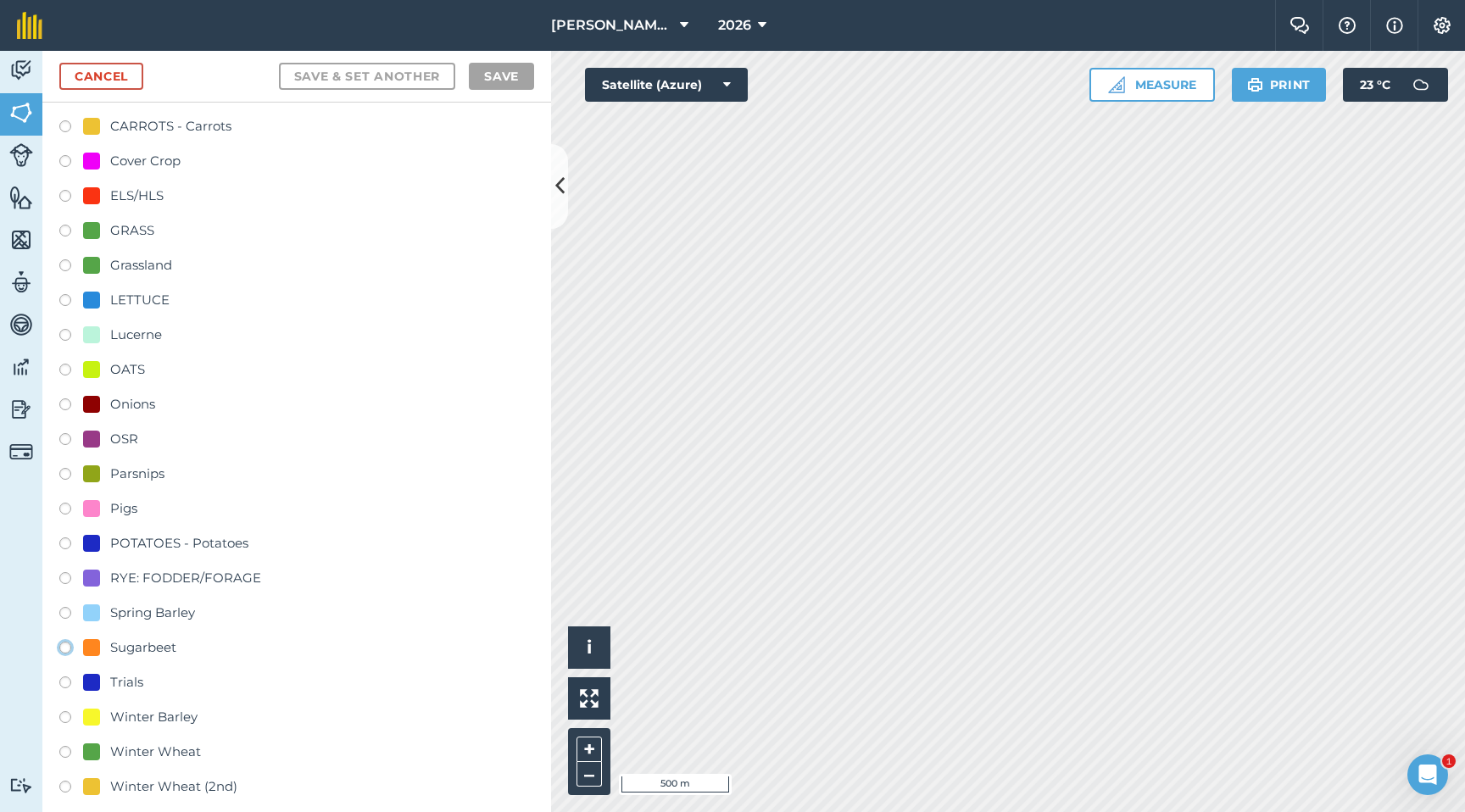 click on "Sugarbeet" at bounding box center [-8413, 647] 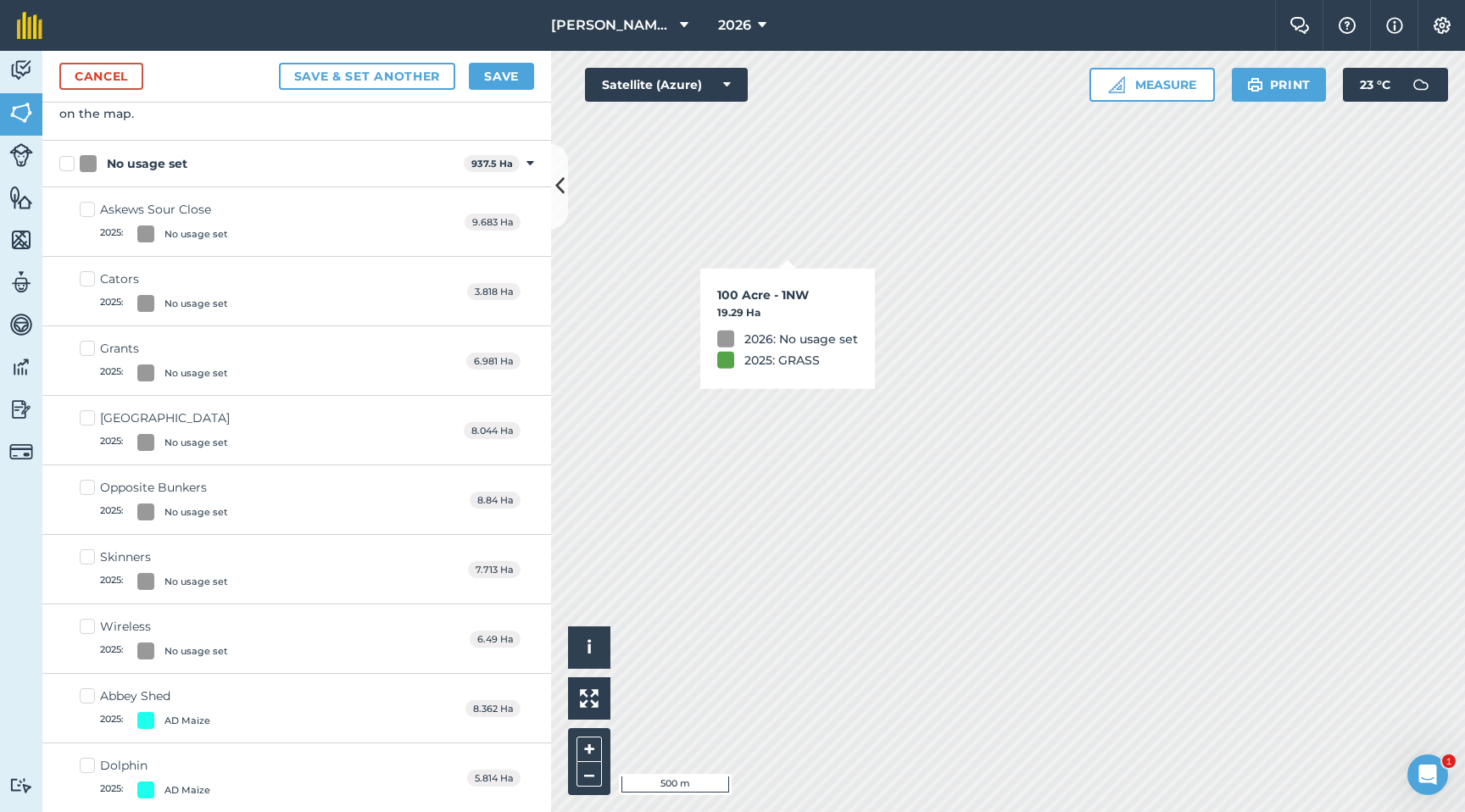 checkbox on "true" 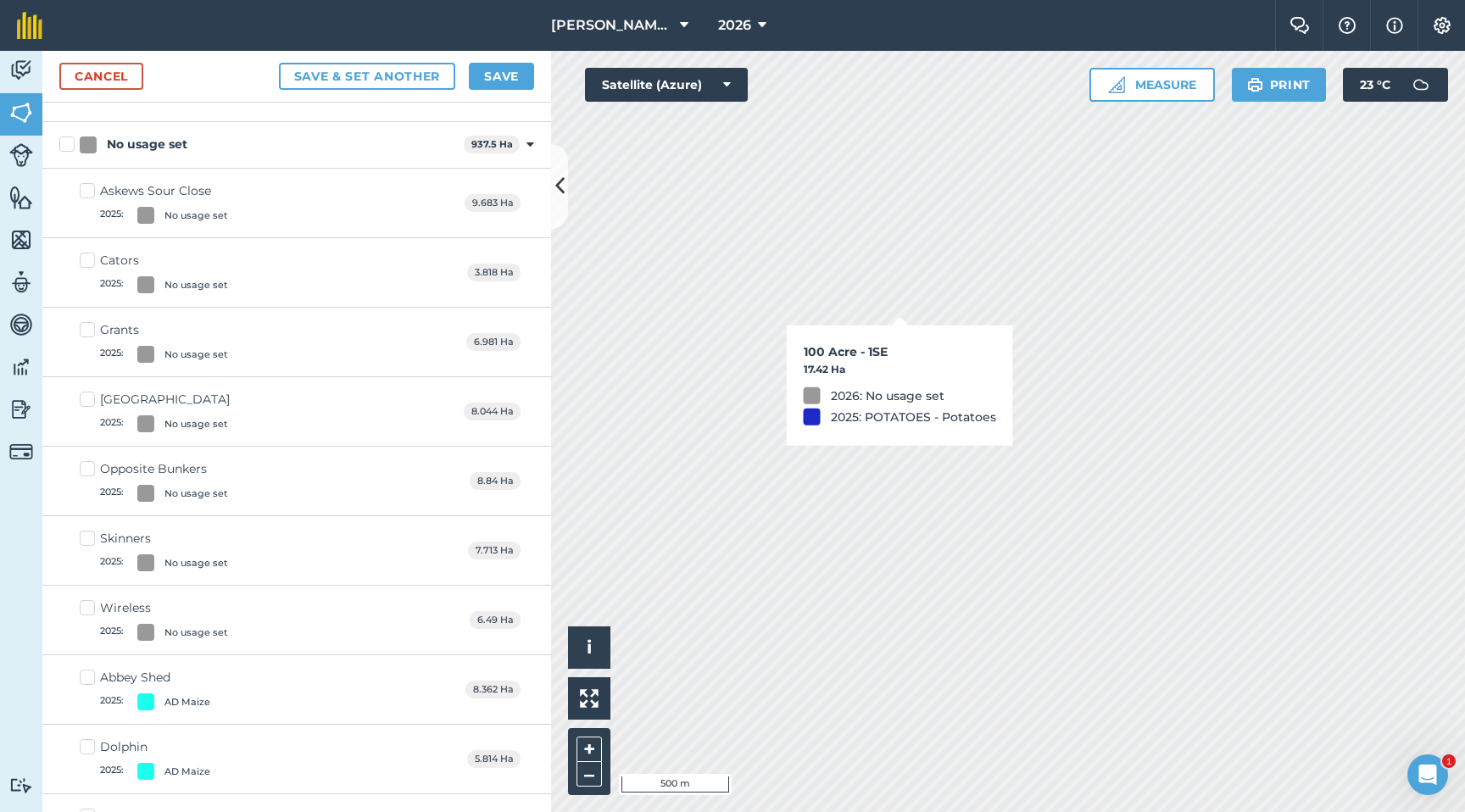 checkbox on "true" 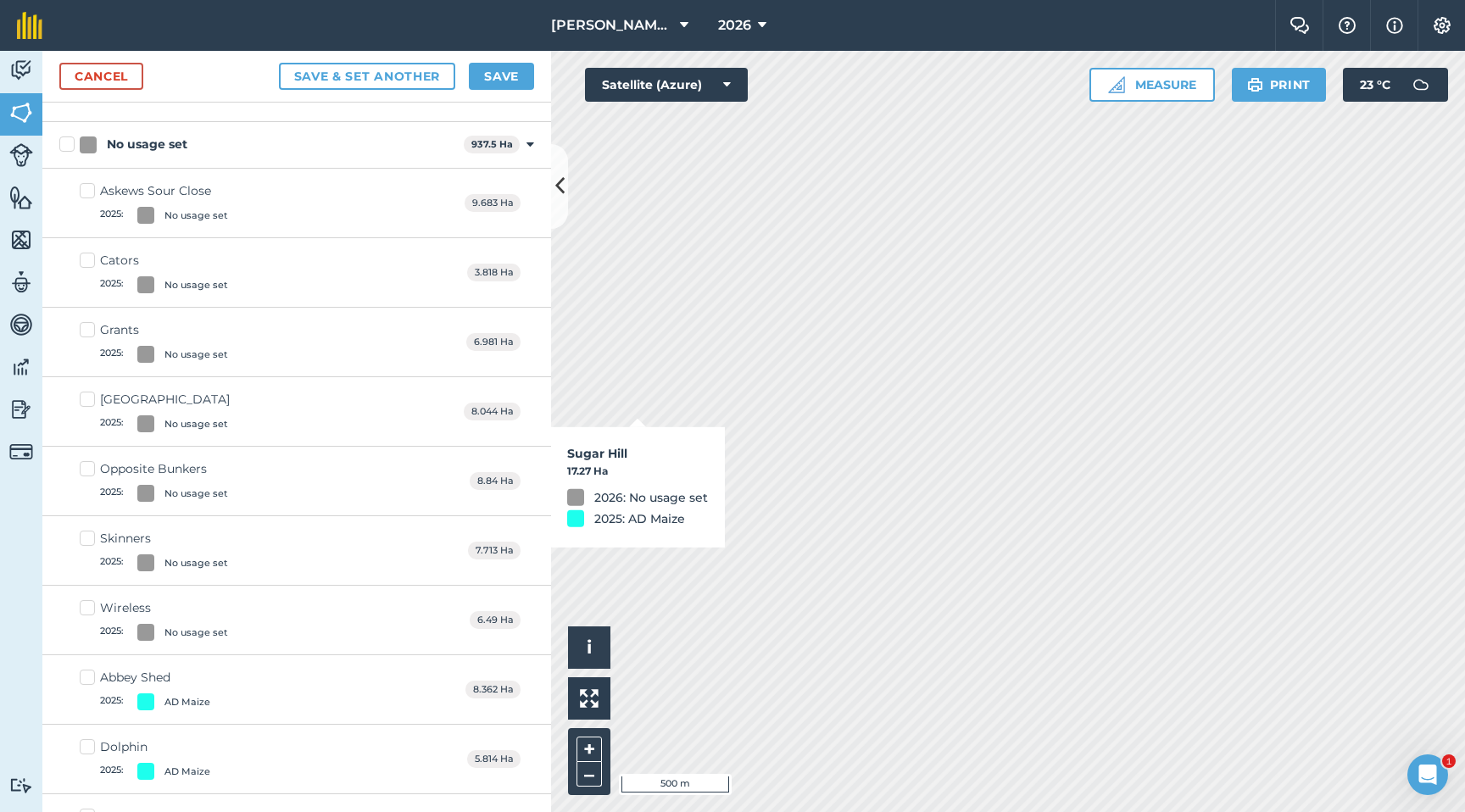 checkbox on "true" 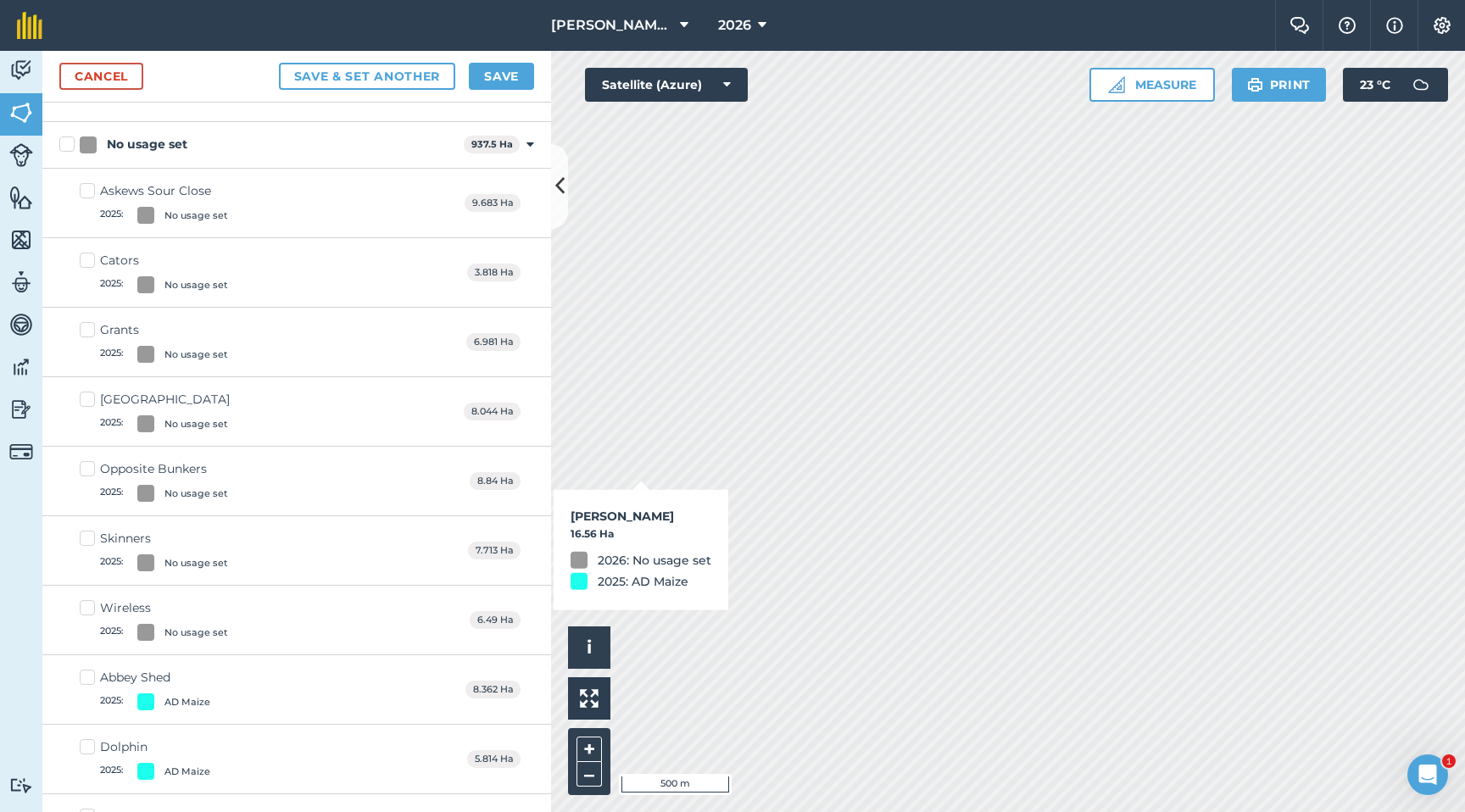 checkbox on "true" 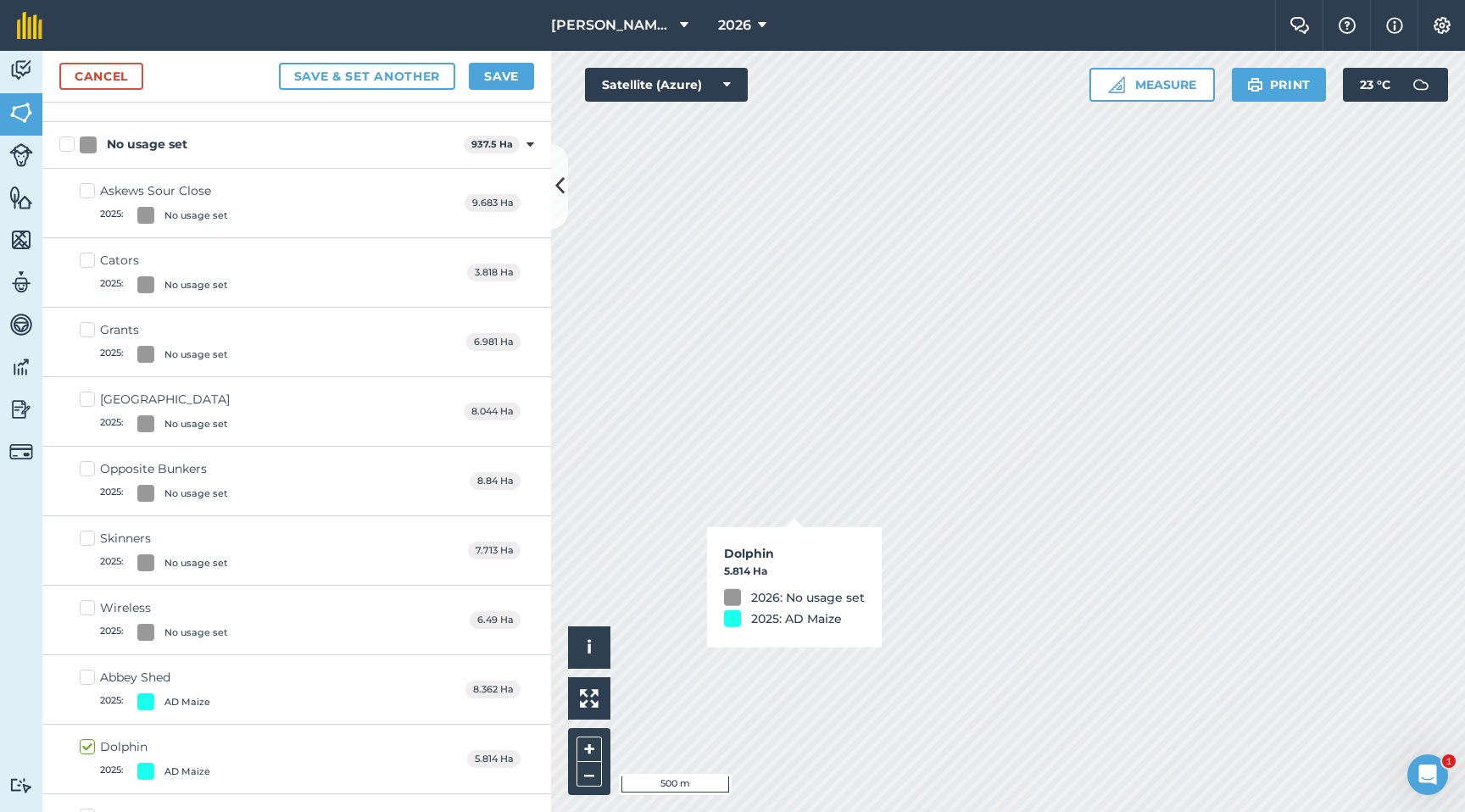 checkbox on "true" 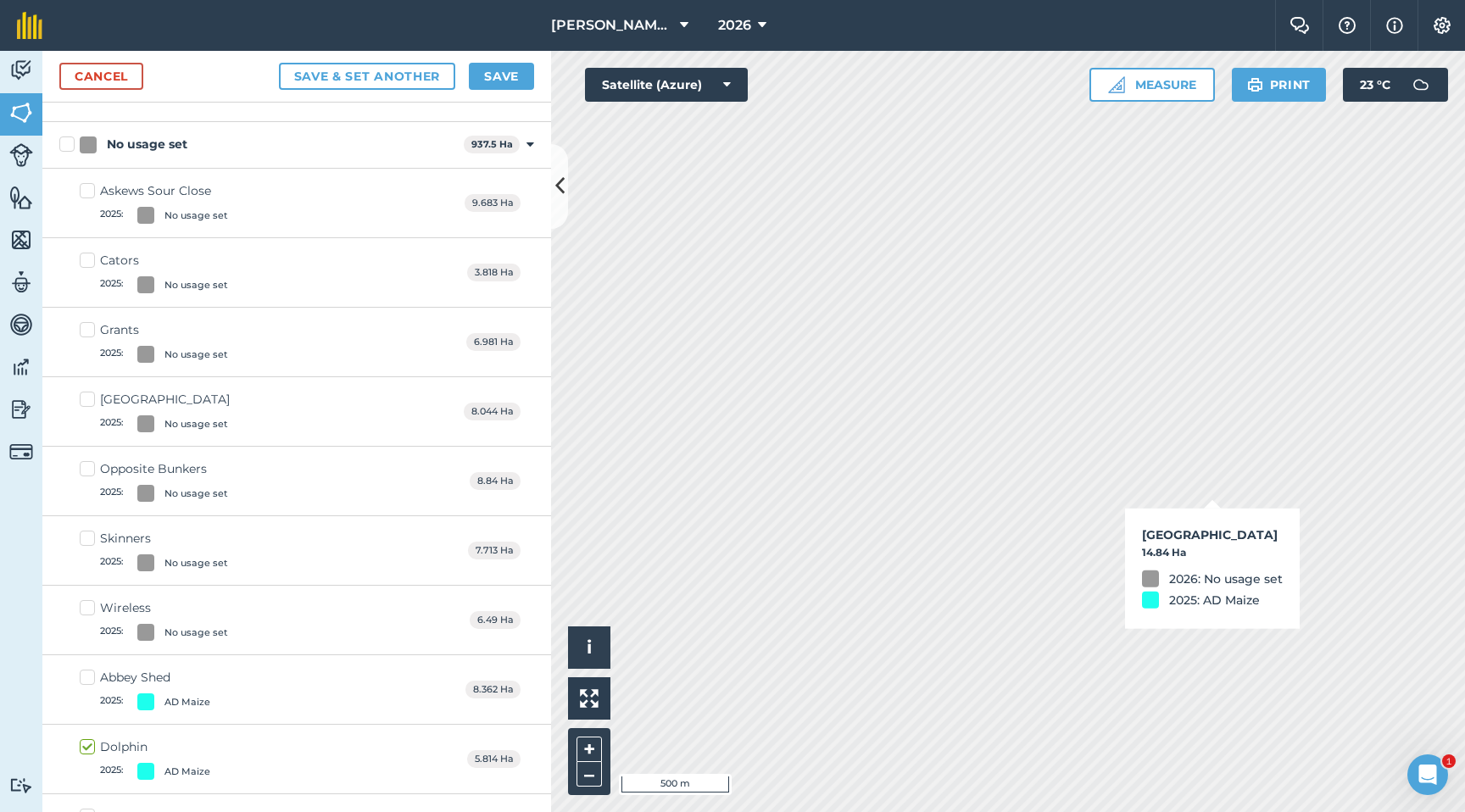 checkbox on "true" 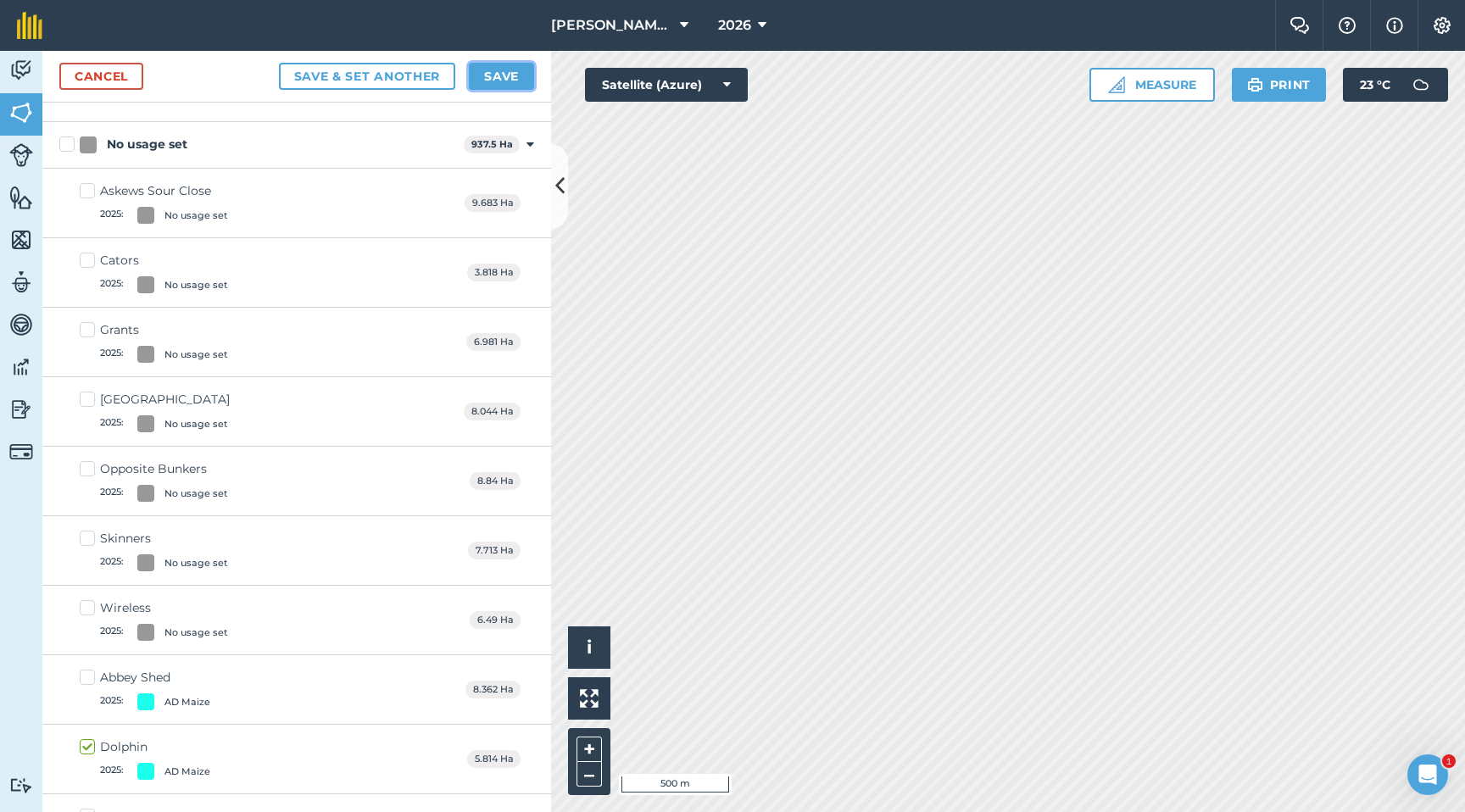 click on "Save" at bounding box center [501, 76] 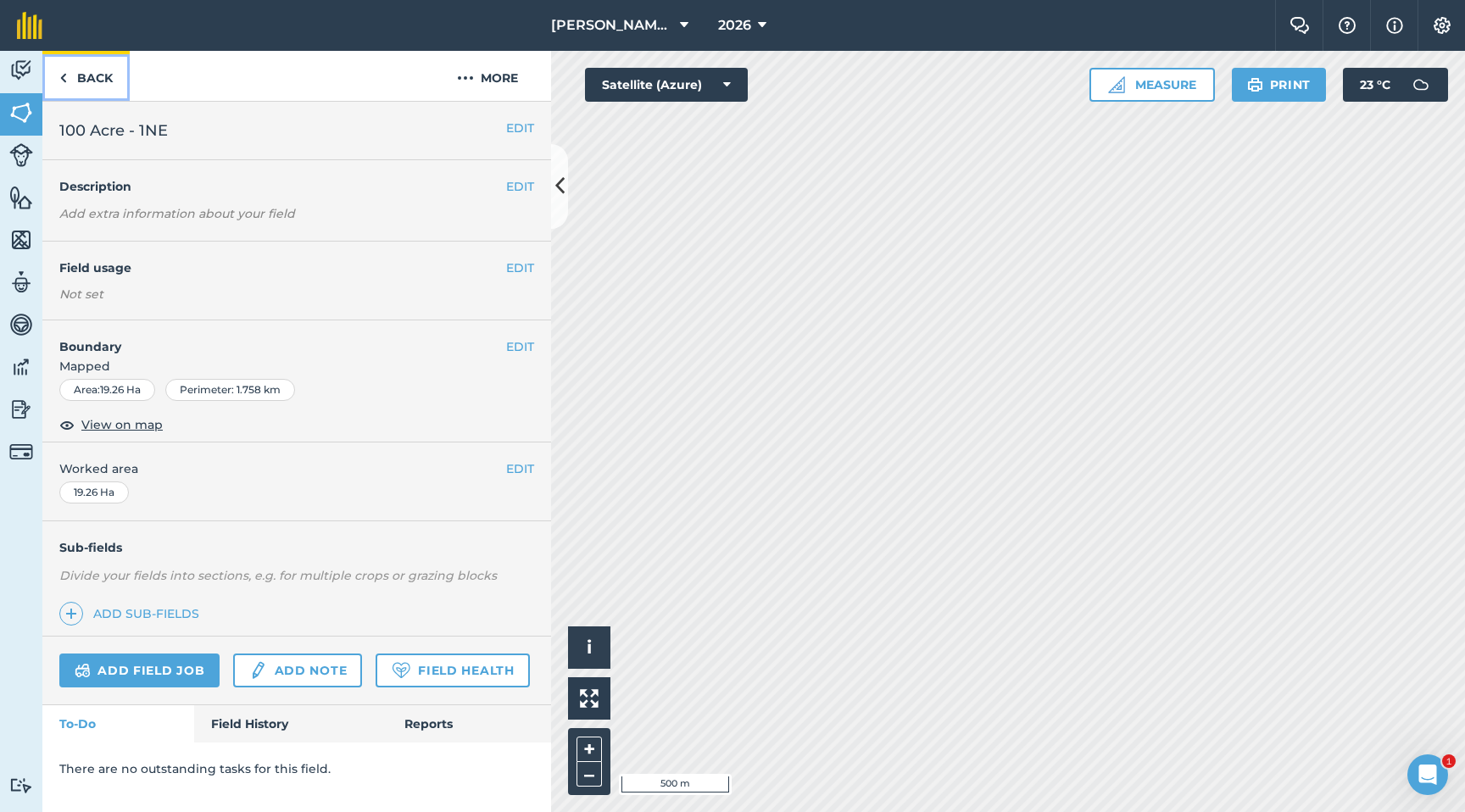 click on "Back" at bounding box center [86, 75] 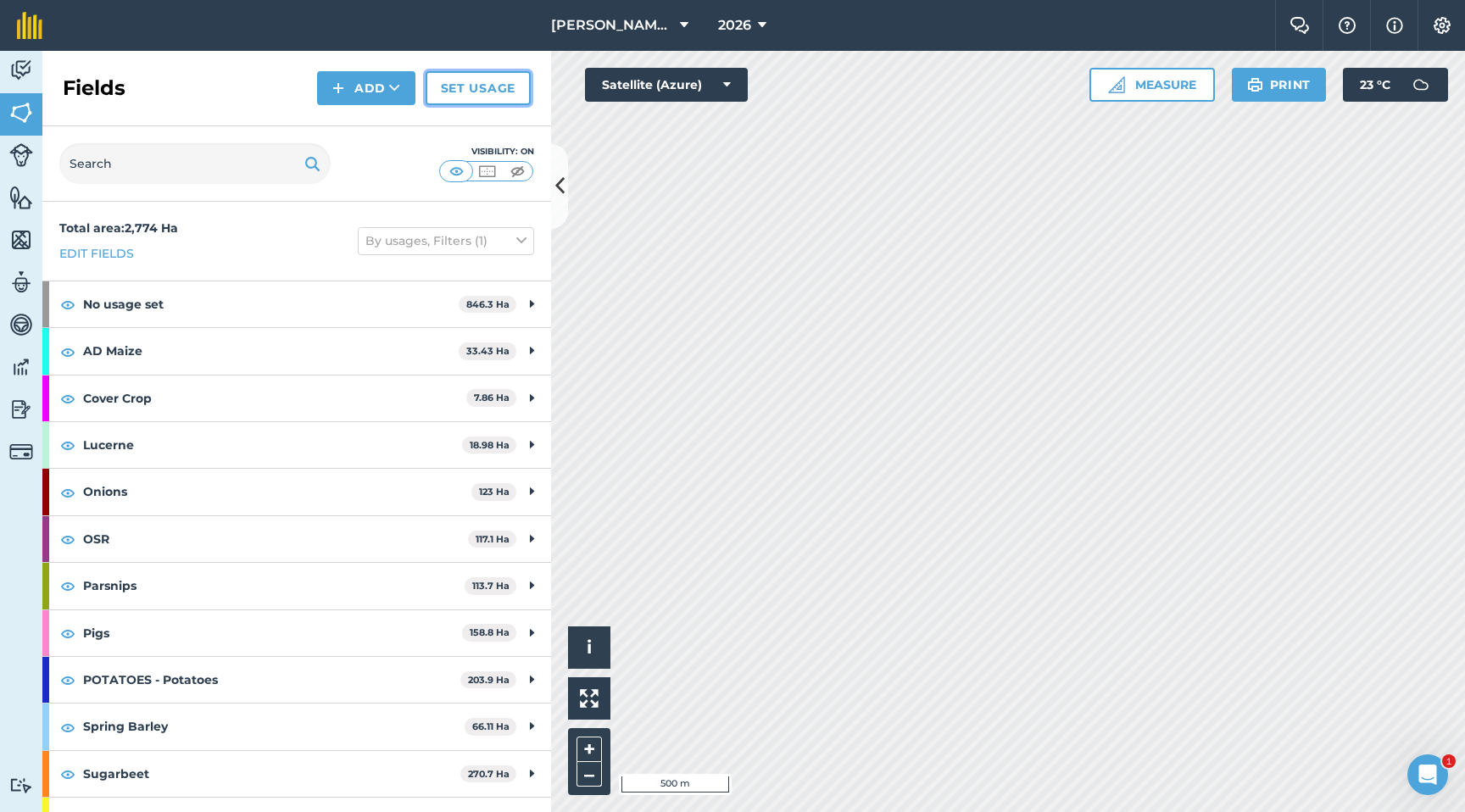 click on "Set usage" at bounding box center [478, 88] 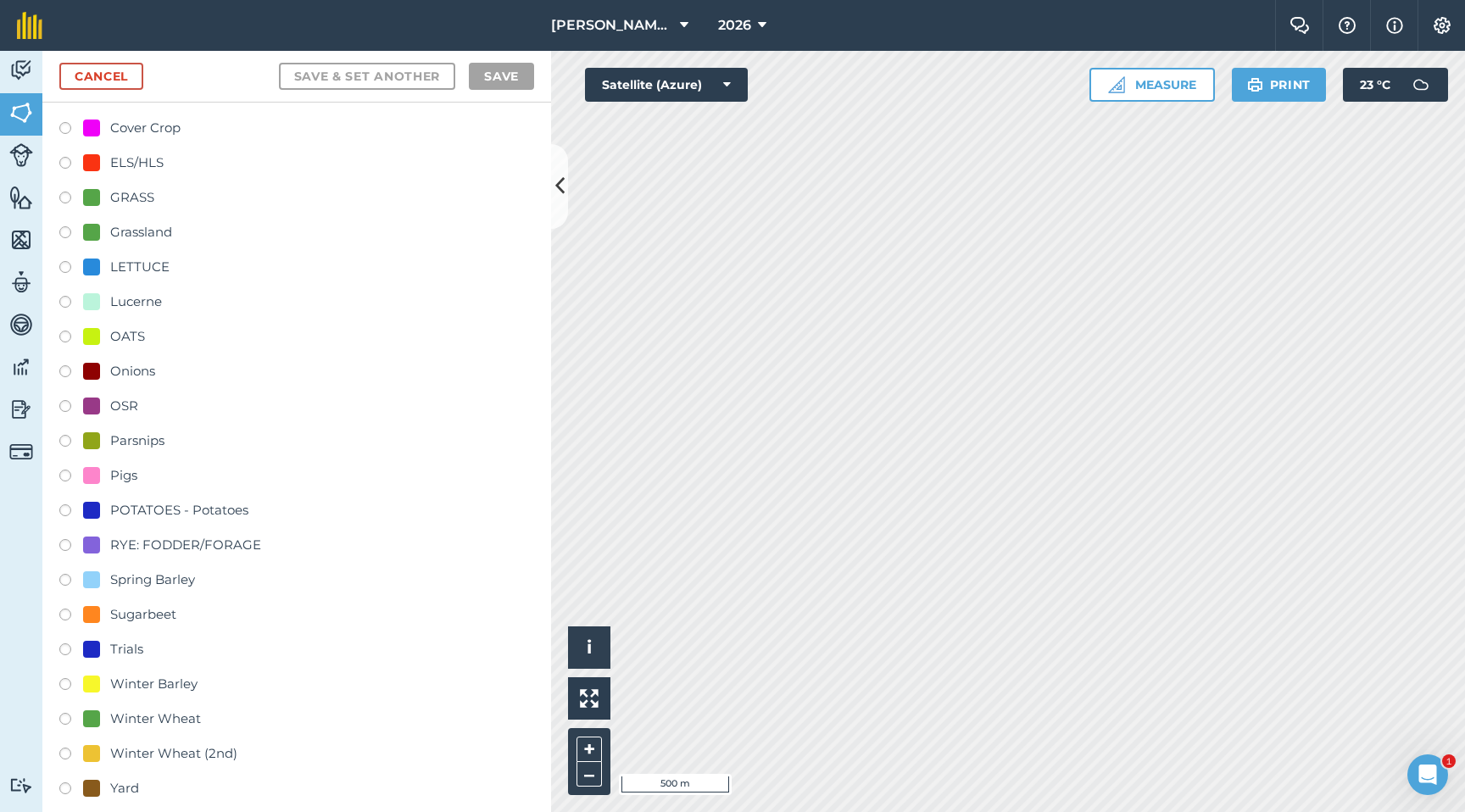 scroll, scrollTop: 179, scrollLeft: 0, axis: vertical 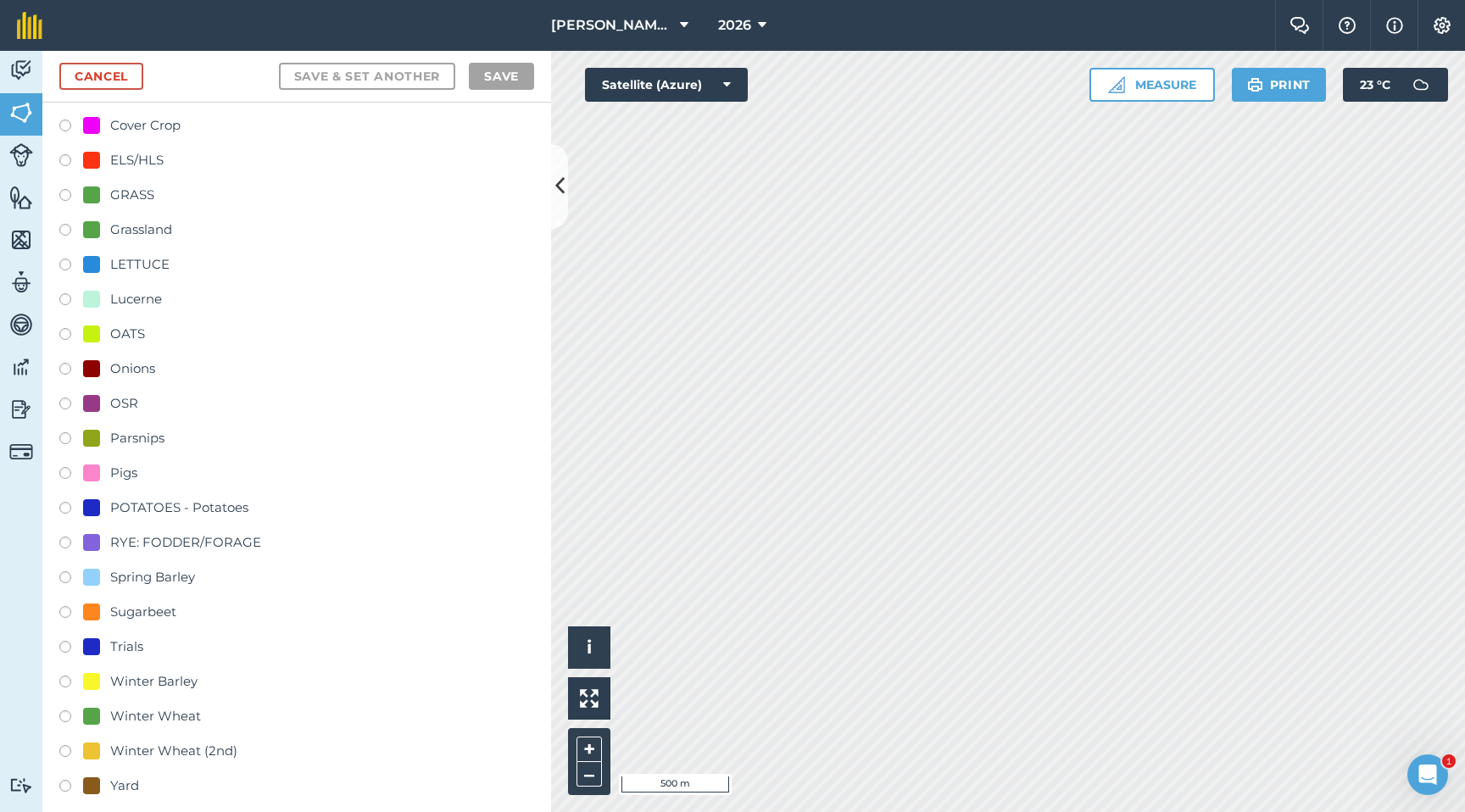 click at bounding box center (71, 476) 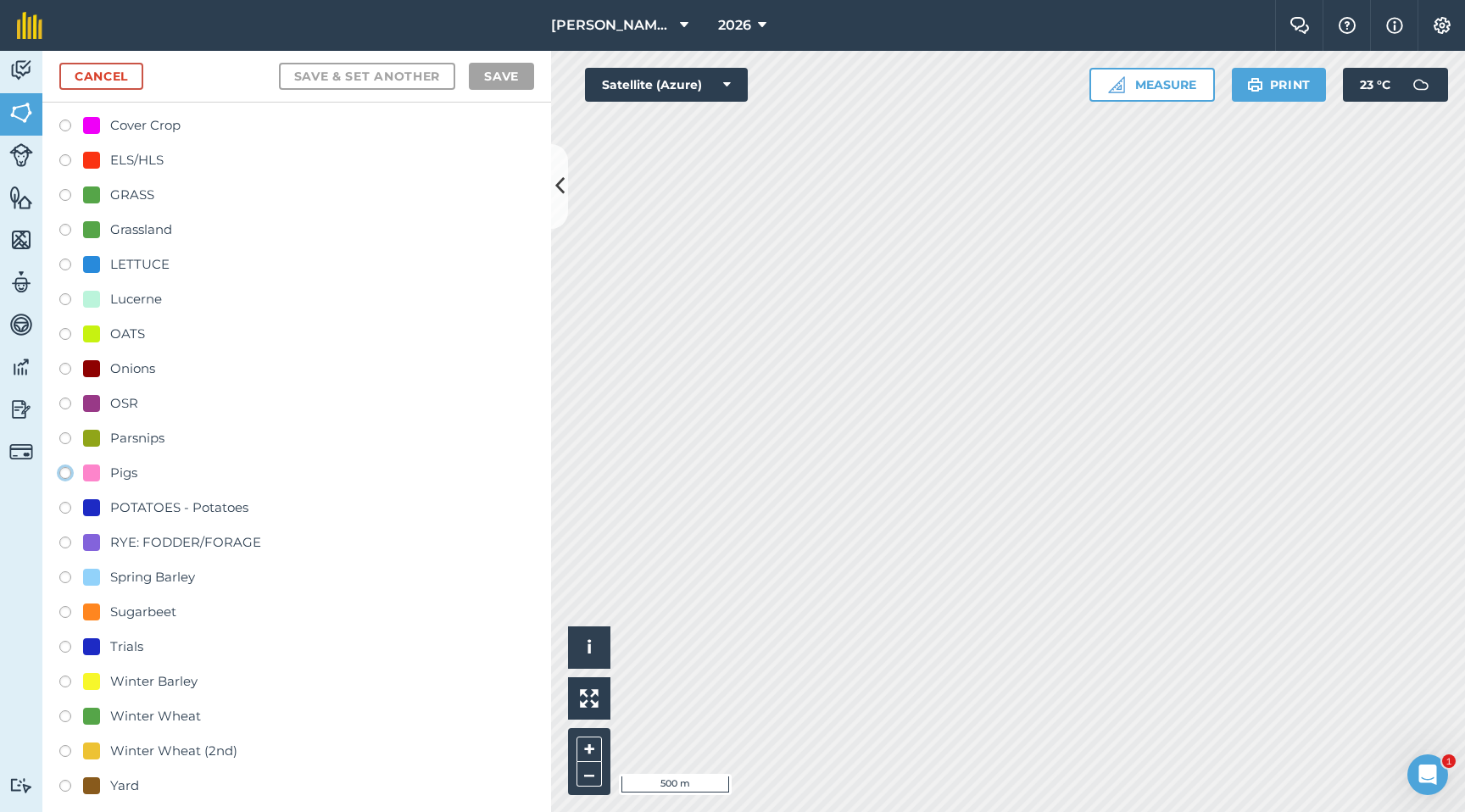 click on "Pigs" at bounding box center (-8413, 472) 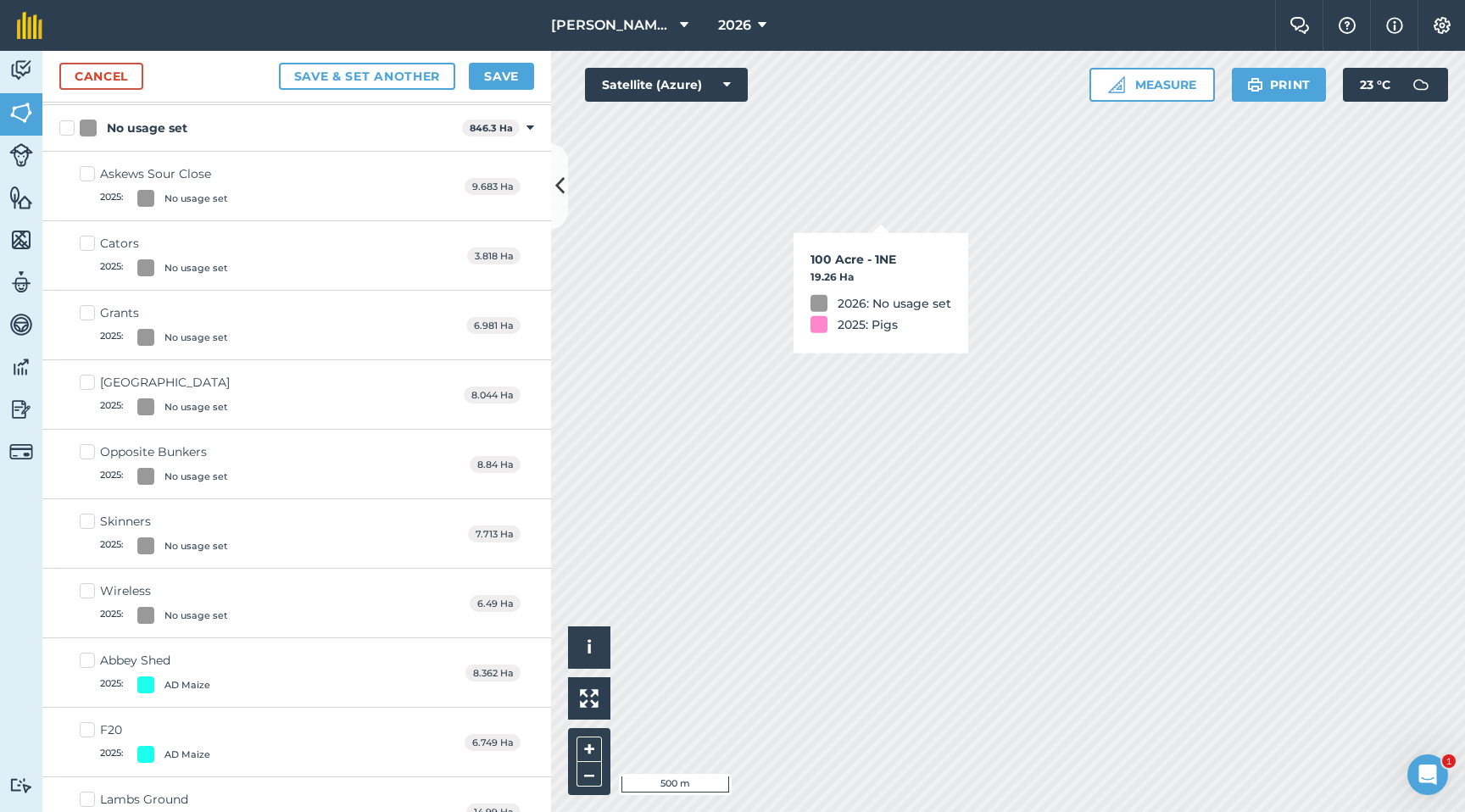 checkbox on "true" 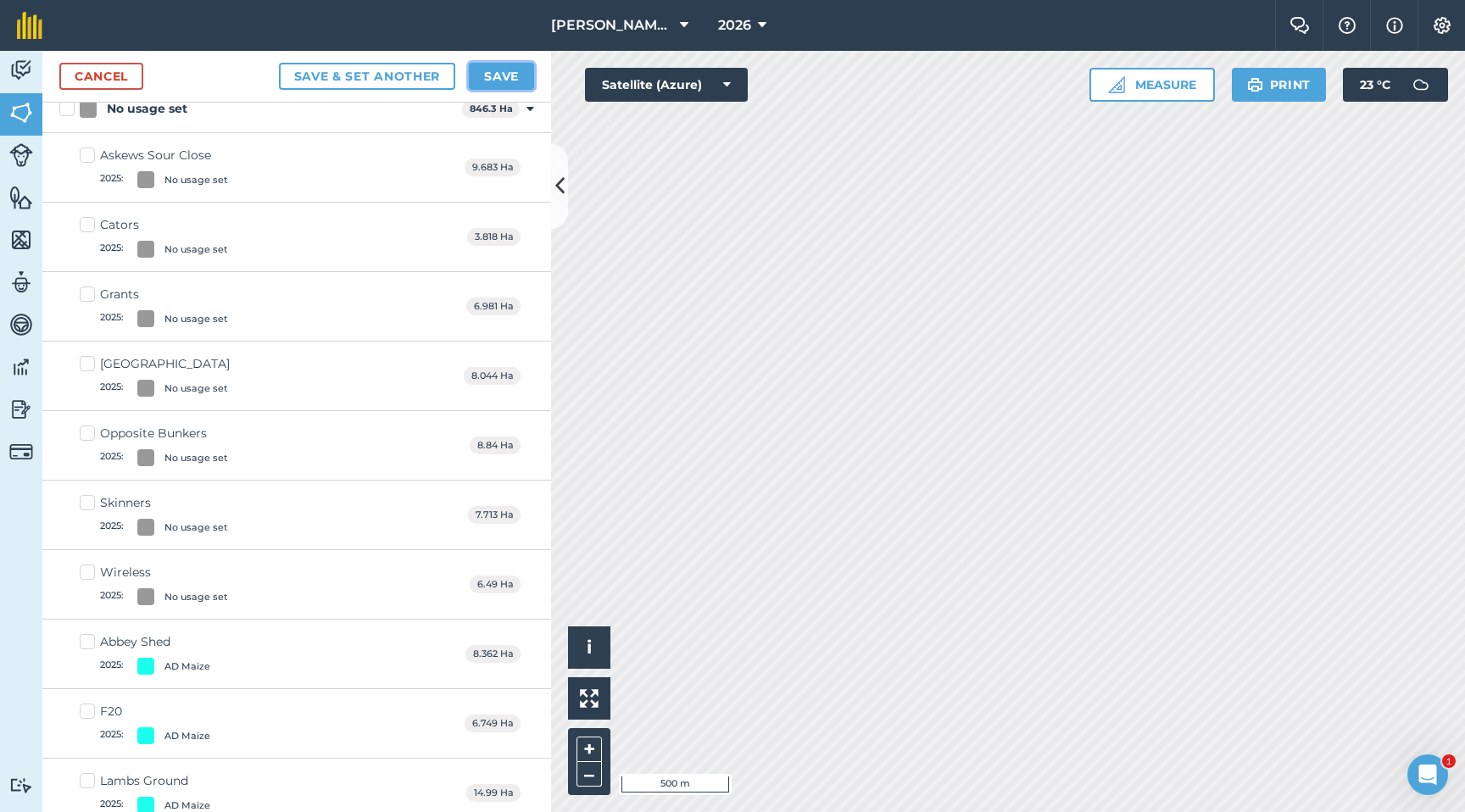 click on "Save" at bounding box center (501, 76) 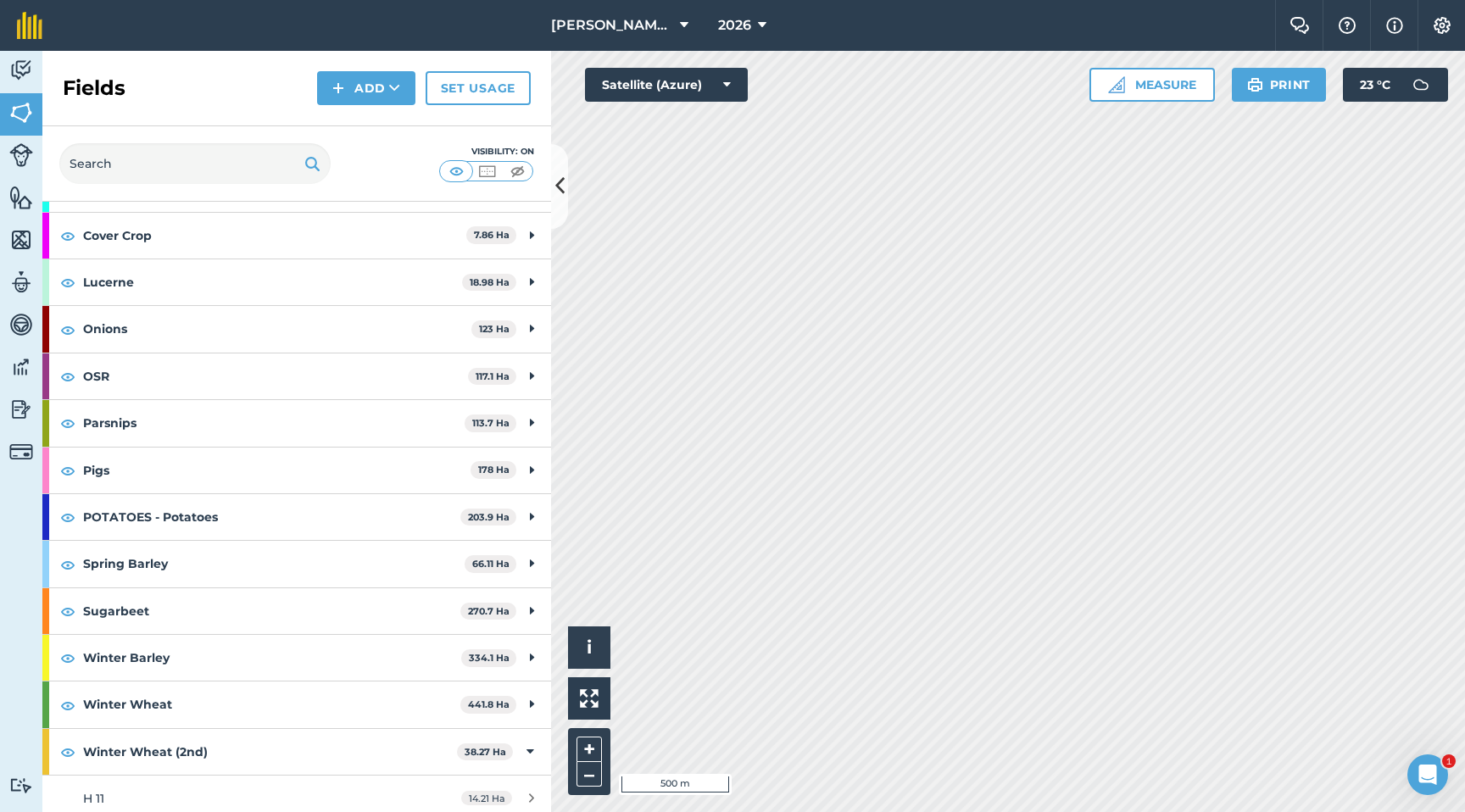scroll, scrollTop: 179, scrollLeft: 0, axis: vertical 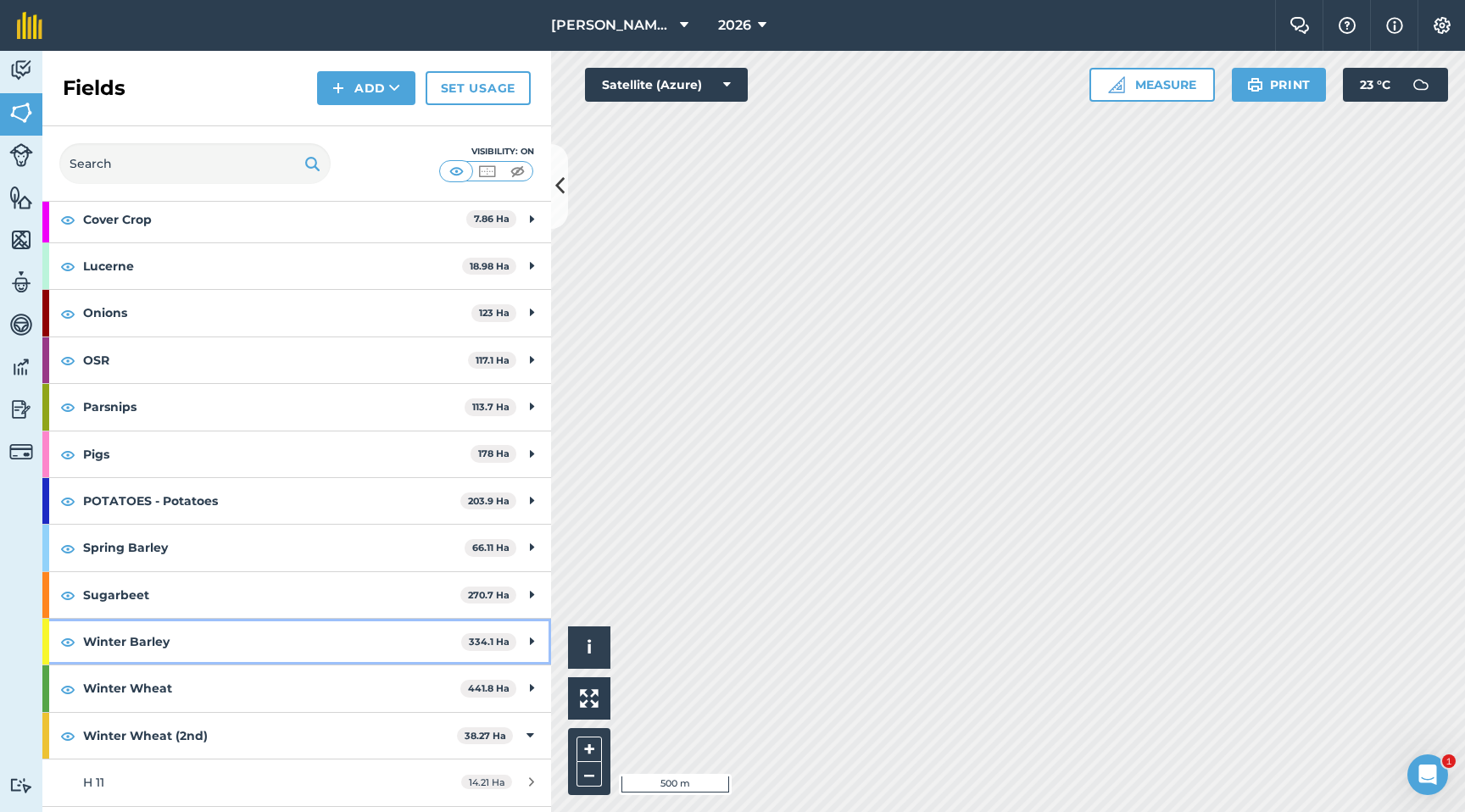 click on "Winter Barley" at bounding box center (272, 642) 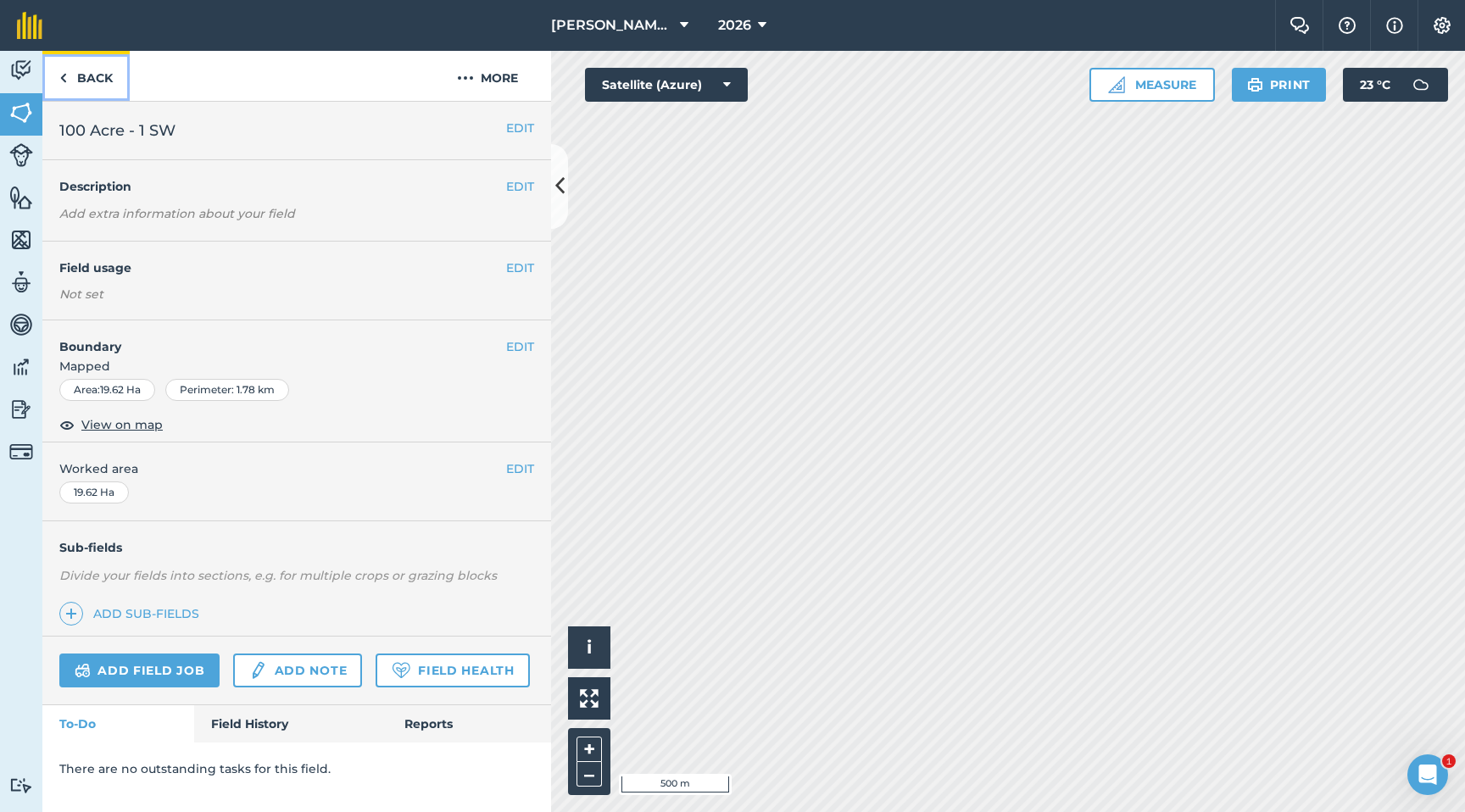 click on "Back" at bounding box center (86, 75) 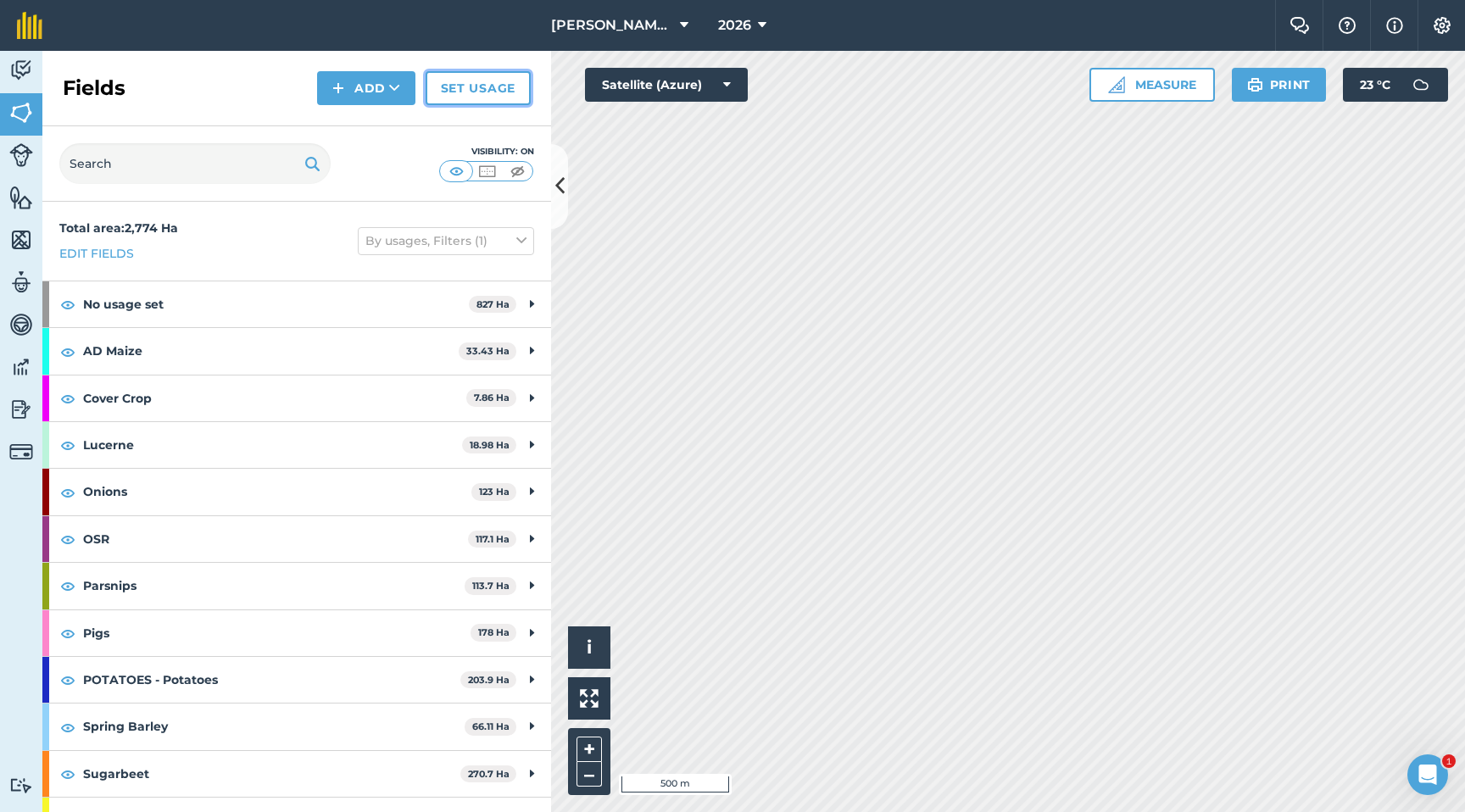 click on "Set usage" at bounding box center (478, 88) 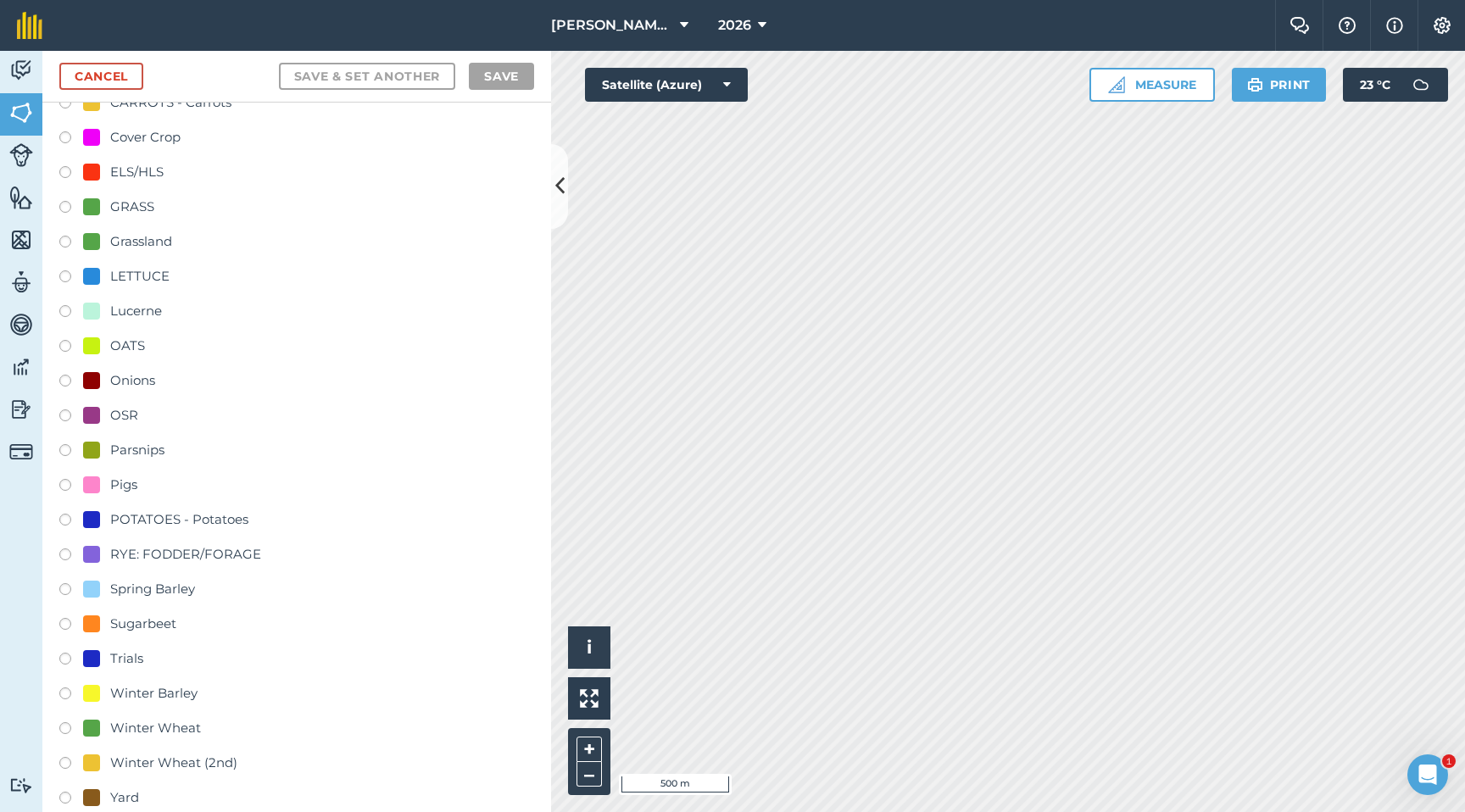click at bounding box center (71, 696) 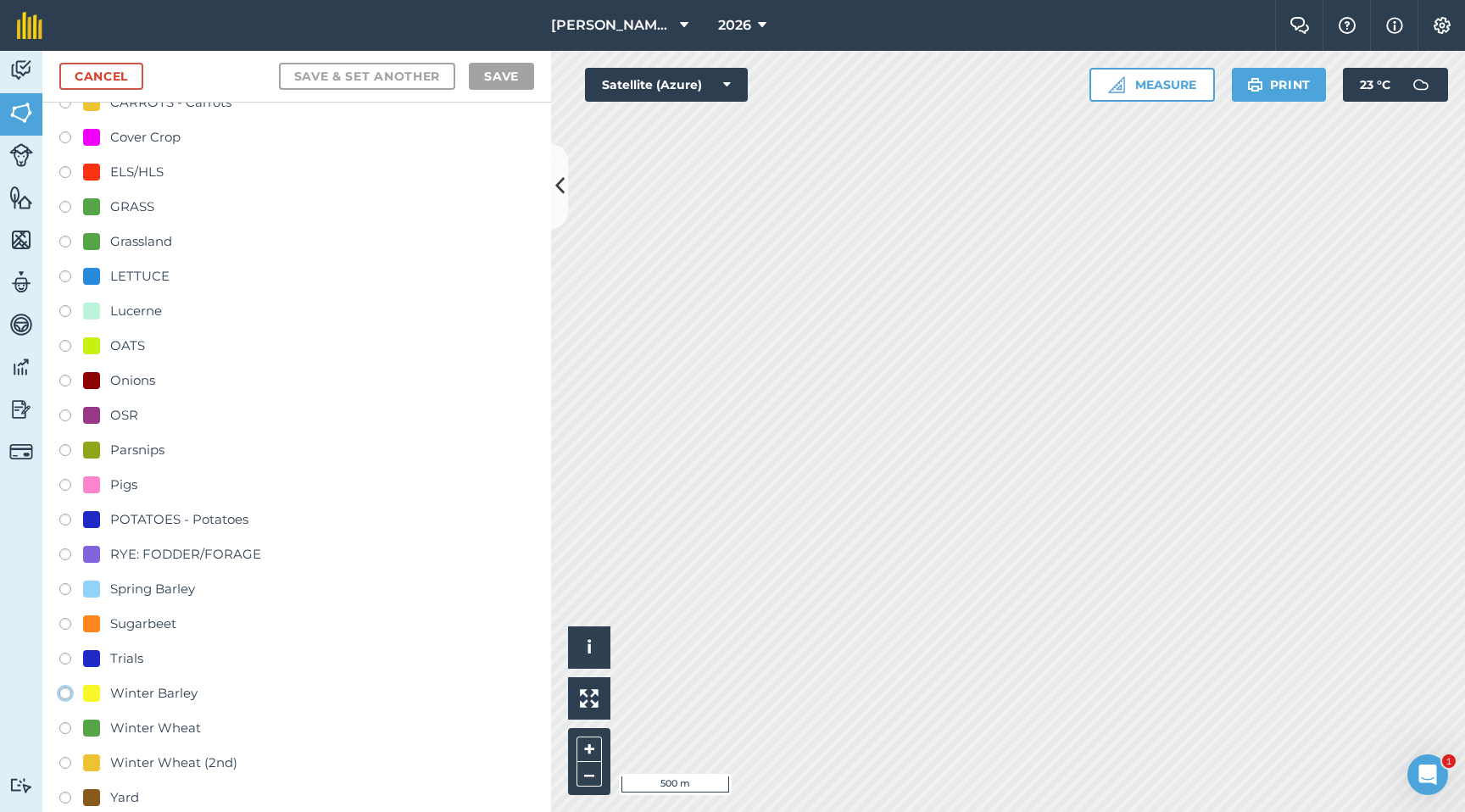 click on "Winter Barley" at bounding box center [-8413, 692] 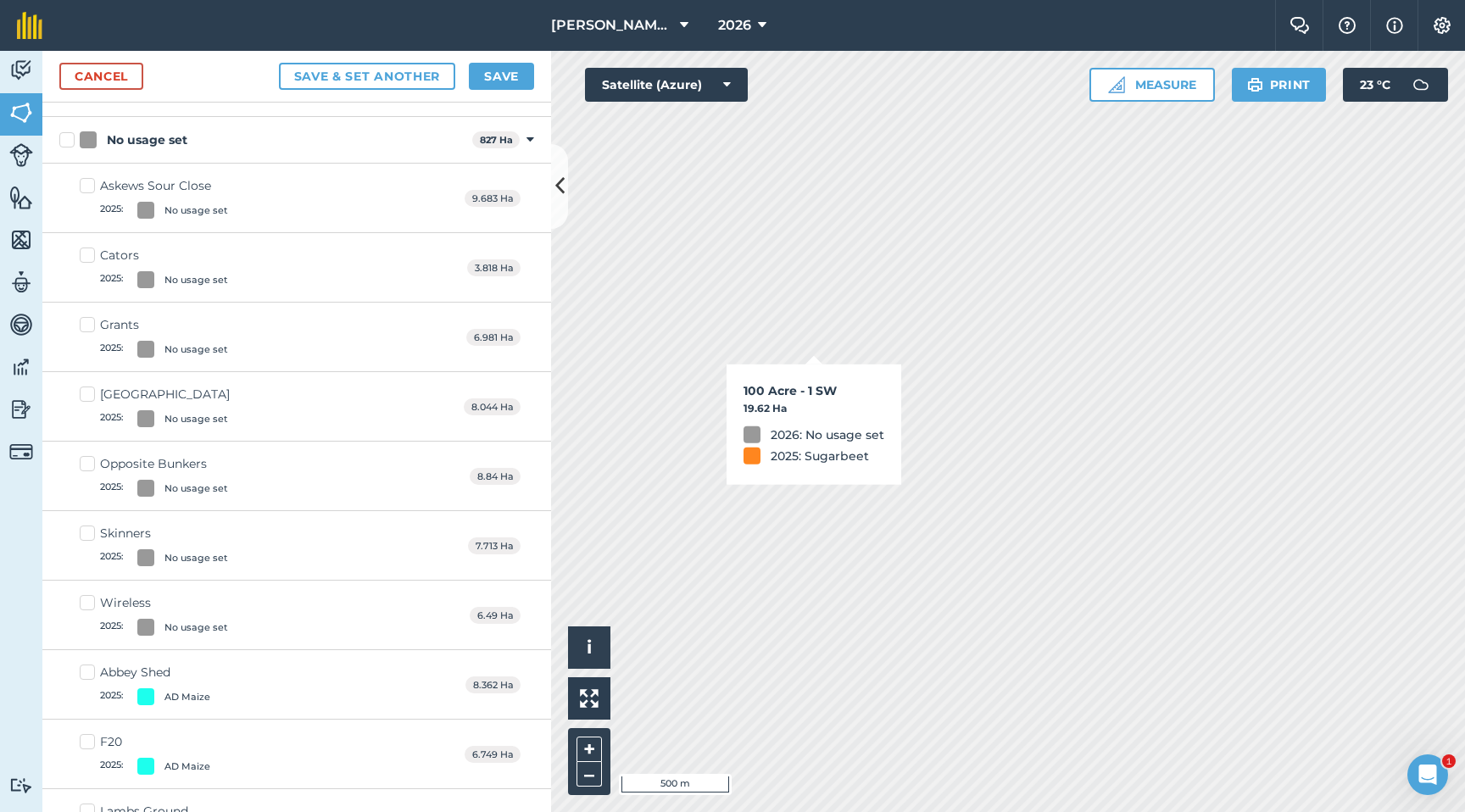 checkbox on "true" 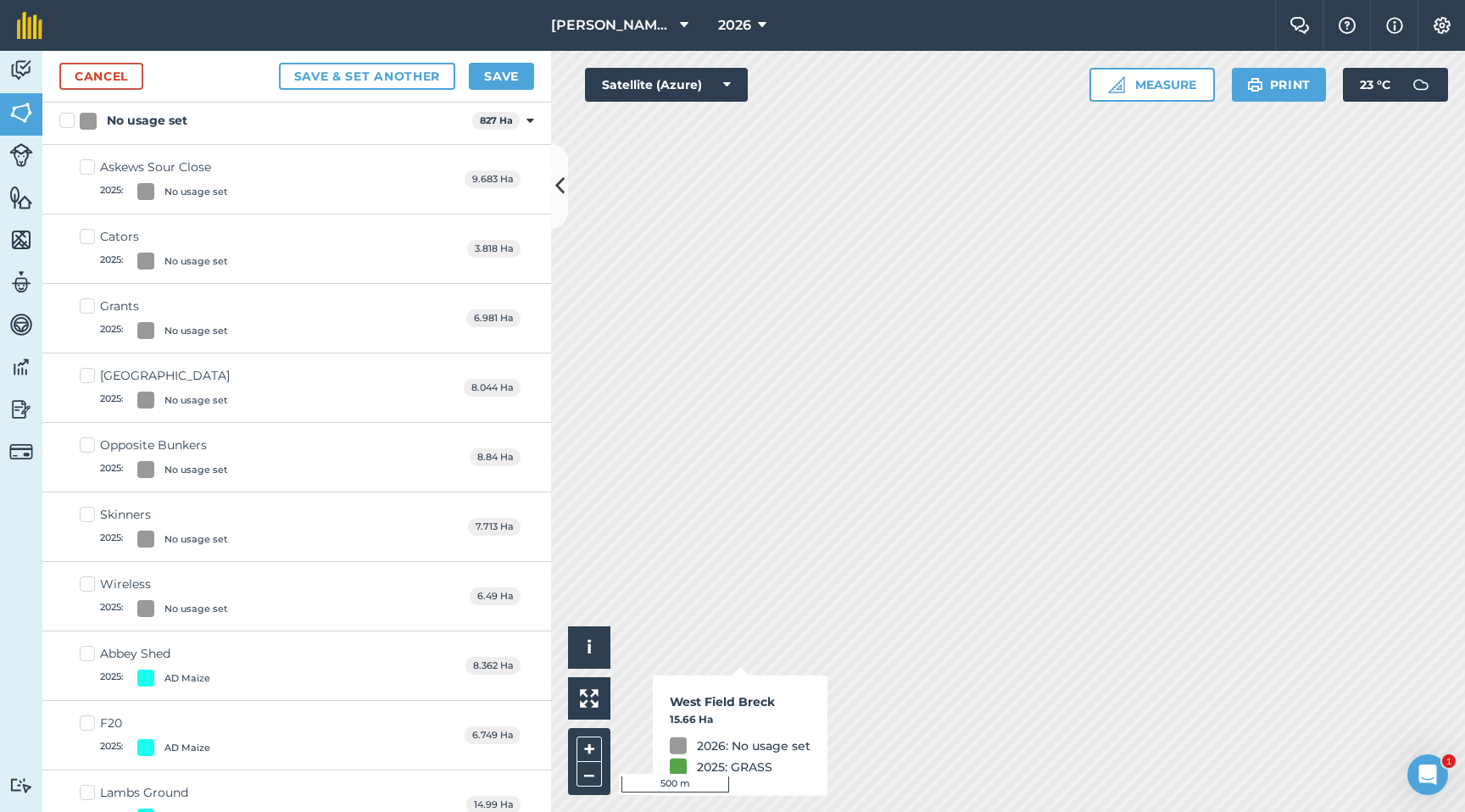 checkbox on "true" 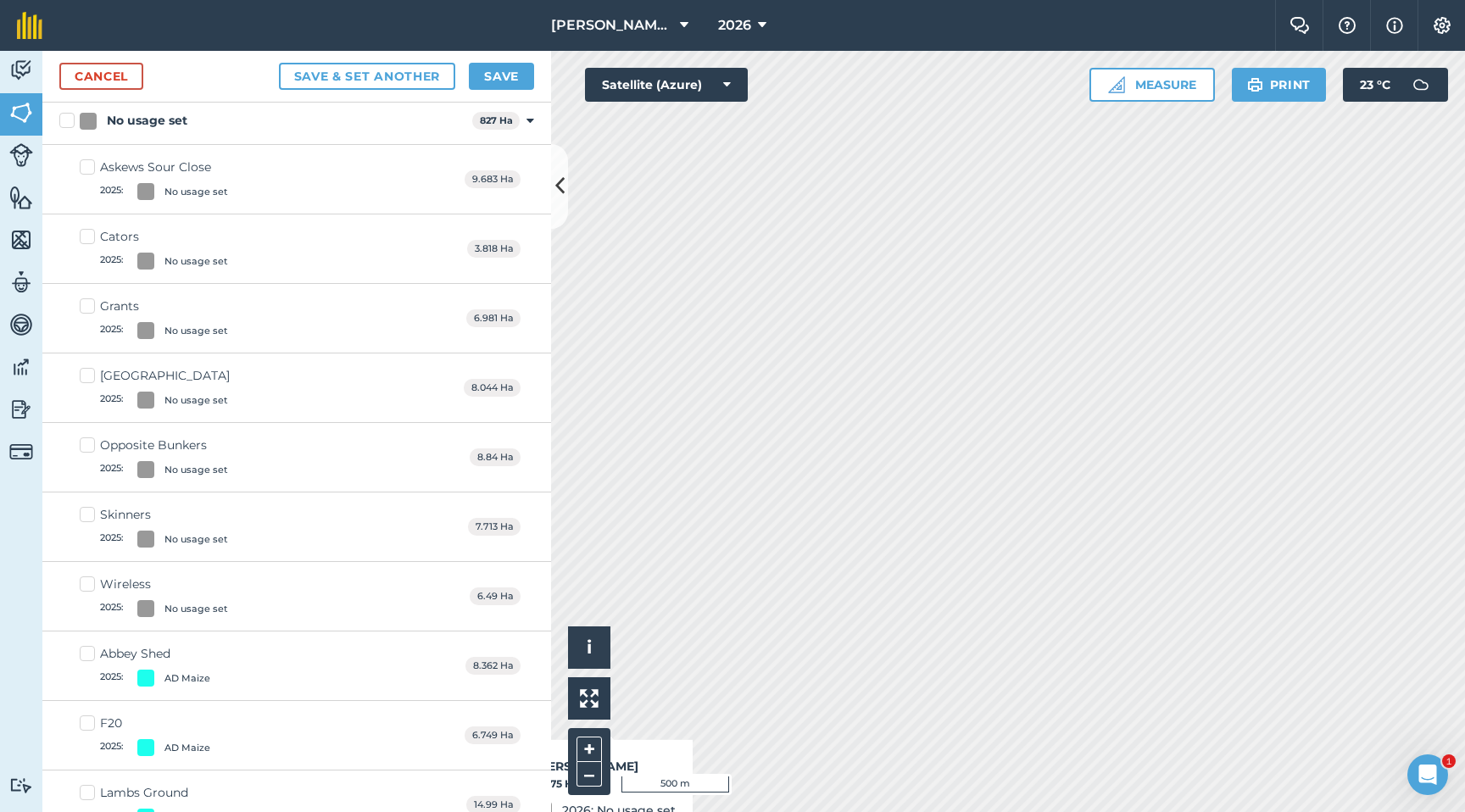 checkbox on "true" 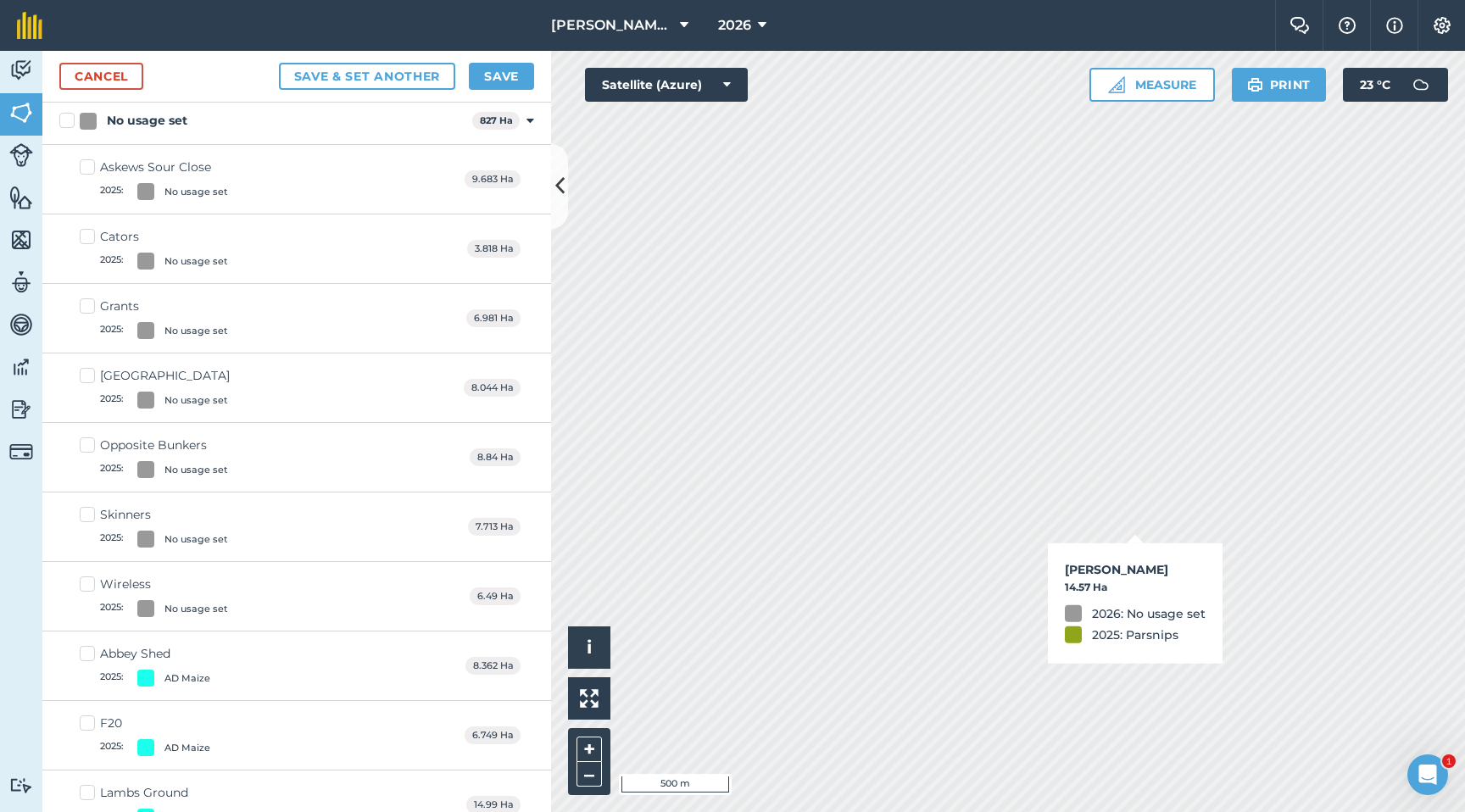 checkbox on "true" 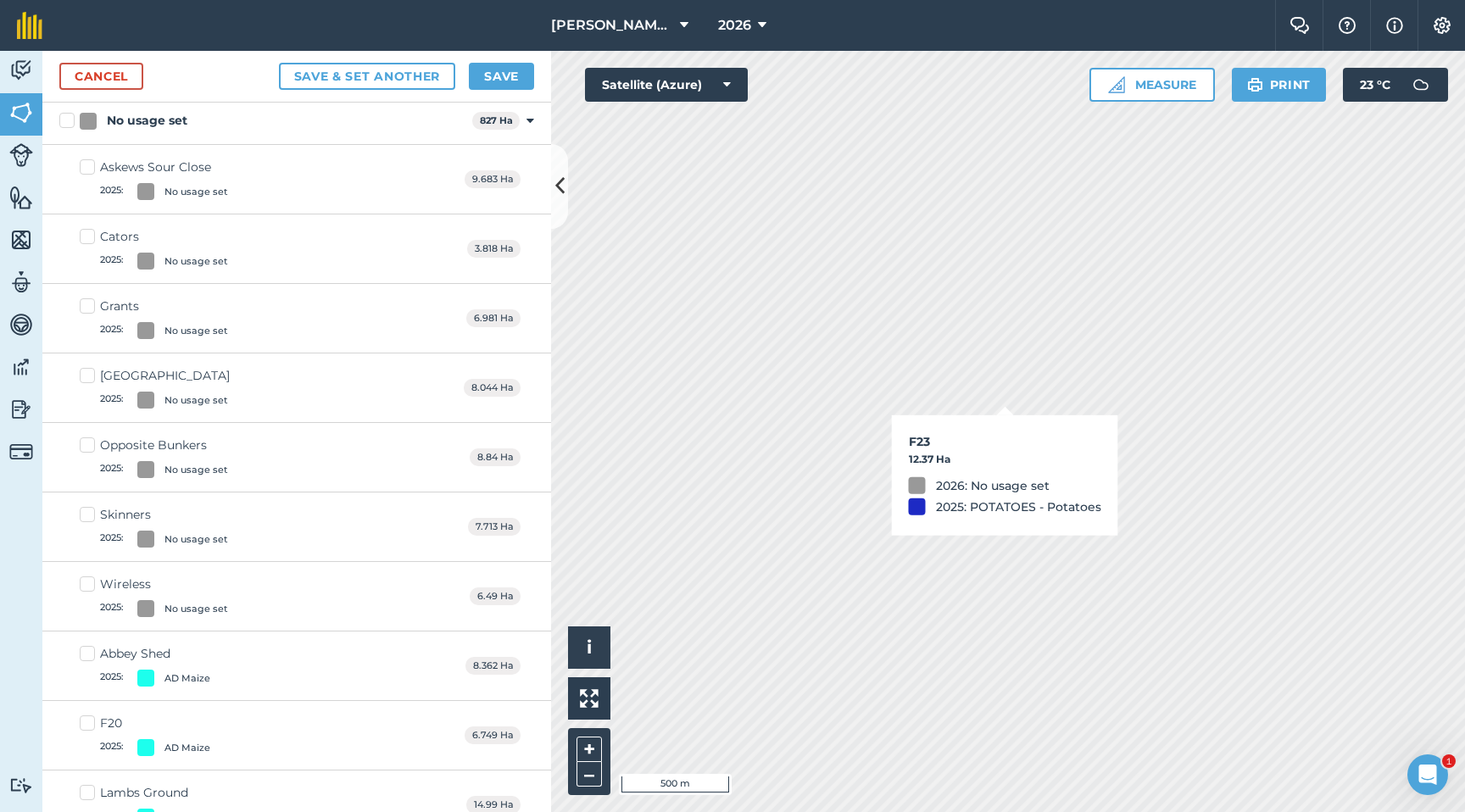 checkbox on "true" 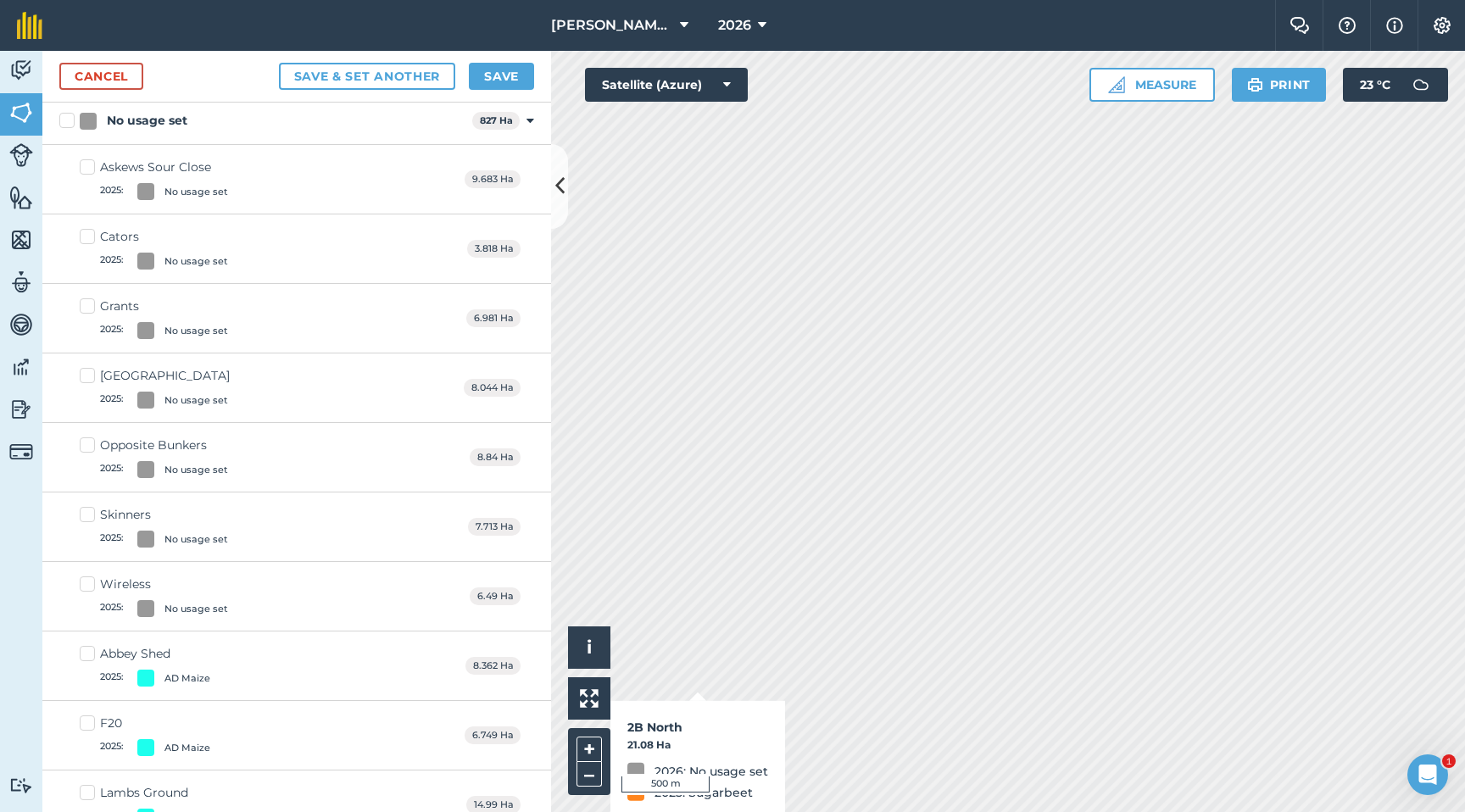 checkbox on "true" 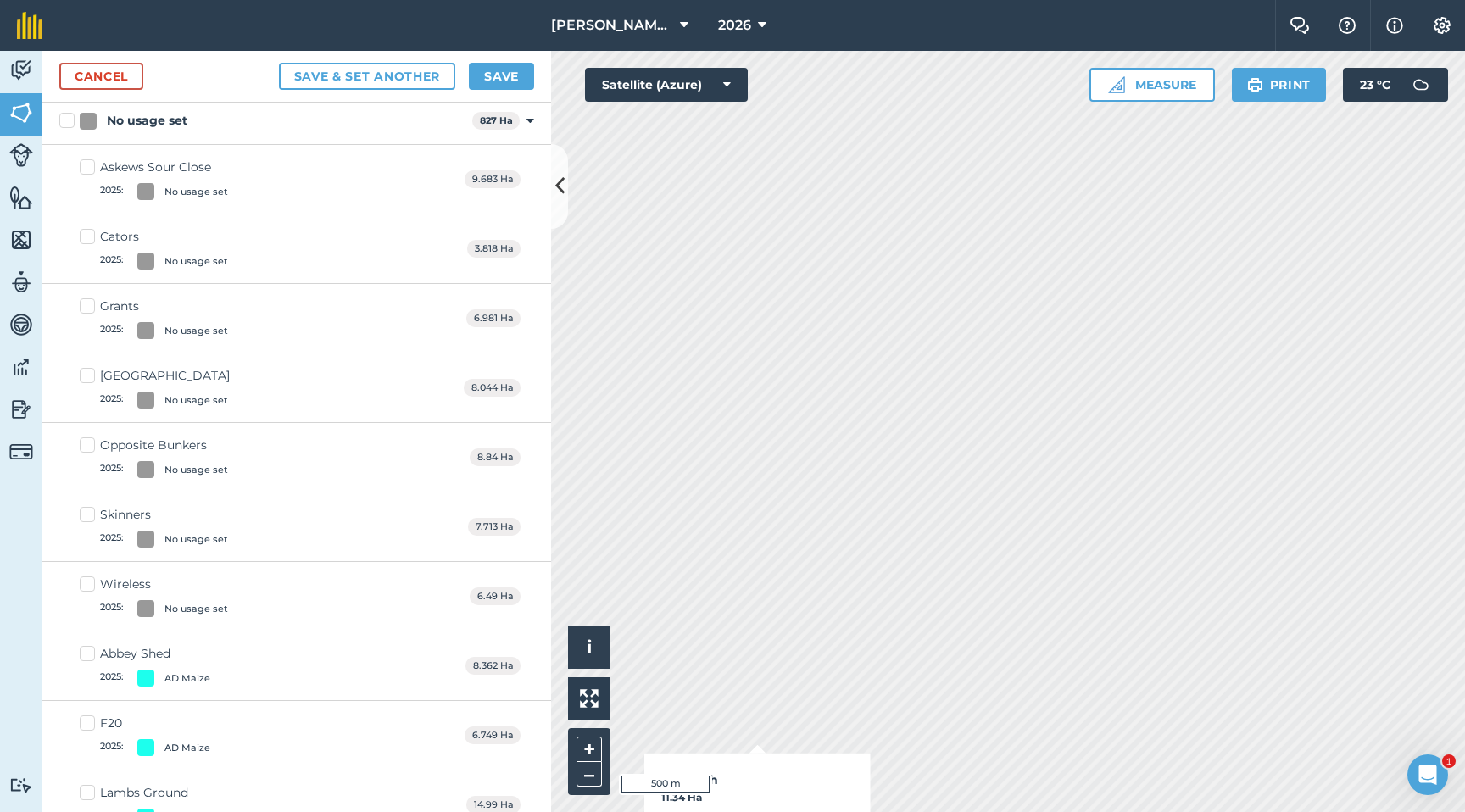 checkbox on "true" 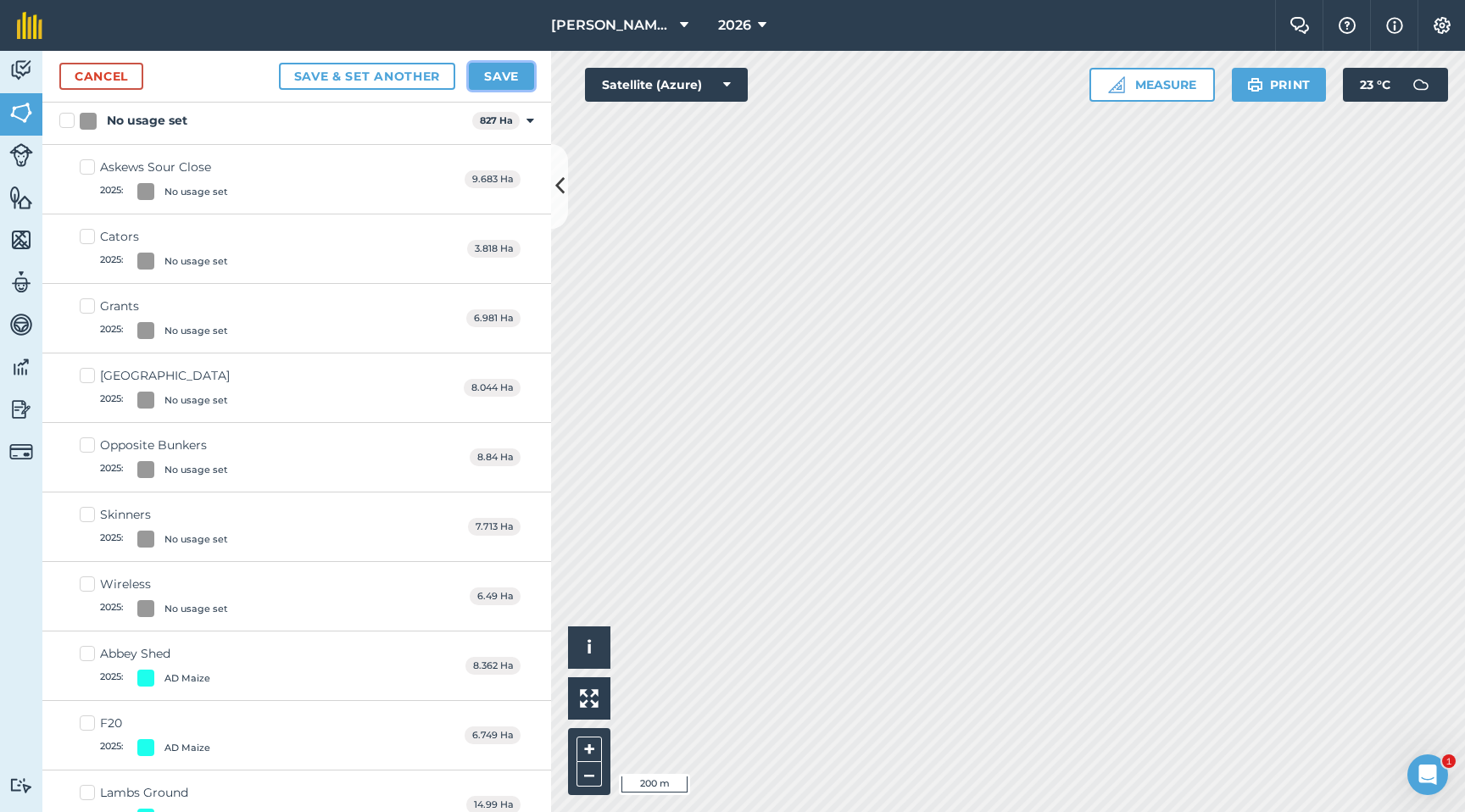 click on "Save" at bounding box center (501, 76) 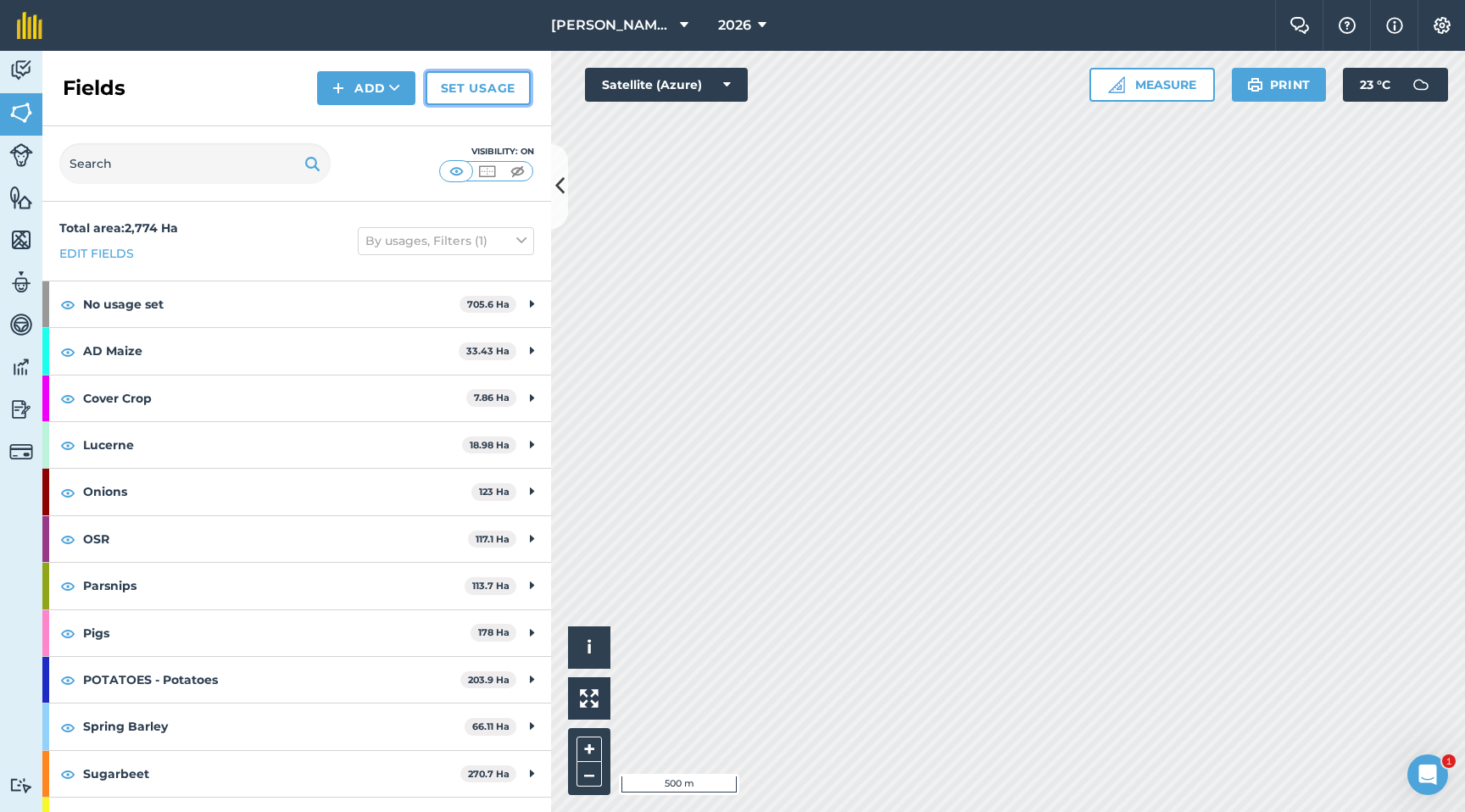 click on "Set usage" at bounding box center (478, 88) 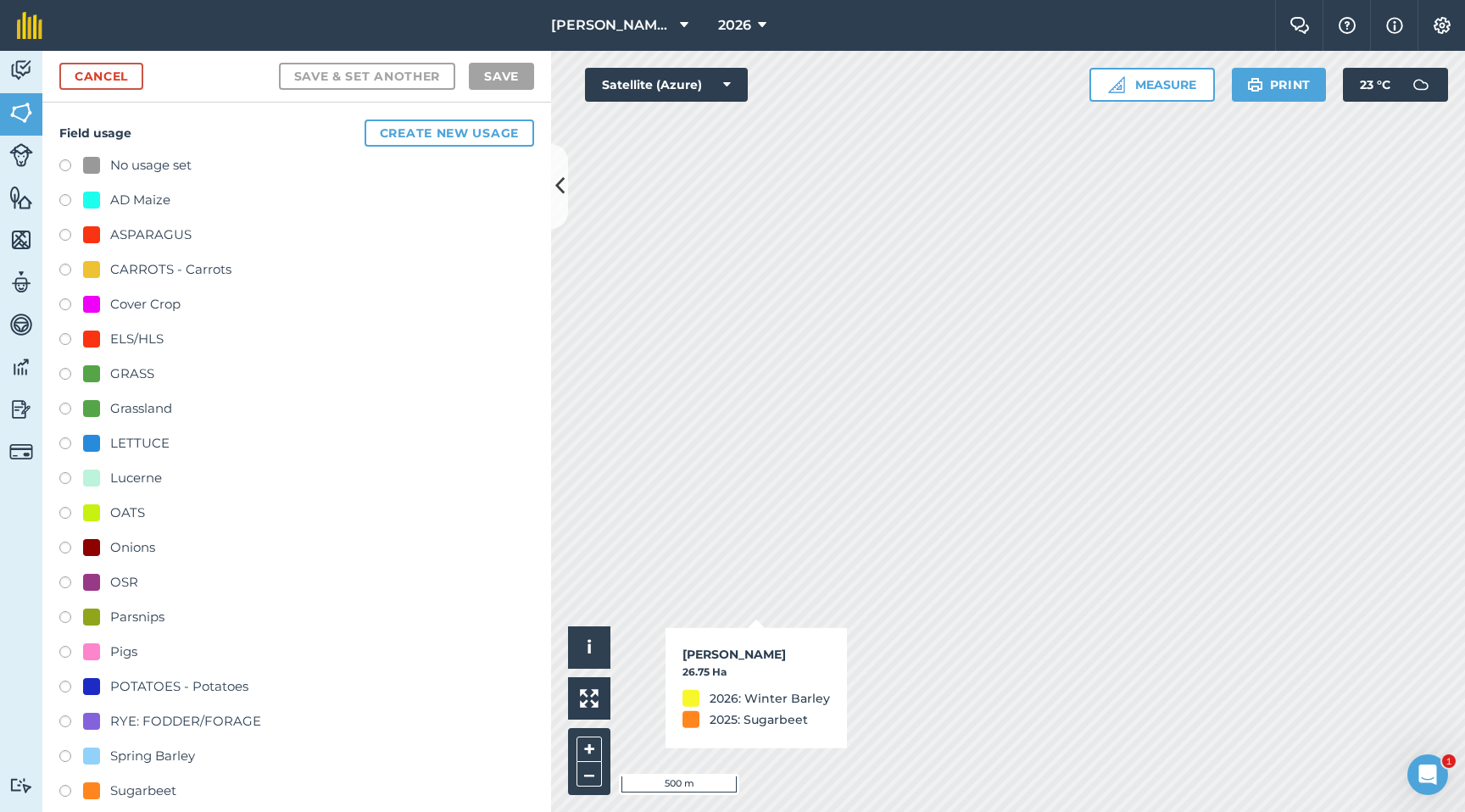 click at bounding box center (71, 203) 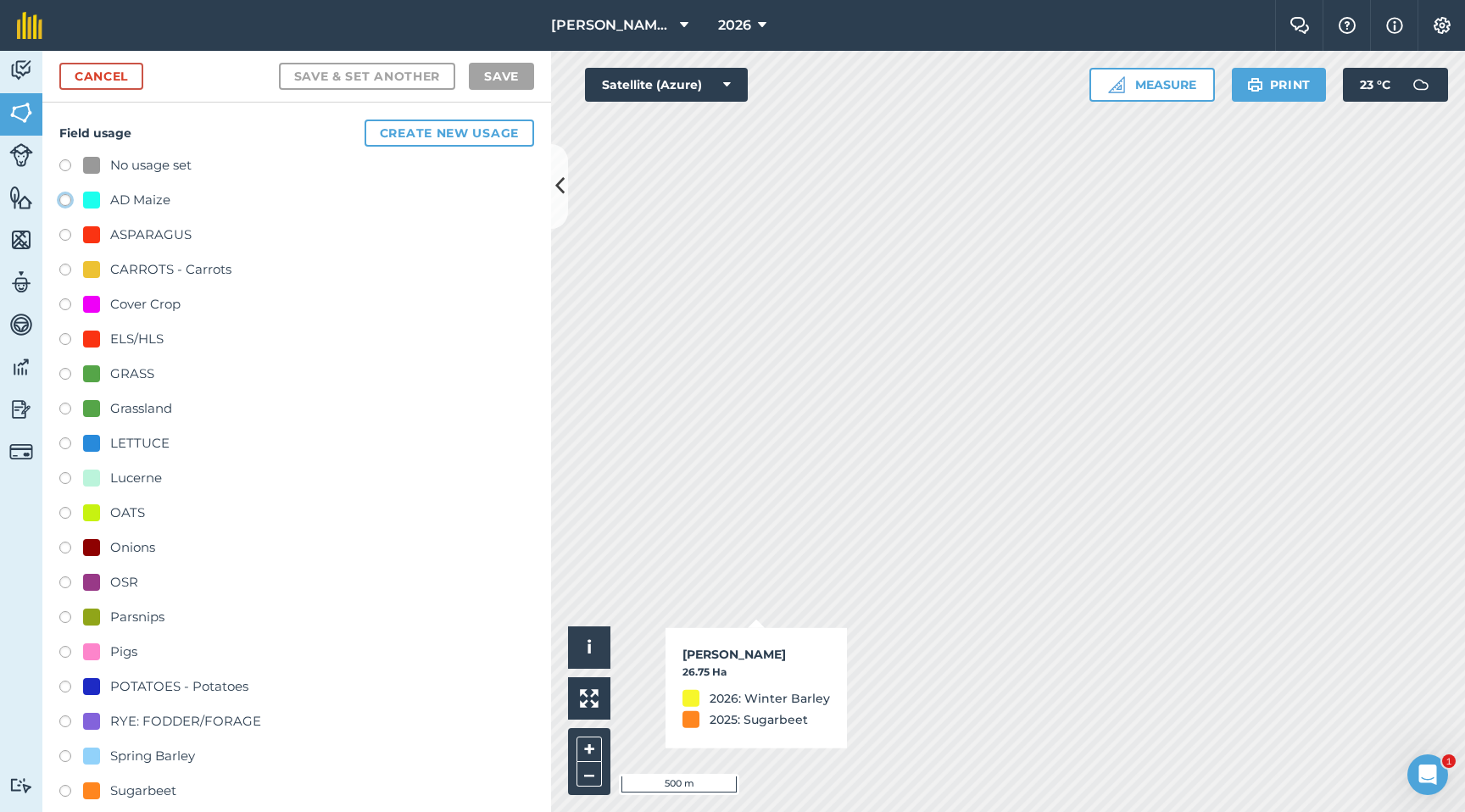 click on "AD Maize" at bounding box center (-8413, 199) 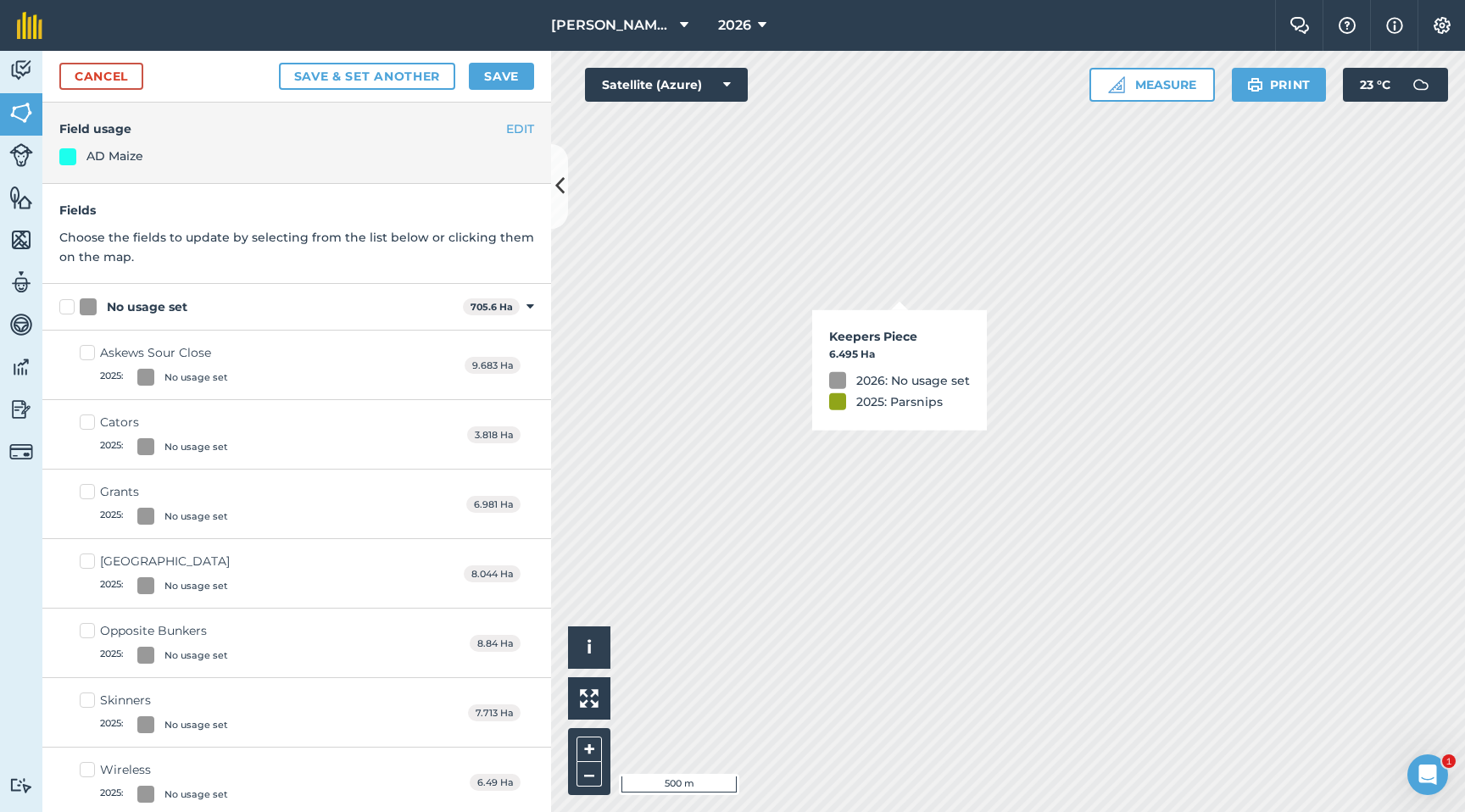 checkbox on "true" 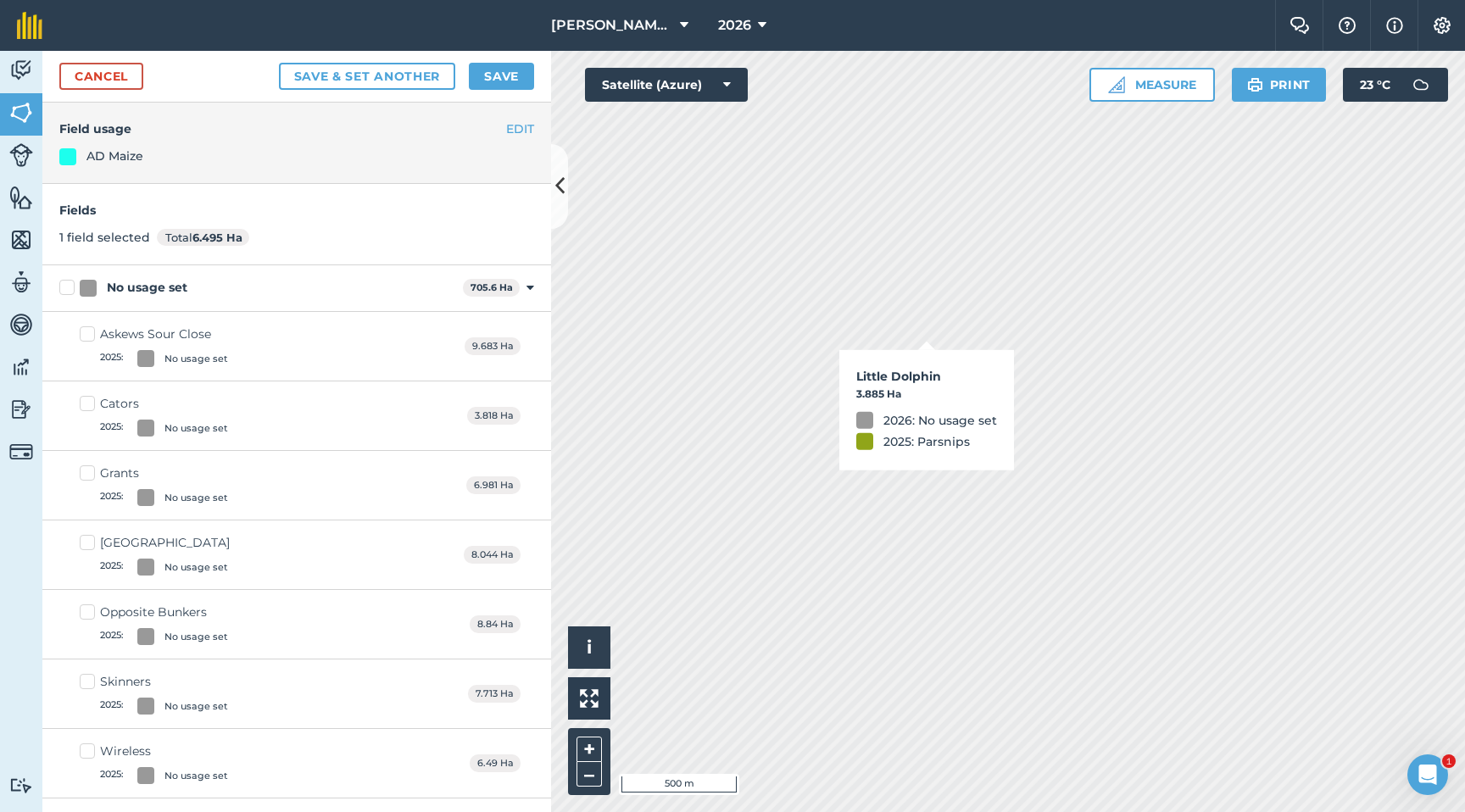 checkbox on "true" 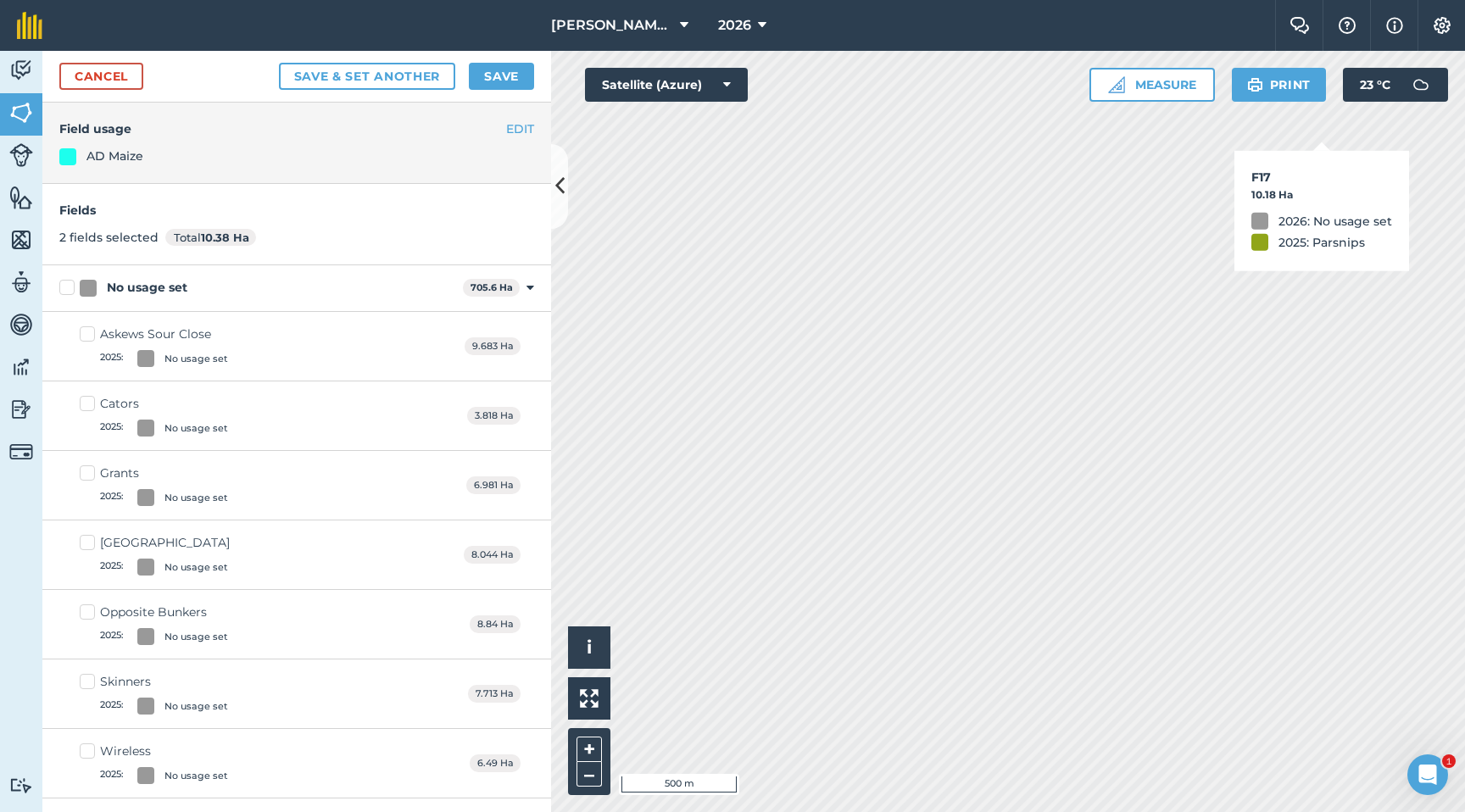 checkbox on "true" 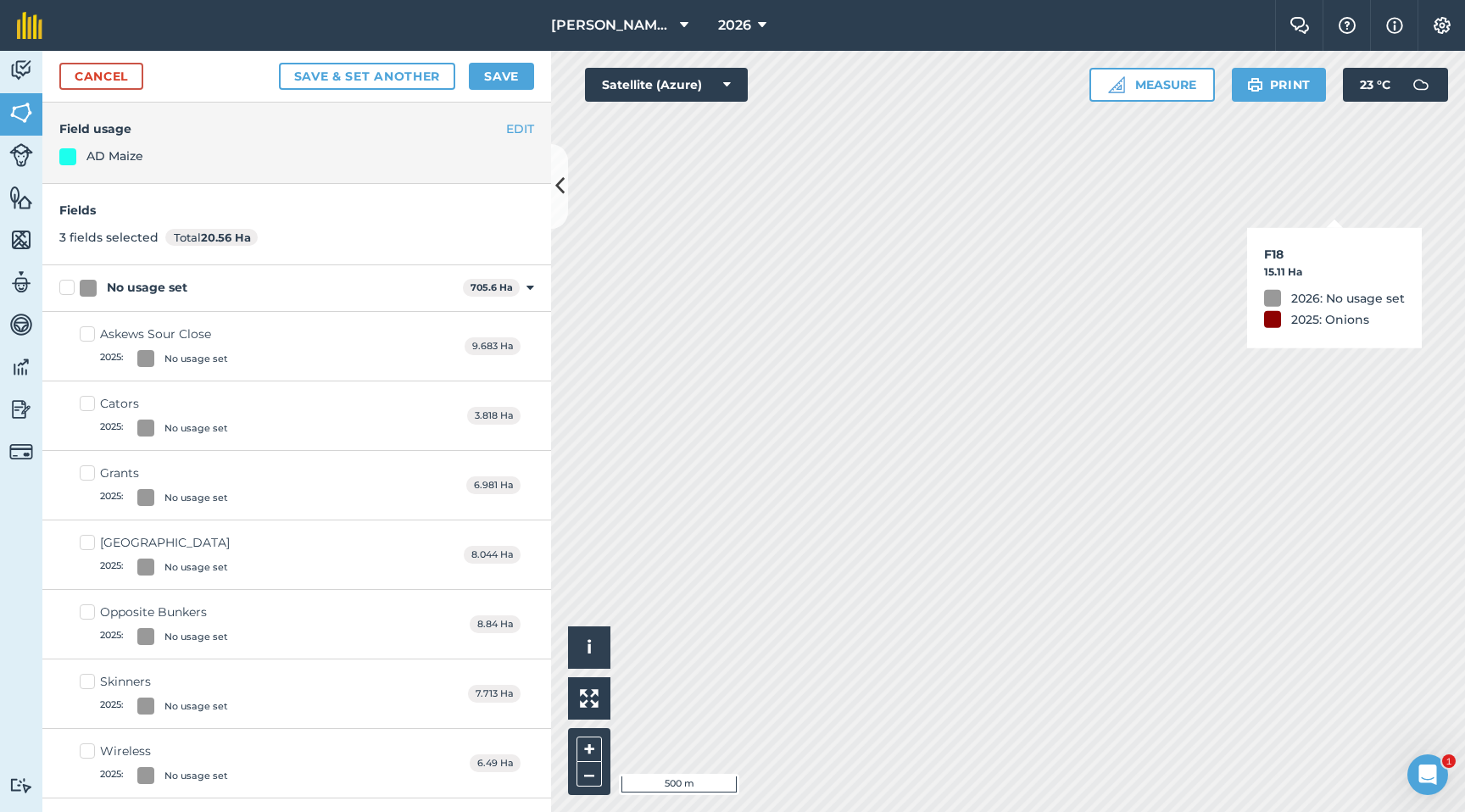 checkbox on "true" 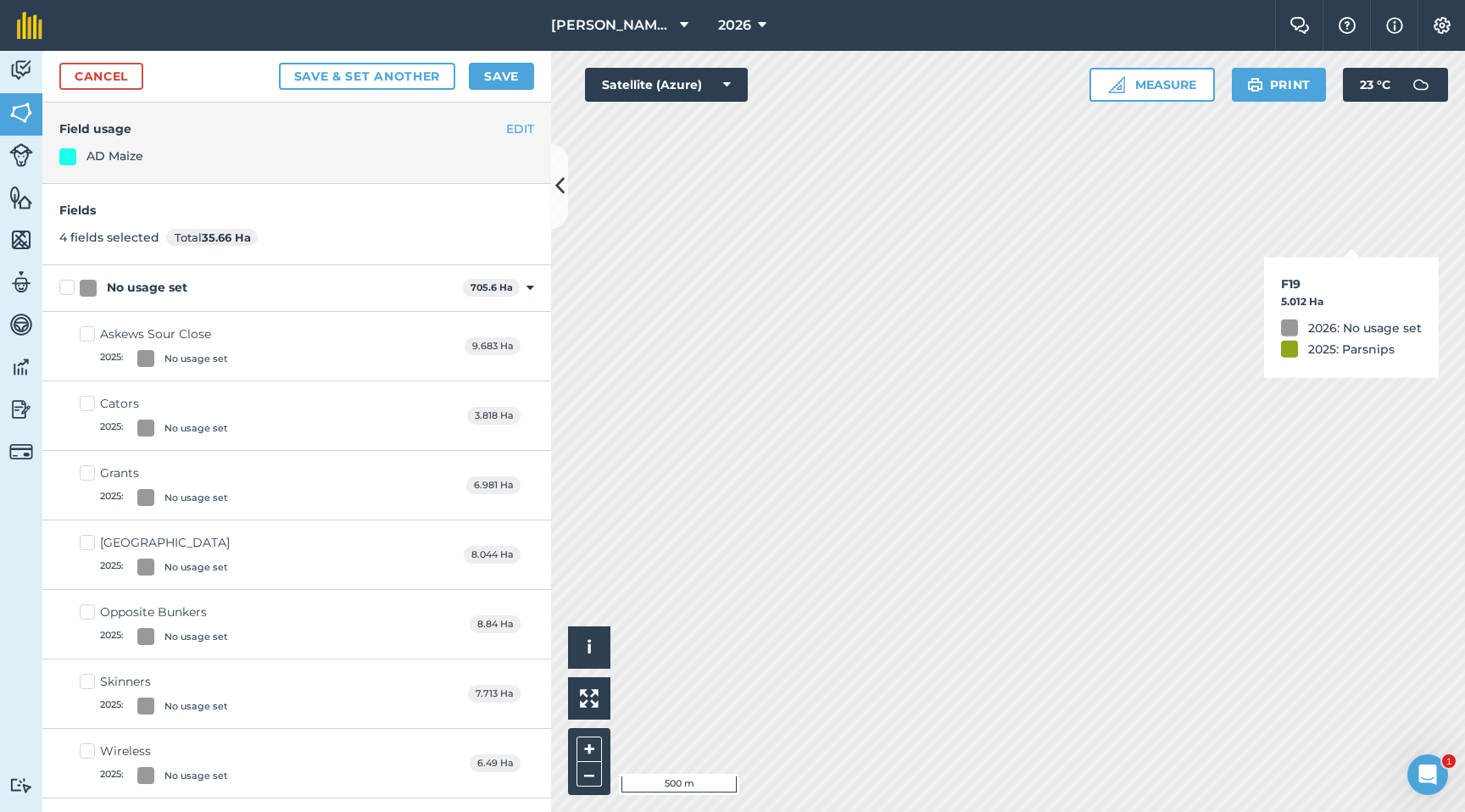 checkbox on "true" 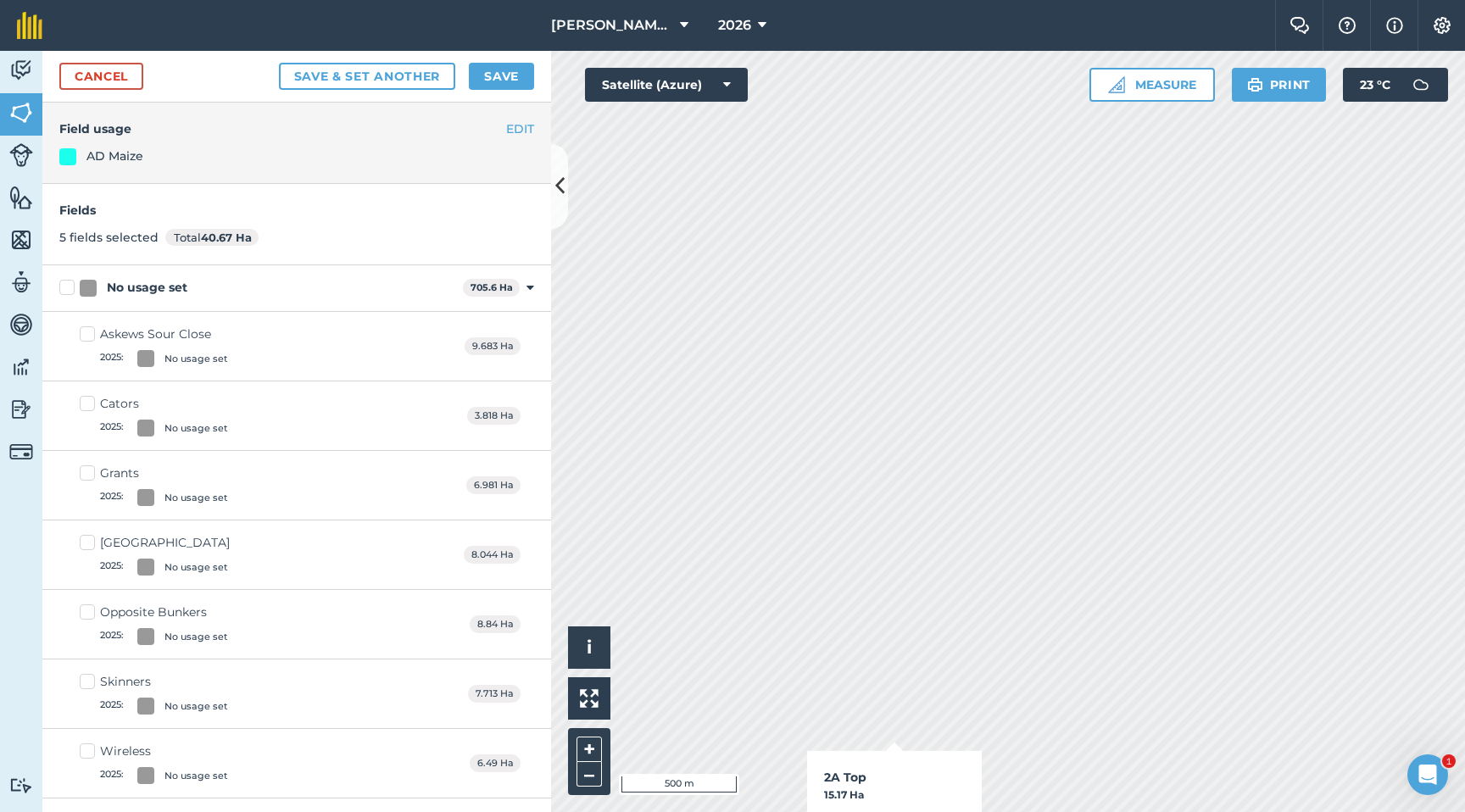 checkbox on "true" 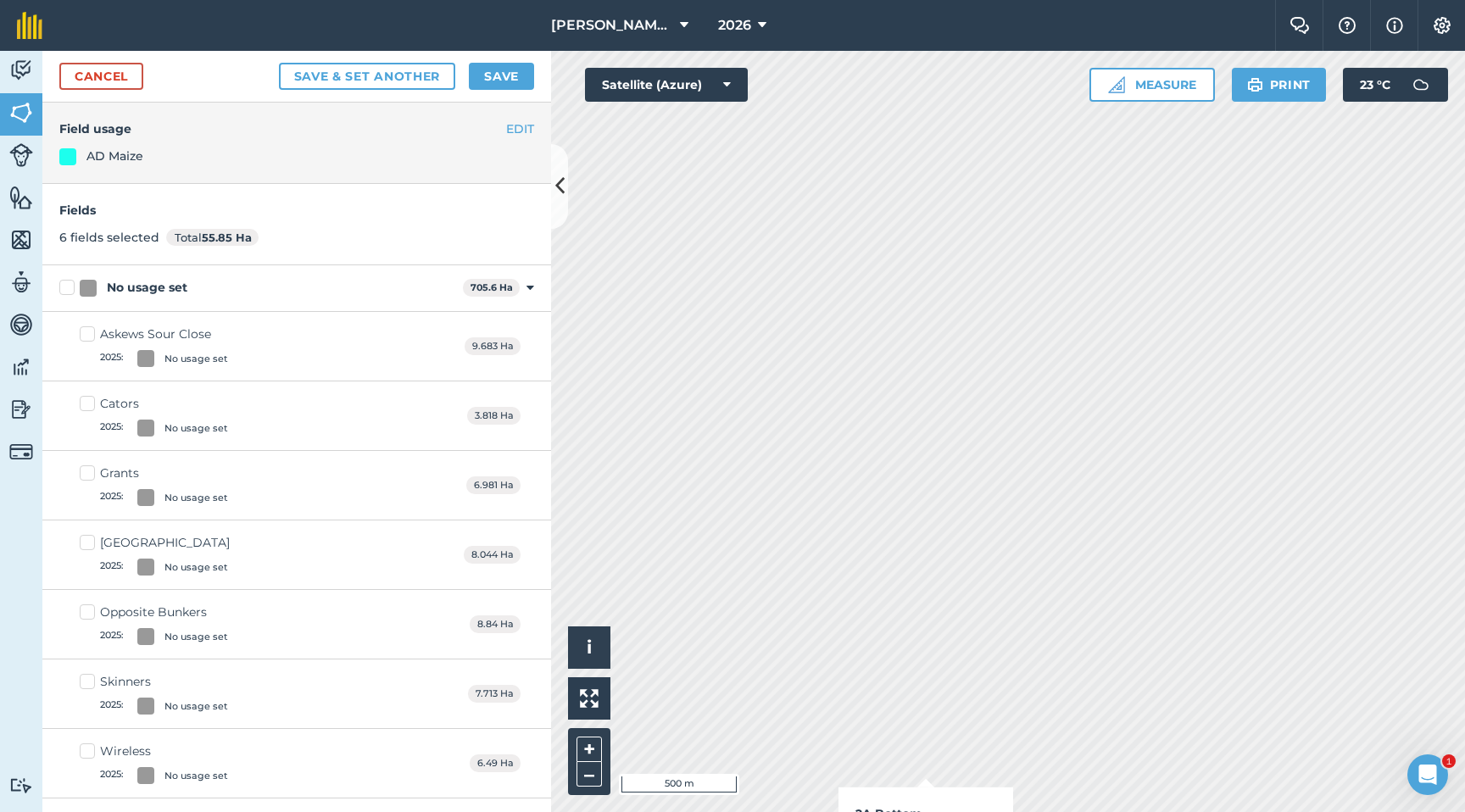 checkbox on "true" 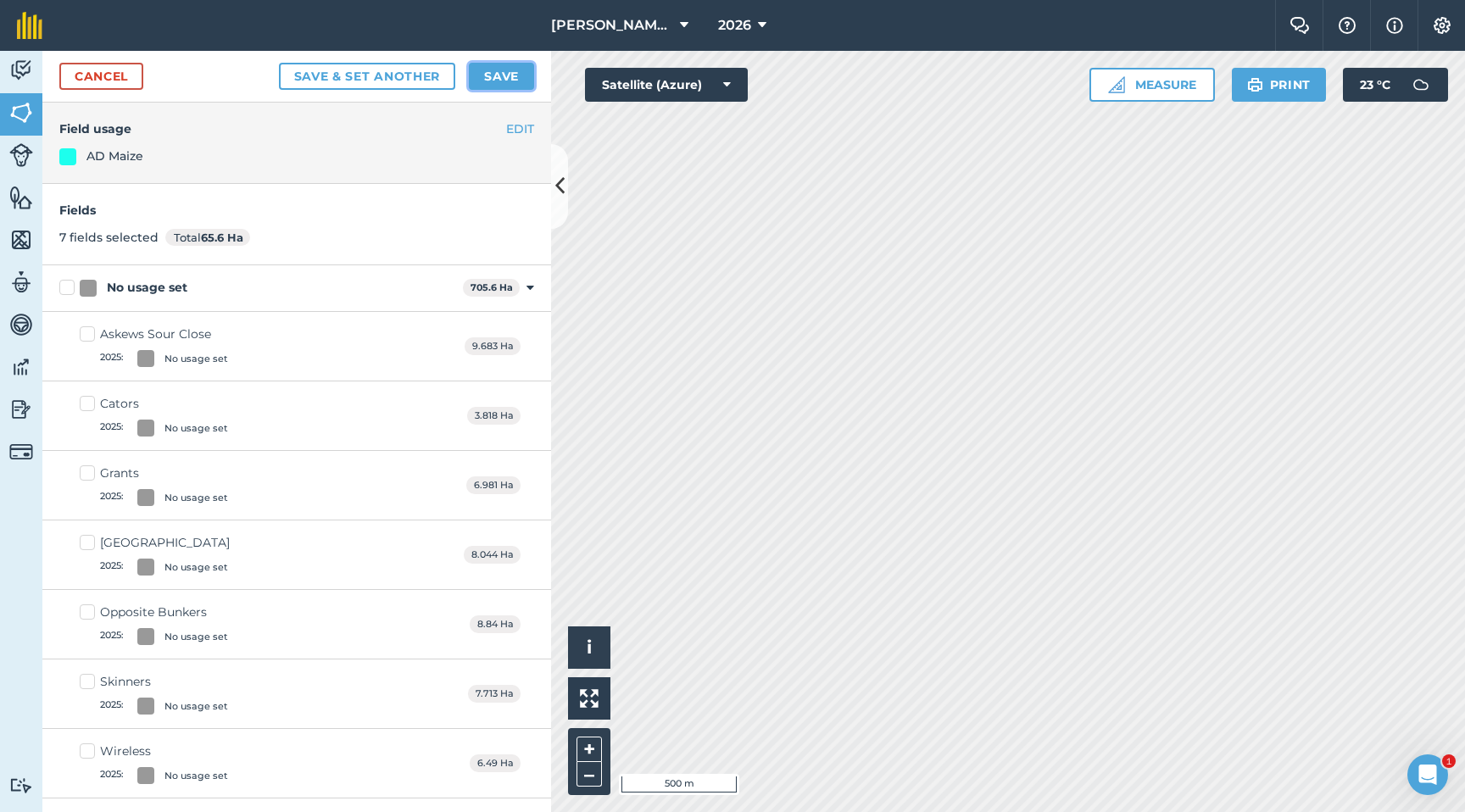 click on "Save" at bounding box center (501, 76) 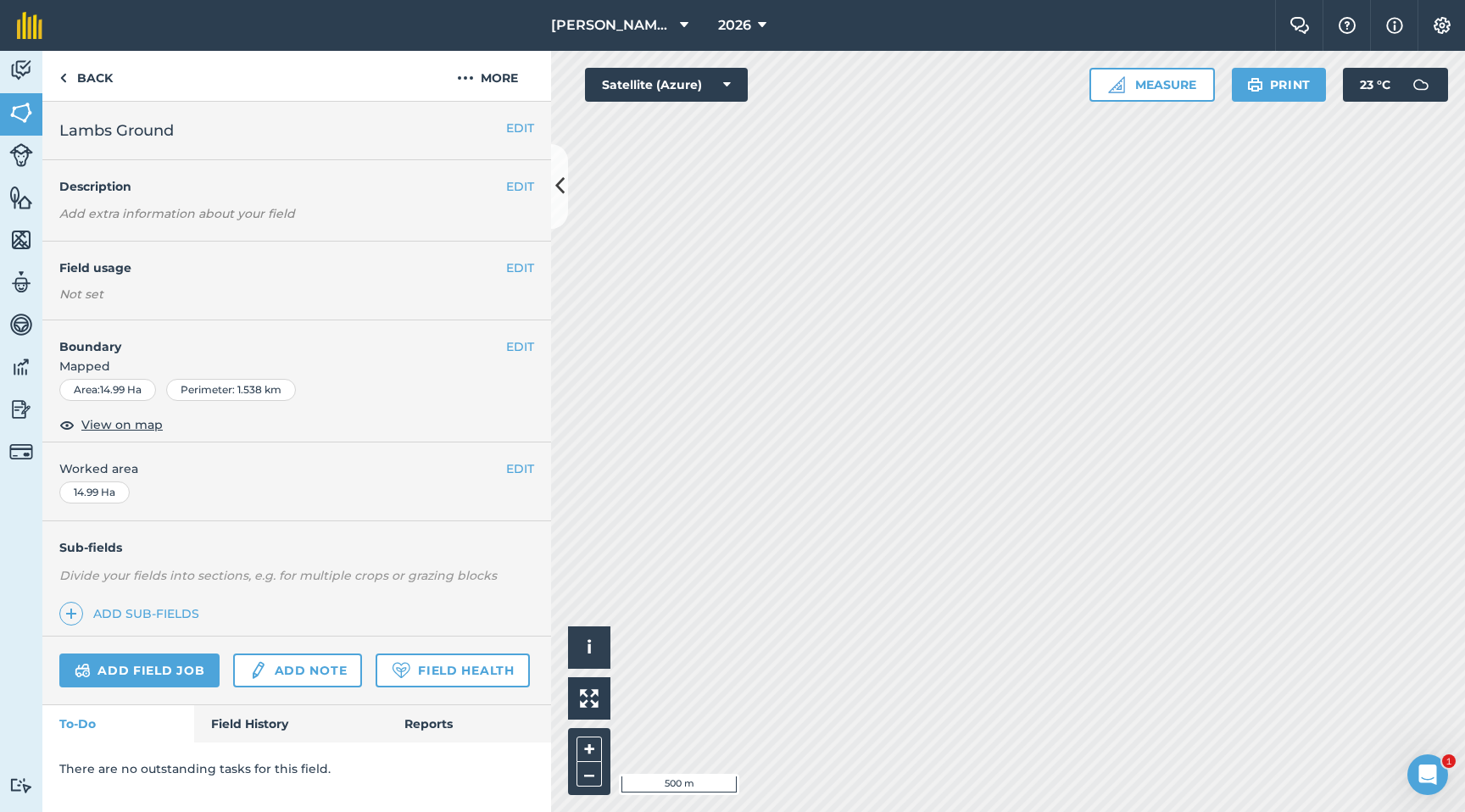 click on "Not set" at bounding box center (297, 294) 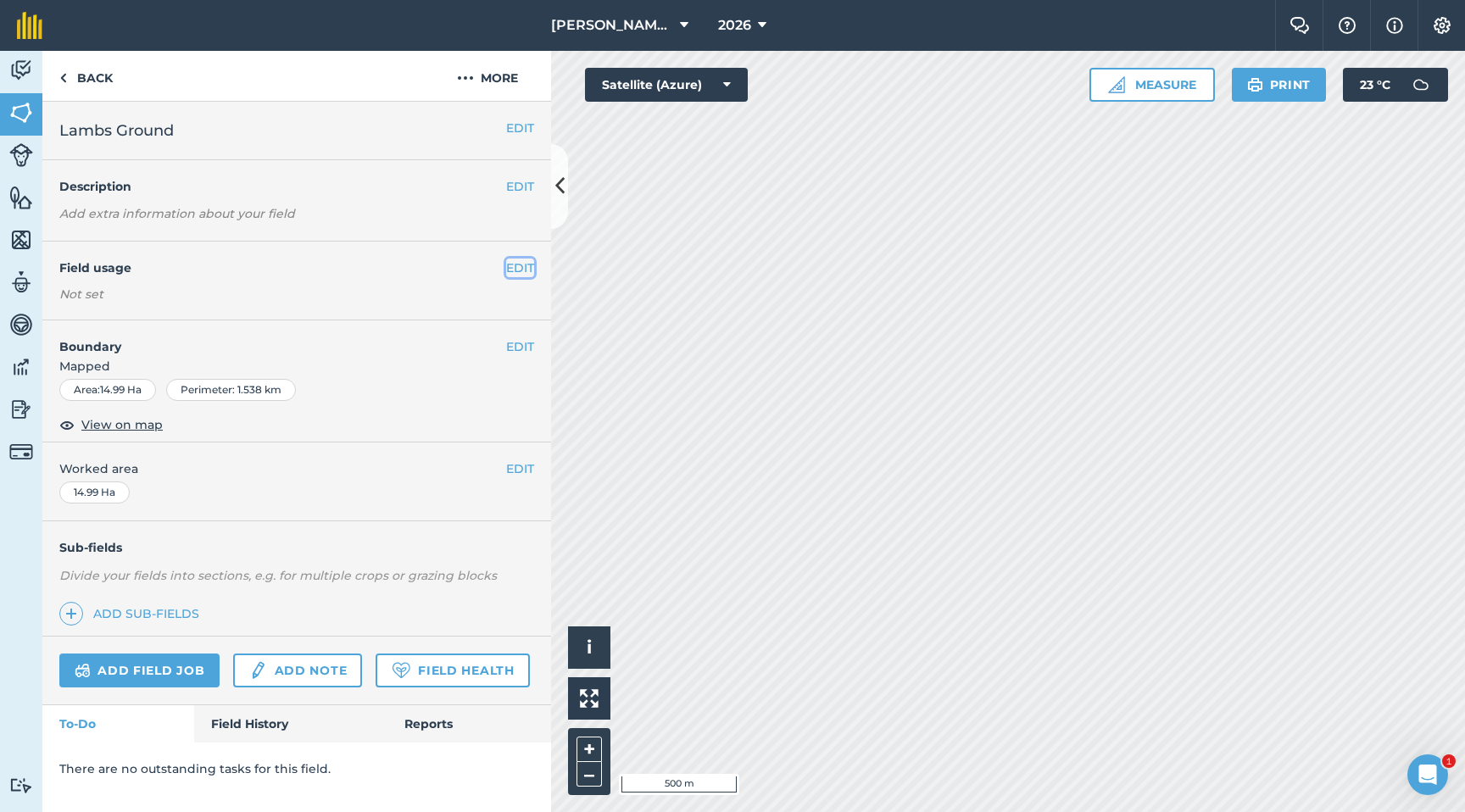 click on "EDIT" at bounding box center [520, 268] 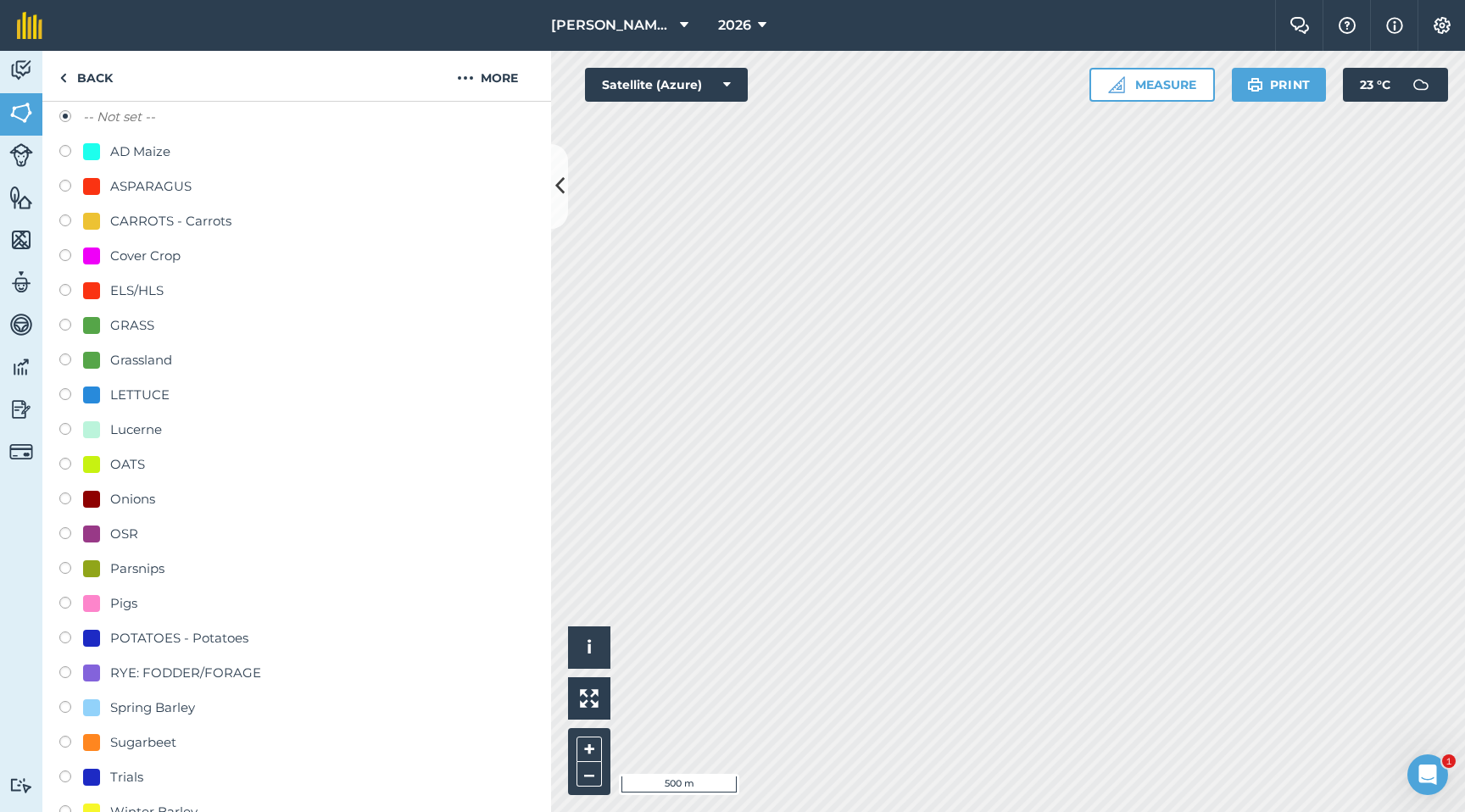 scroll, scrollTop: 186, scrollLeft: 0, axis: vertical 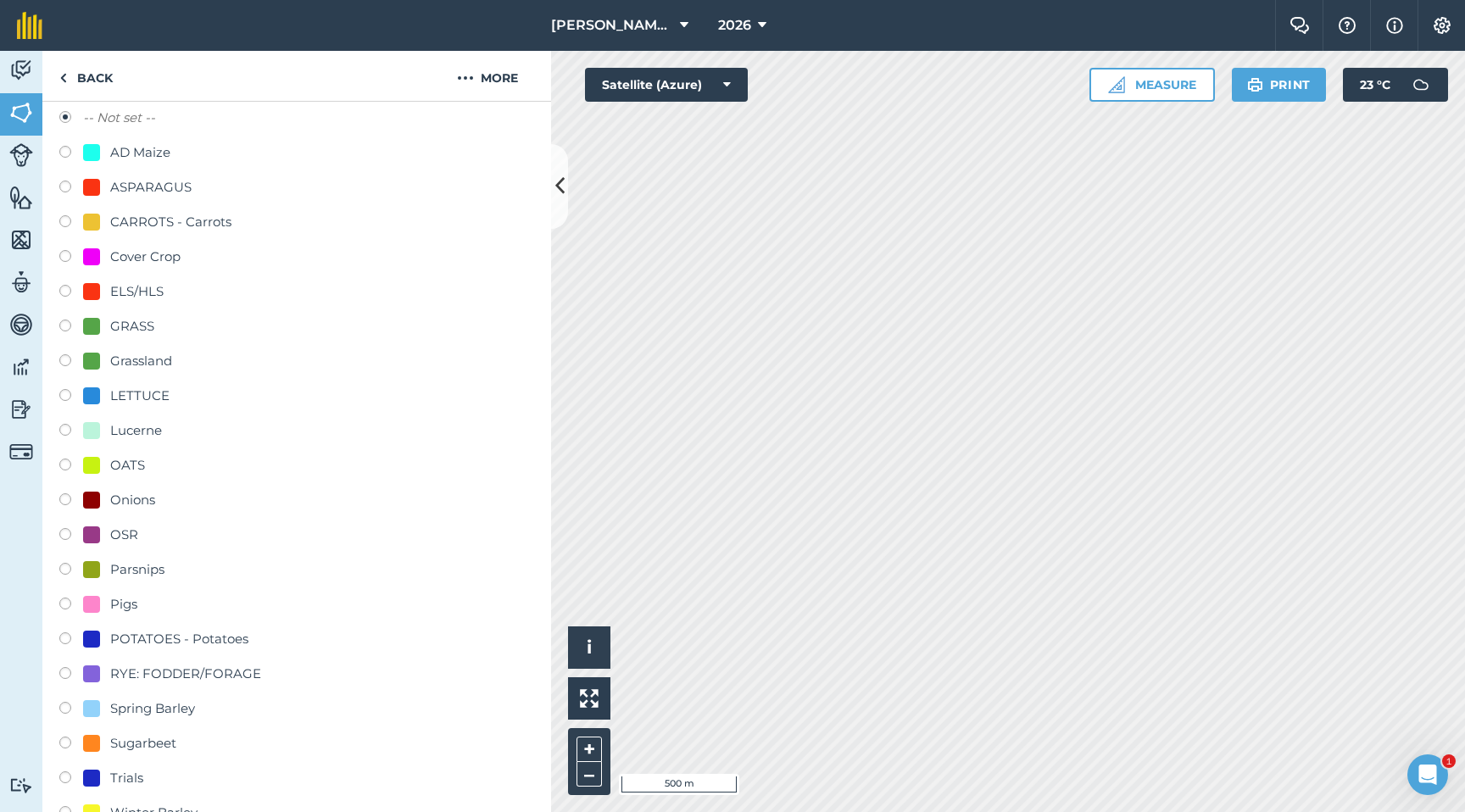 click at bounding box center [71, 571] 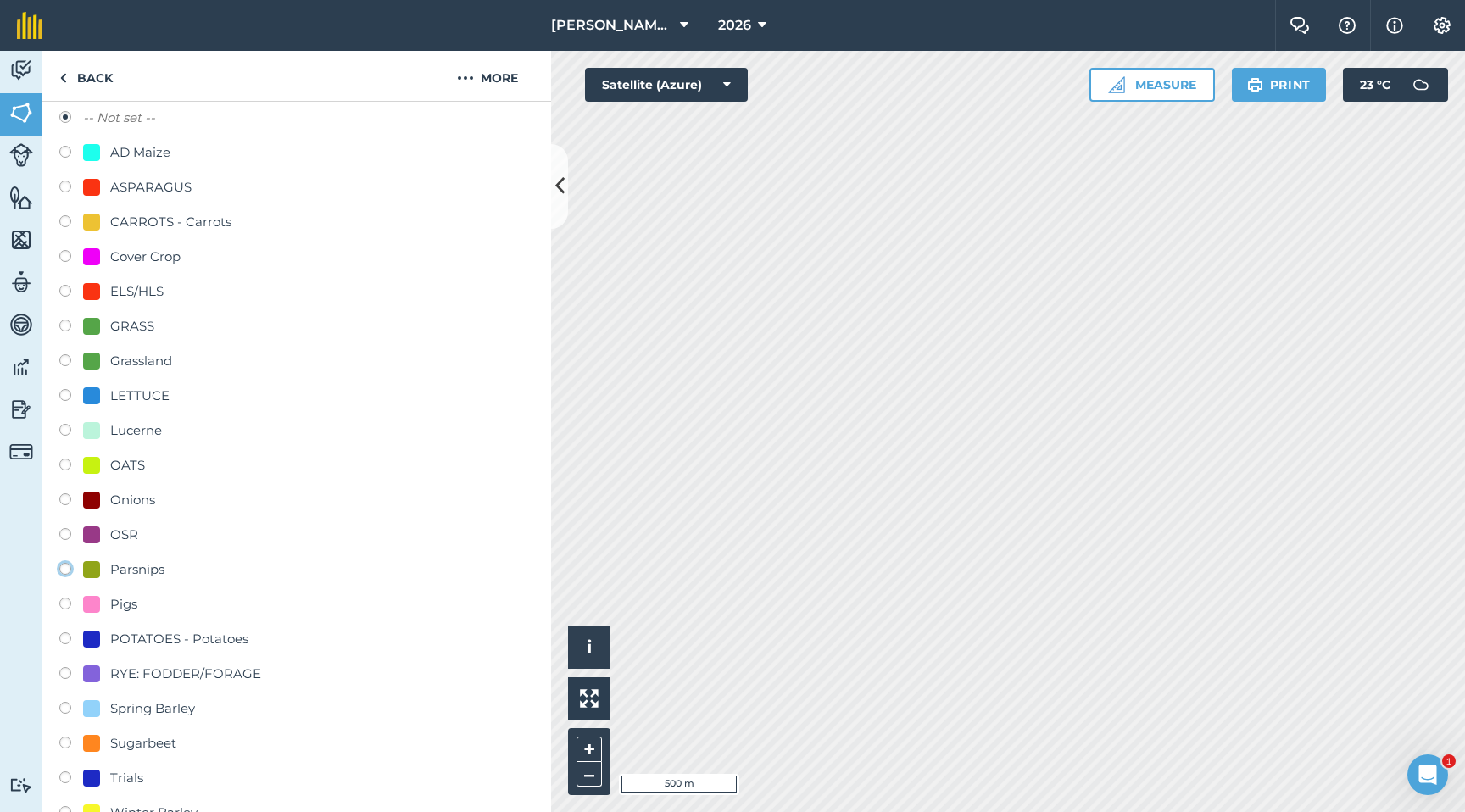 click on "Parsnips" at bounding box center (-8413, 568) 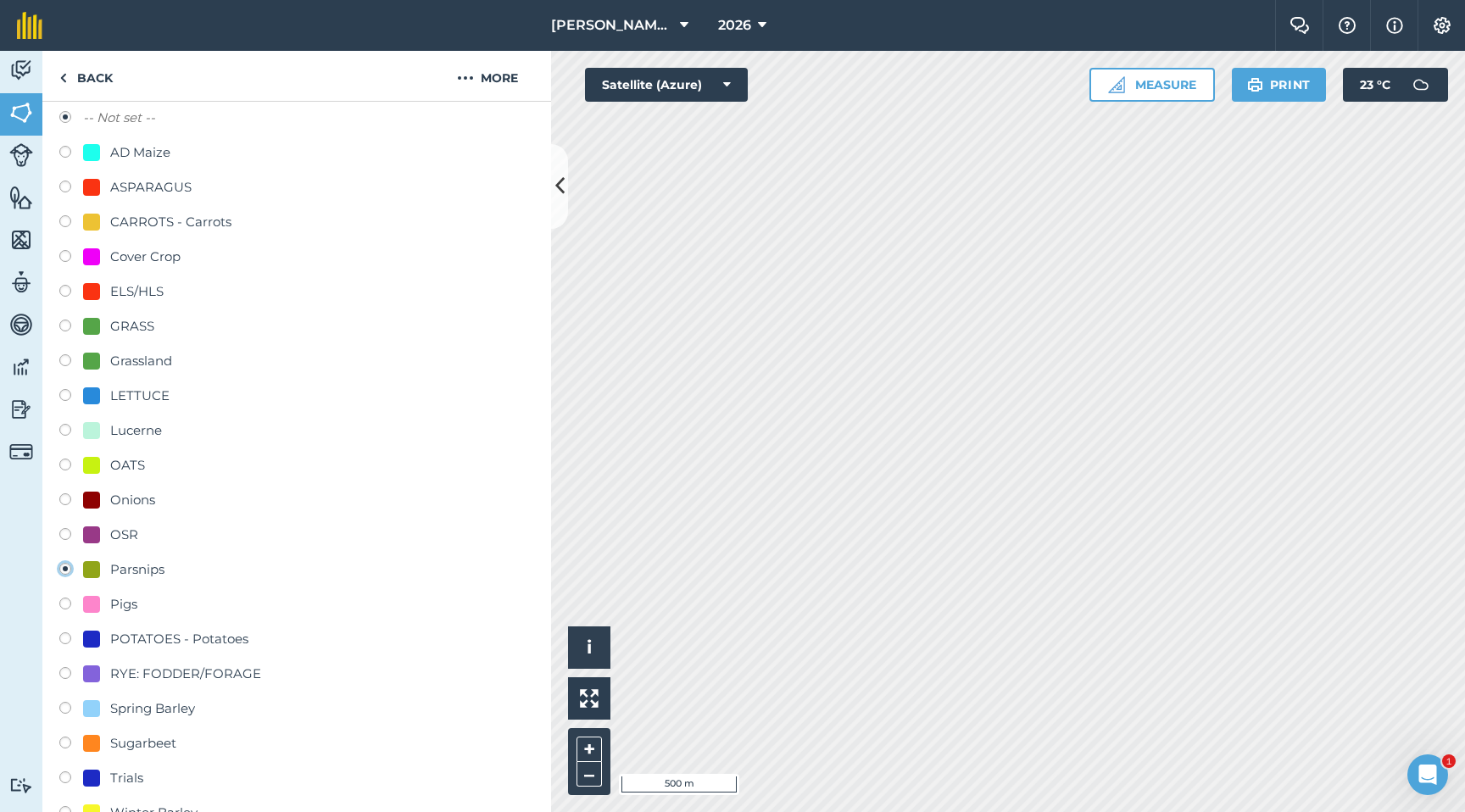 radio on "true" 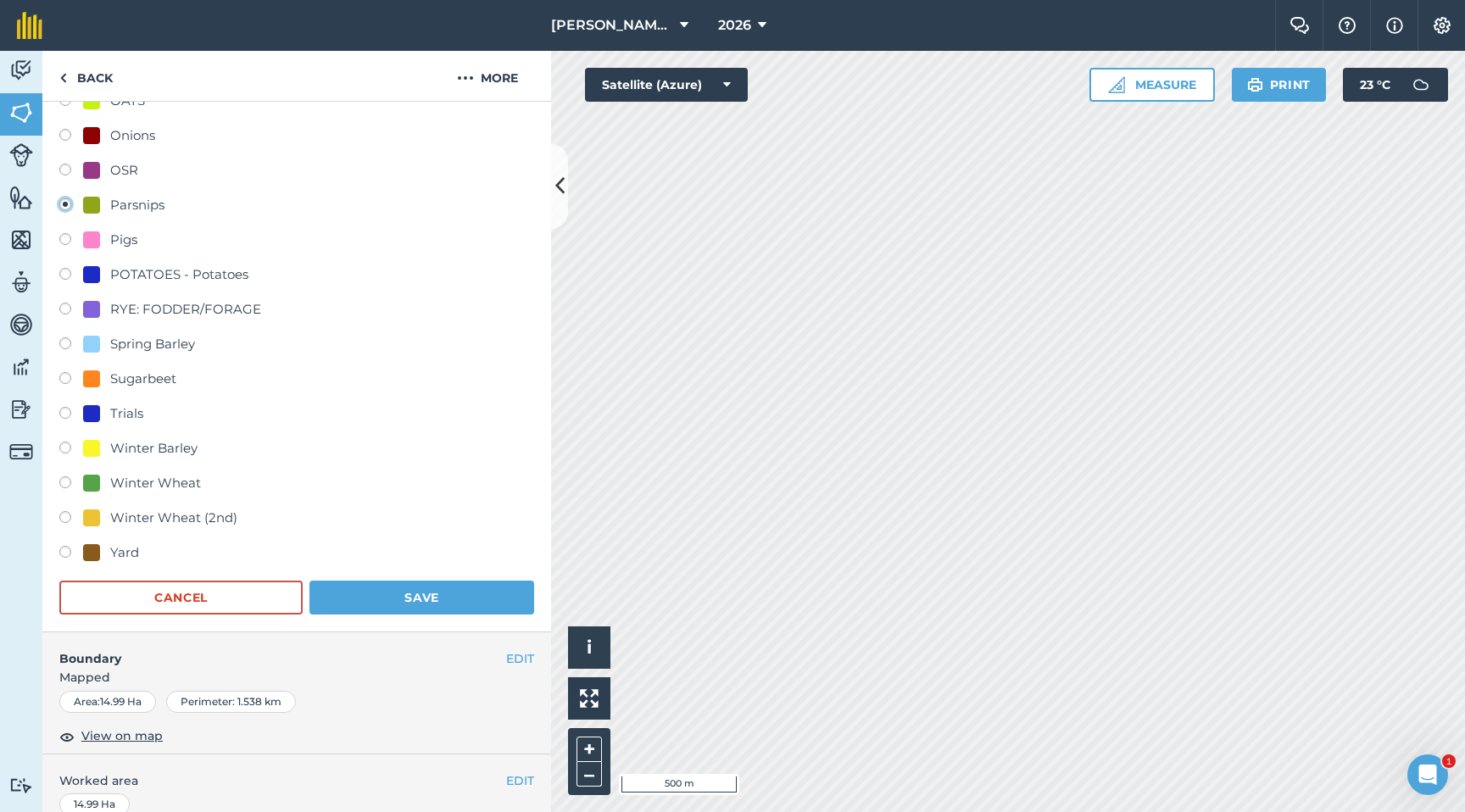 scroll, scrollTop: 709, scrollLeft: 0, axis: vertical 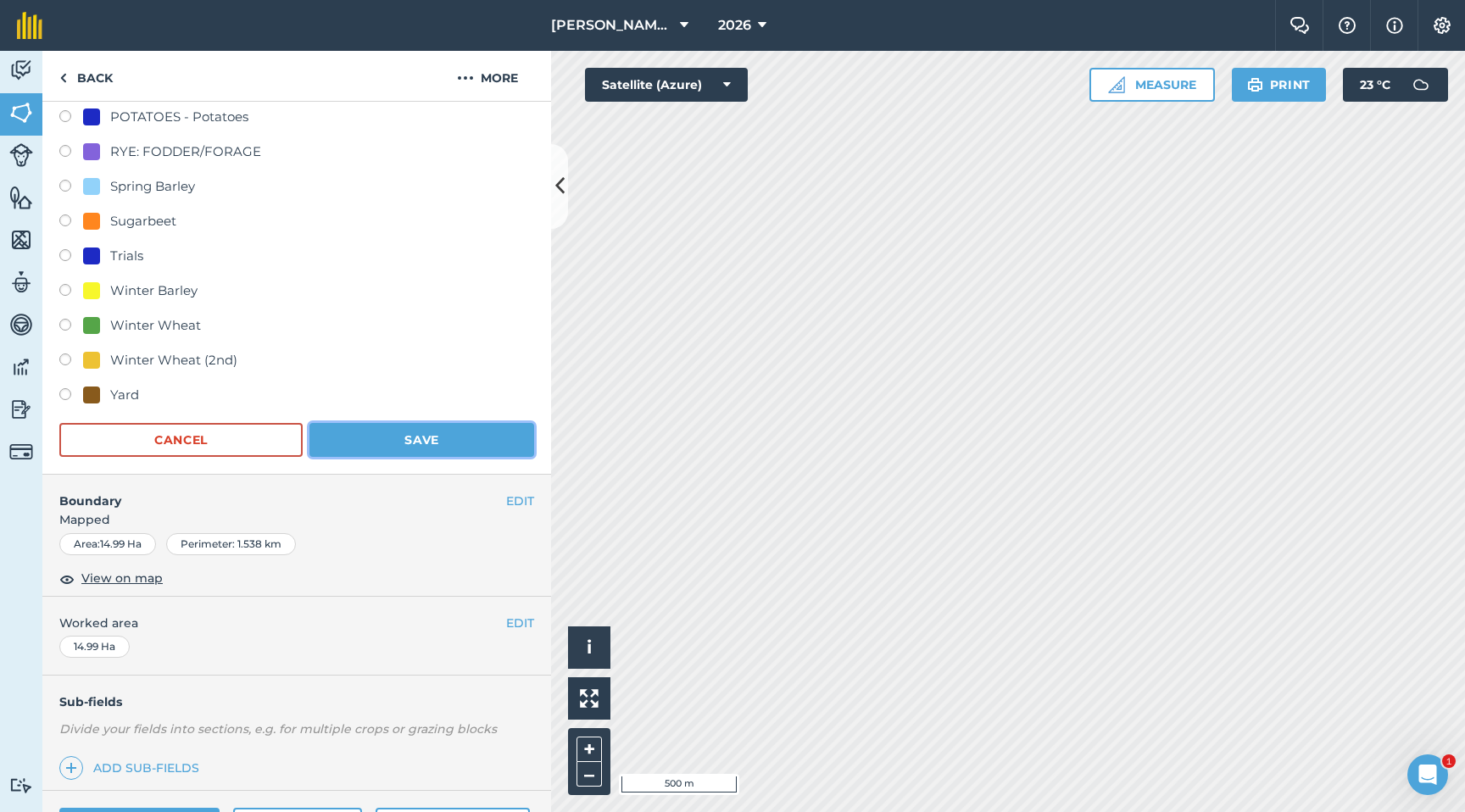 click on "Save" at bounding box center (421, 440) 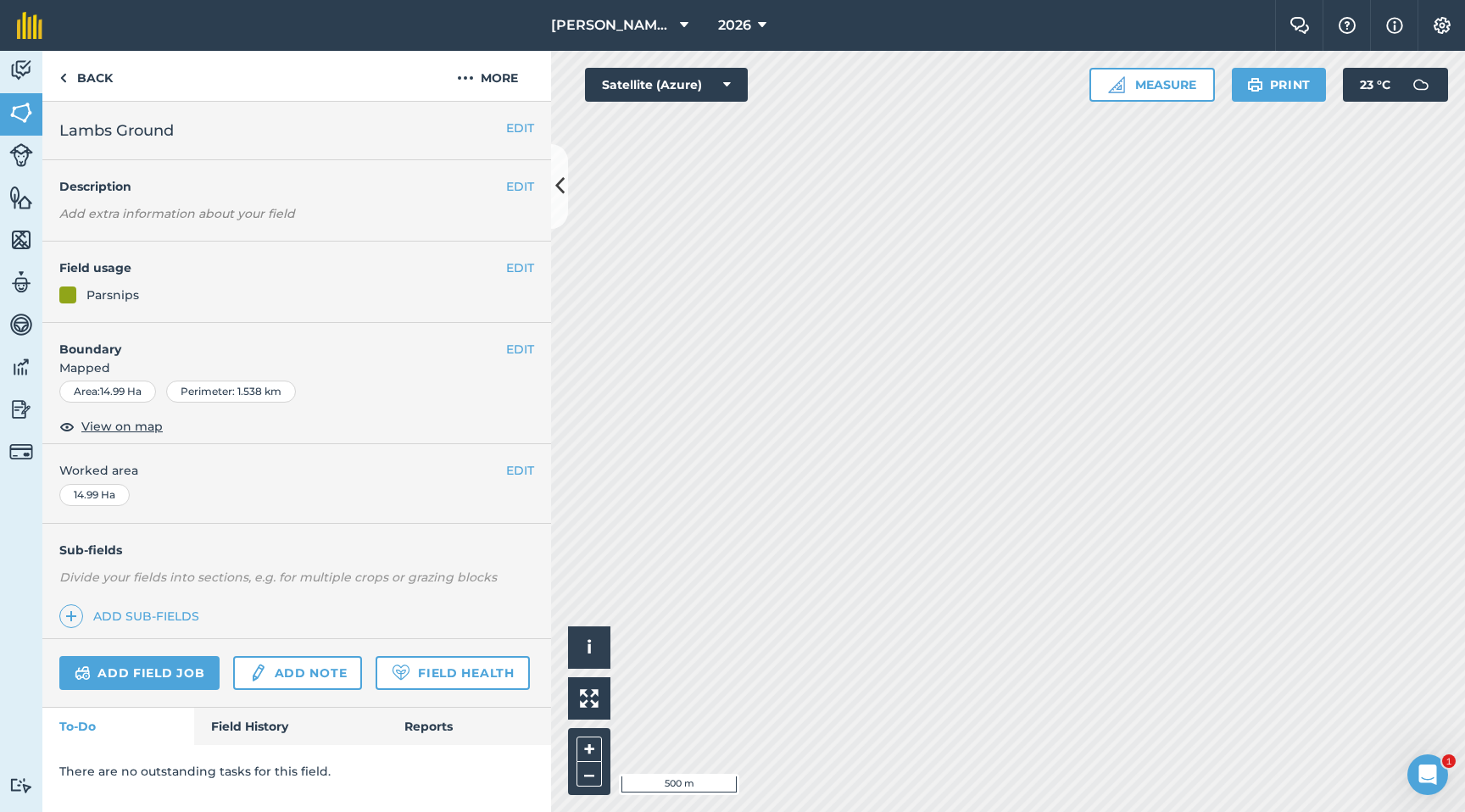 scroll, scrollTop: 0, scrollLeft: 0, axis: both 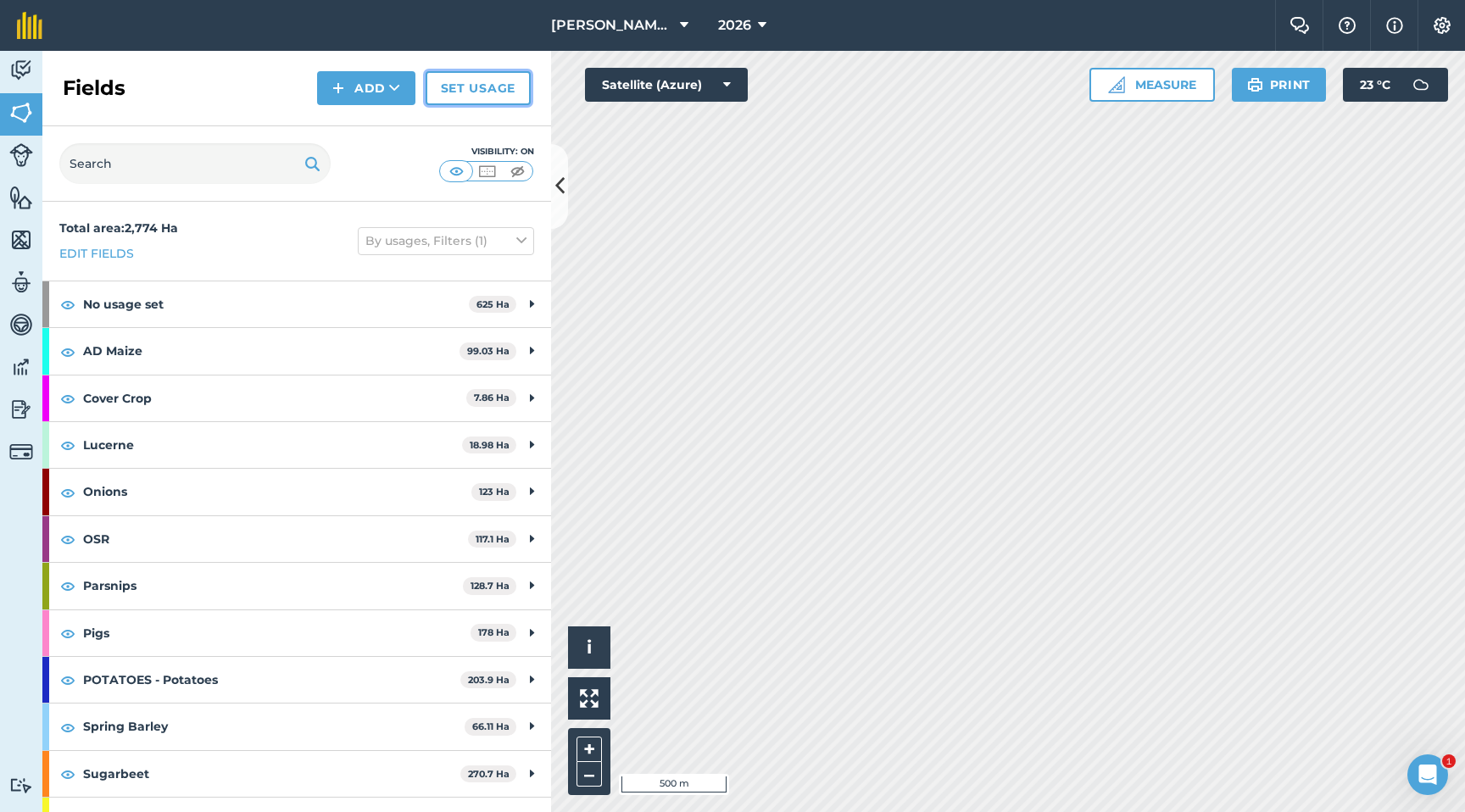 click on "Set usage" at bounding box center (478, 88) 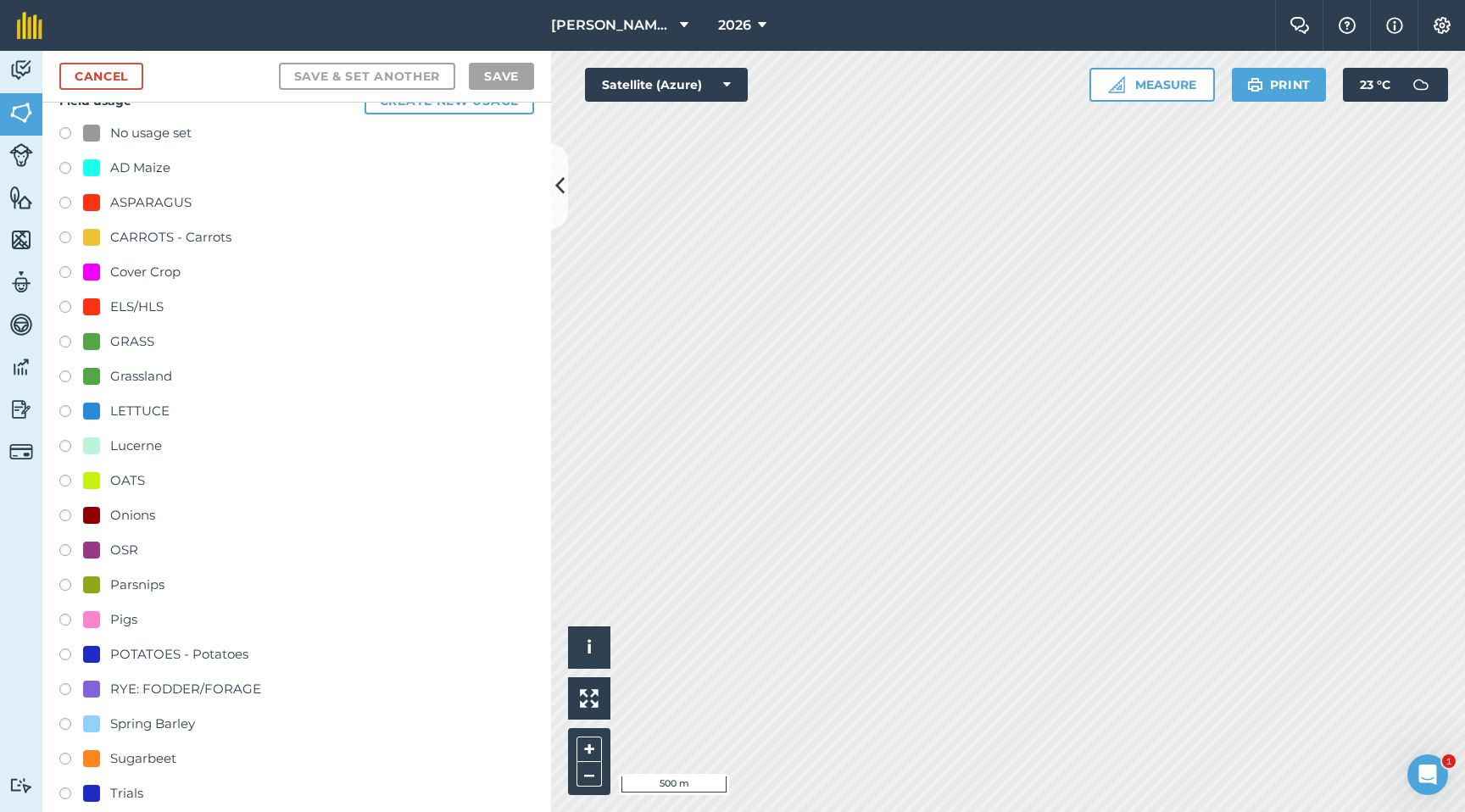 scroll, scrollTop: 40, scrollLeft: 0, axis: vertical 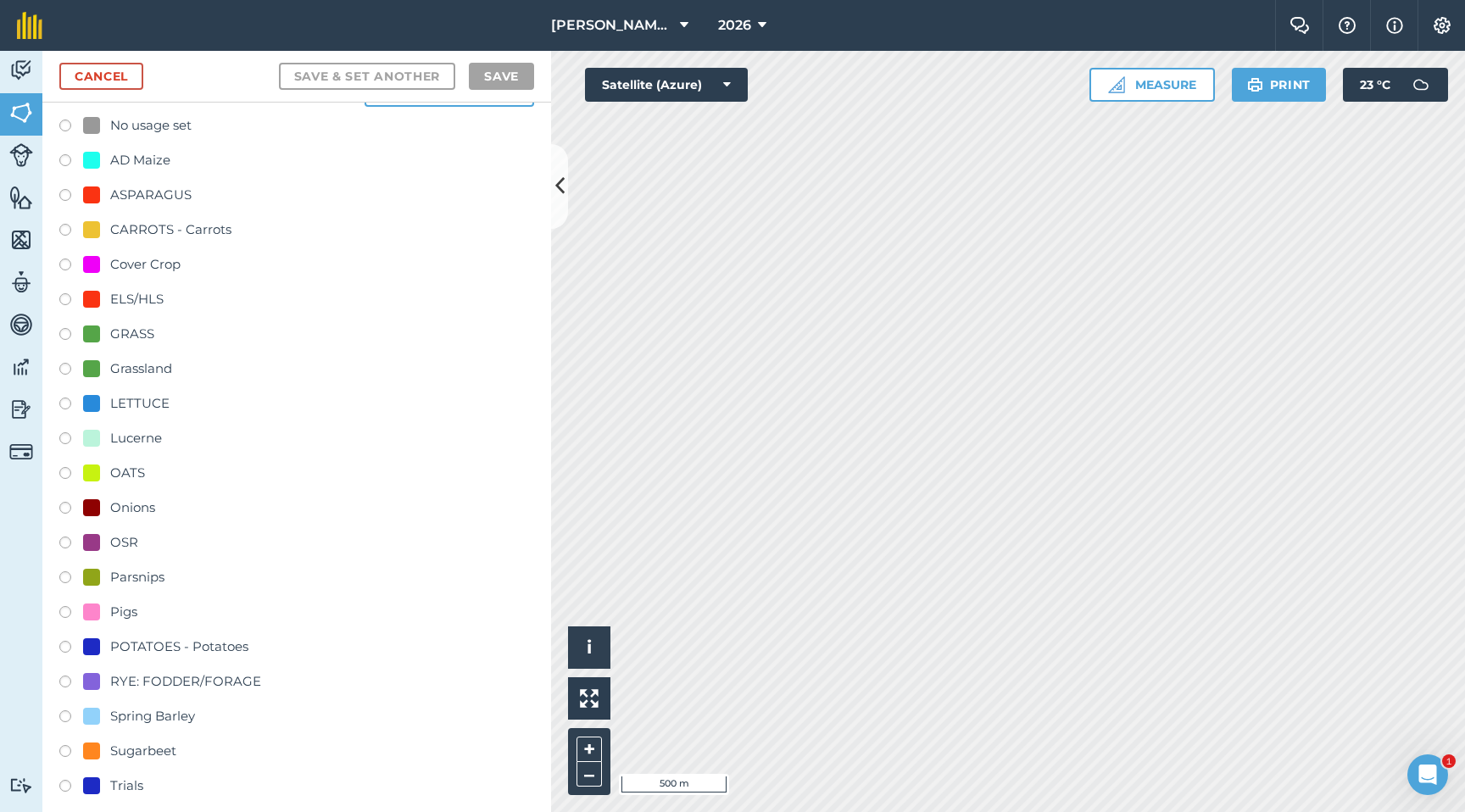 click at bounding box center (71, 510) 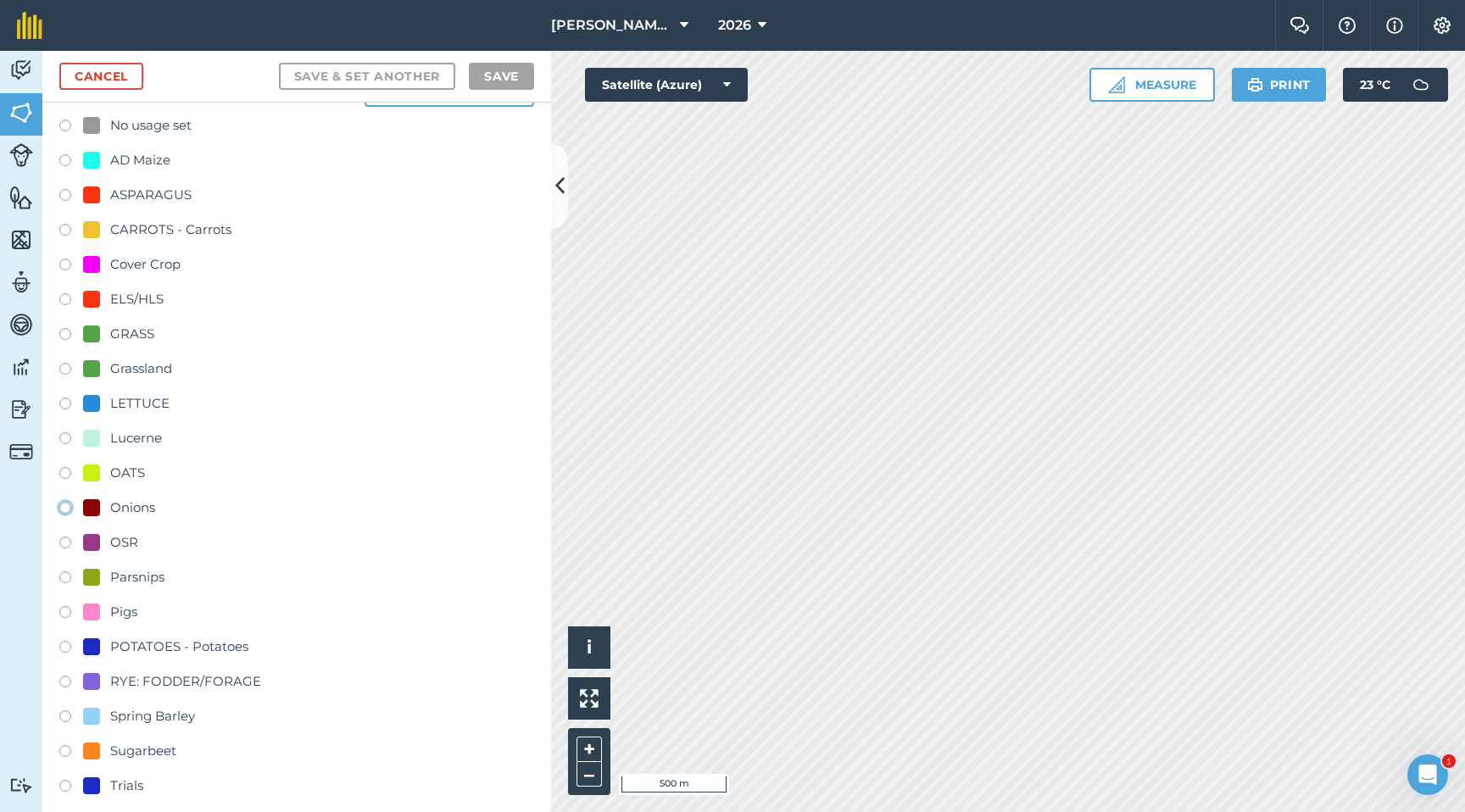 click on "Onions" at bounding box center (-8413, 507) 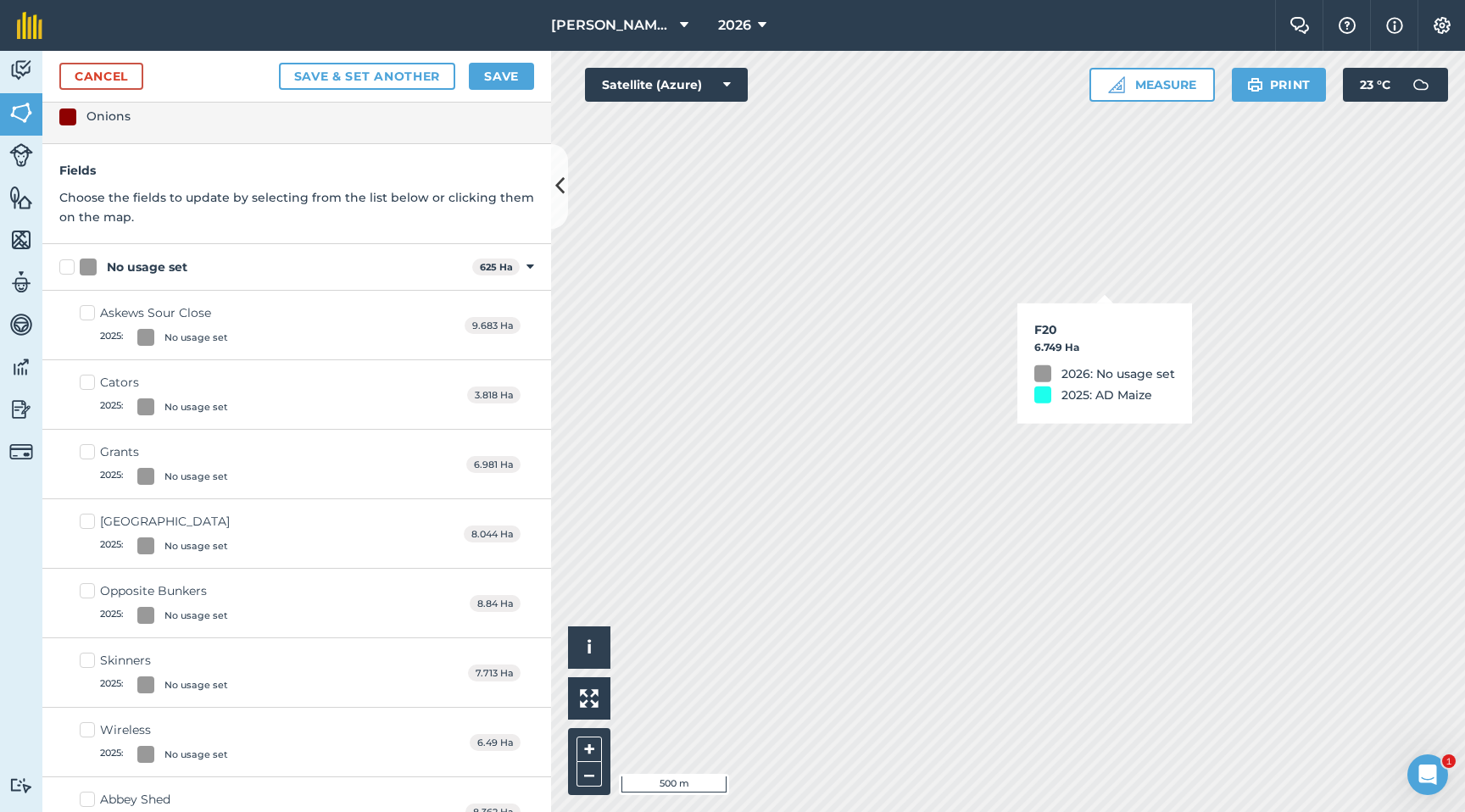 checkbox on "true" 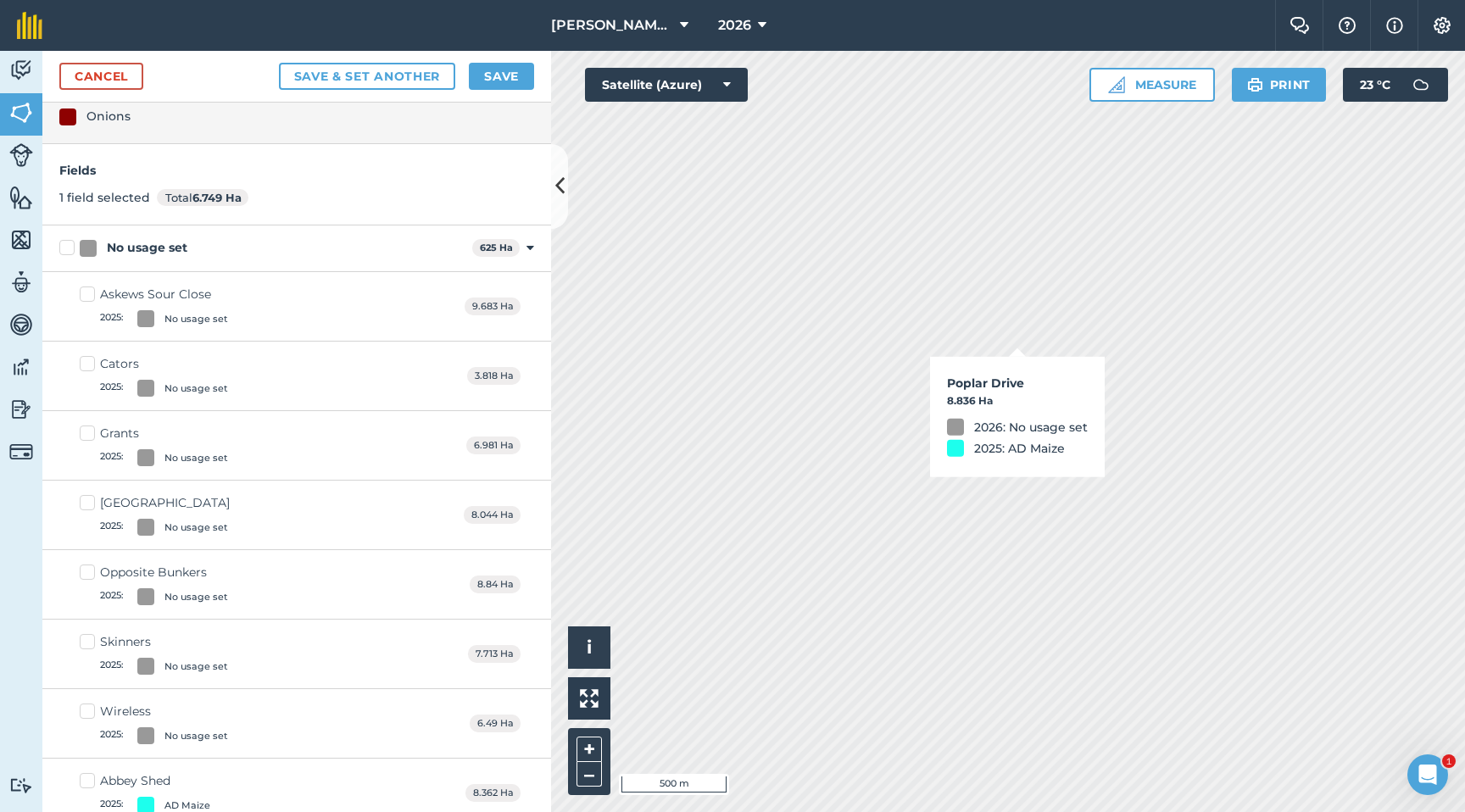 checkbox on "true" 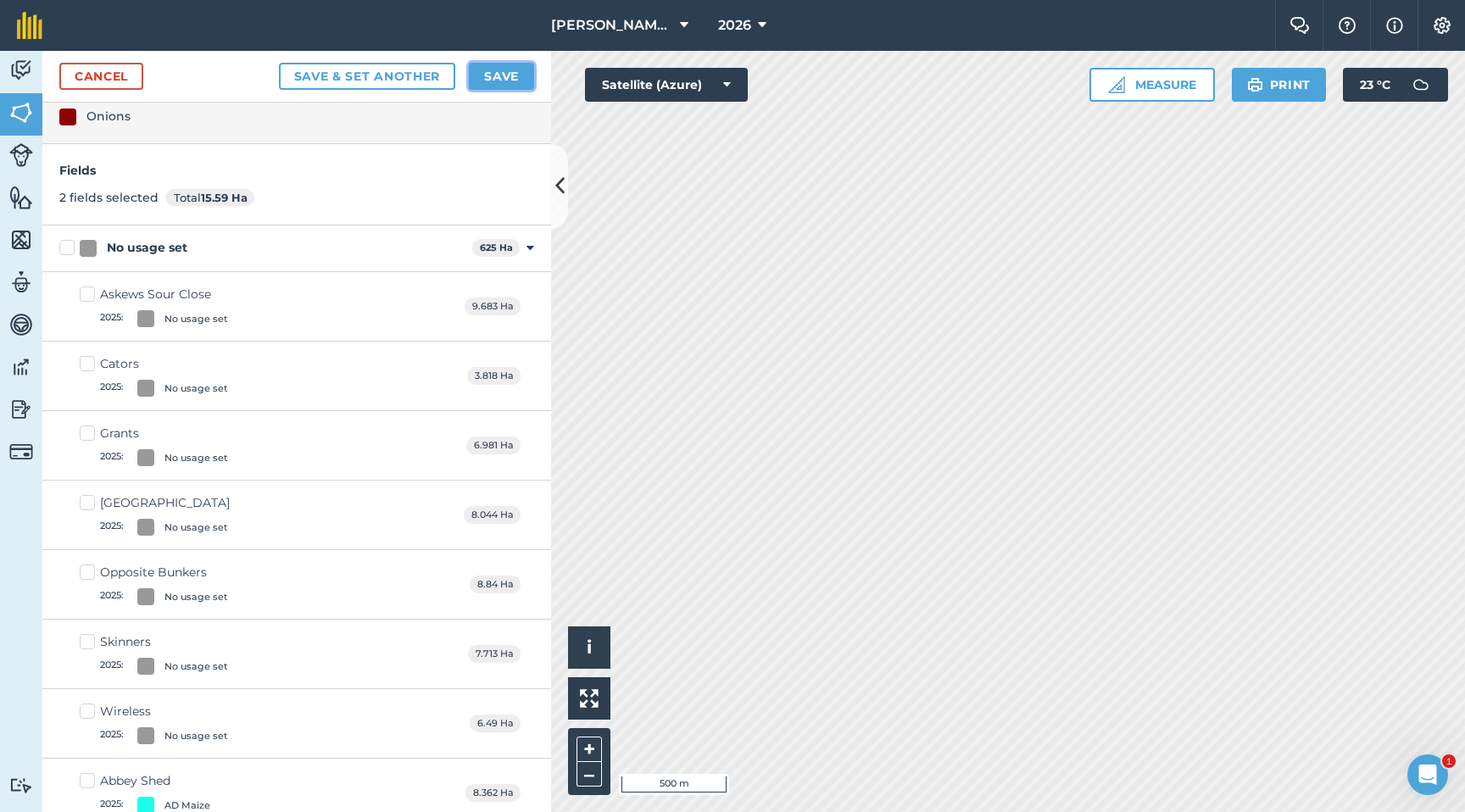 click on "Save" at bounding box center [501, 76] 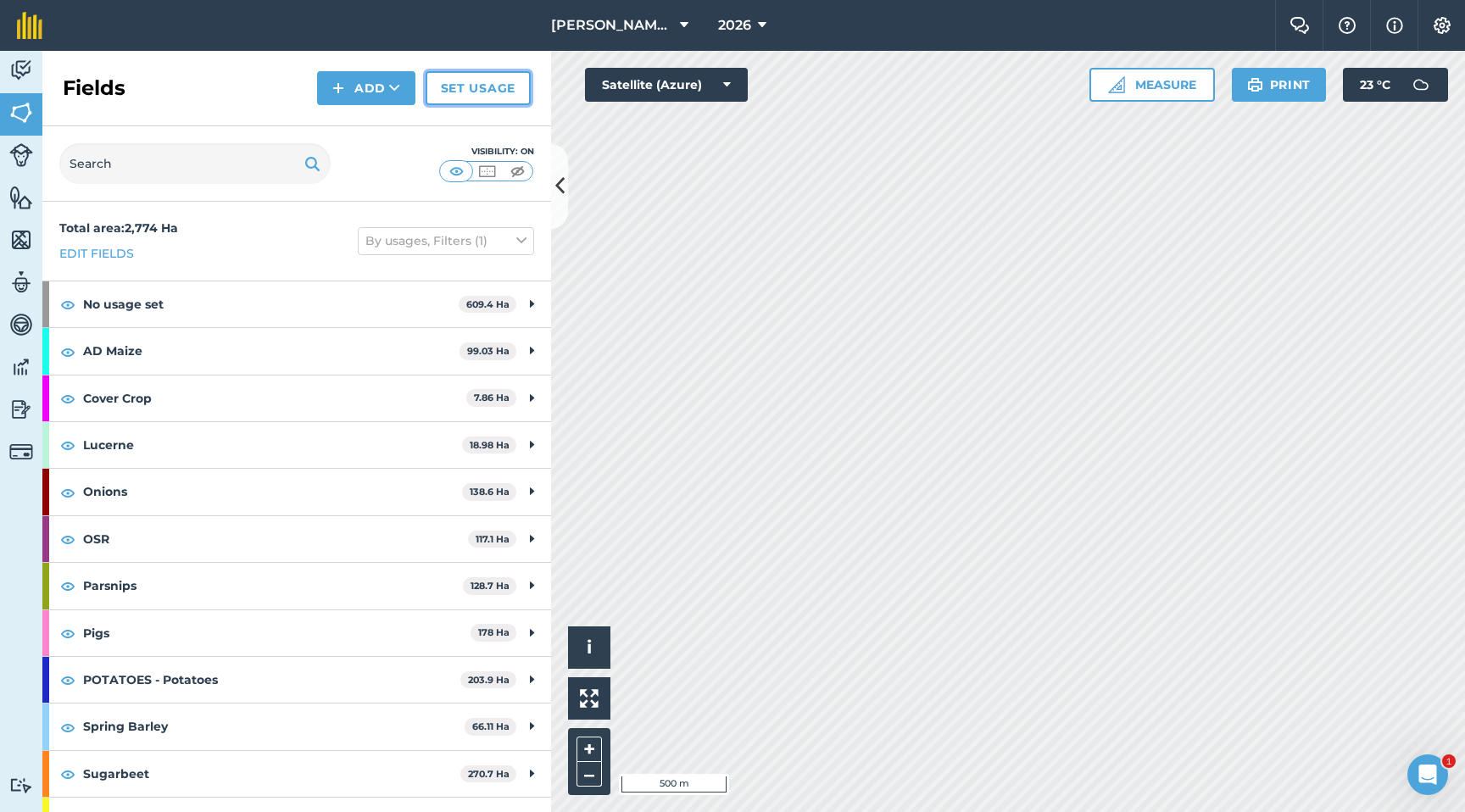 click on "Set usage" at bounding box center [478, 88] 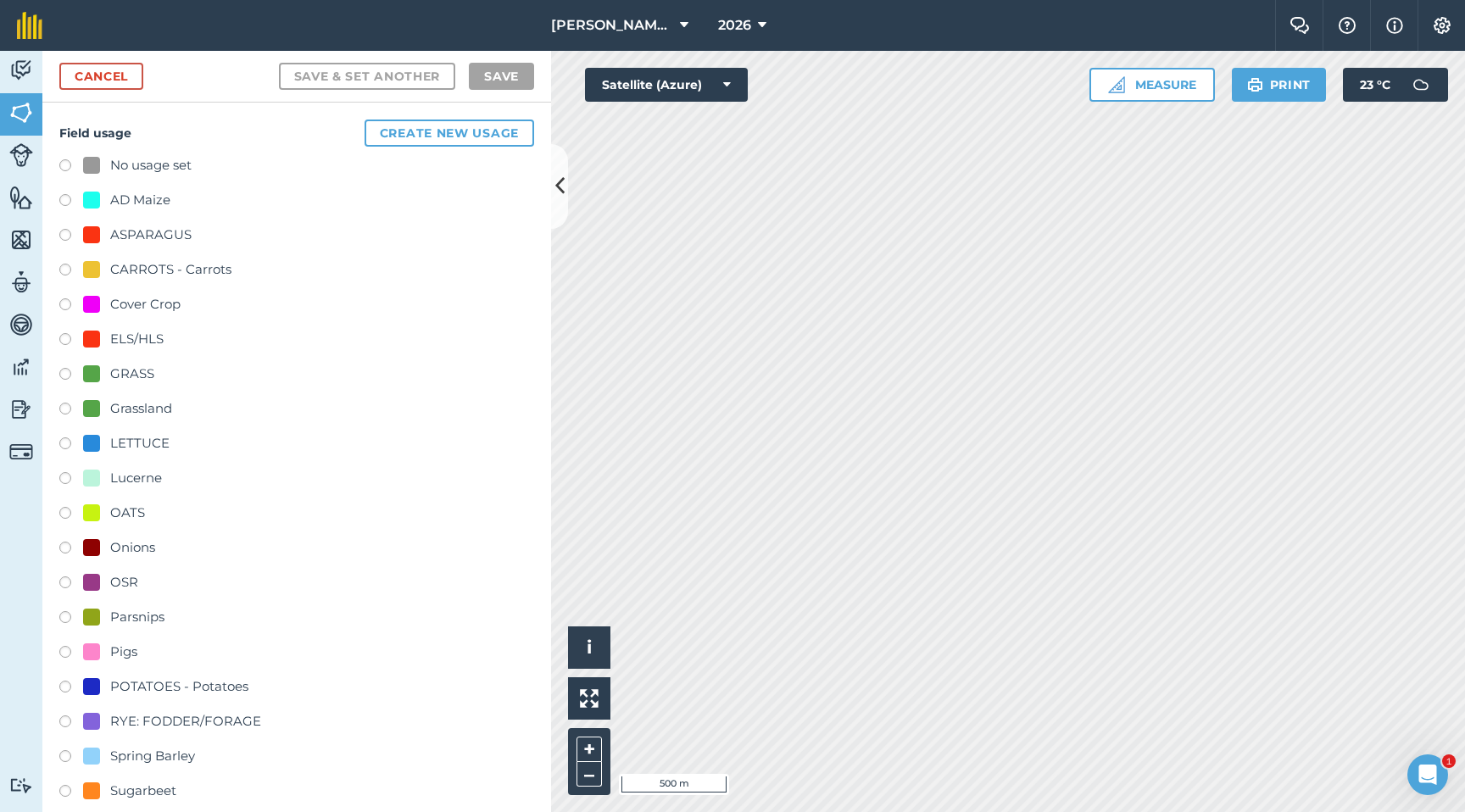click at bounding box center [71, 689] 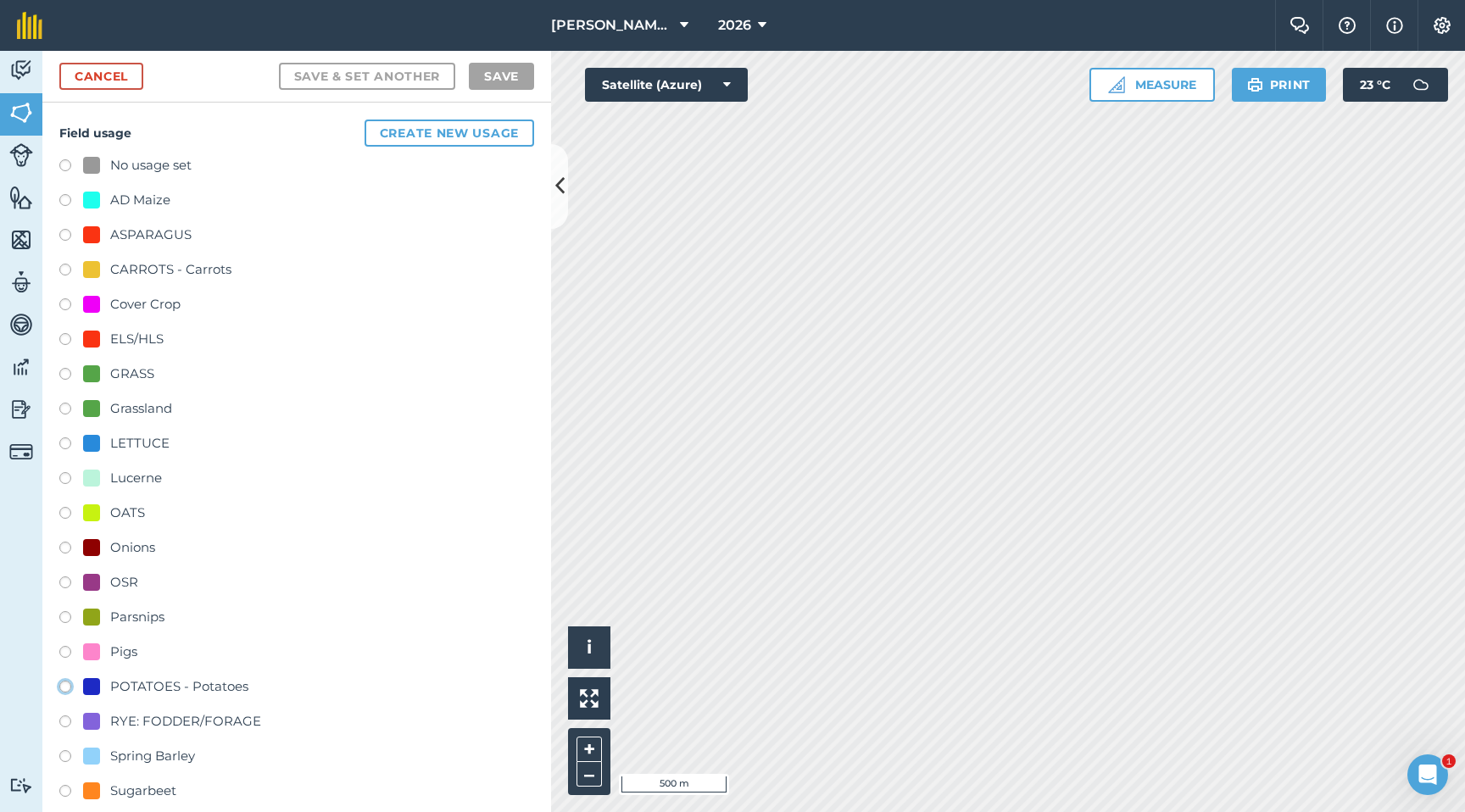 click on "POTATOES - Potatoes" at bounding box center [-8413, 686] 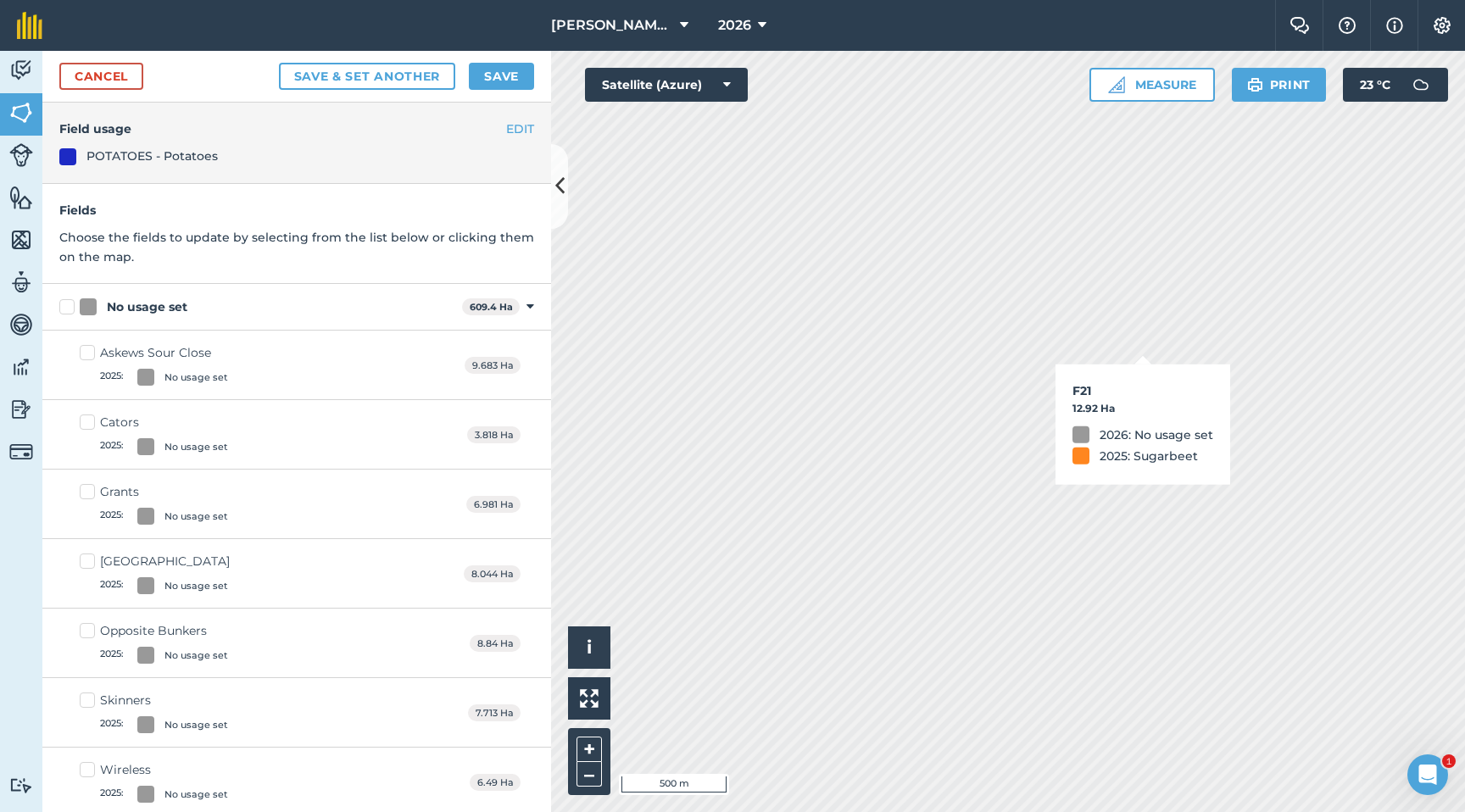 checkbox on "true" 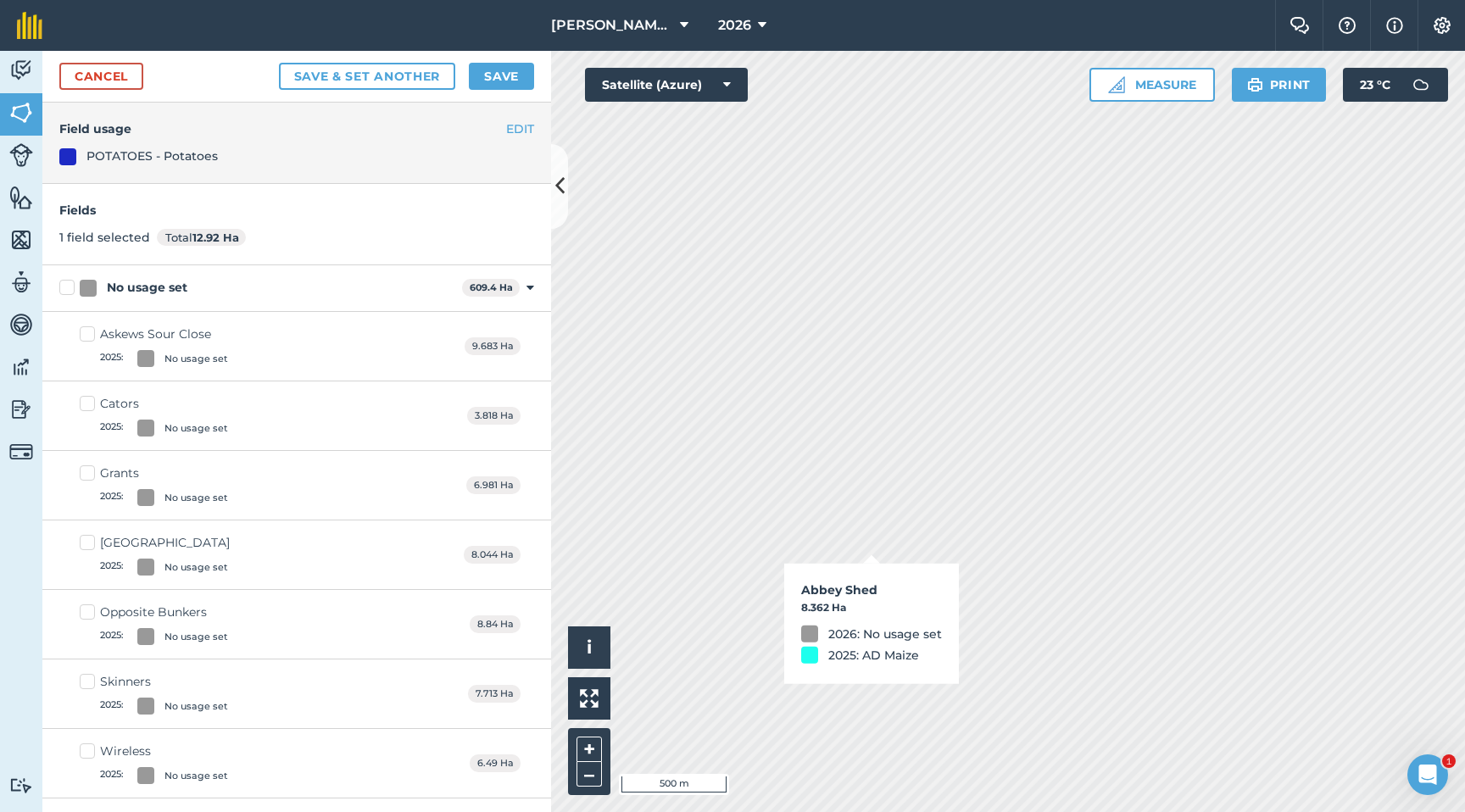 checkbox on "true" 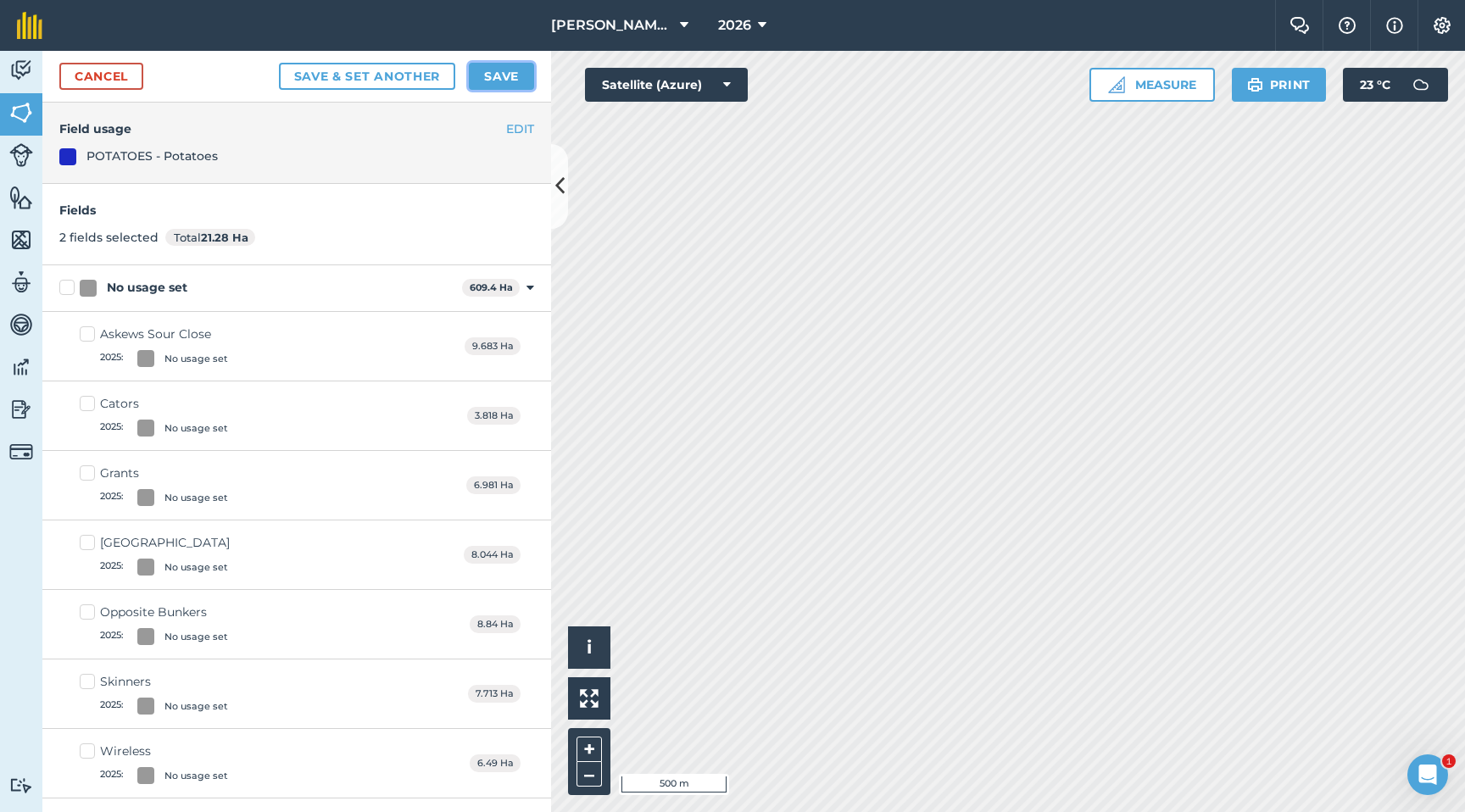 click on "Save" at bounding box center [501, 76] 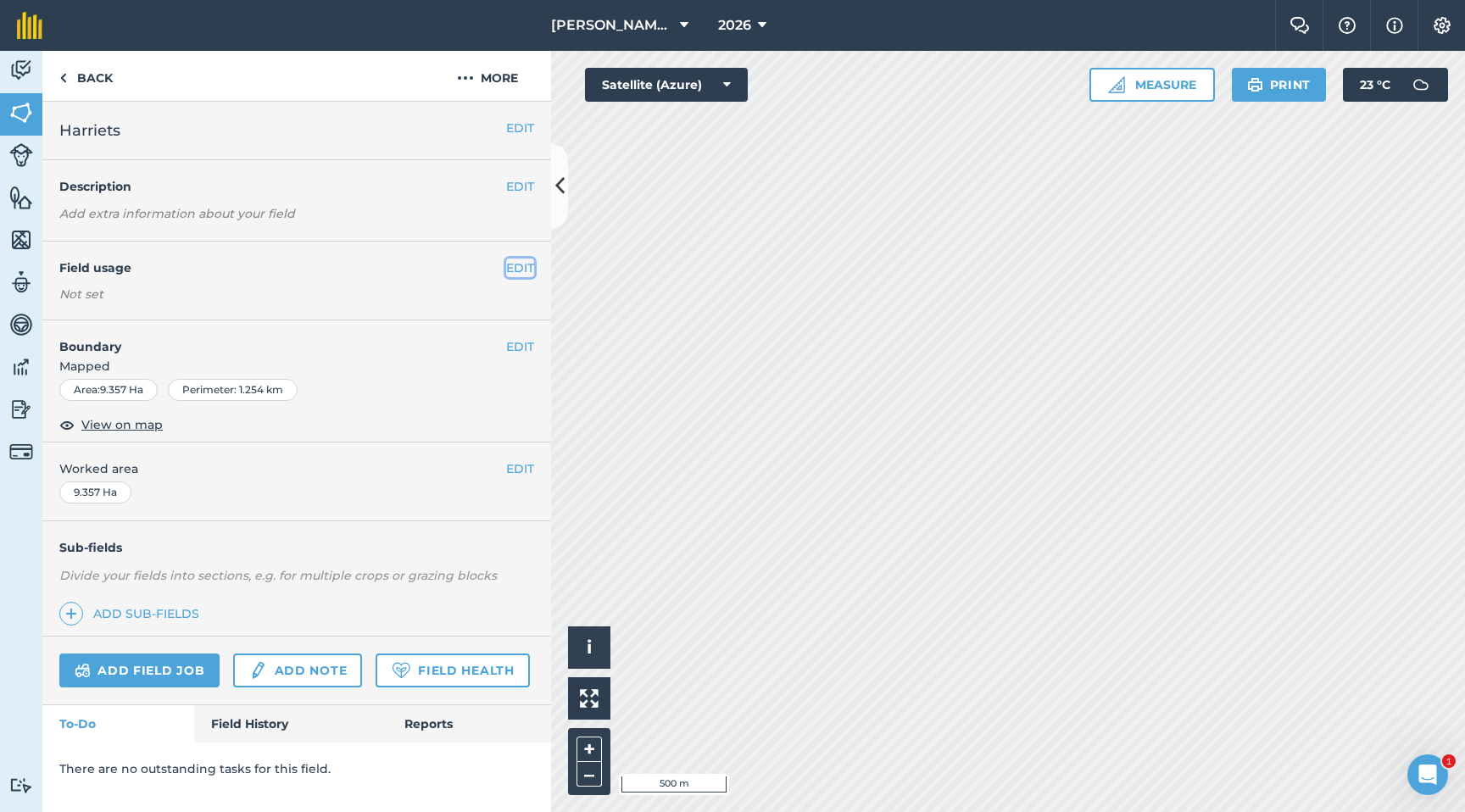 click on "EDIT" at bounding box center [520, 268] 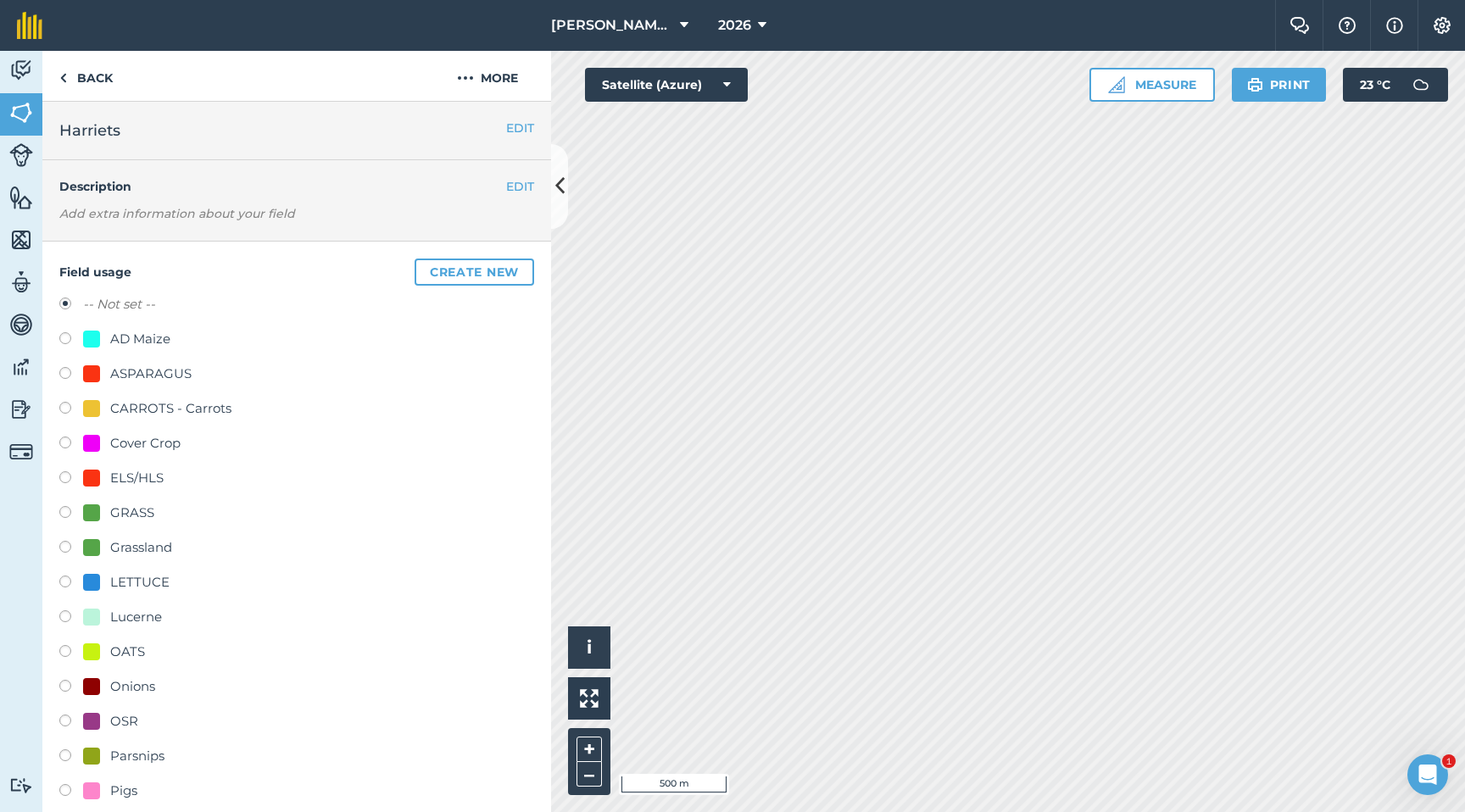 click at bounding box center (71, 375) 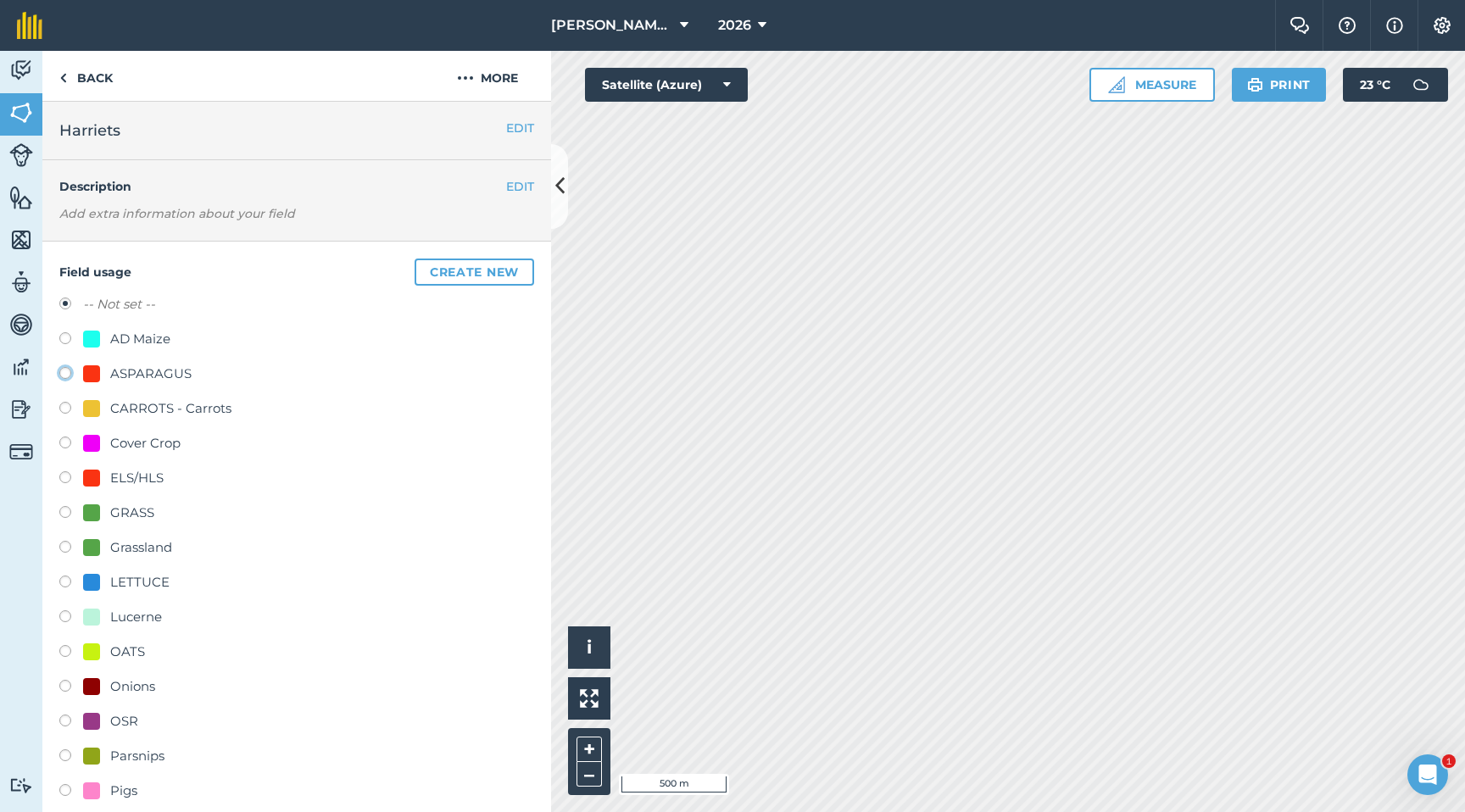 click on "ASPARAGUS" at bounding box center (-8413, 372) 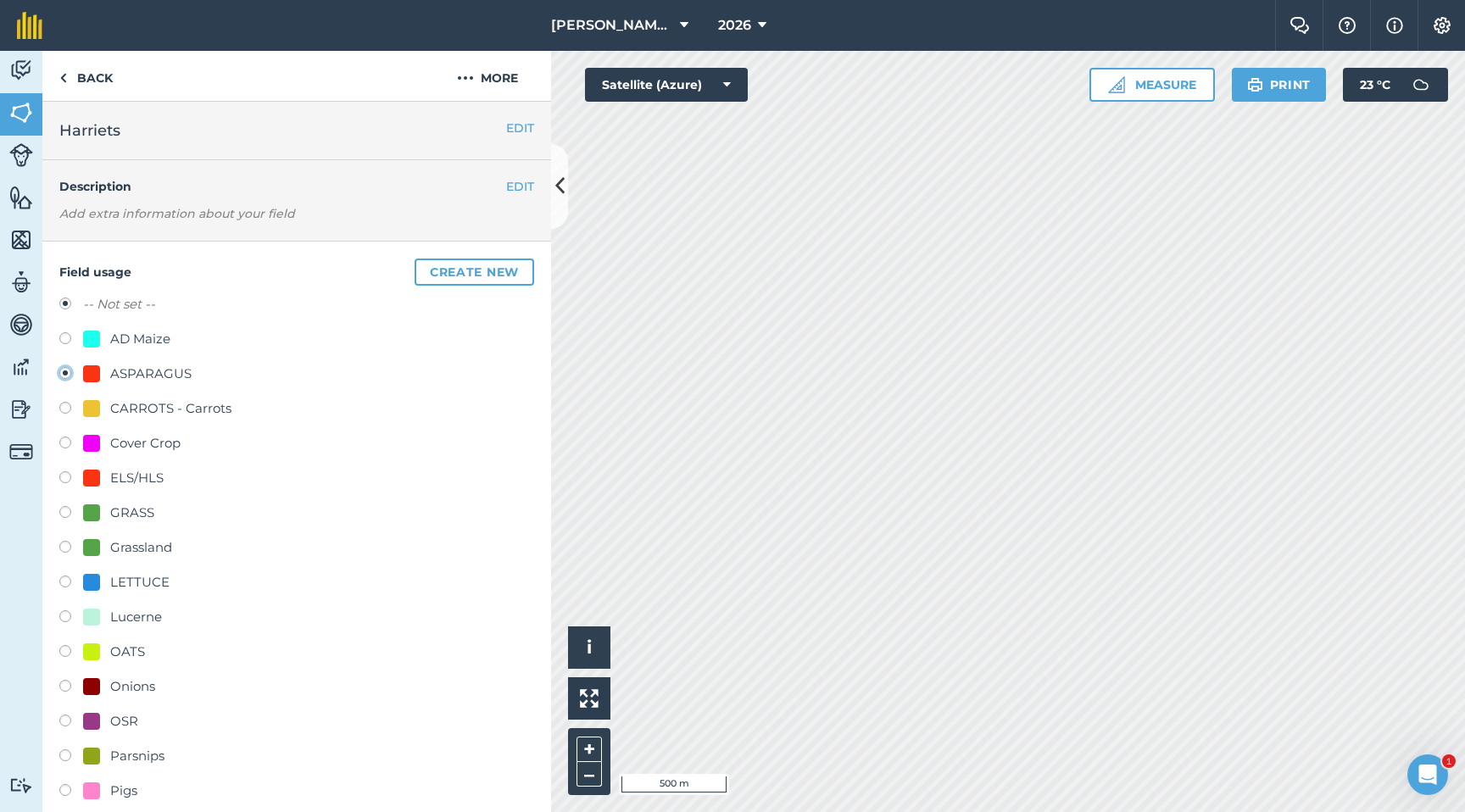 radio on "true" 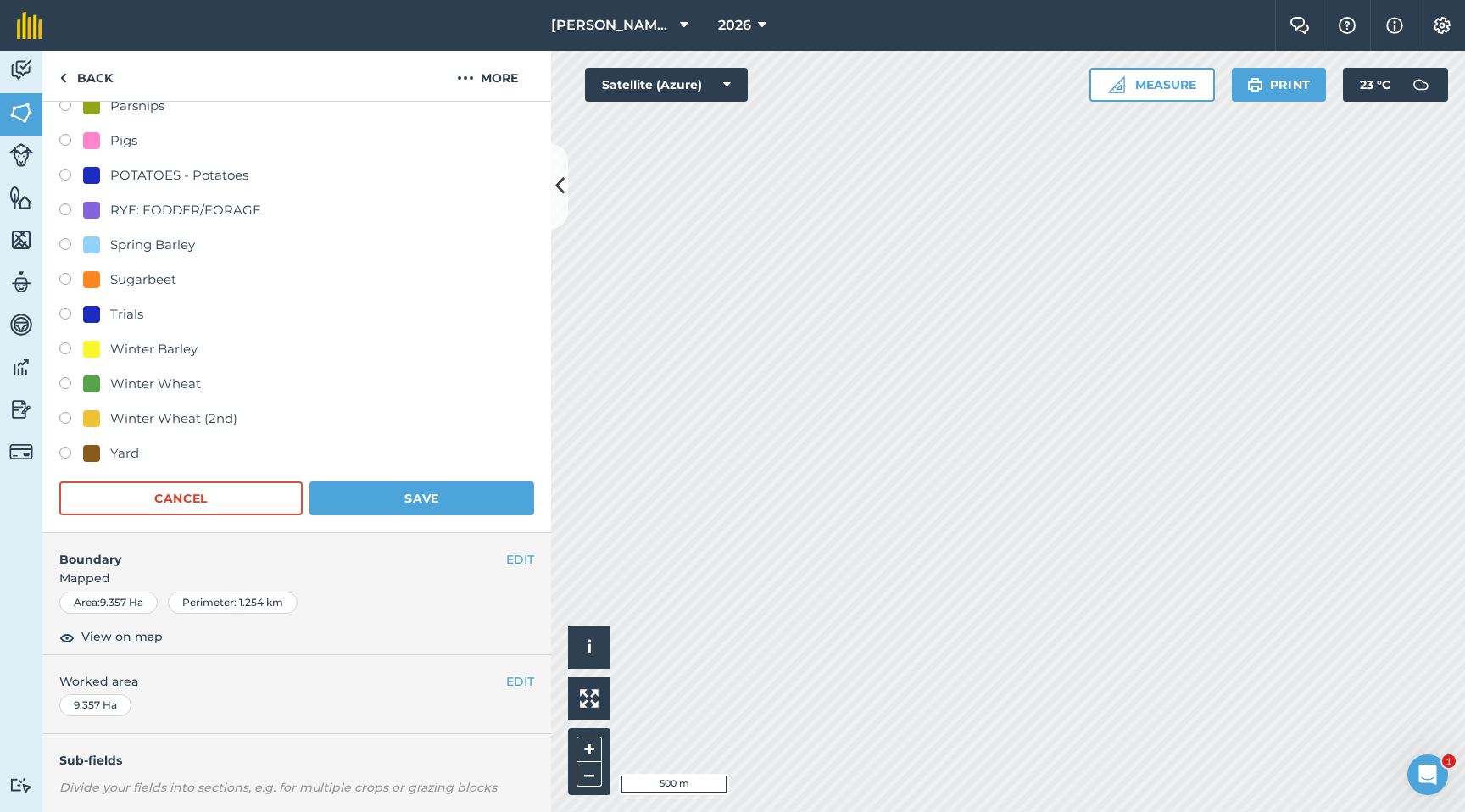 scroll, scrollTop: 653, scrollLeft: 0, axis: vertical 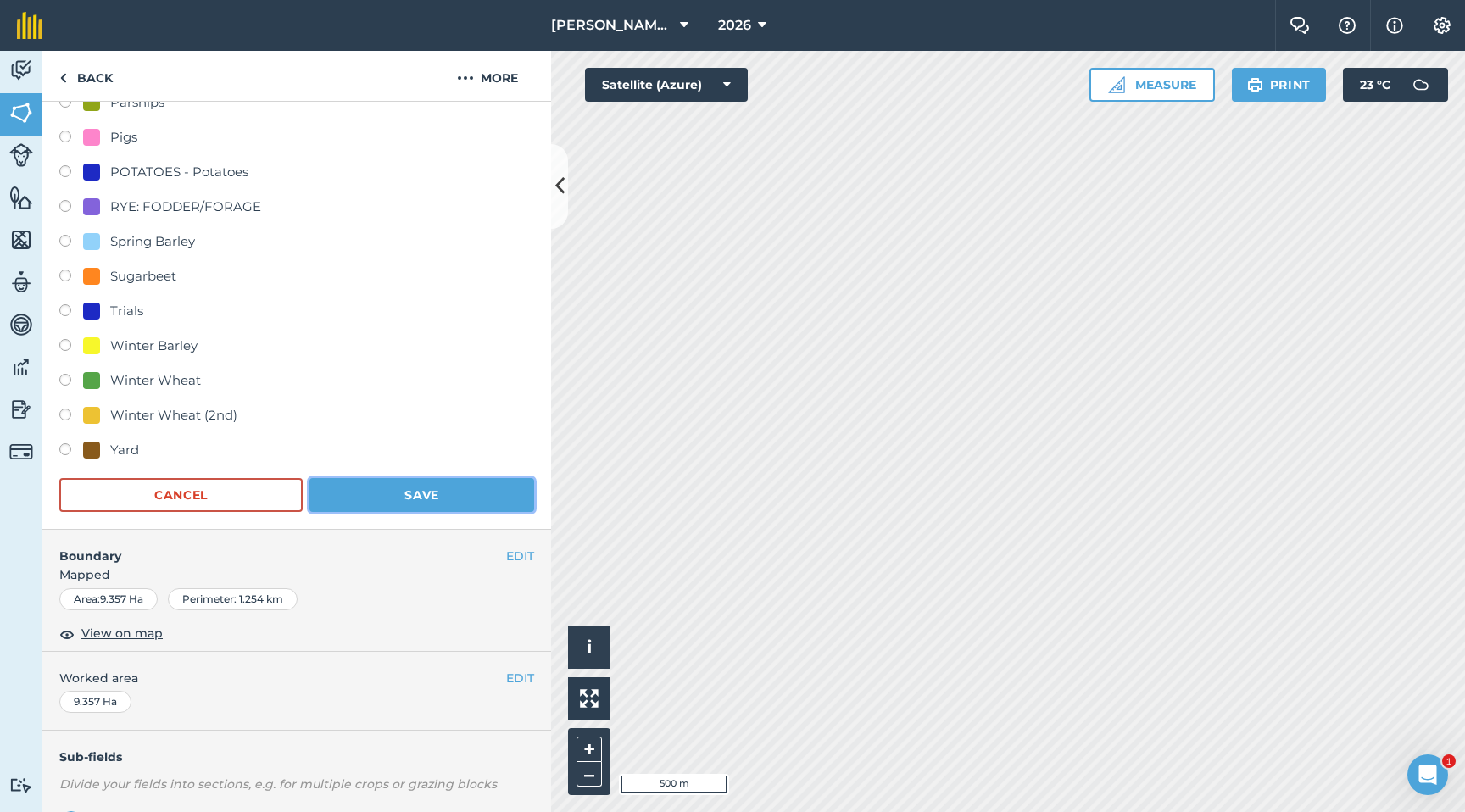 click on "Save" at bounding box center (421, 495) 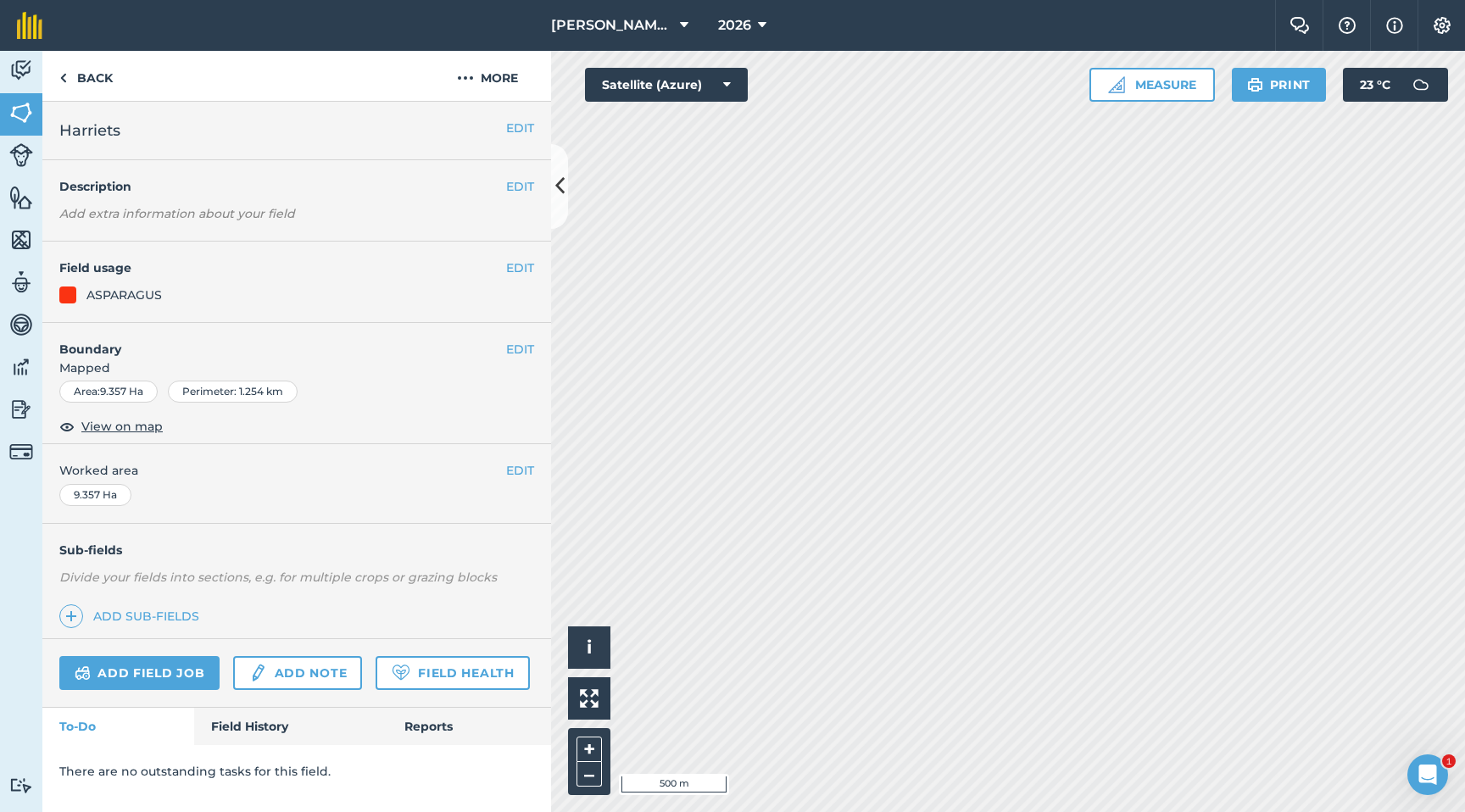 scroll, scrollTop: 0, scrollLeft: 0, axis: both 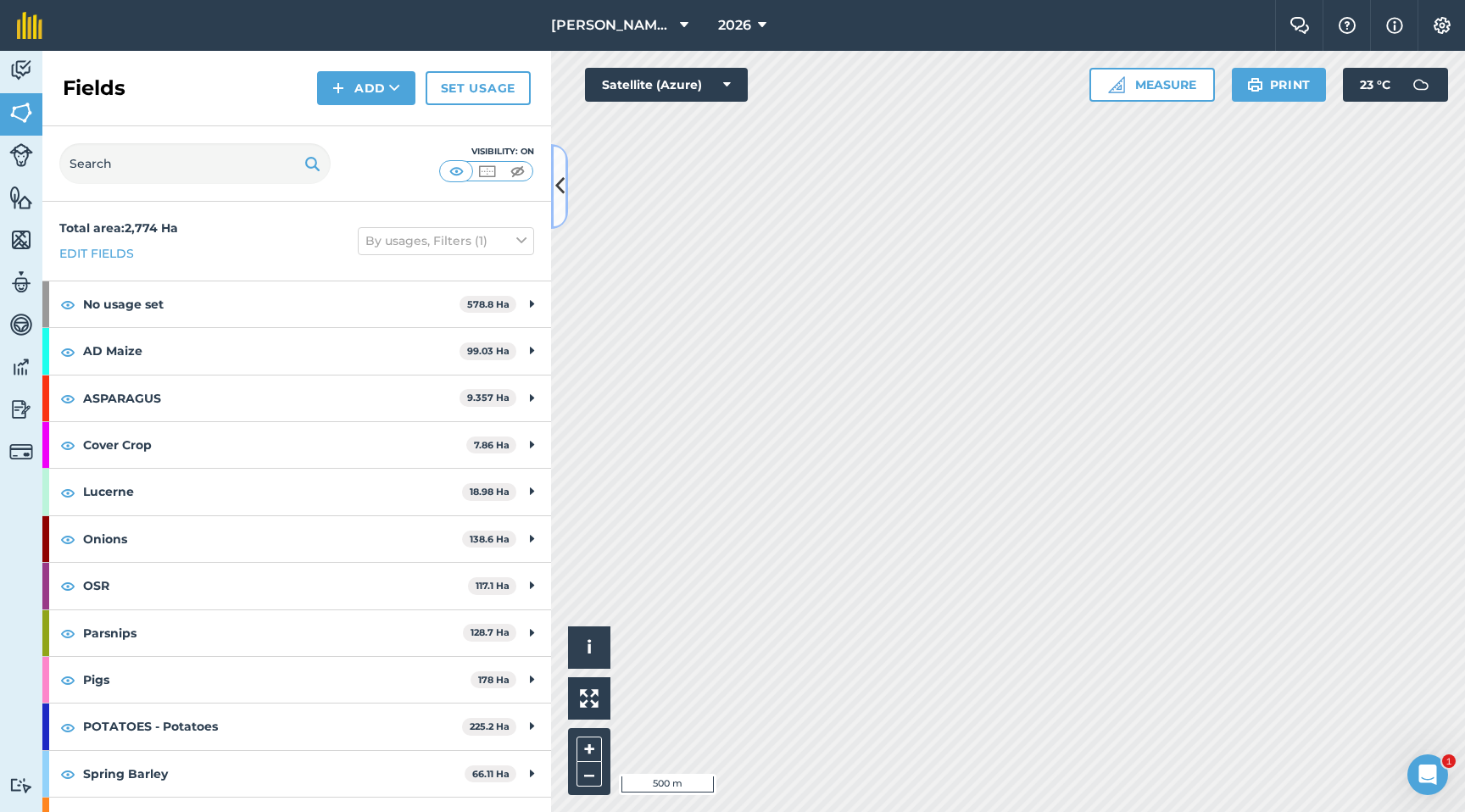click at bounding box center [560, 186] 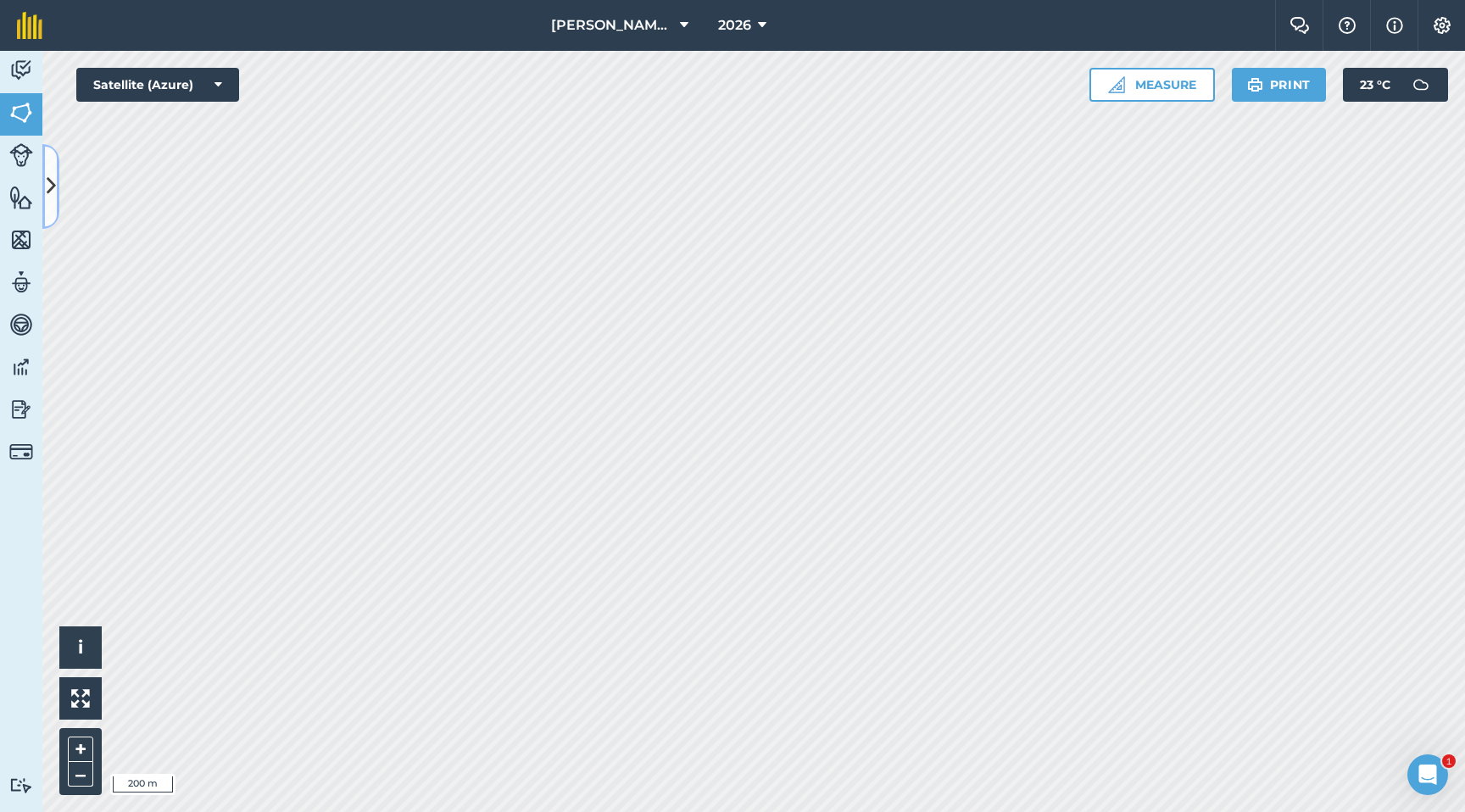 click at bounding box center (51, 186) 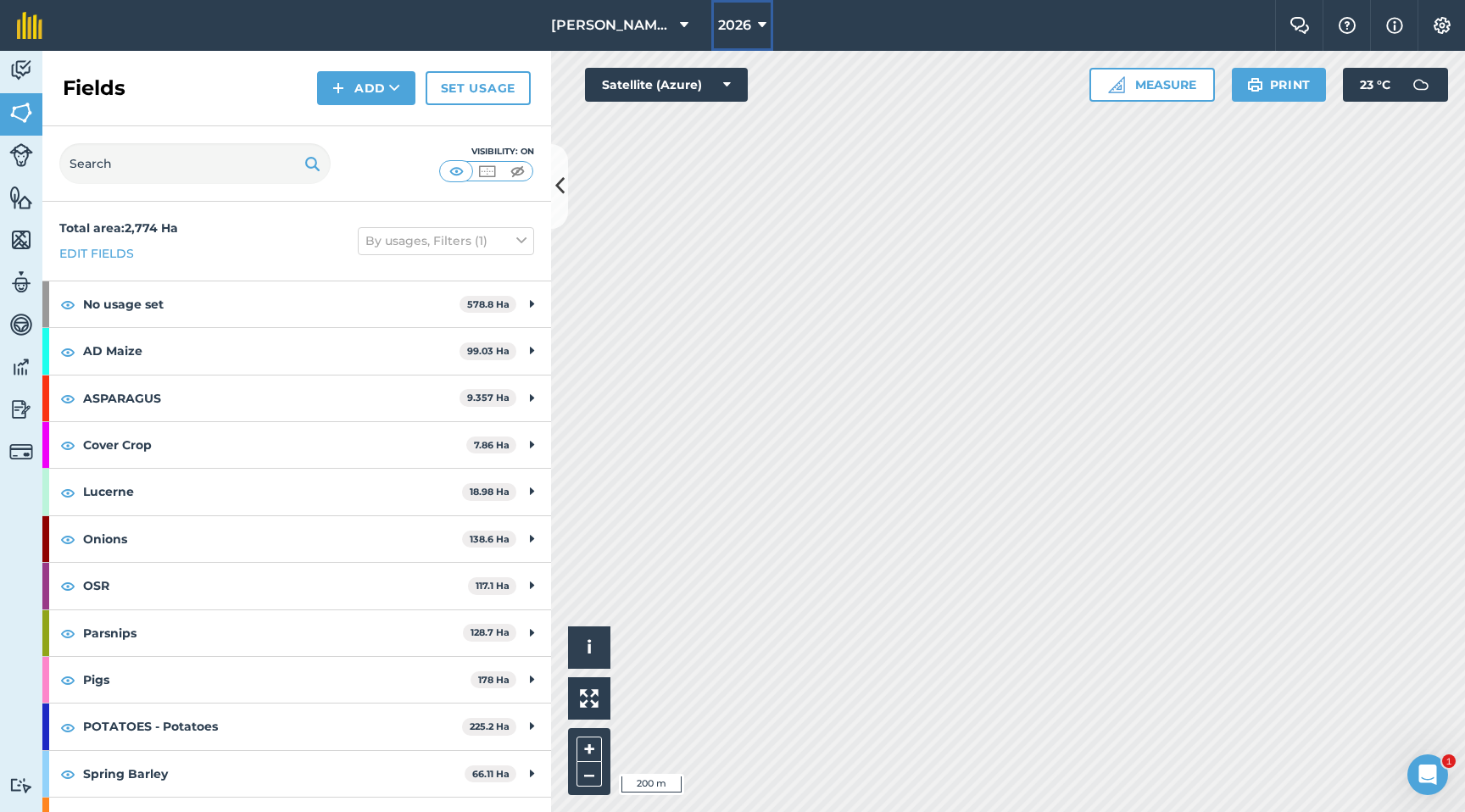 click at bounding box center [762, 25] 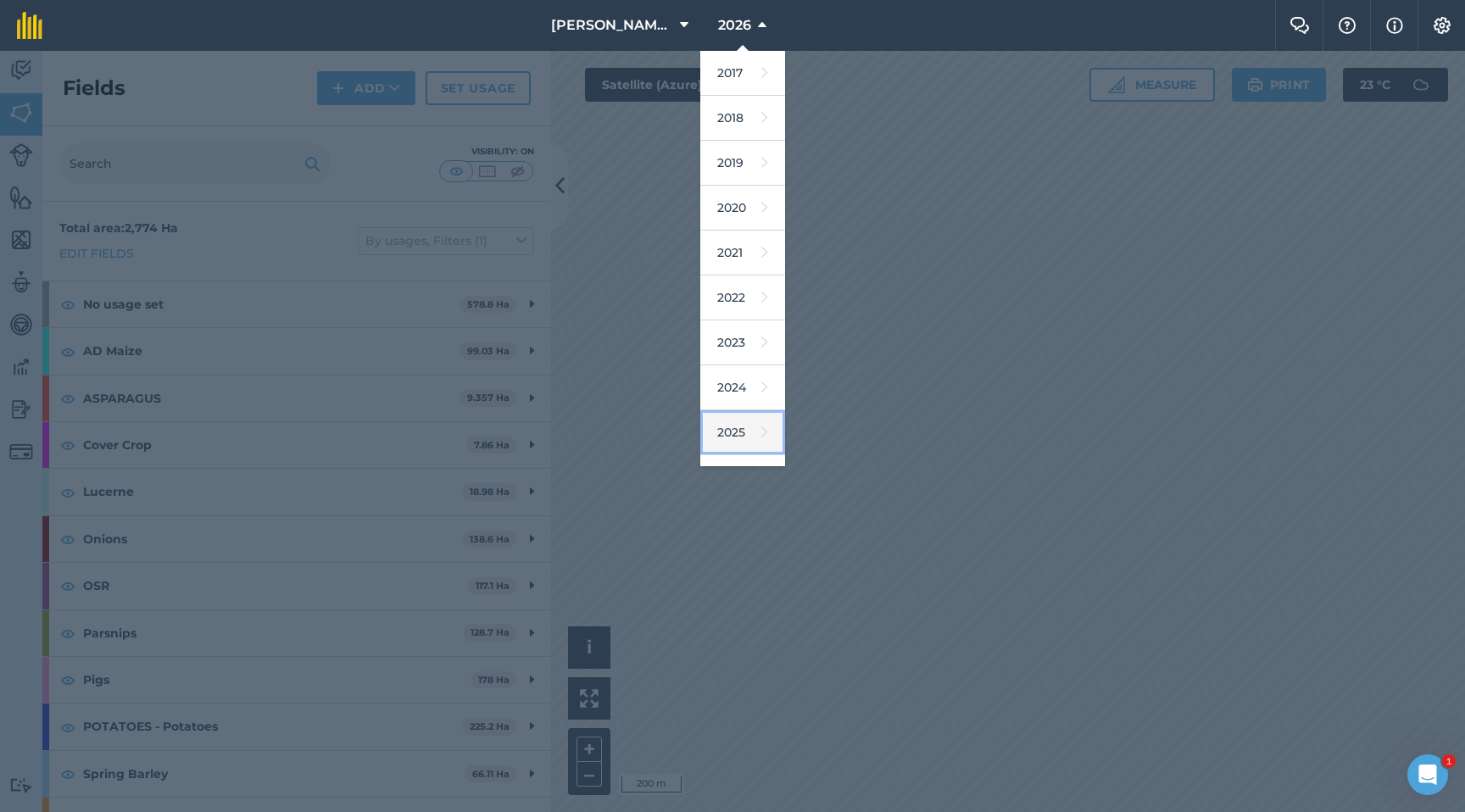 click on "2025" at bounding box center (743, 432) 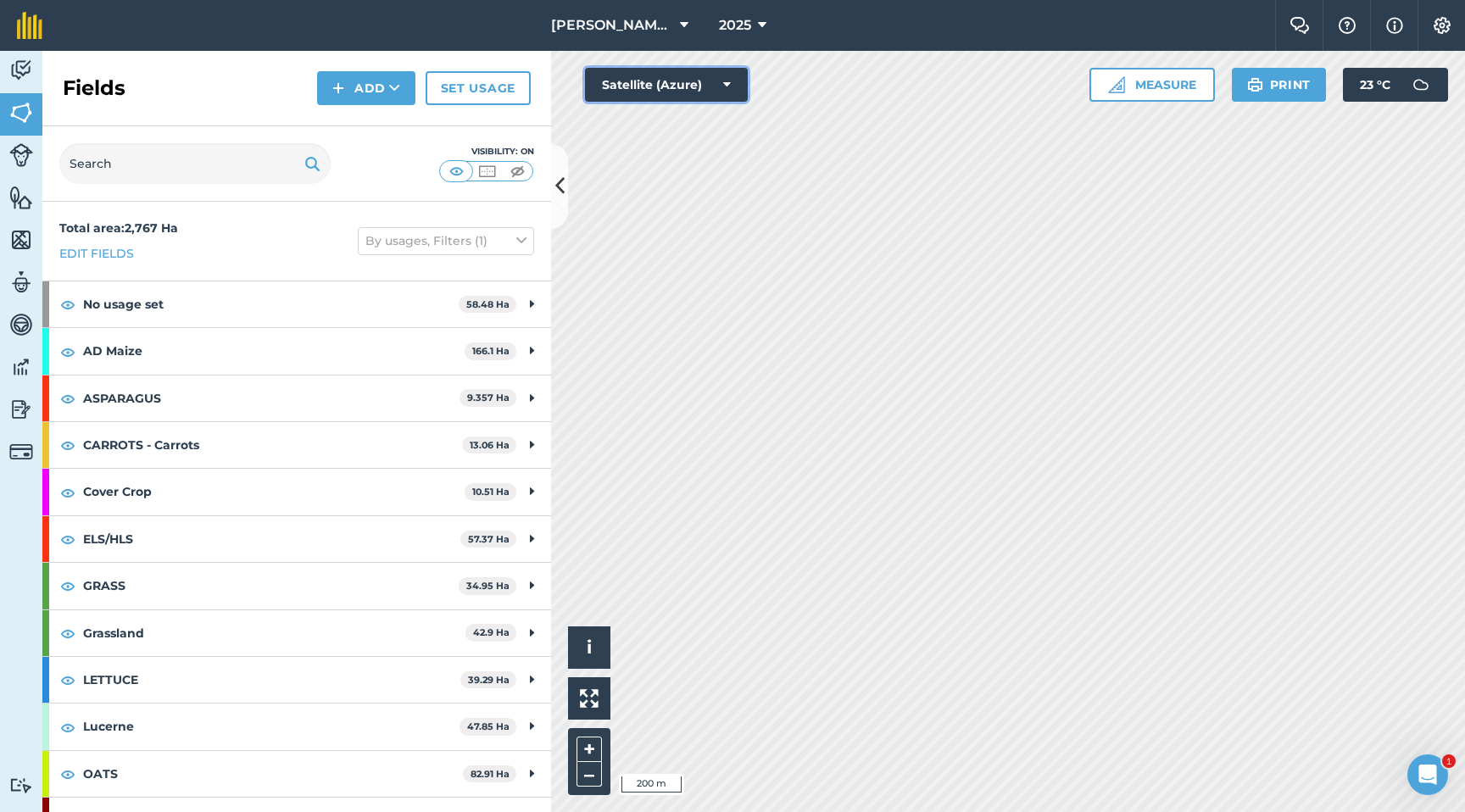 click at bounding box center (727, 85) 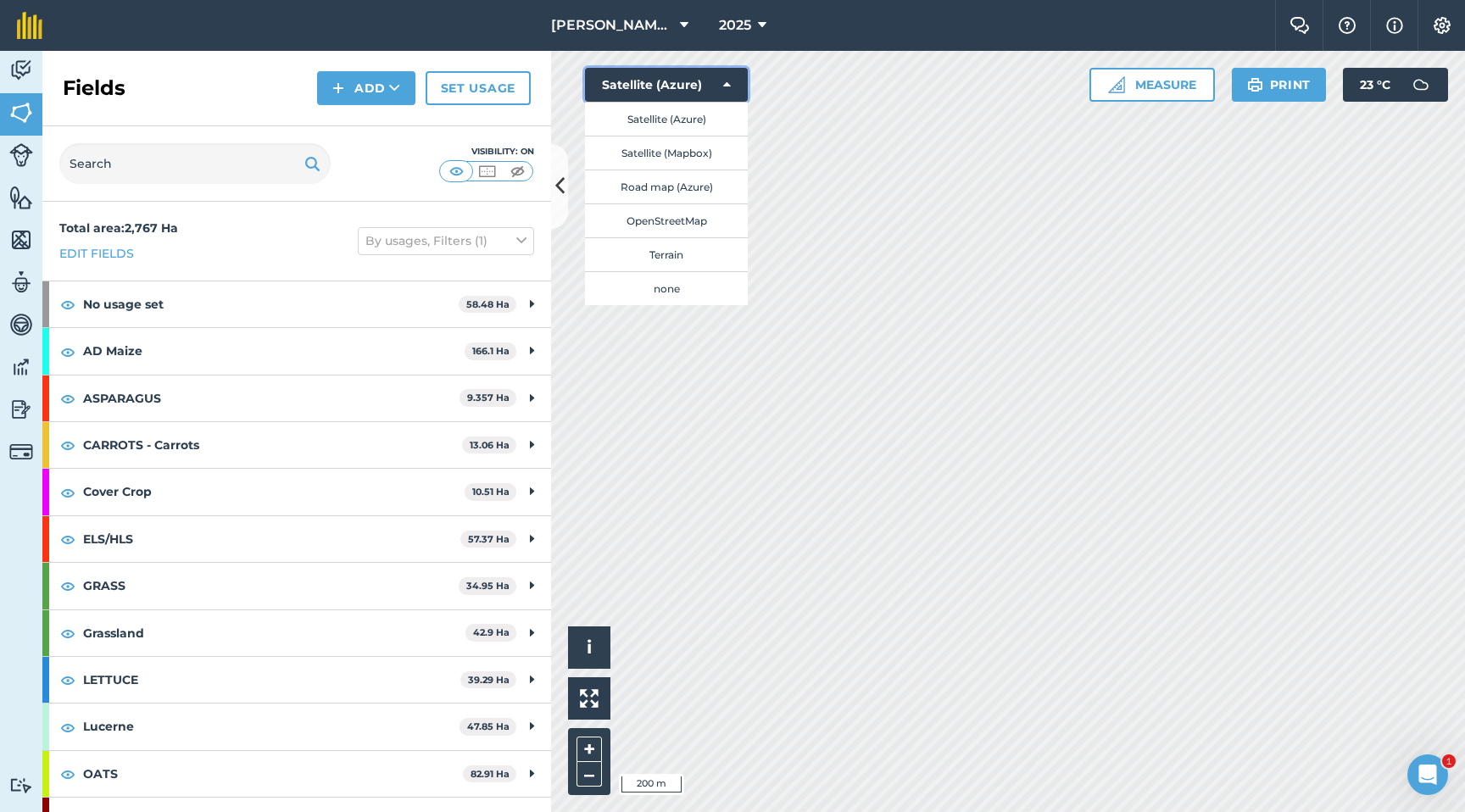 click at bounding box center (727, 85) 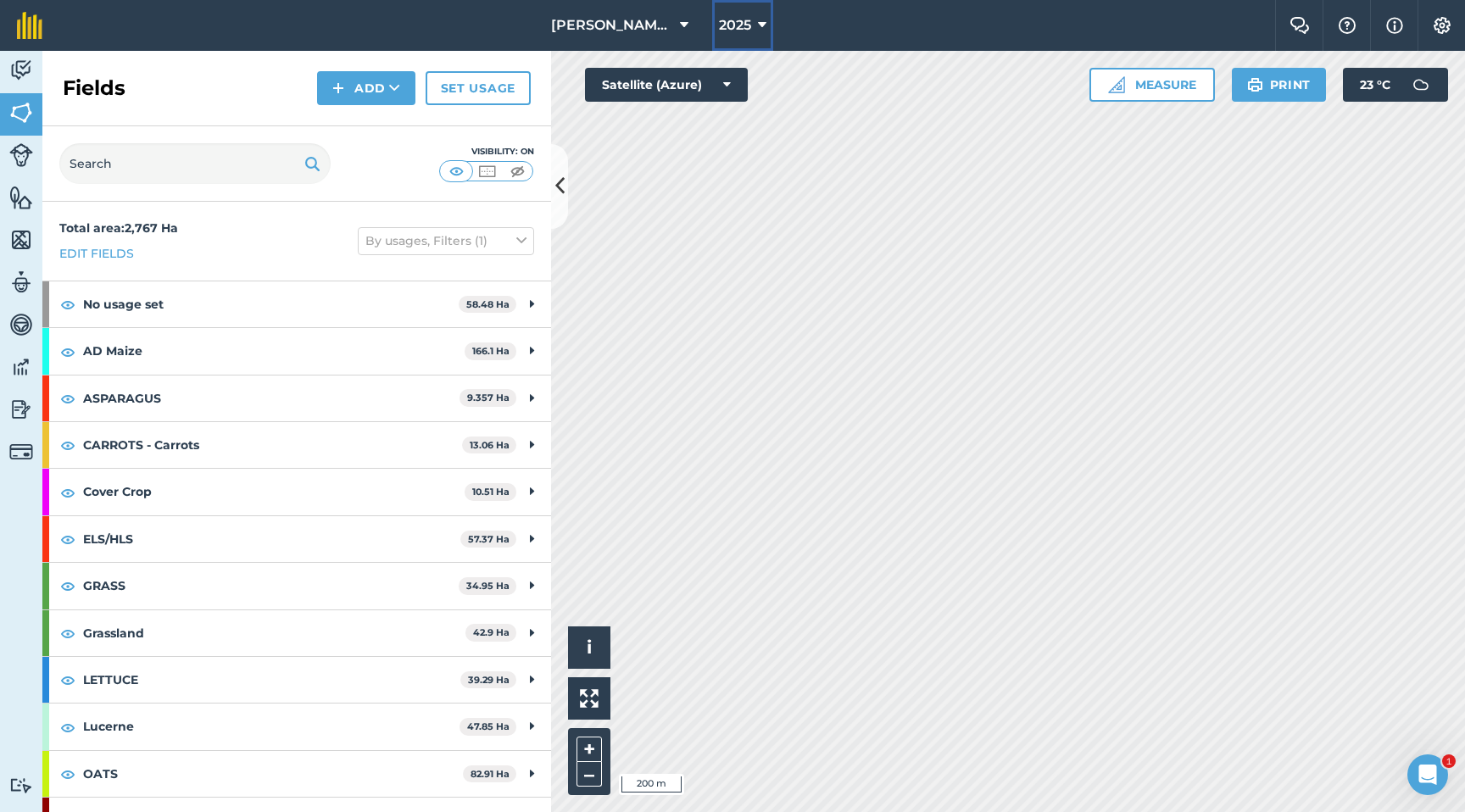 click at bounding box center [762, 25] 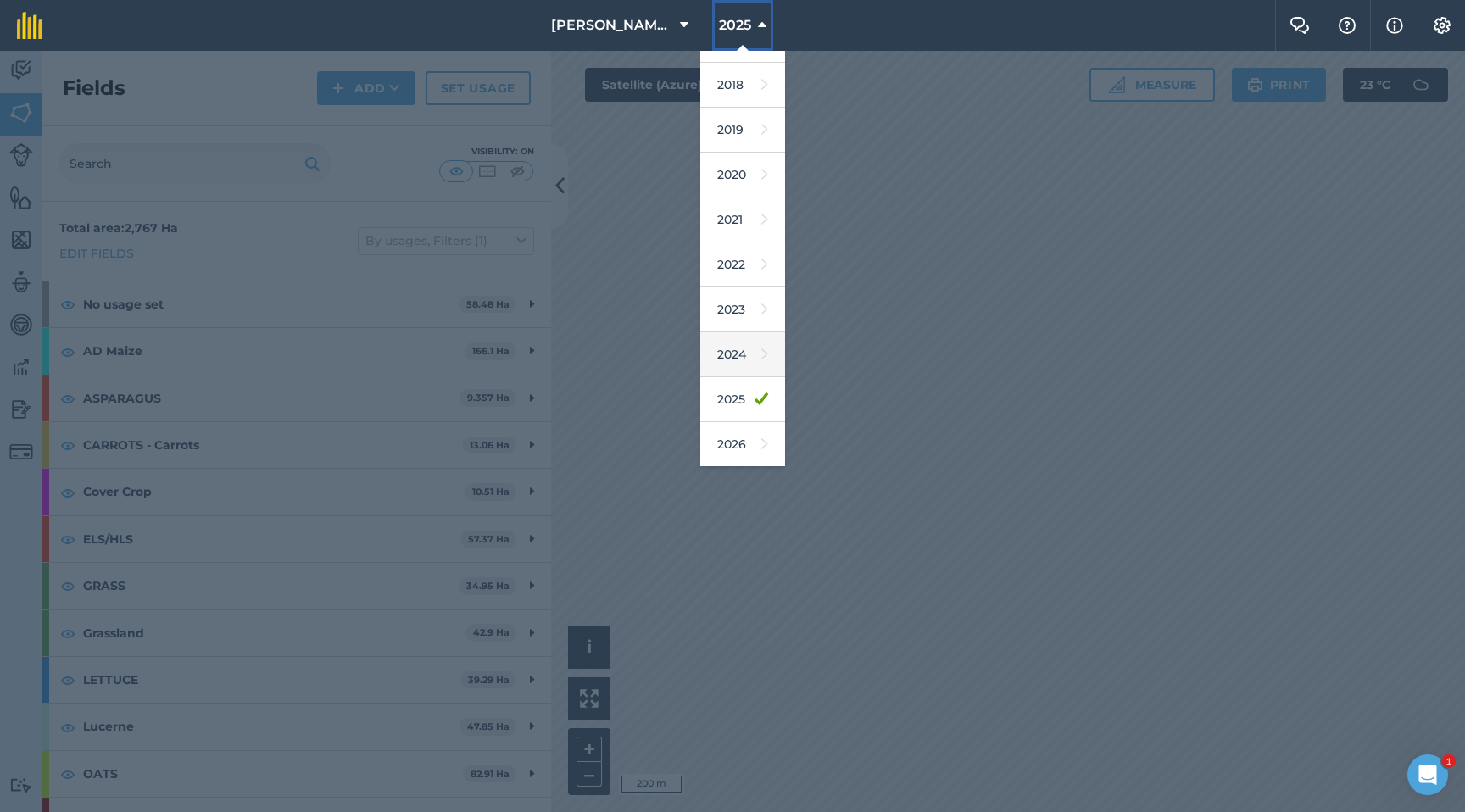 scroll, scrollTop: 53, scrollLeft: 0, axis: vertical 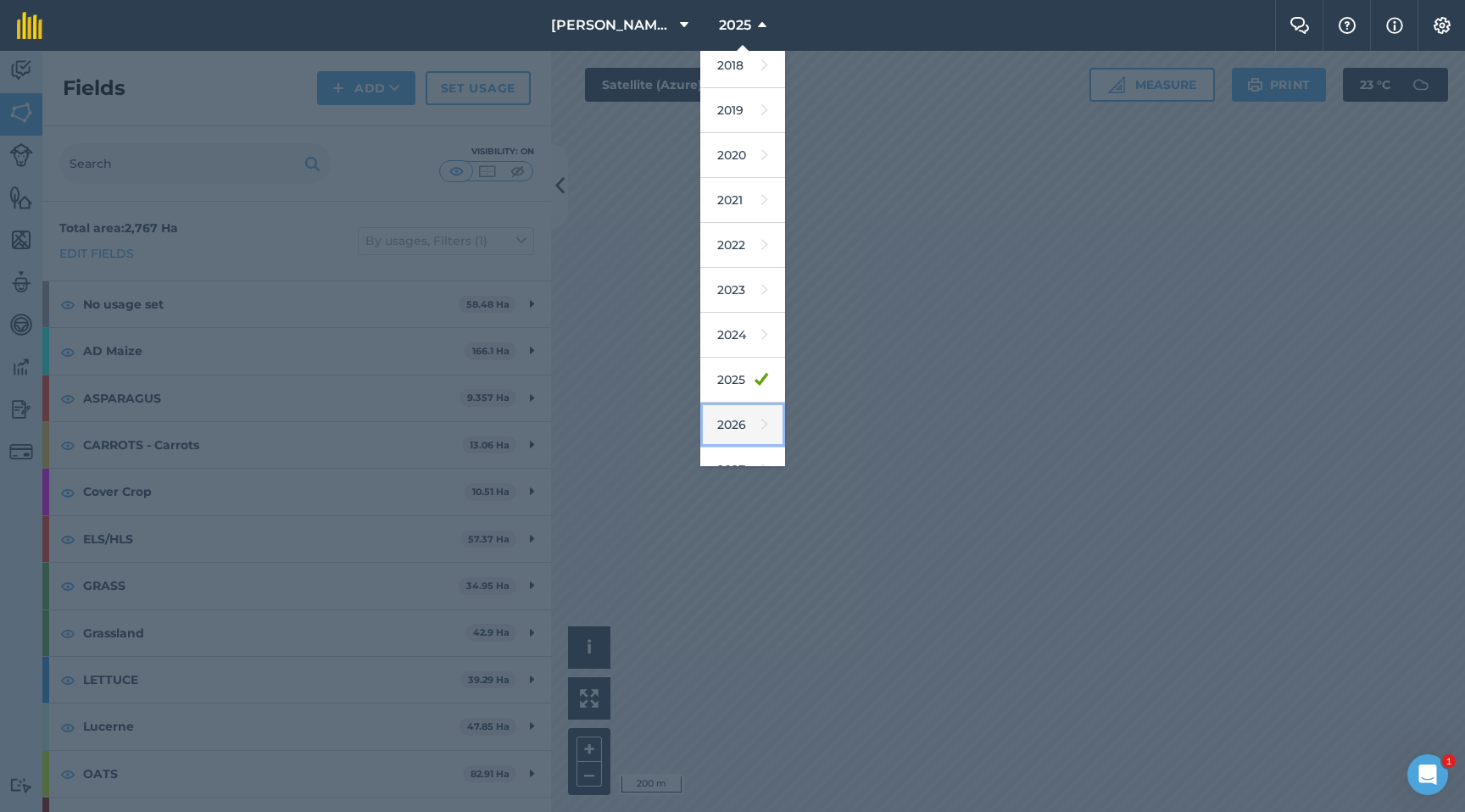 click on "2026" at bounding box center [743, 425] 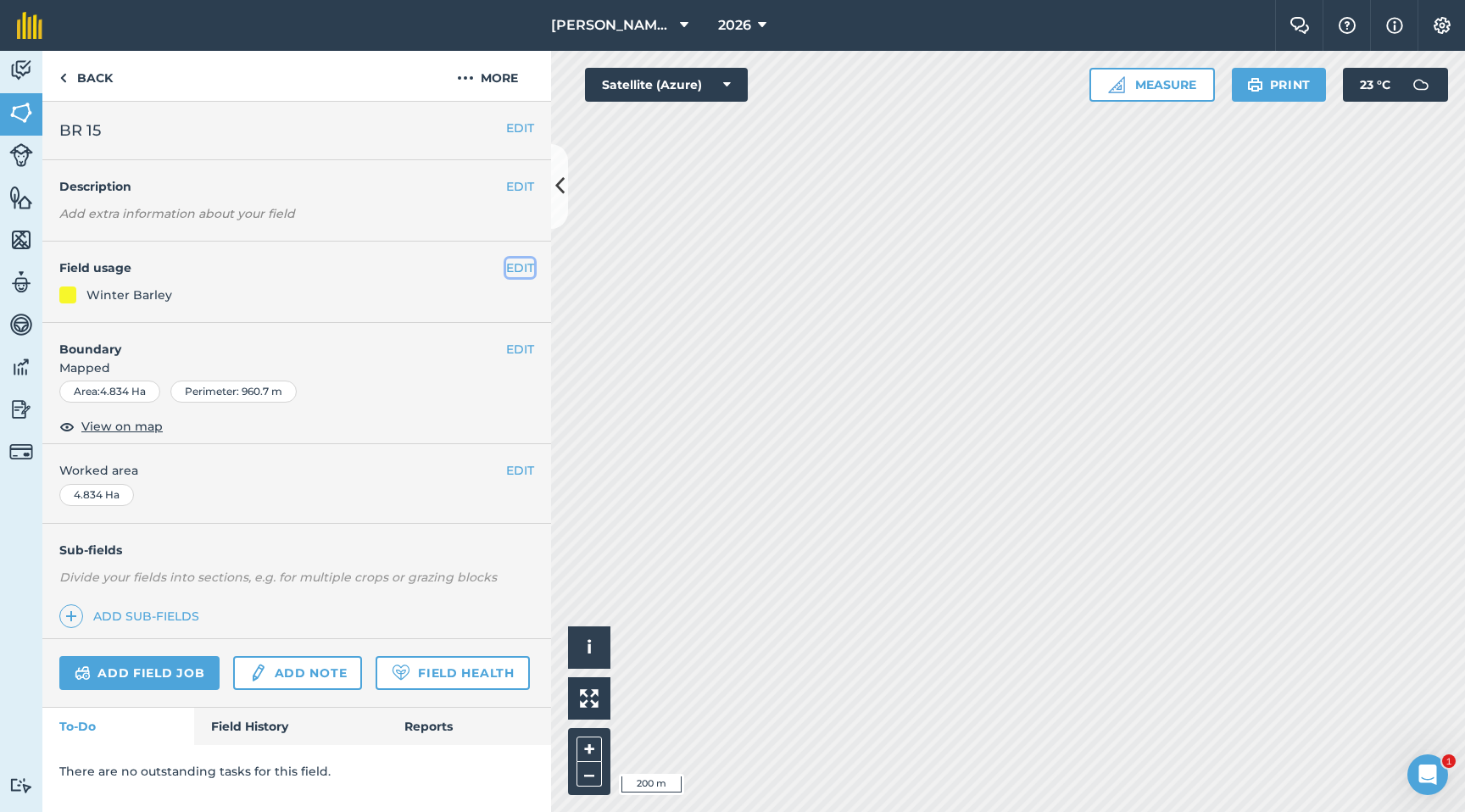 click on "EDIT" at bounding box center (520, 268) 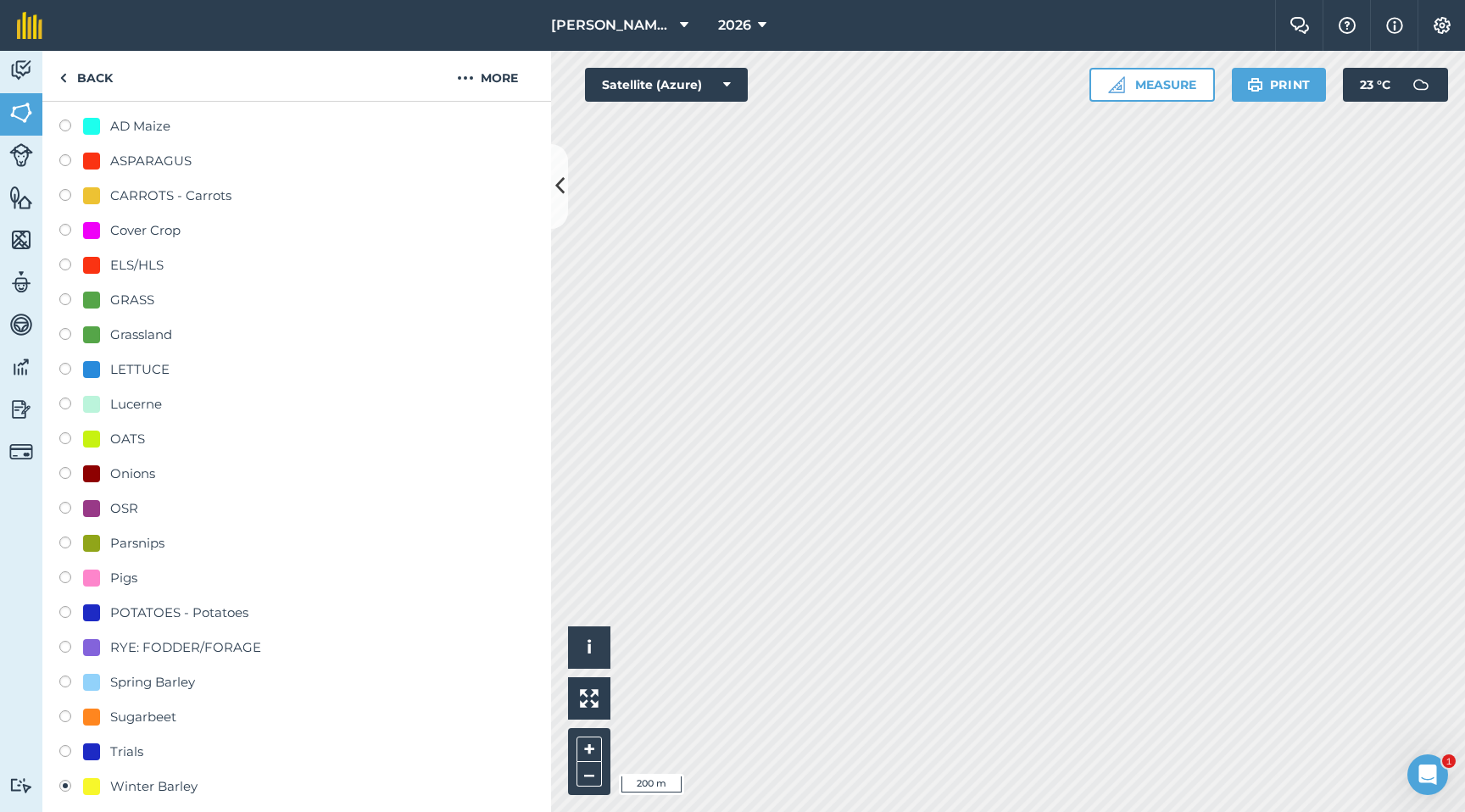 scroll, scrollTop: 215, scrollLeft: 0, axis: vertical 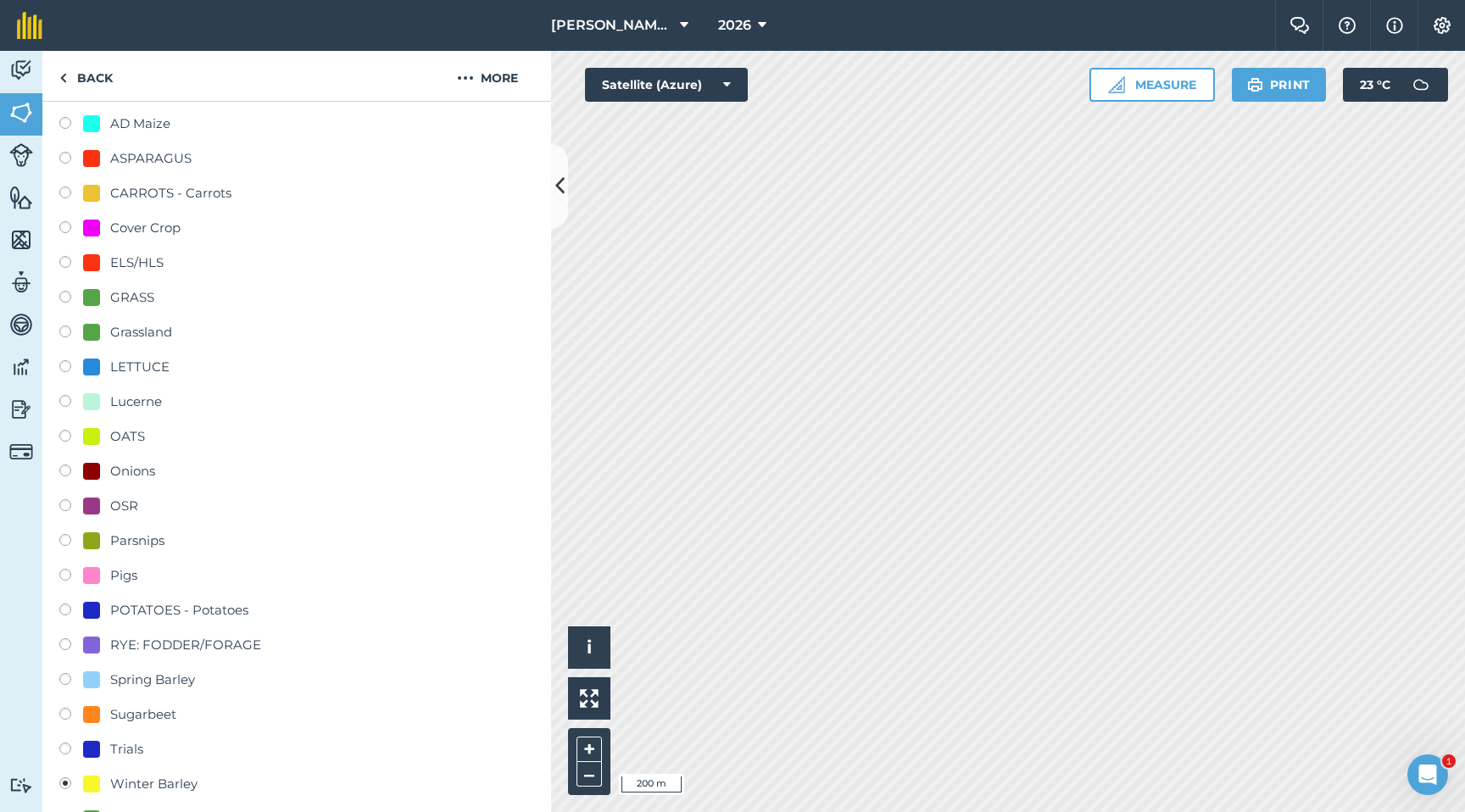 click at bounding box center [71, 681] 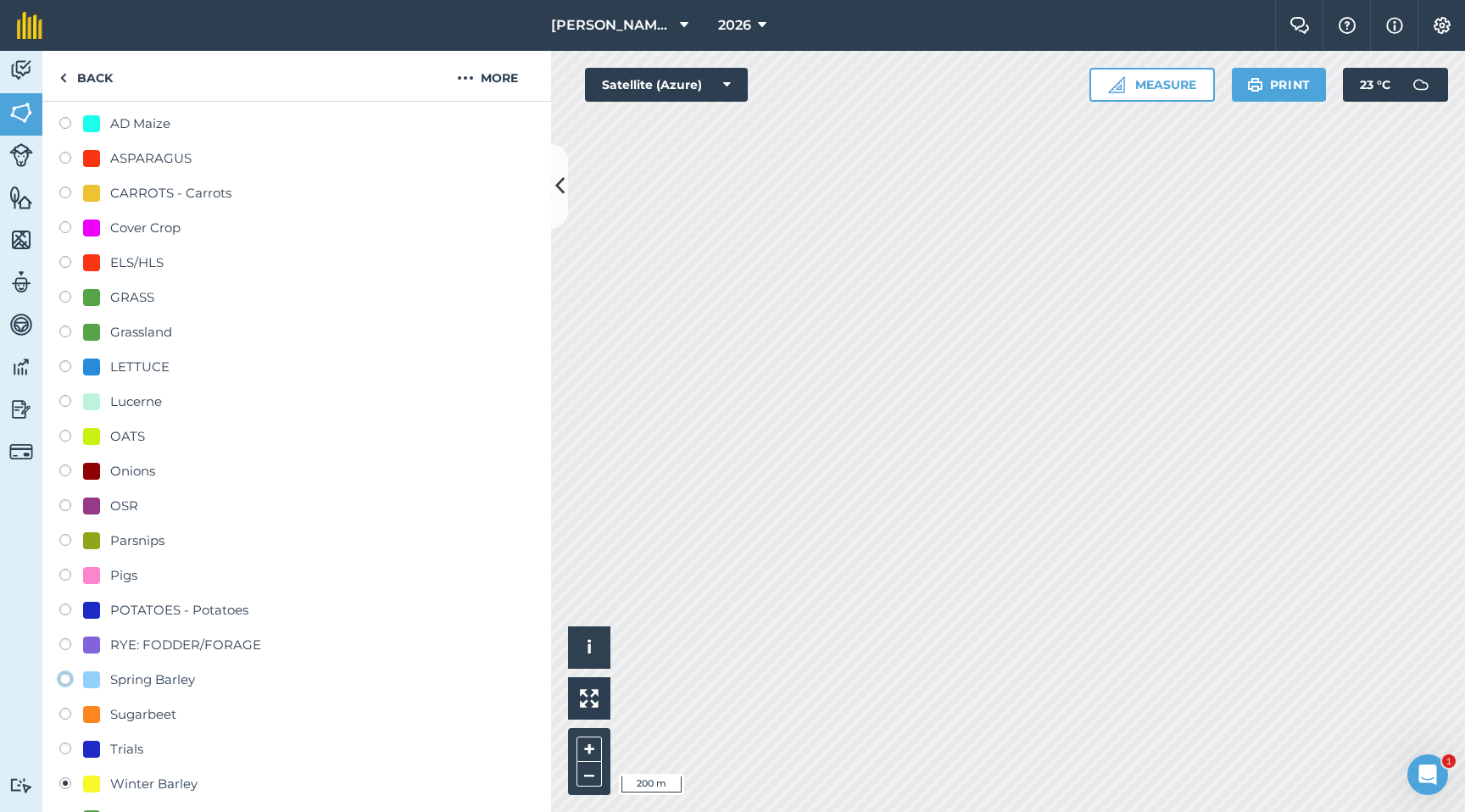 click on "Spring Barley" at bounding box center [-8413, 678] 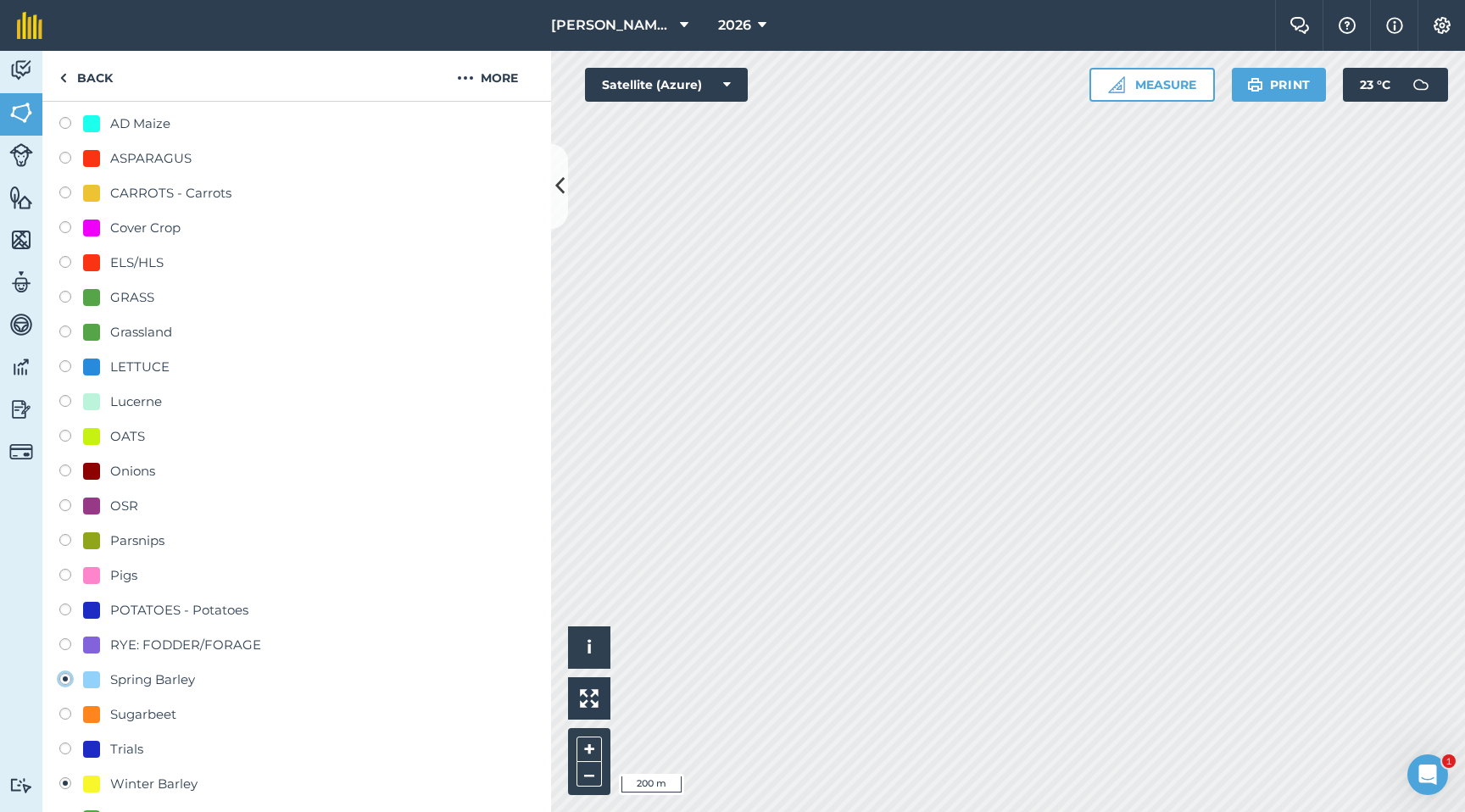 radio on "true" 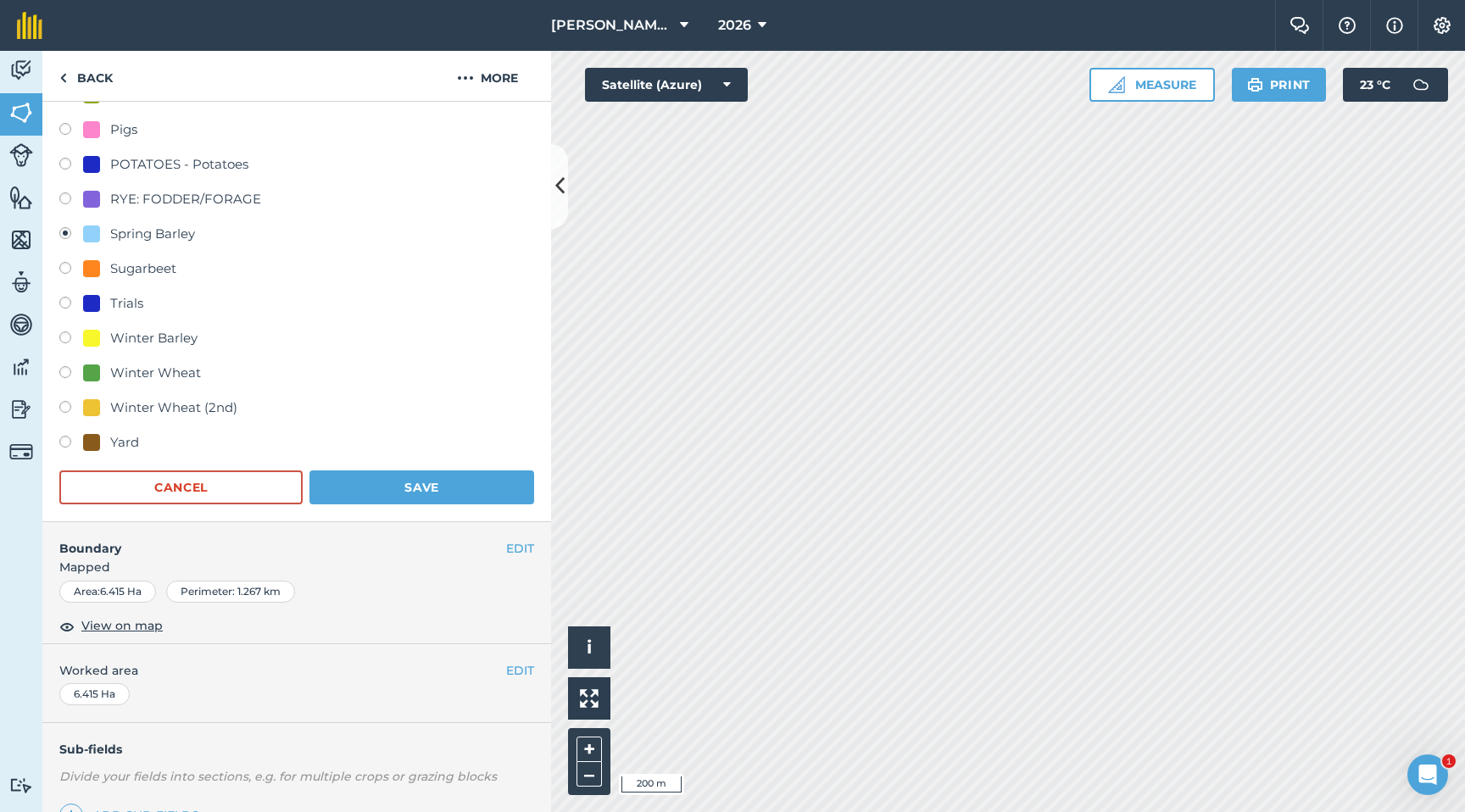 scroll, scrollTop: 707, scrollLeft: 0, axis: vertical 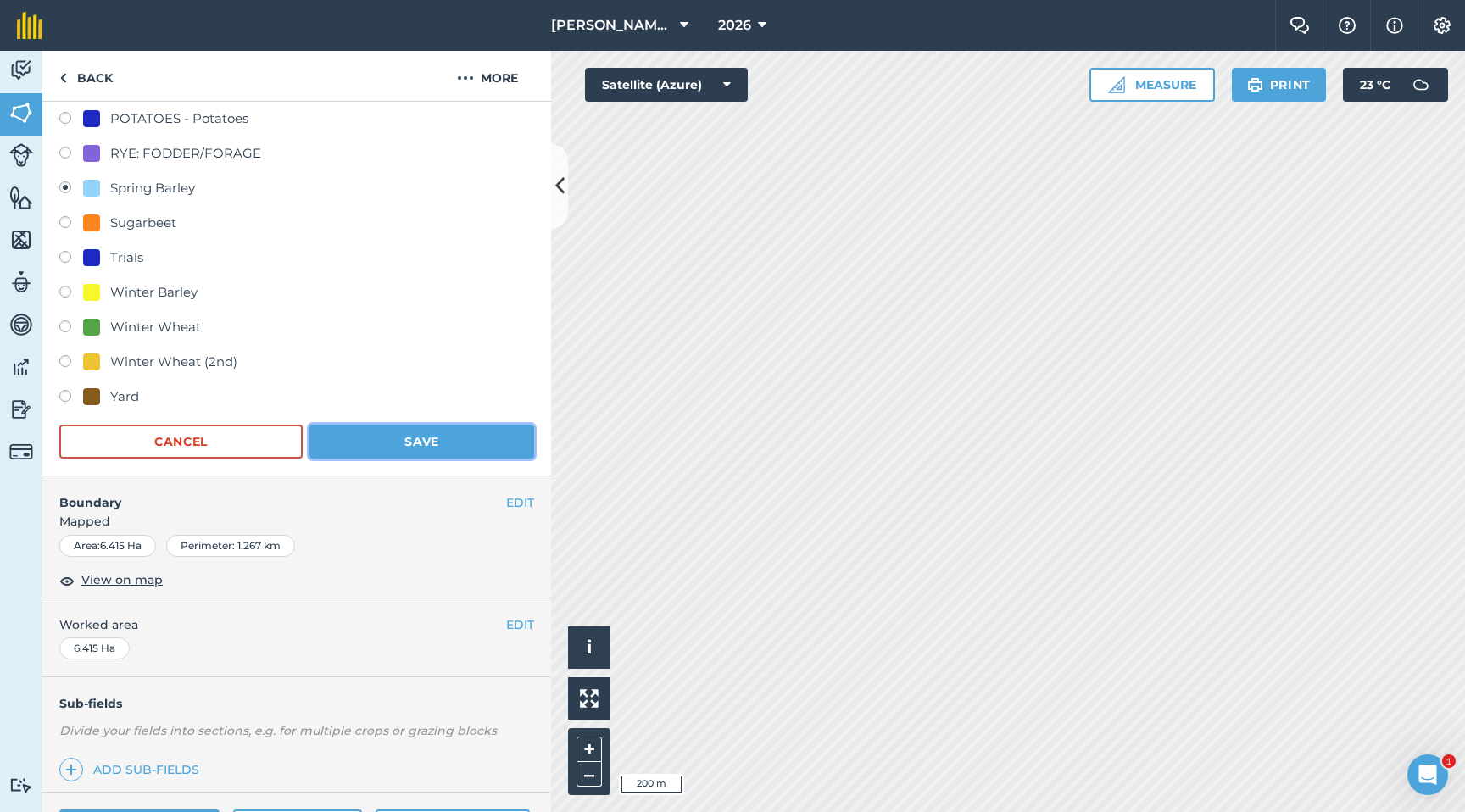 click on "Save" at bounding box center [421, 442] 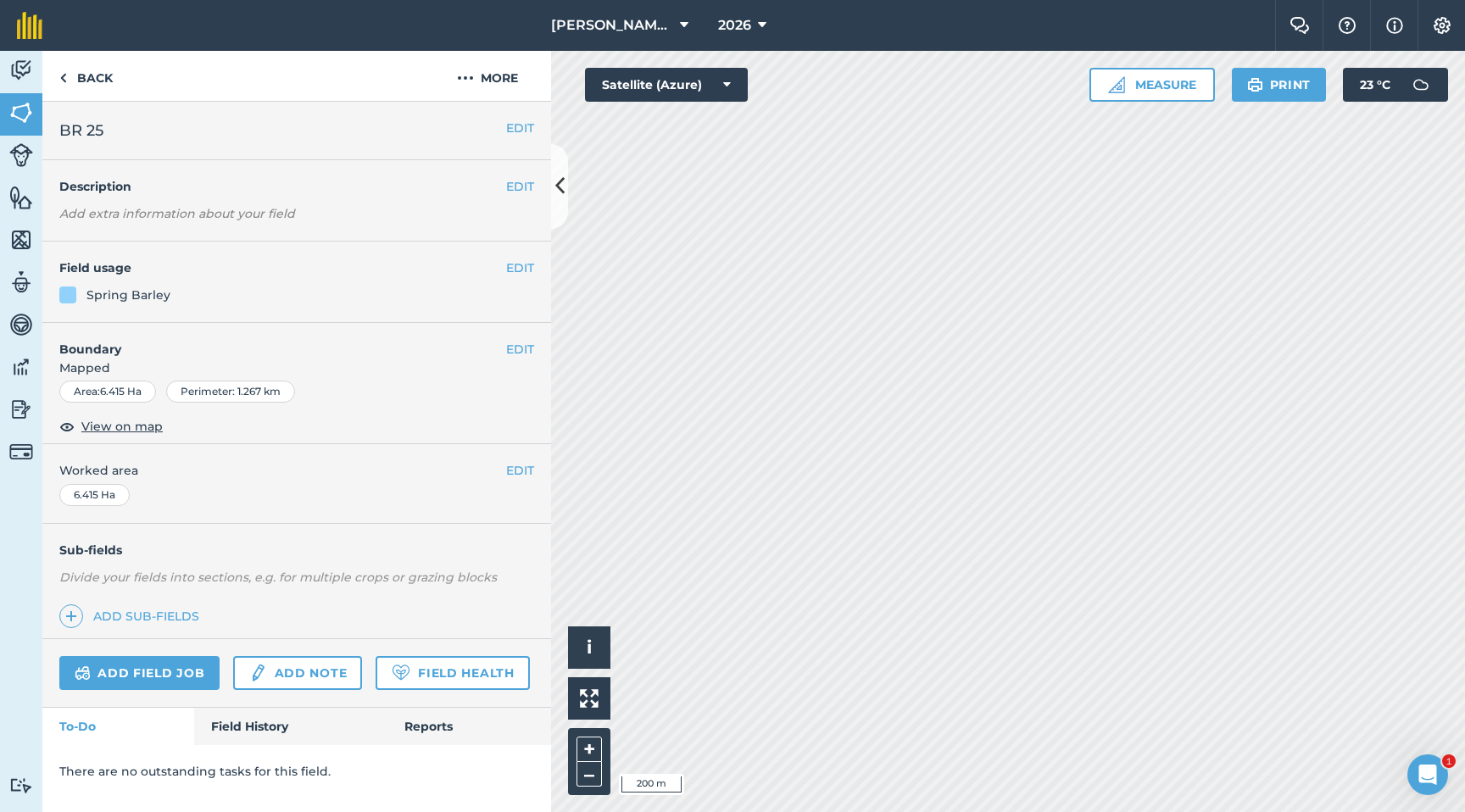 scroll, scrollTop: 0, scrollLeft: 0, axis: both 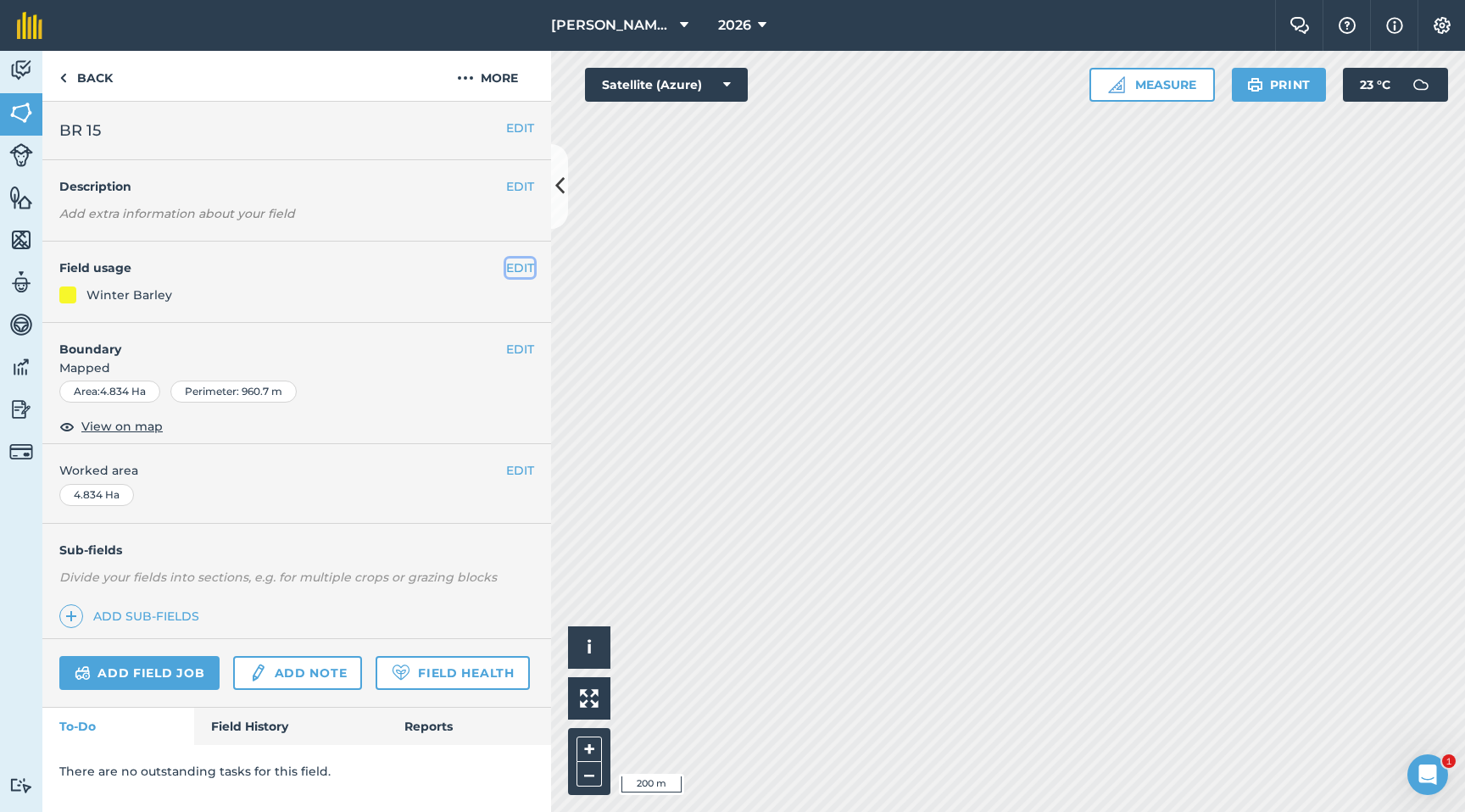 click on "EDIT" at bounding box center [520, 268] 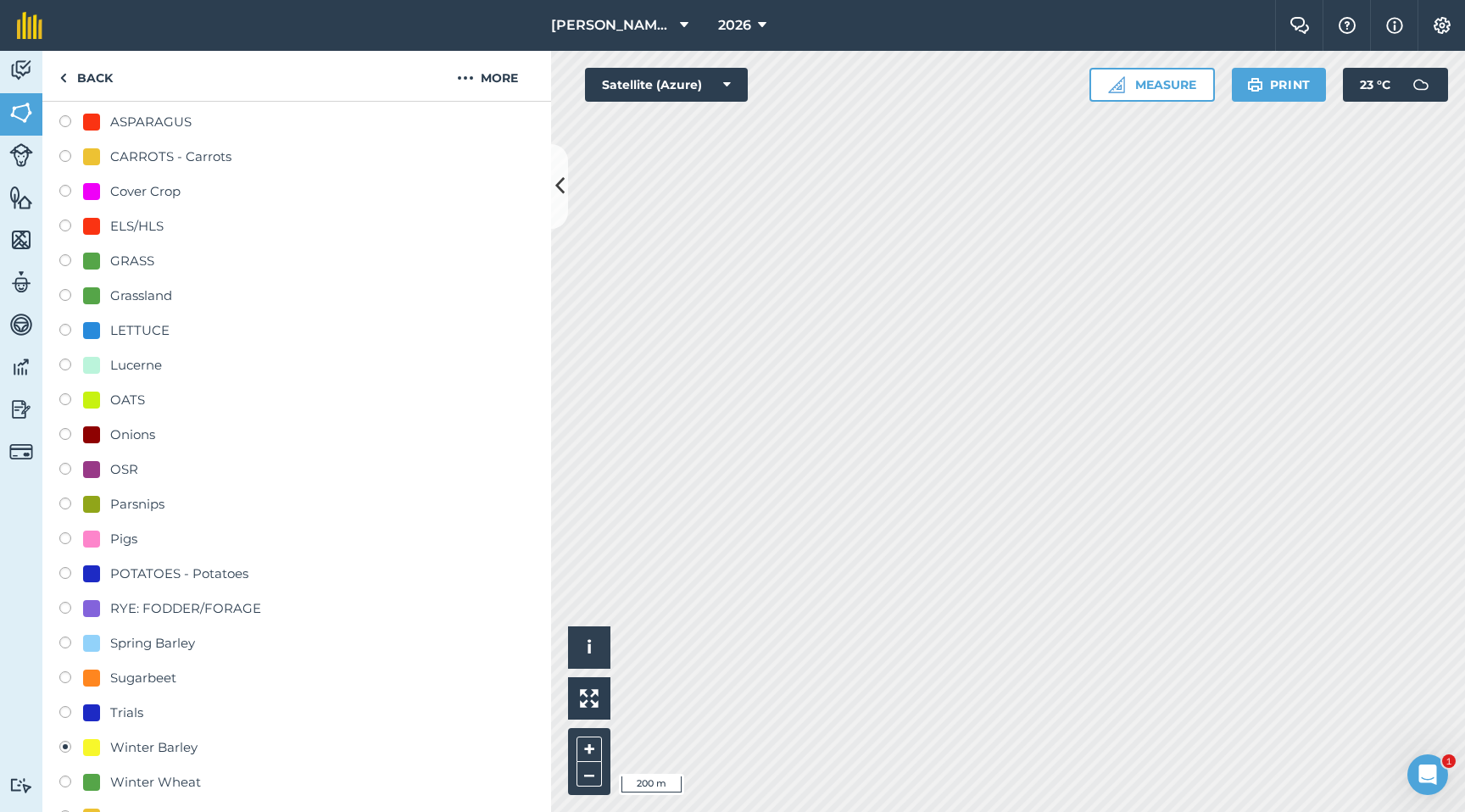 scroll, scrollTop: 254, scrollLeft: 0, axis: vertical 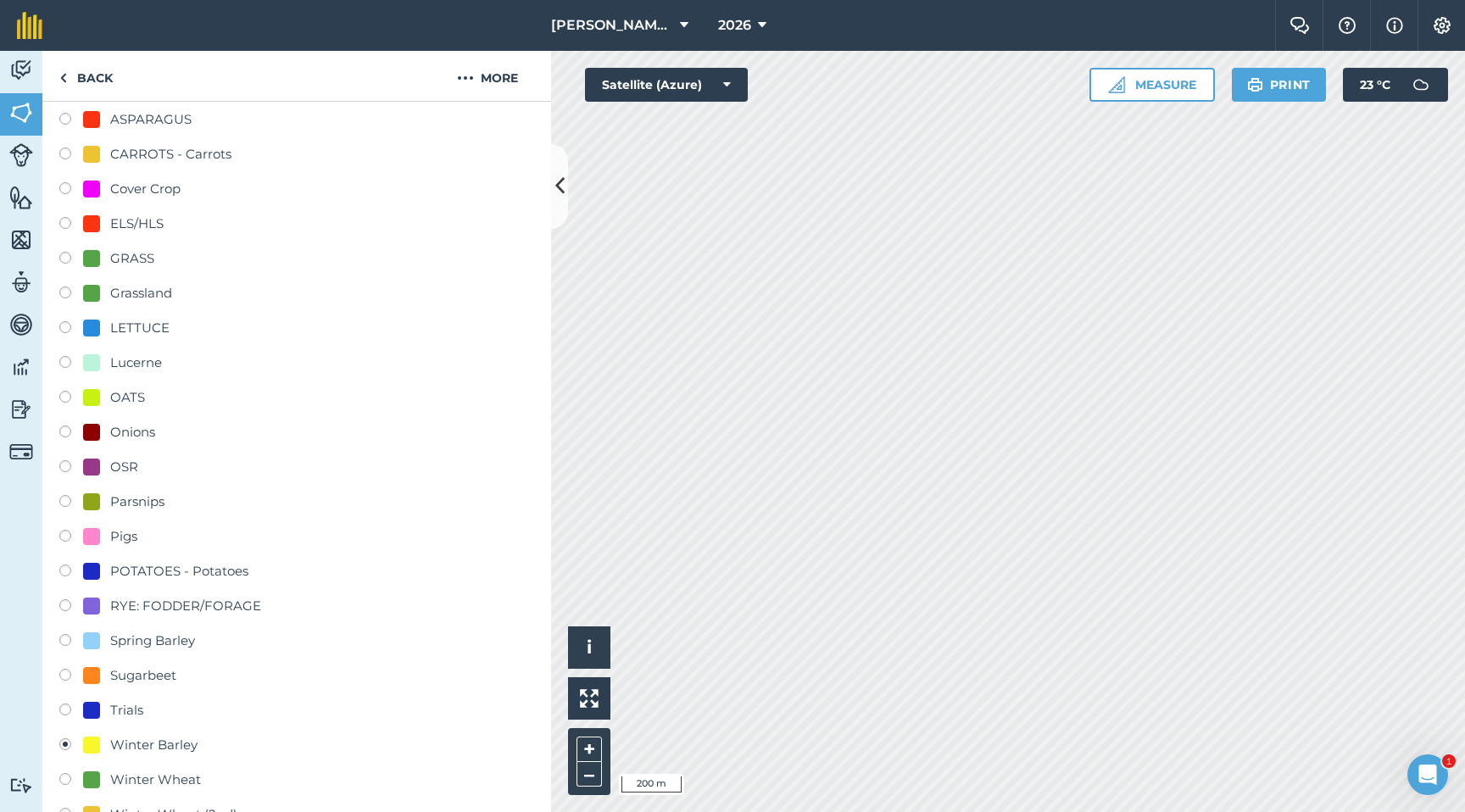 click at bounding box center [71, 642] 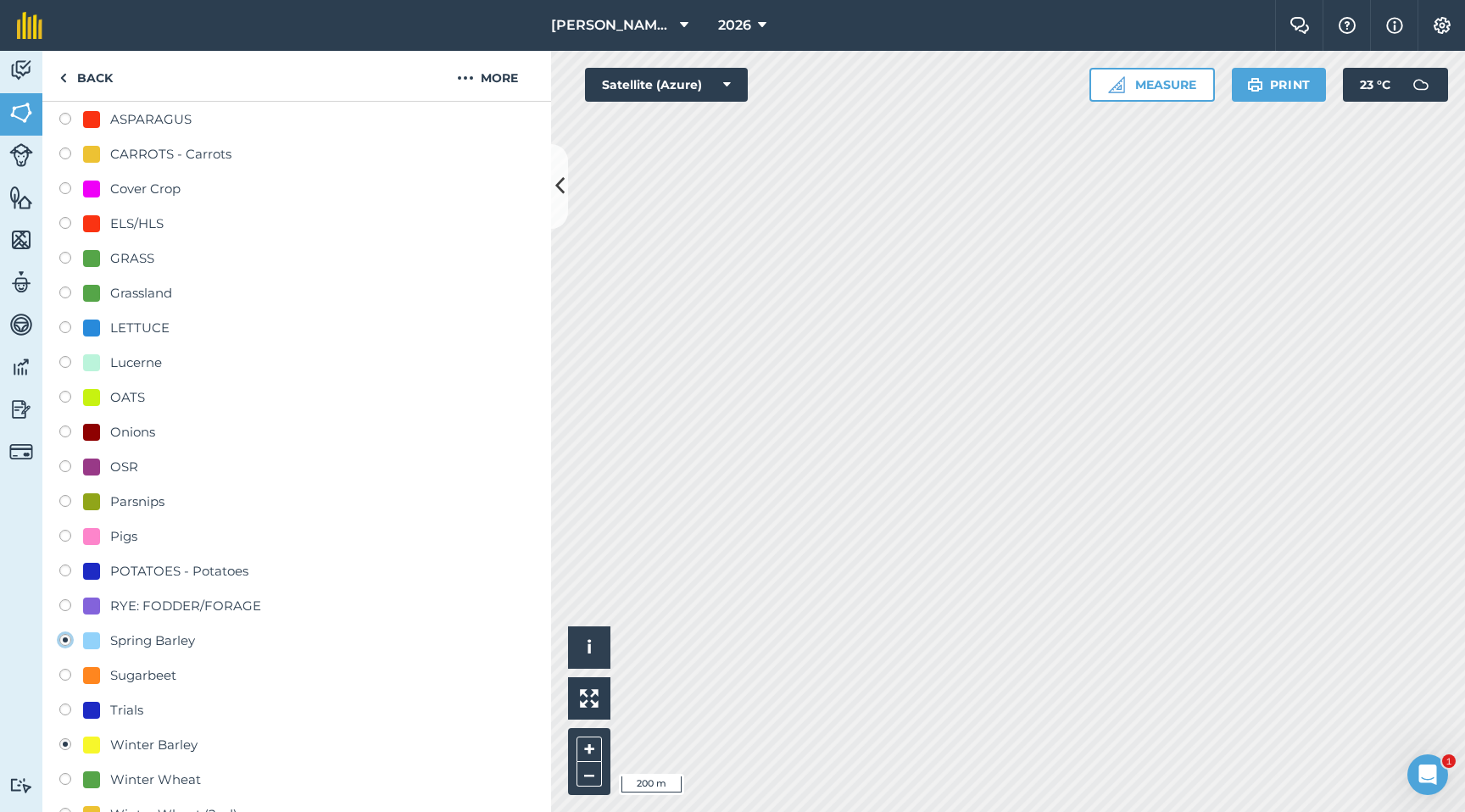 radio on "true" 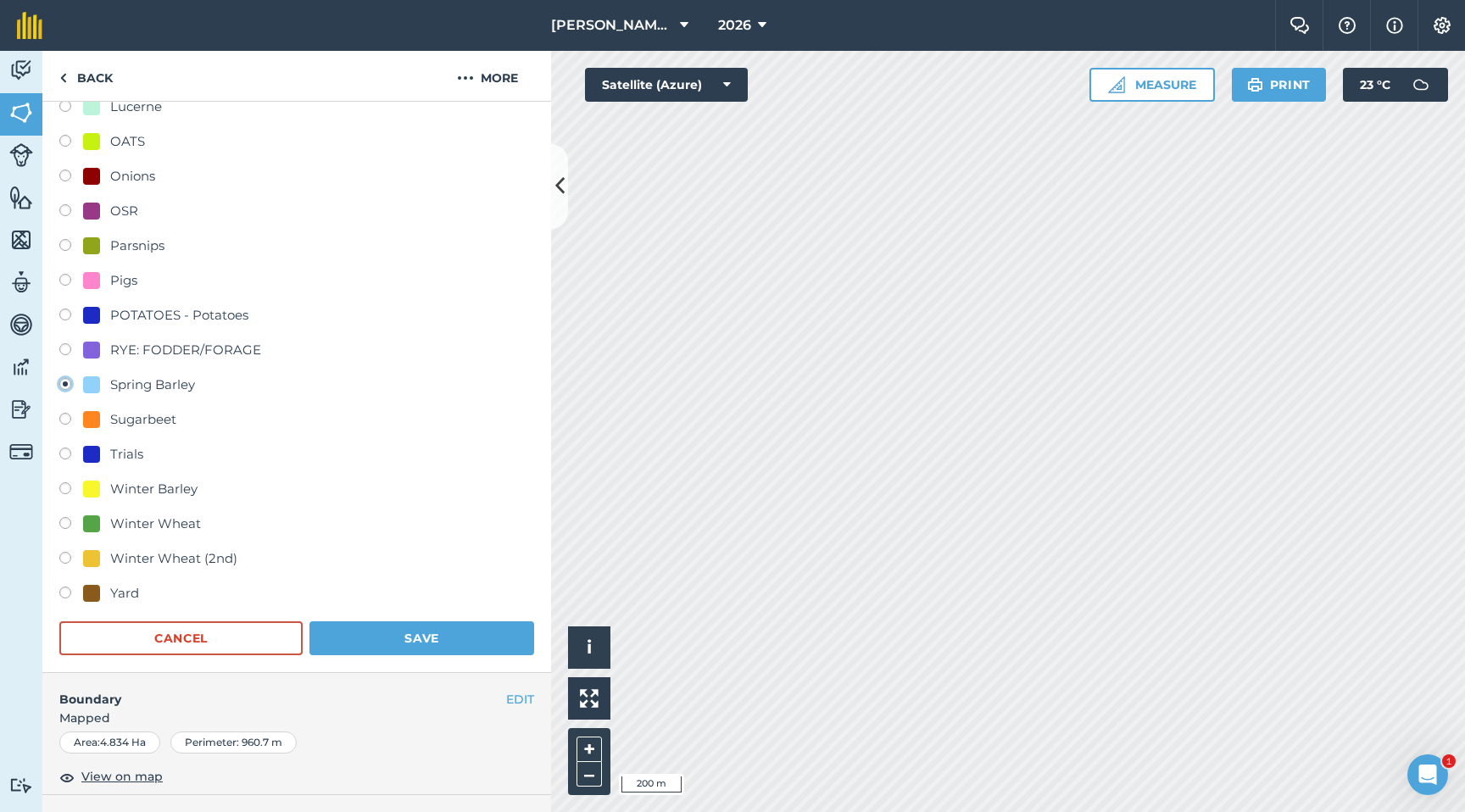 scroll, scrollTop: 515, scrollLeft: 0, axis: vertical 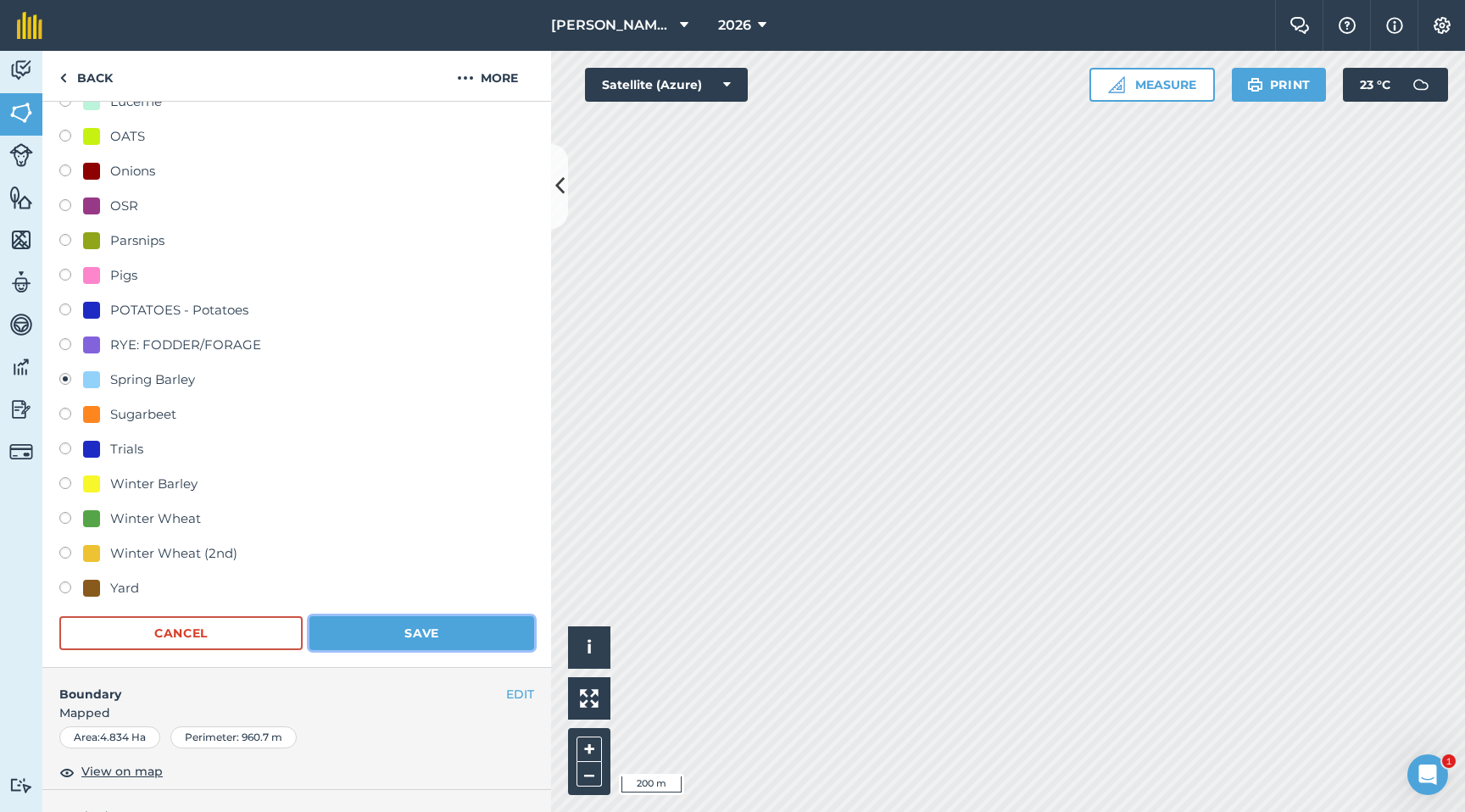 click on "Save" at bounding box center [421, 633] 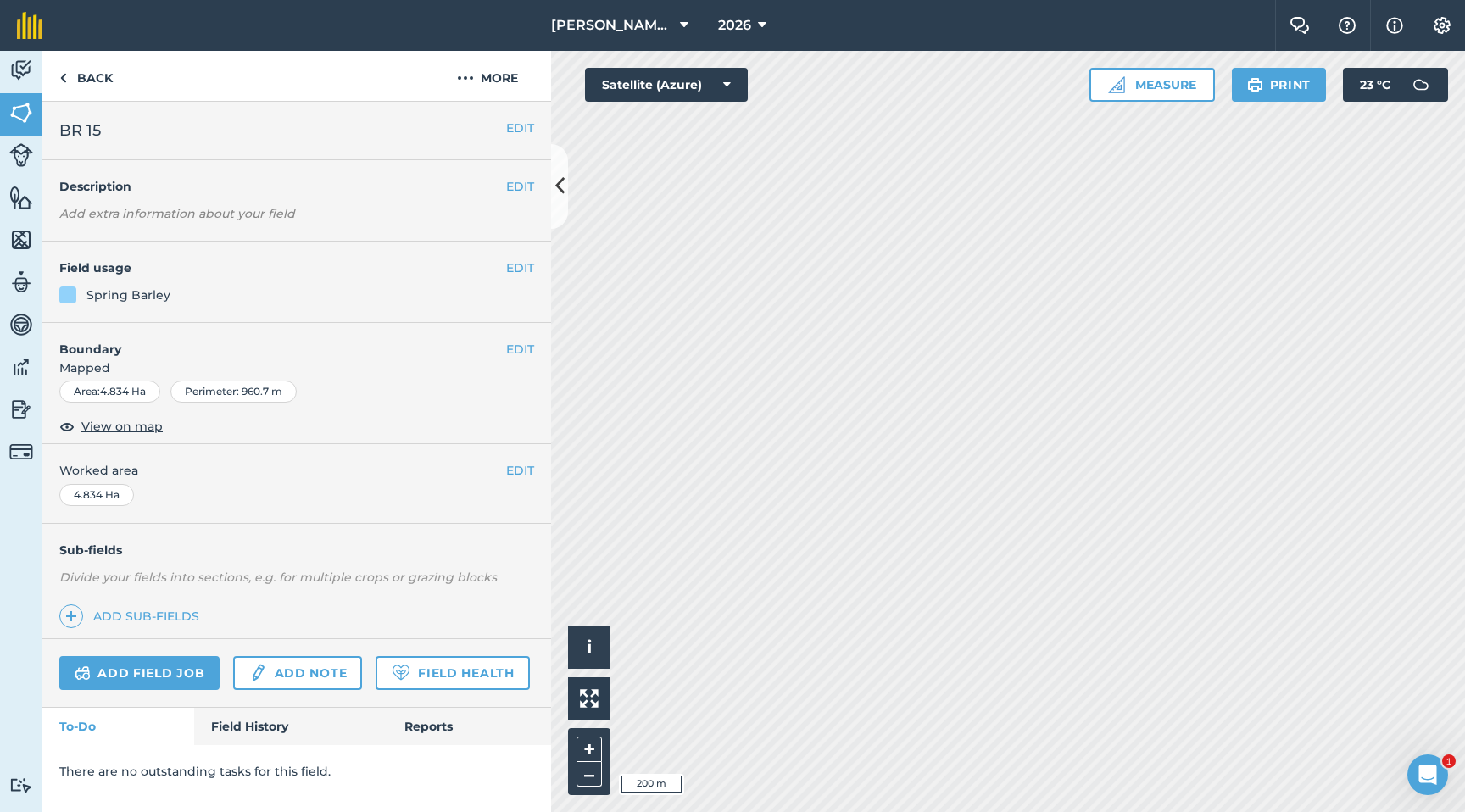 scroll, scrollTop: 0, scrollLeft: 0, axis: both 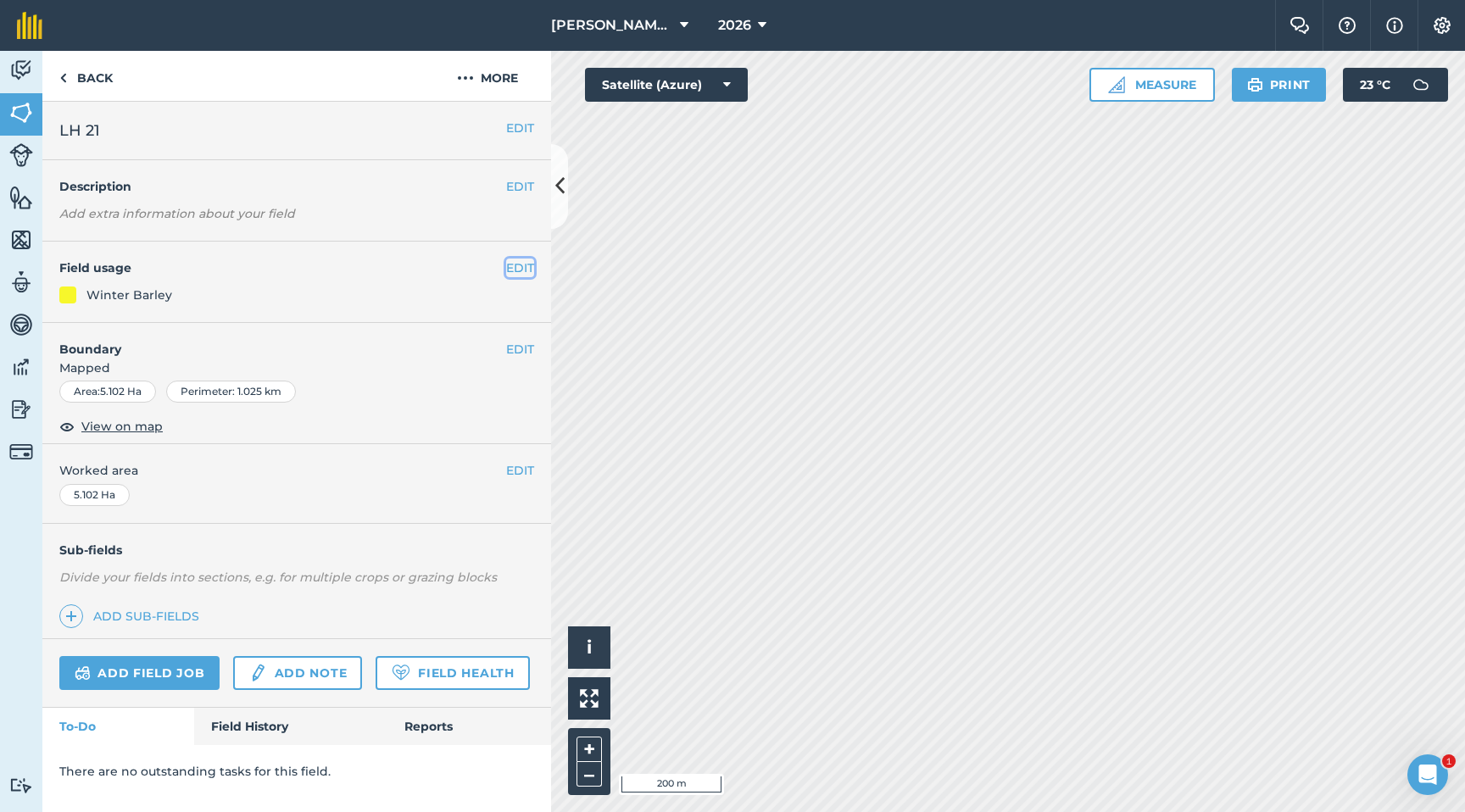 click on "EDIT" at bounding box center (520, 268) 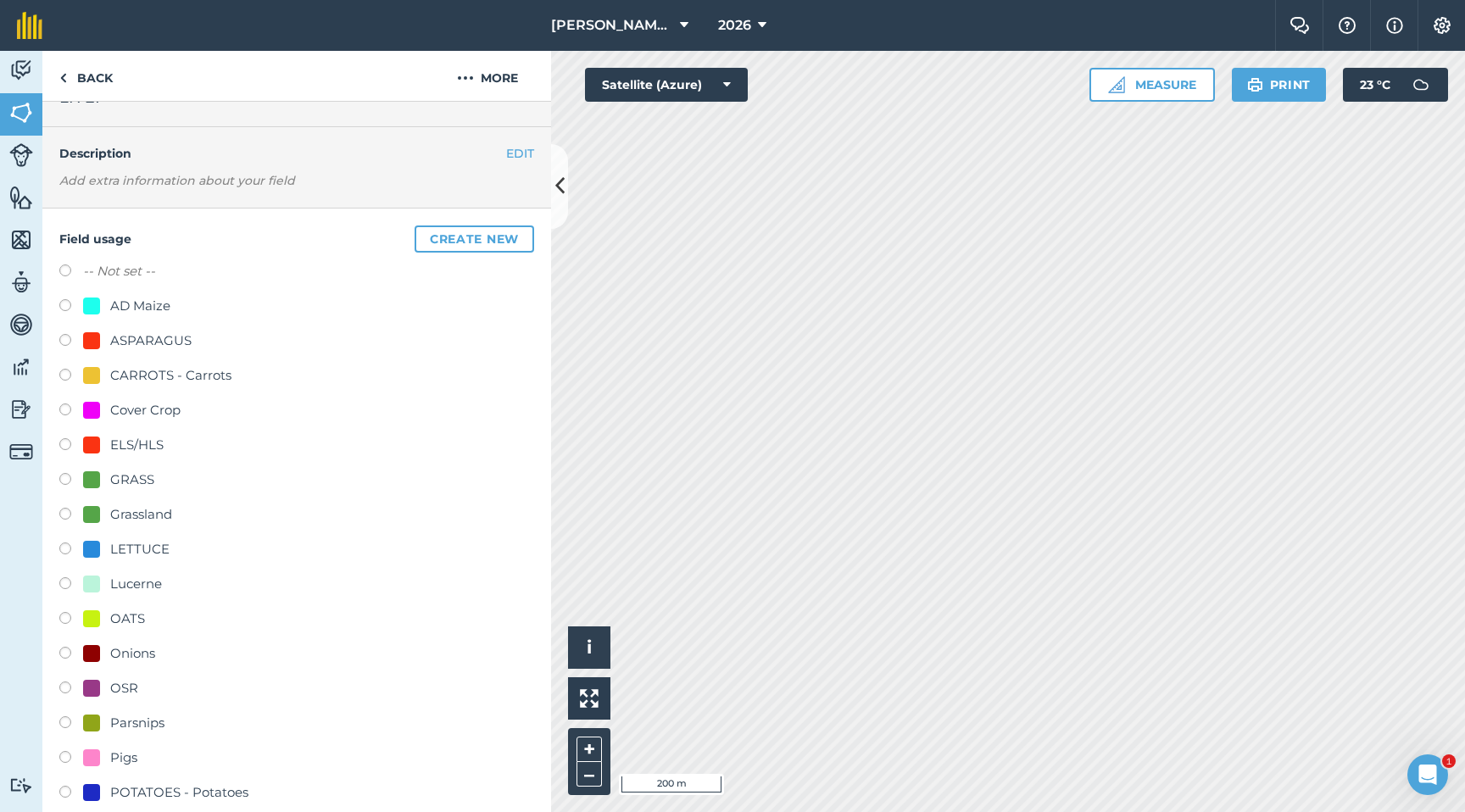 scroll, scrollTop: 0, scrollLeft: 0, axis: both 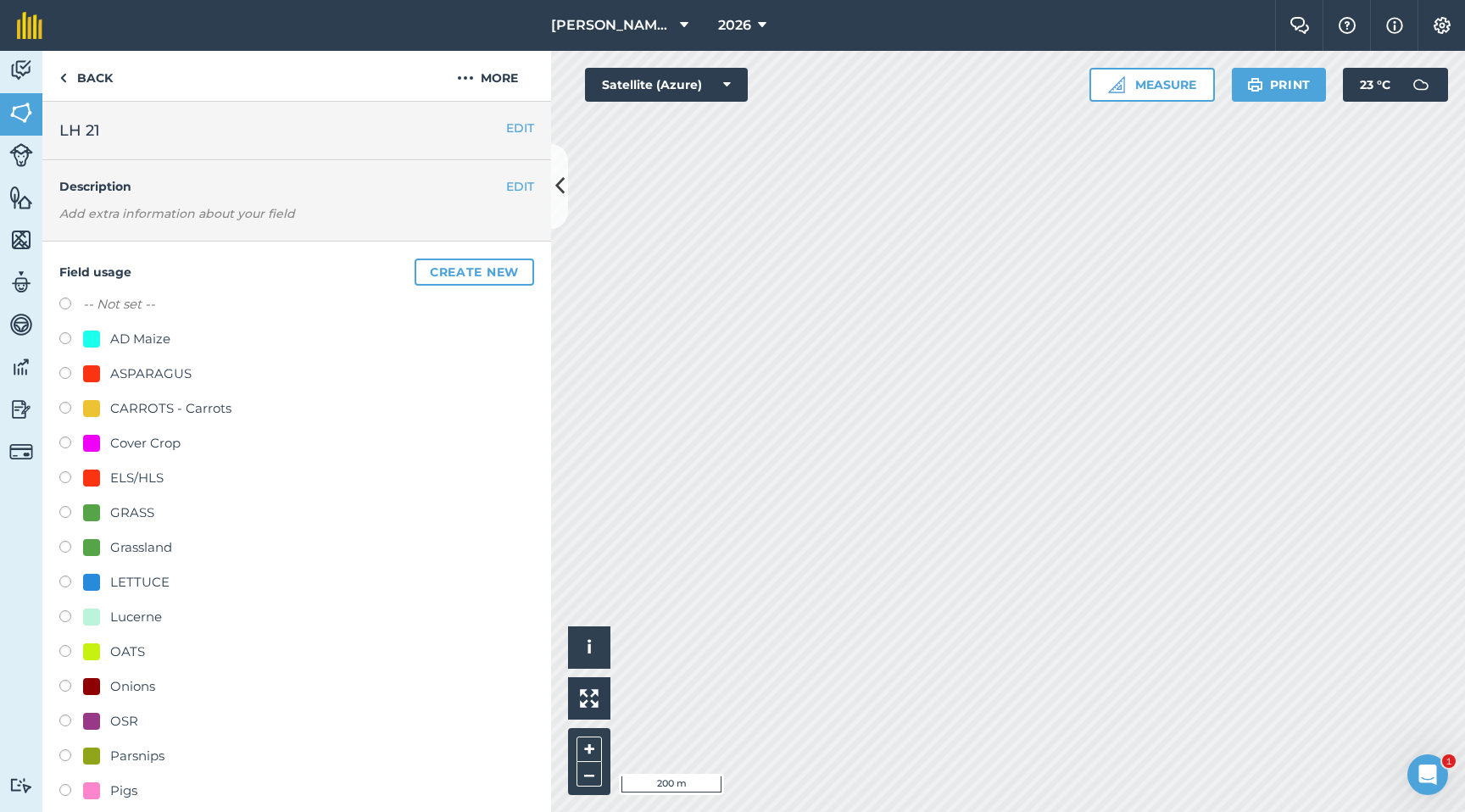 click at bounding box center (71, 445) 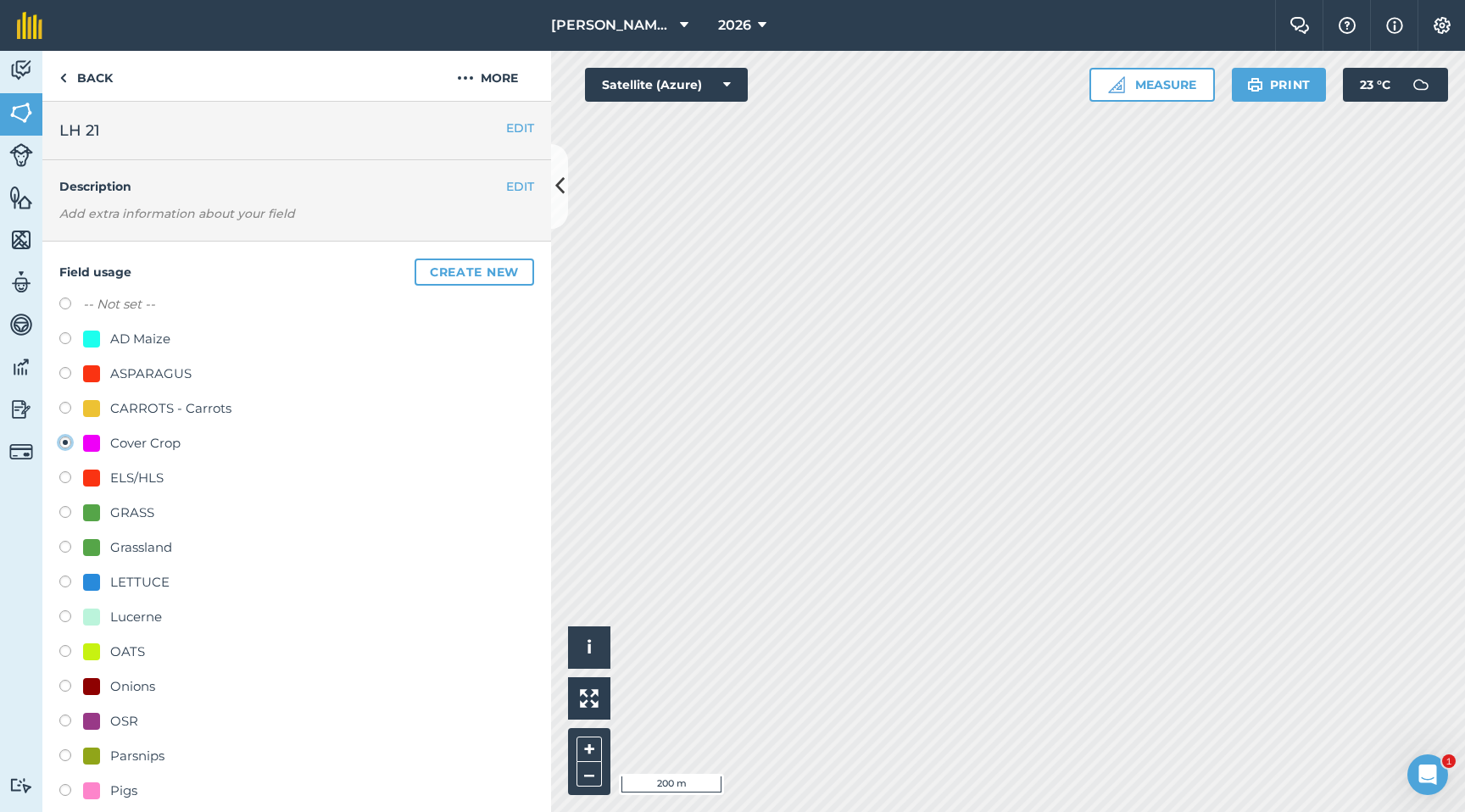 radio on "true" 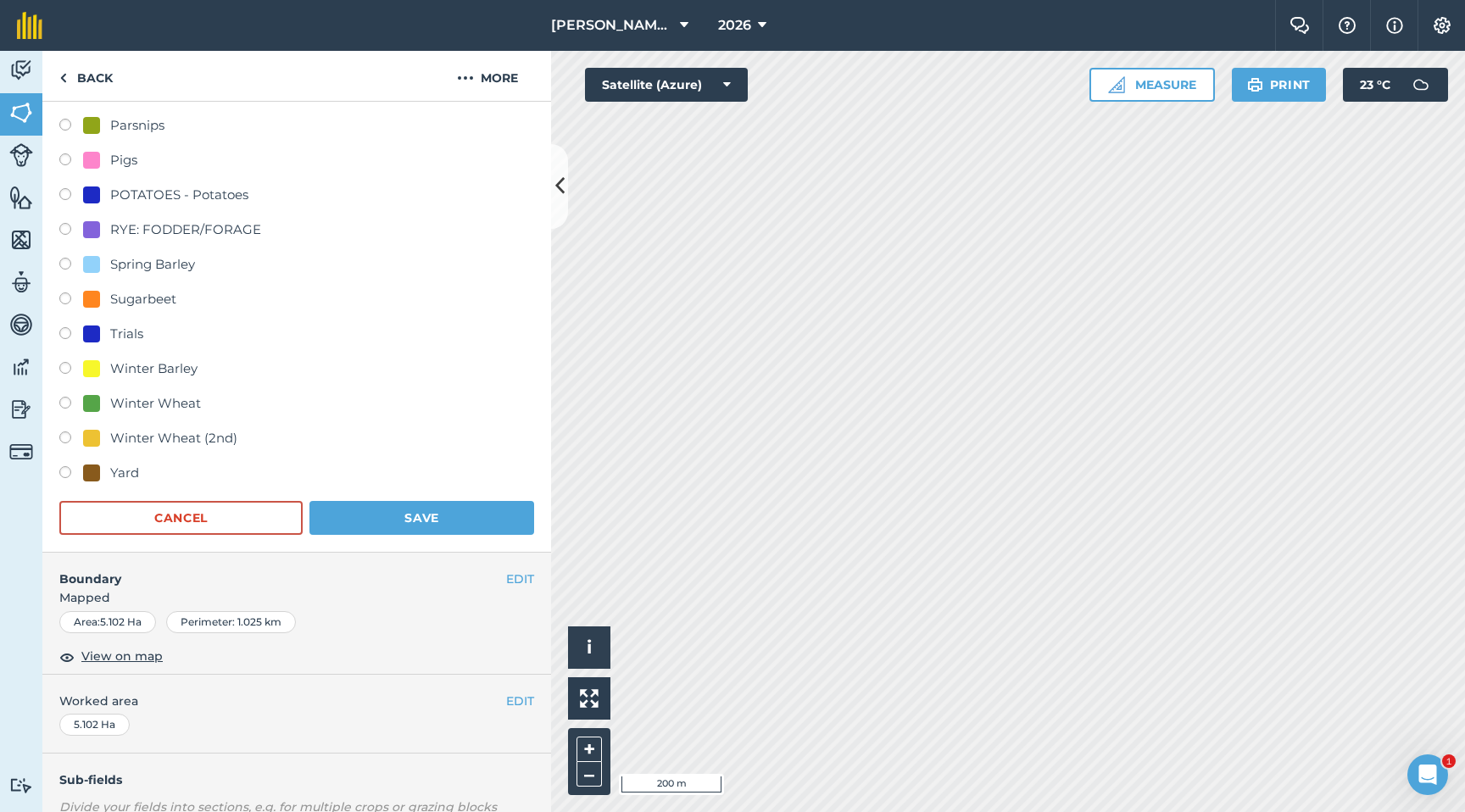scroll, scrollTop: 636, scrollLeft: 0, axis: vertical 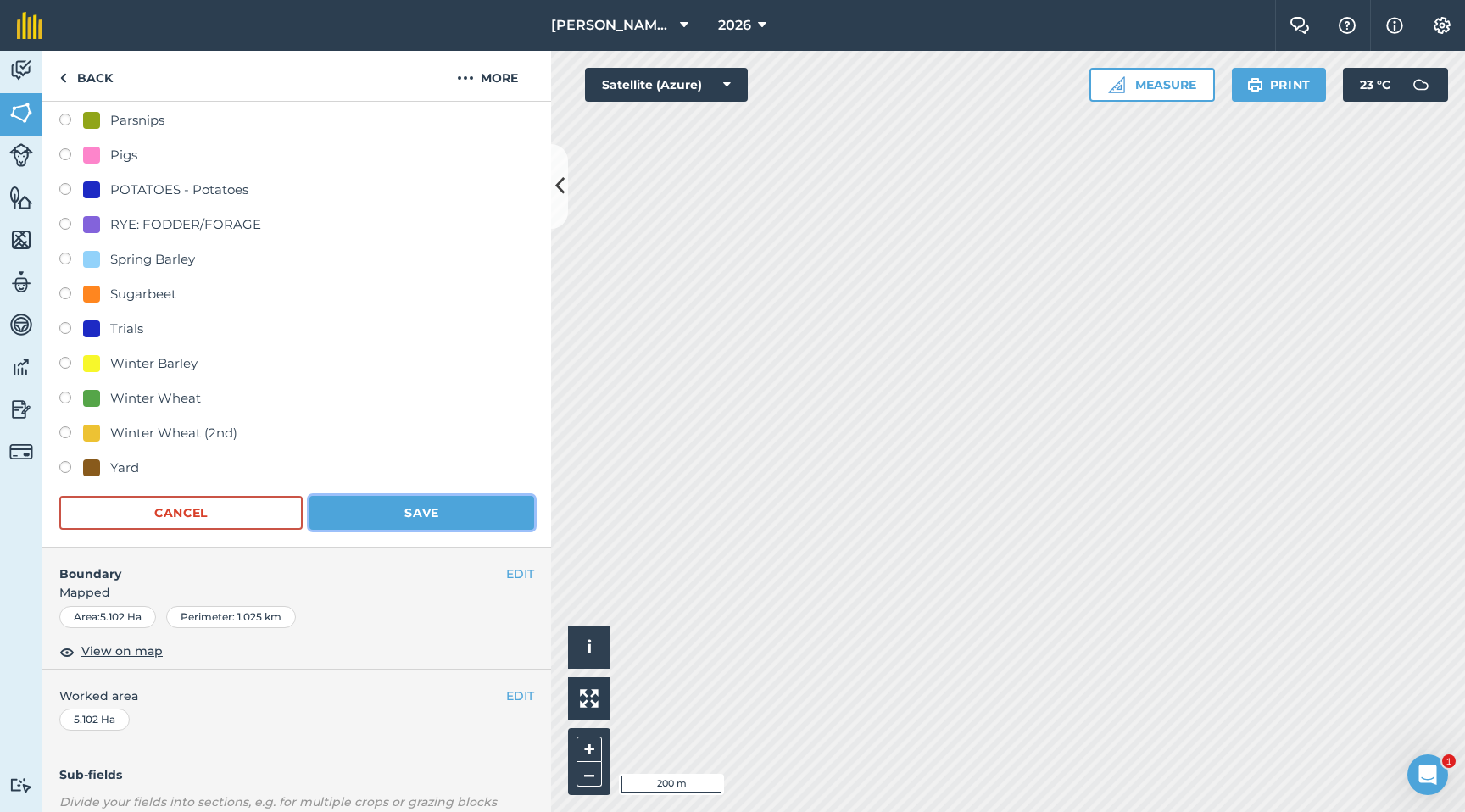 click on "Save" at bounding box center [421, 513] 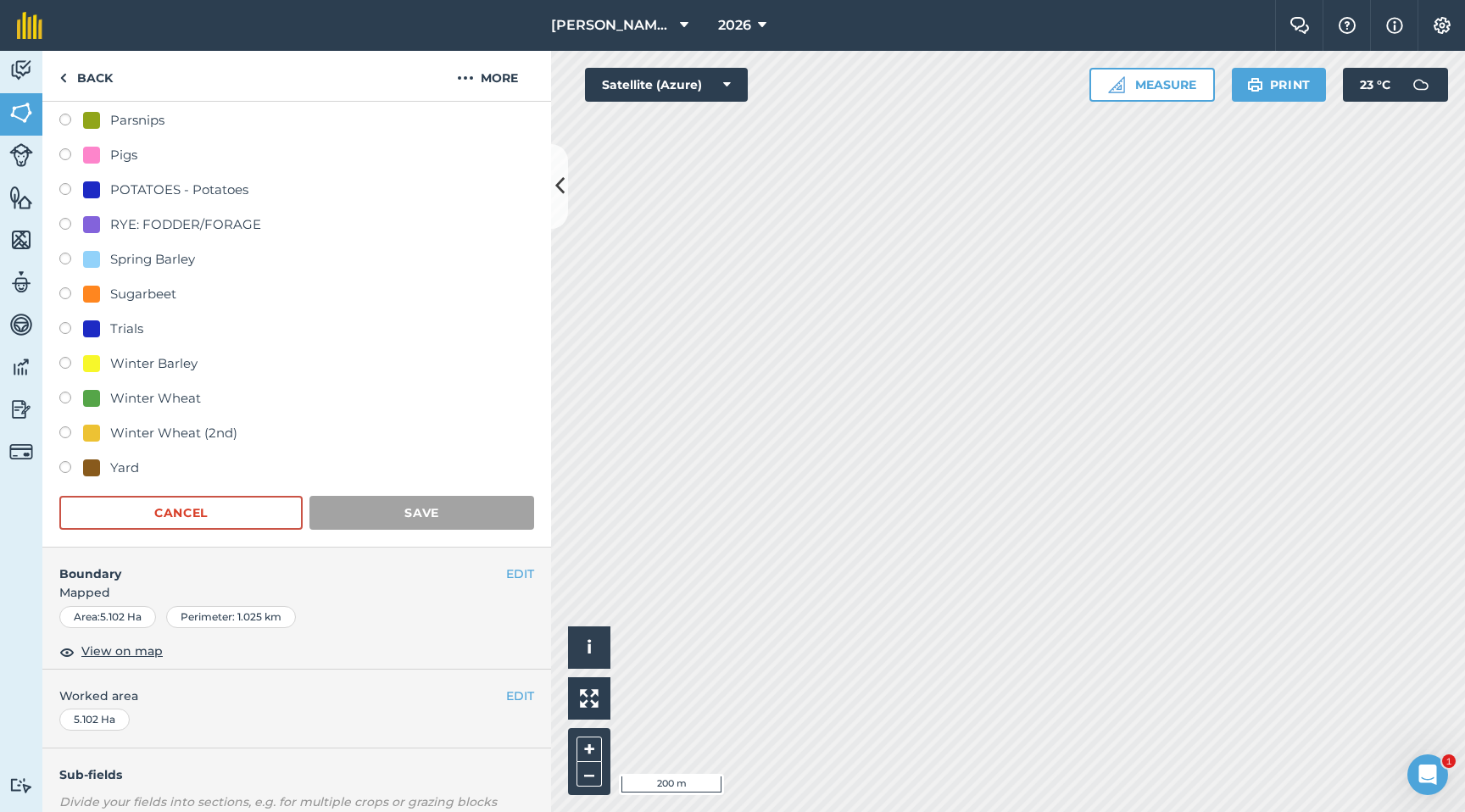 scroll, scrollTop: 0, scrollLeft: 0, axis: both 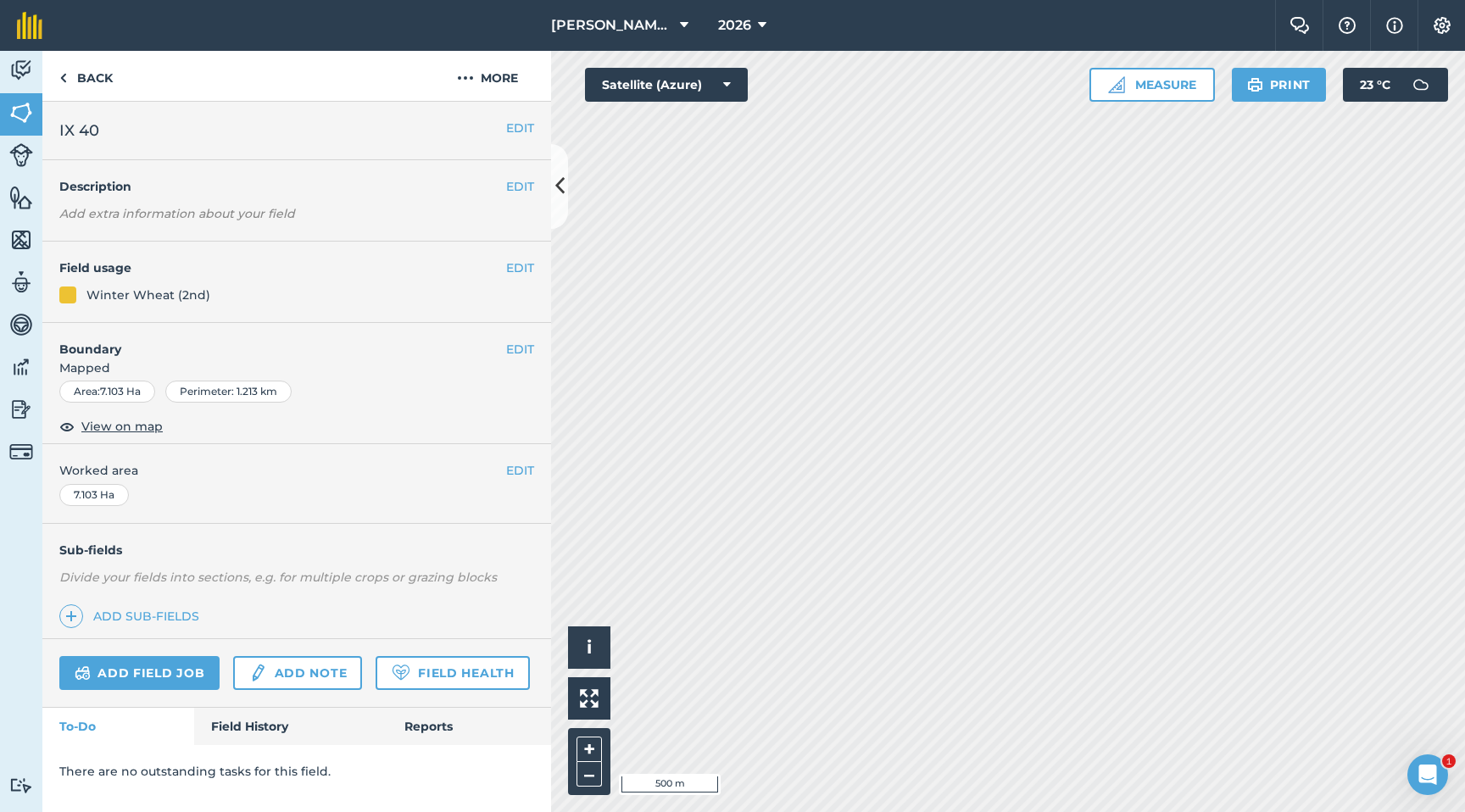 click at bounding box center (68, 295) 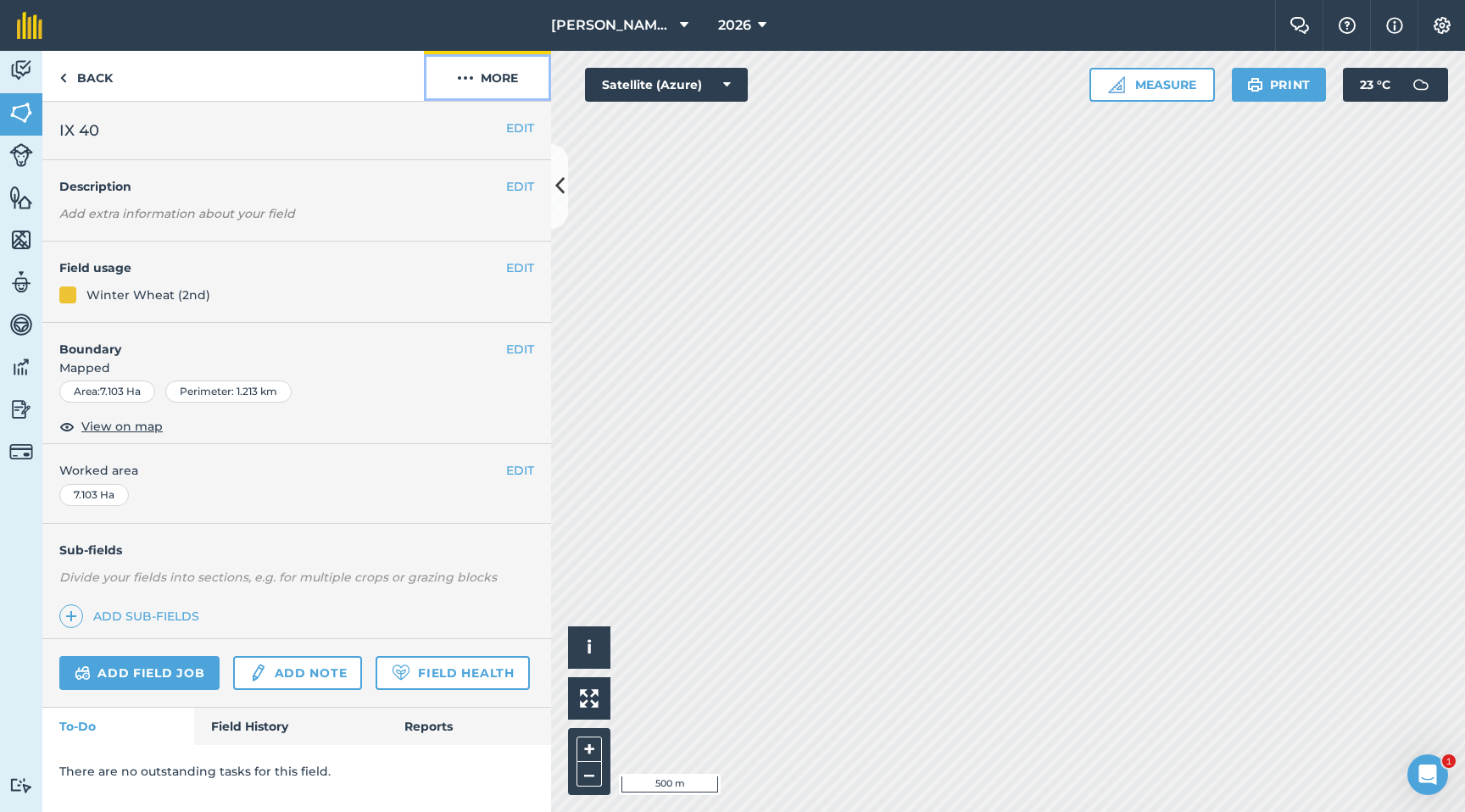 click on "More" at bounding box center [487, 75] 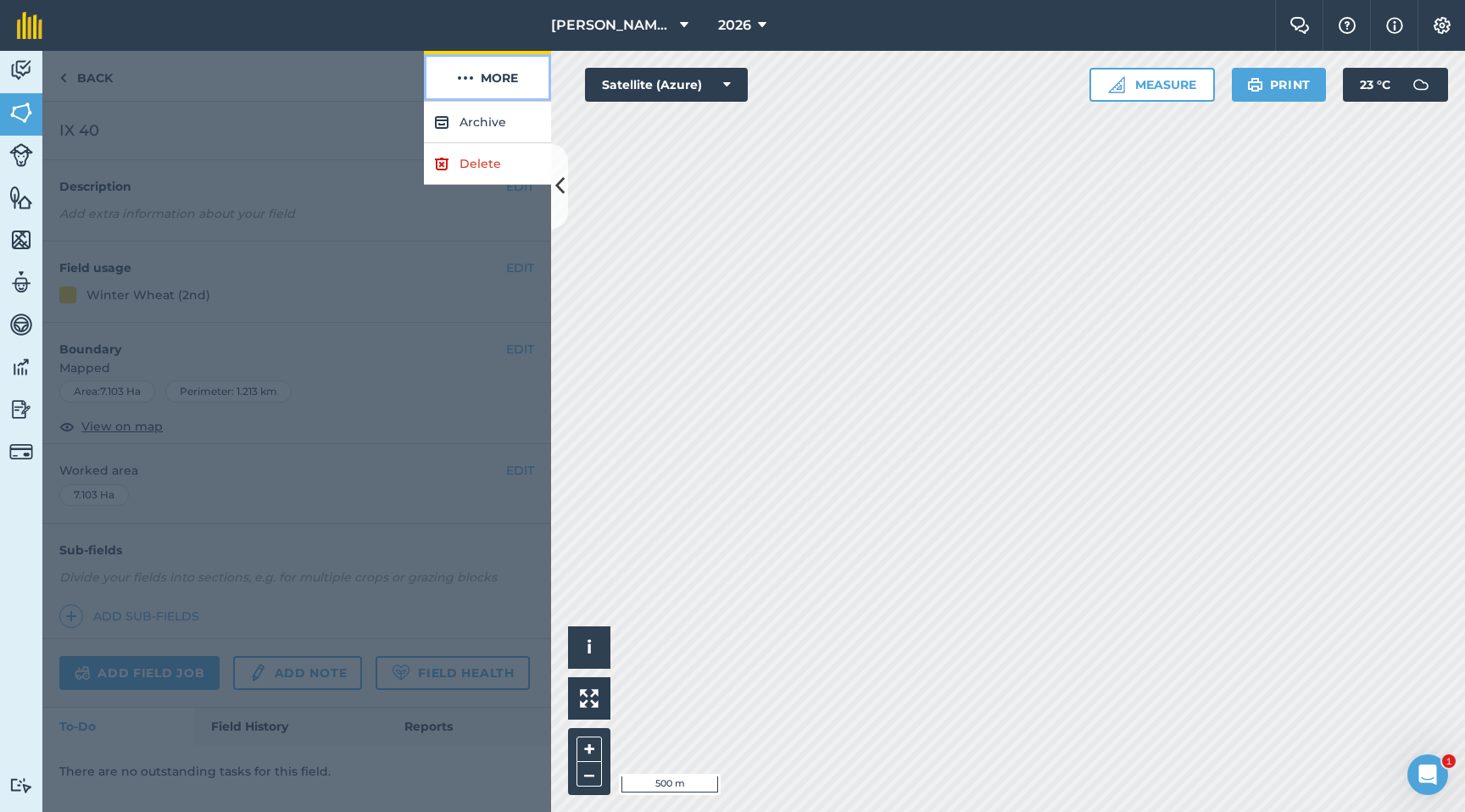 click on "More" at bounding box center [487, 75] 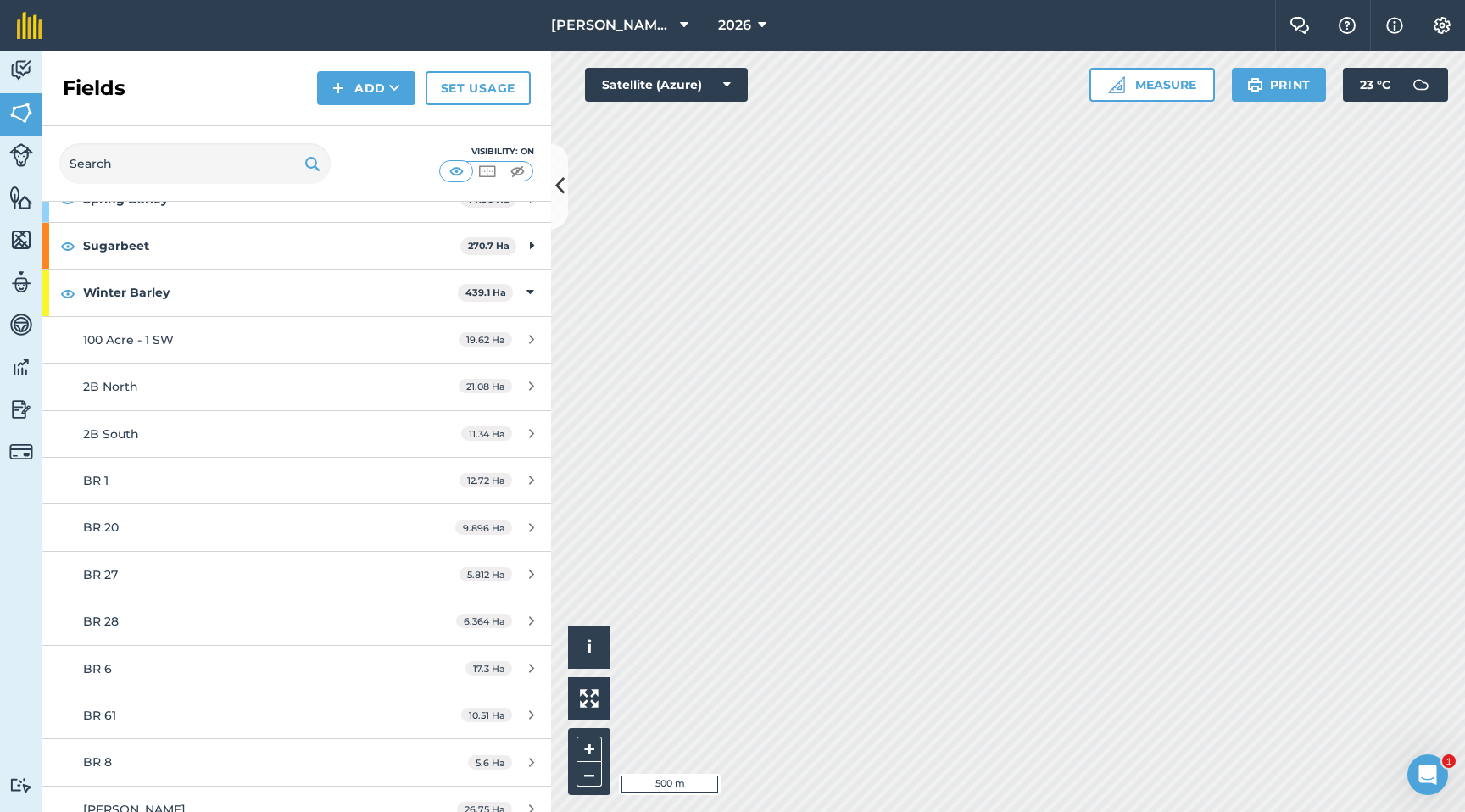 scroll, scrollTop: 577, scrollLeft: 0, axis: vertical 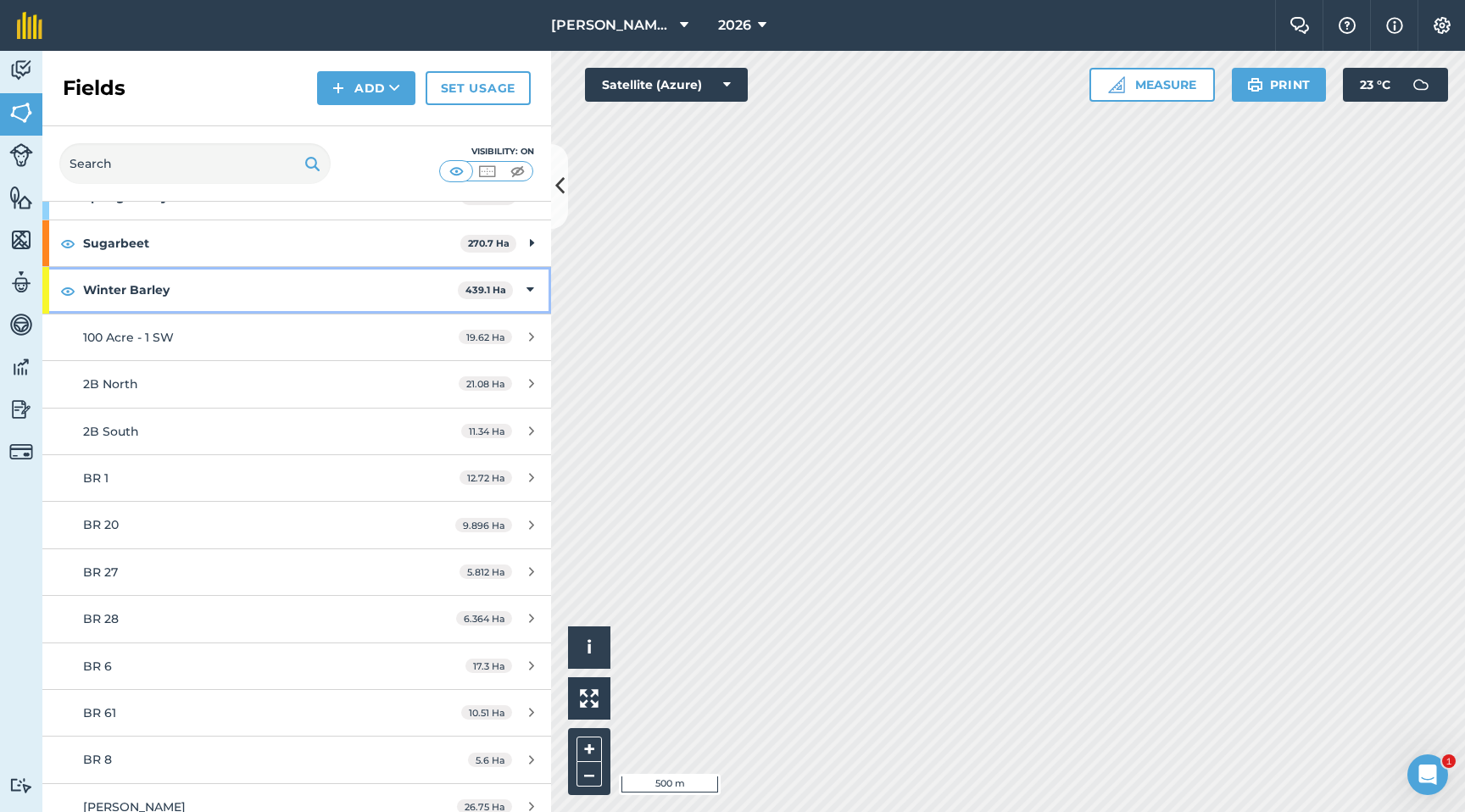 click at bounding box center [530, 290] 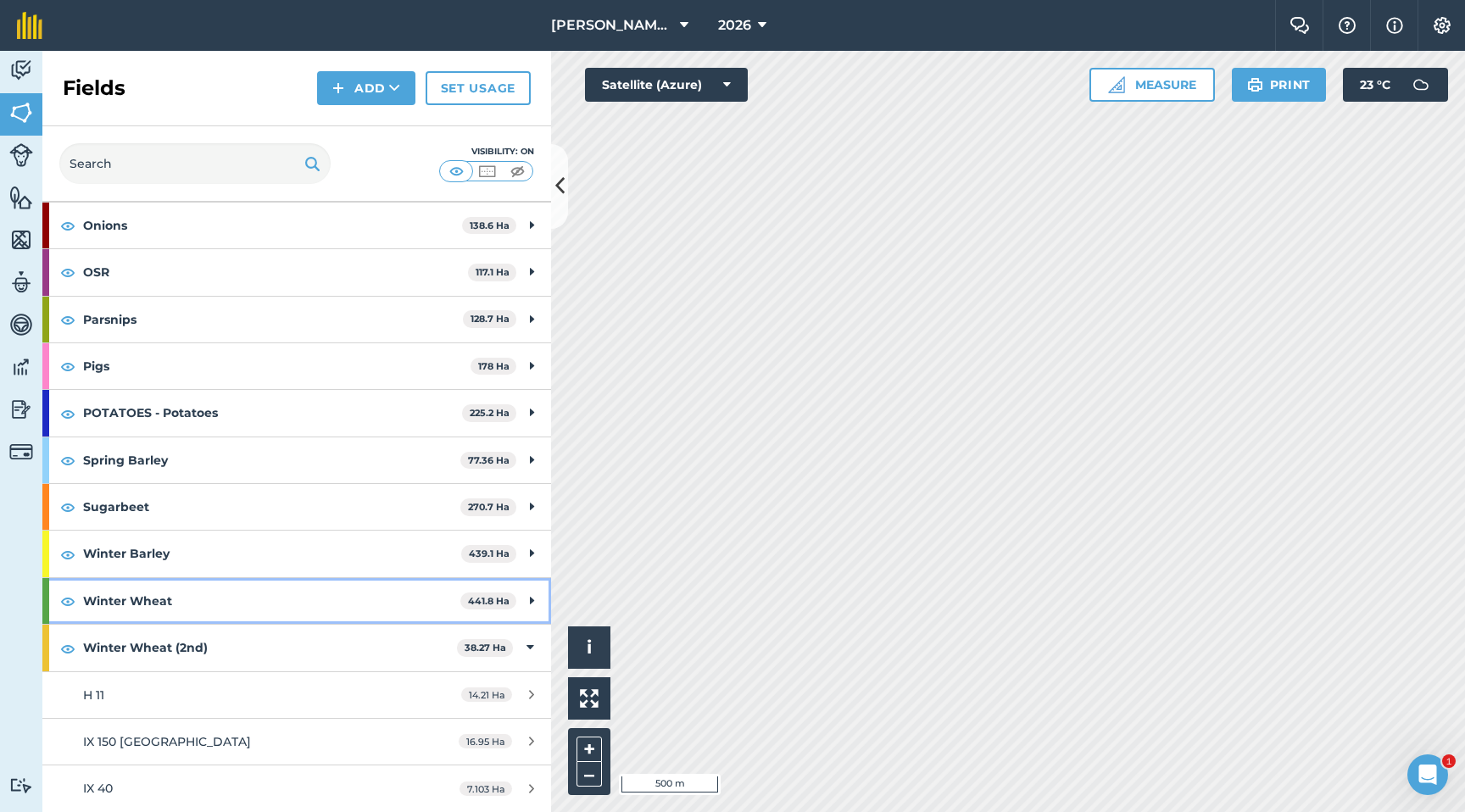 click at bounding box center [532, 601] 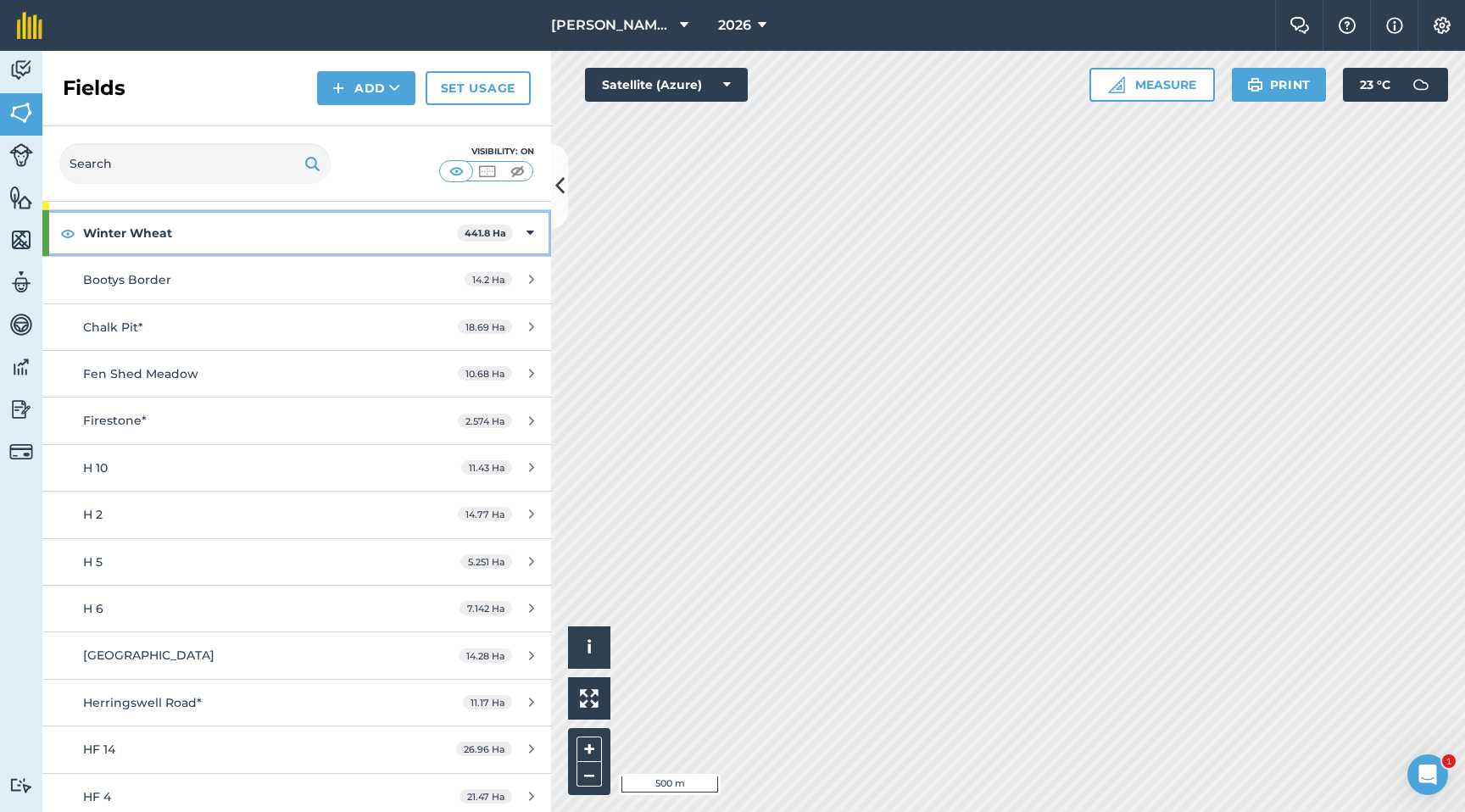 scroll, scrollTop: 678, scrollLeft: 0, axis: vertical 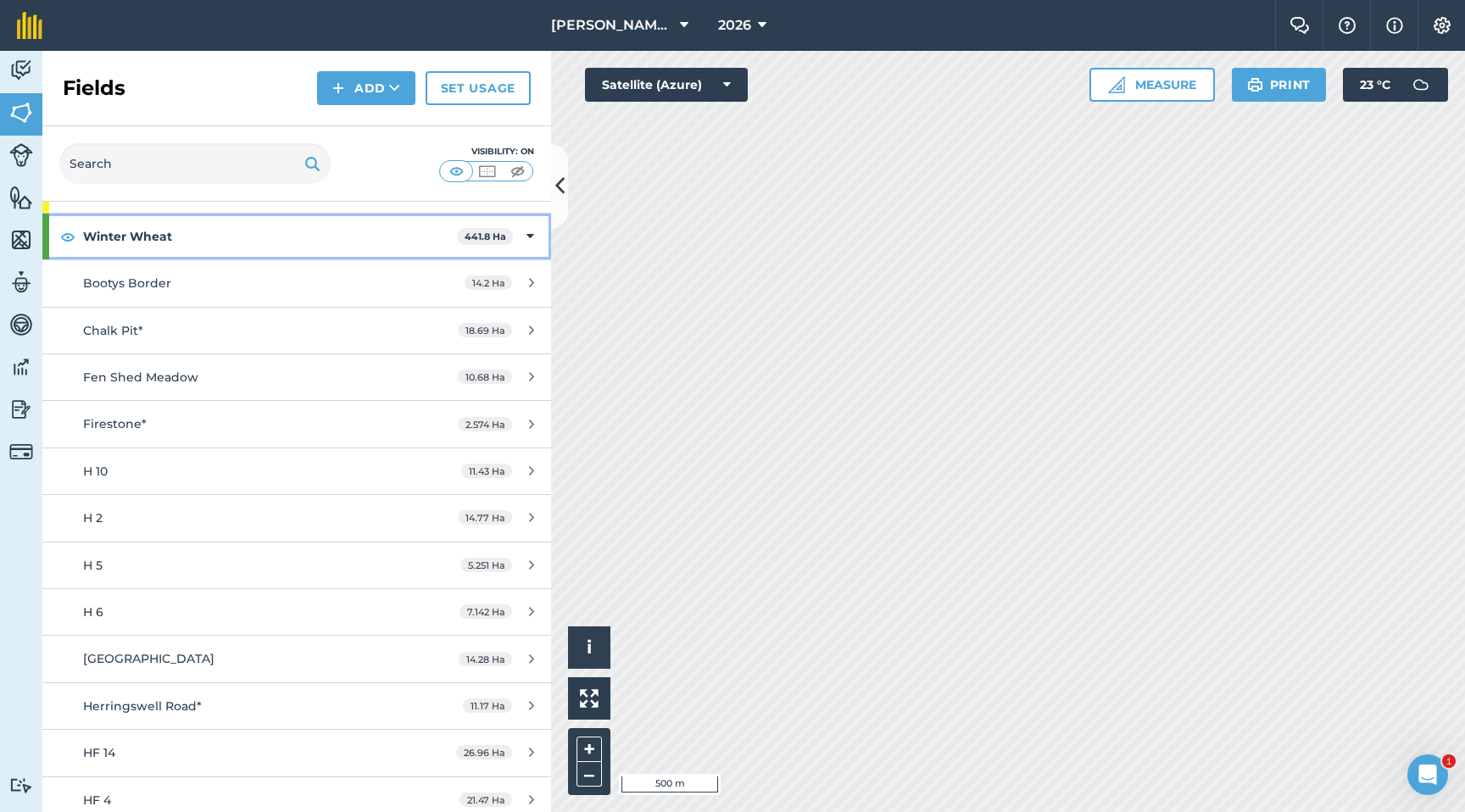 click at bounding box center [530, 236] 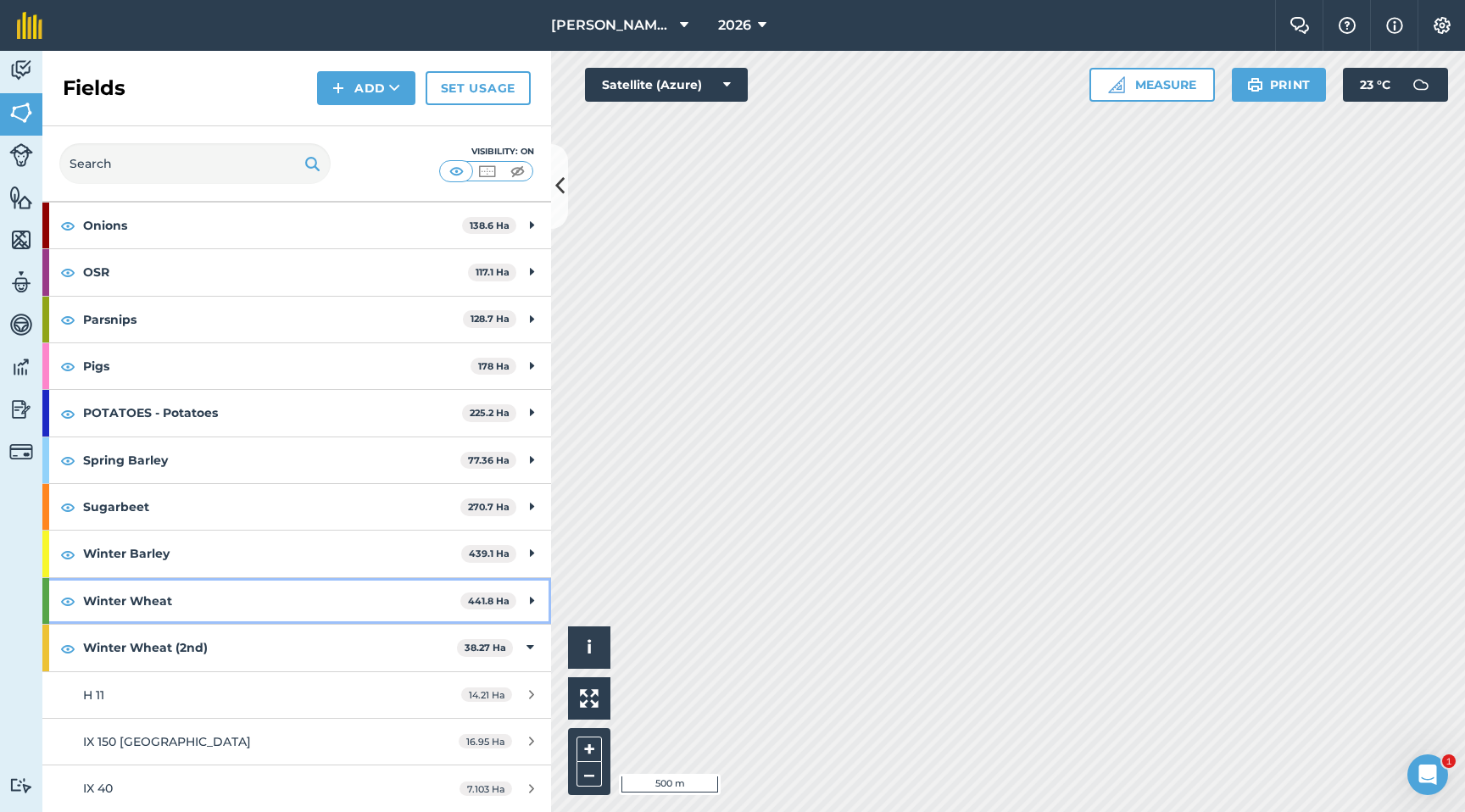 scroll, scrollTop: 314, scrollLeft: 0, axis: vertical 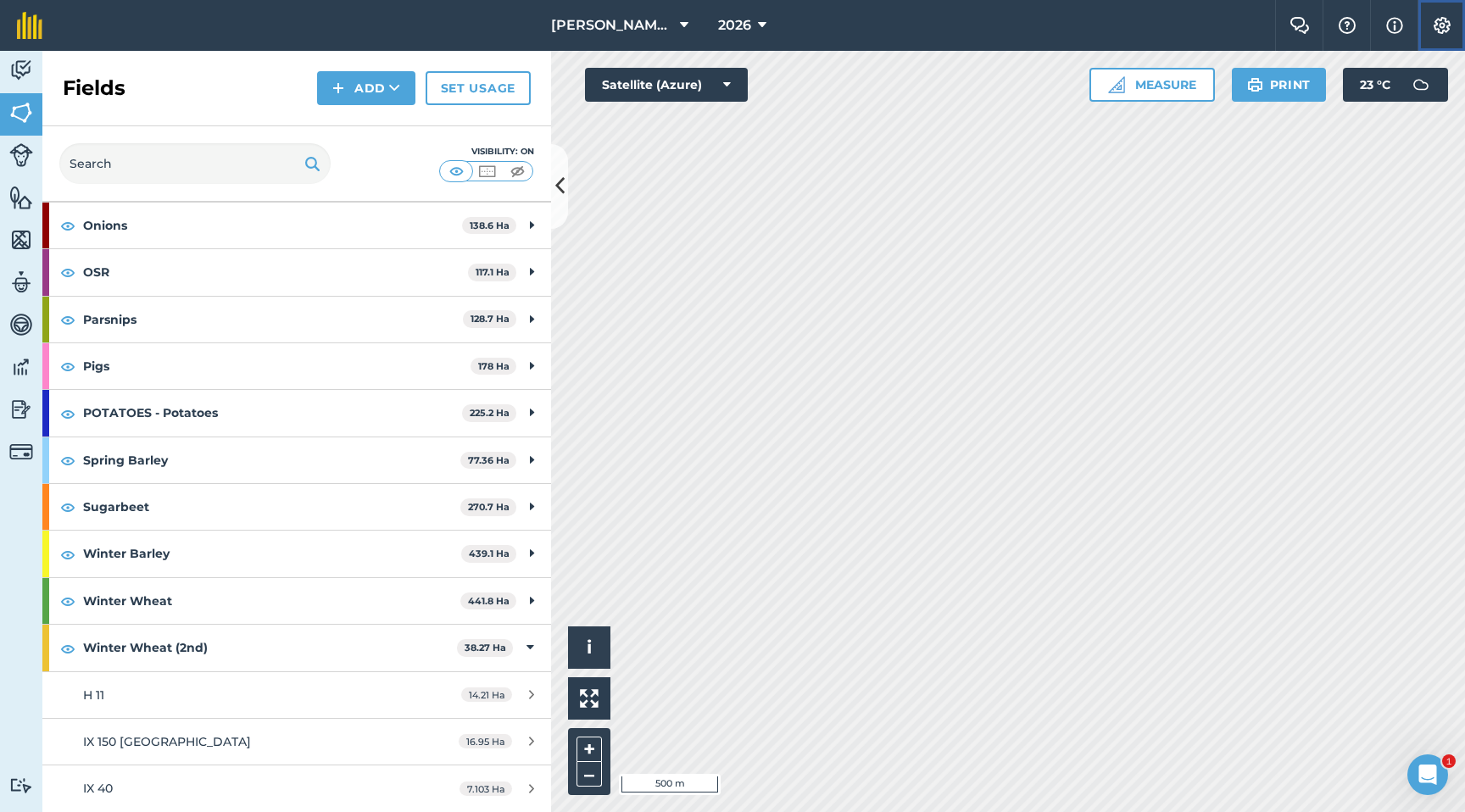 click on "Settings" at bounding box center [1441, 25] 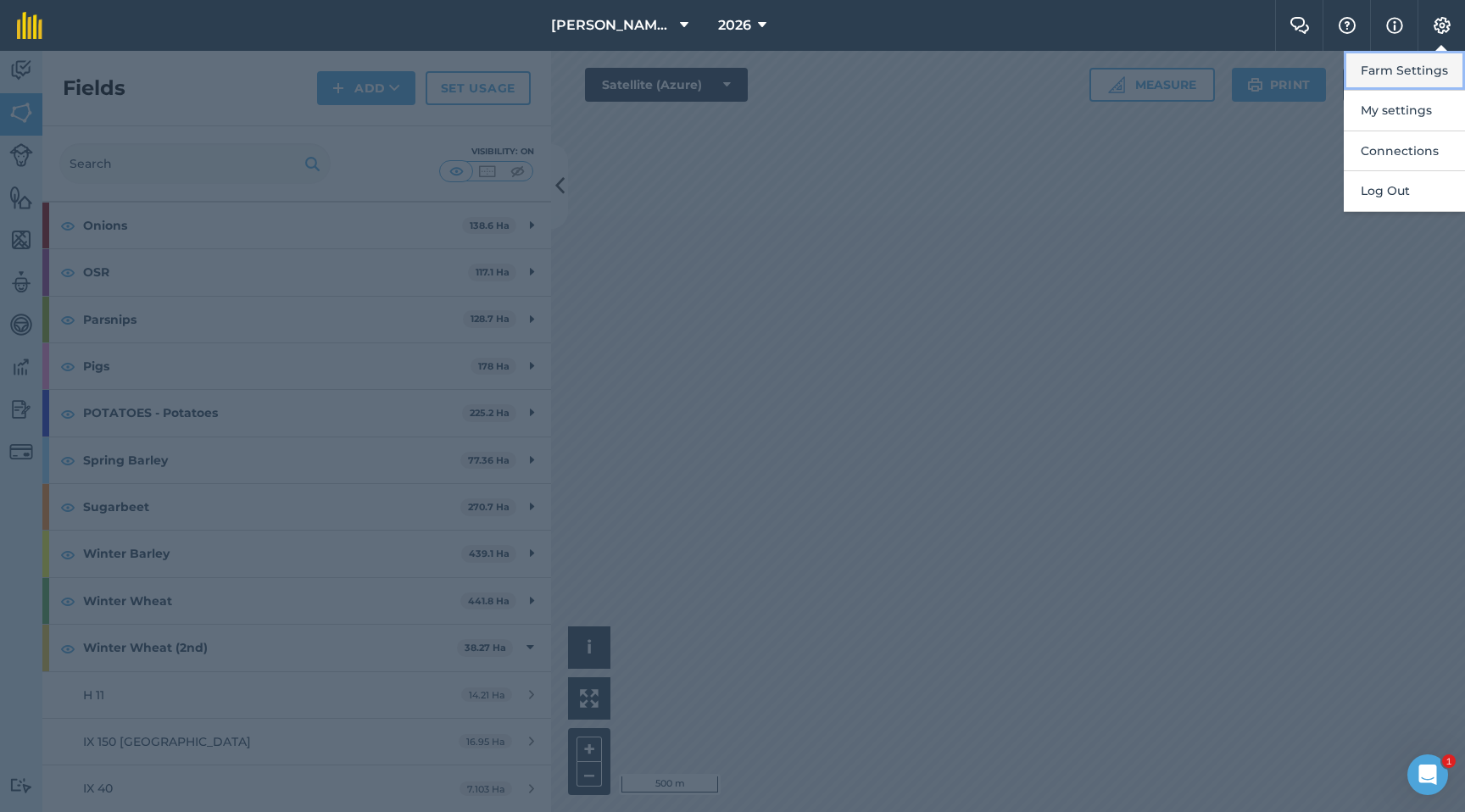 click on "Farm Settings" at bounding box center [1404, 70] 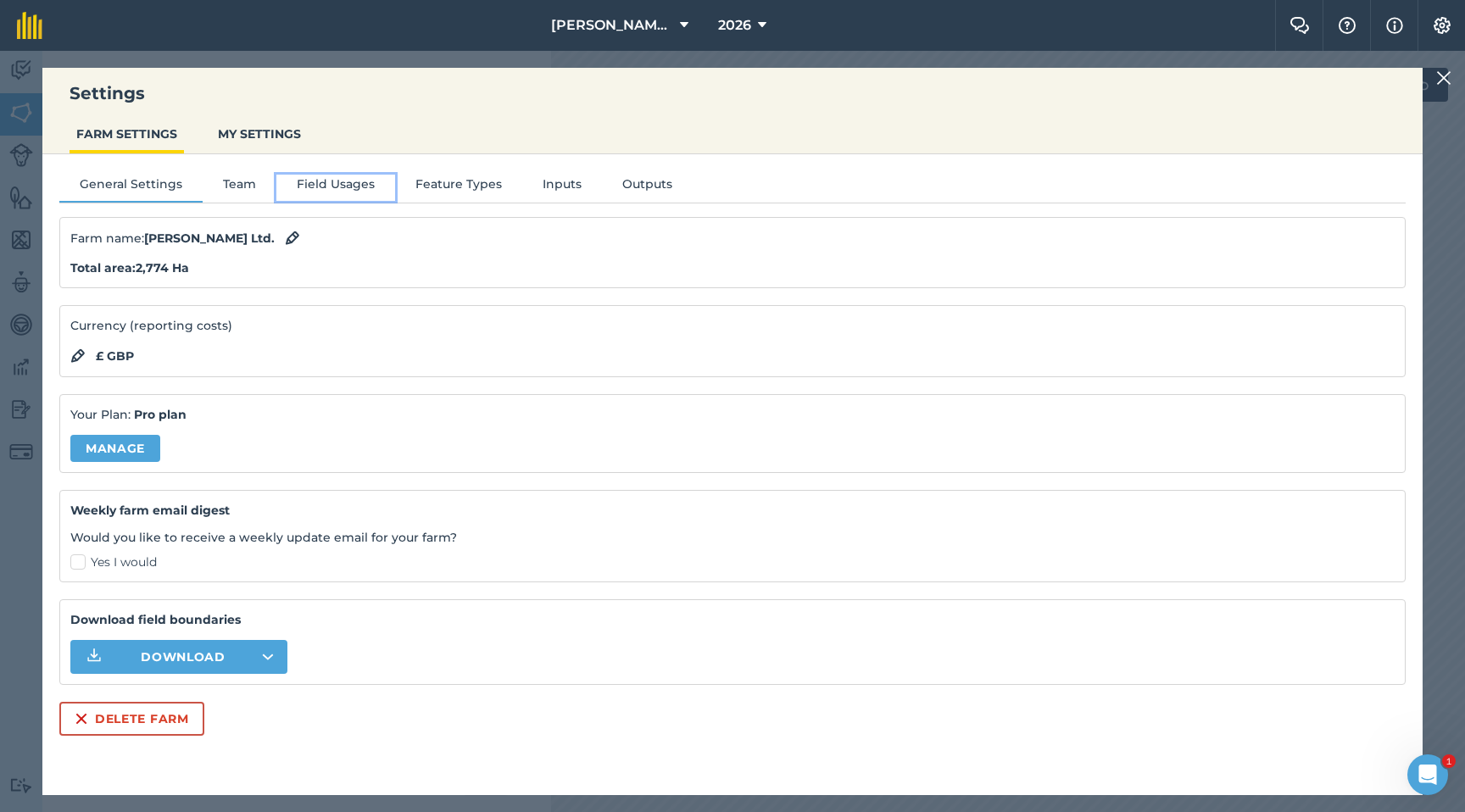 click on "Field Usages" at bounding box center [336, 187] 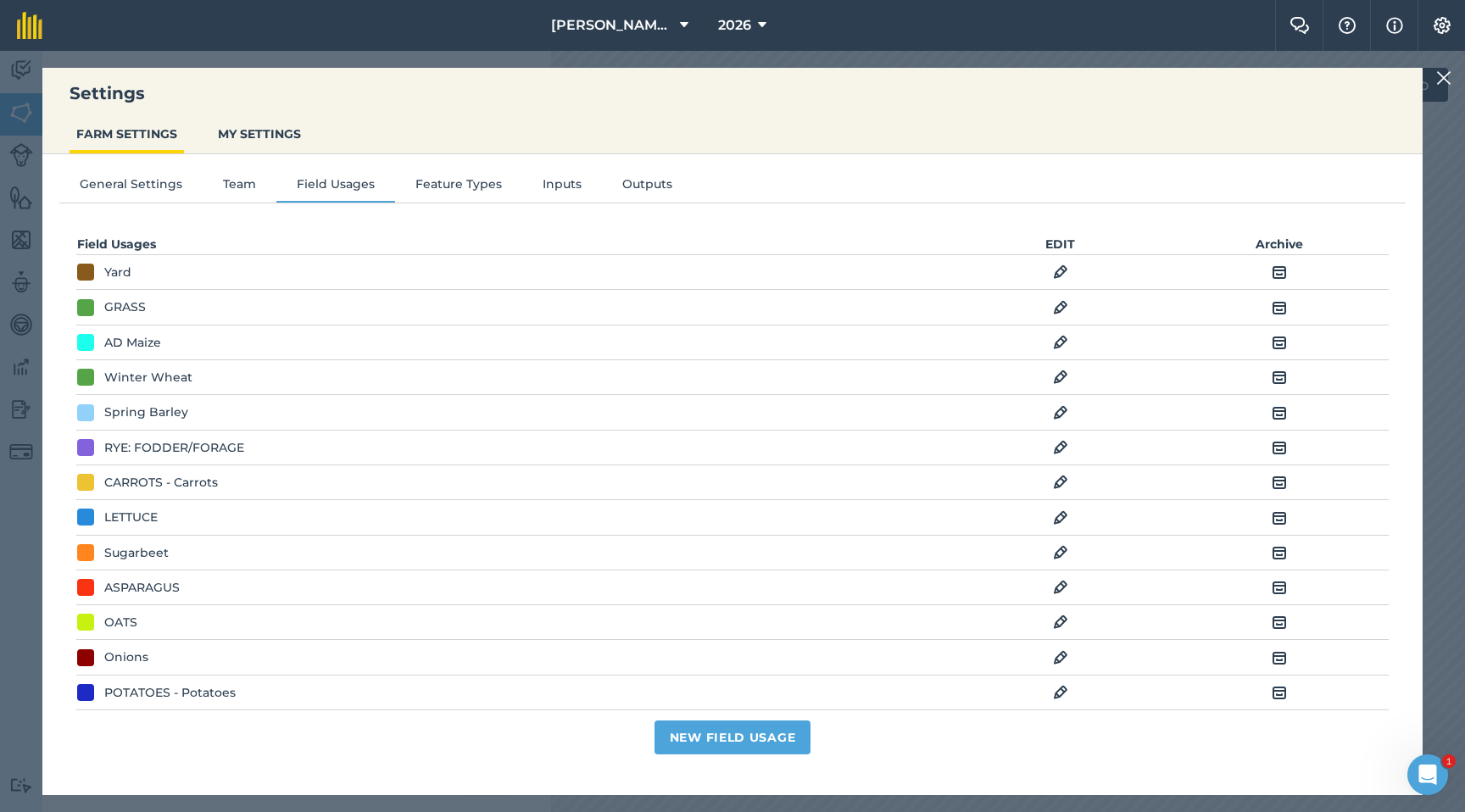 click on "Winter Wheat" at bounding box center [148, 377] 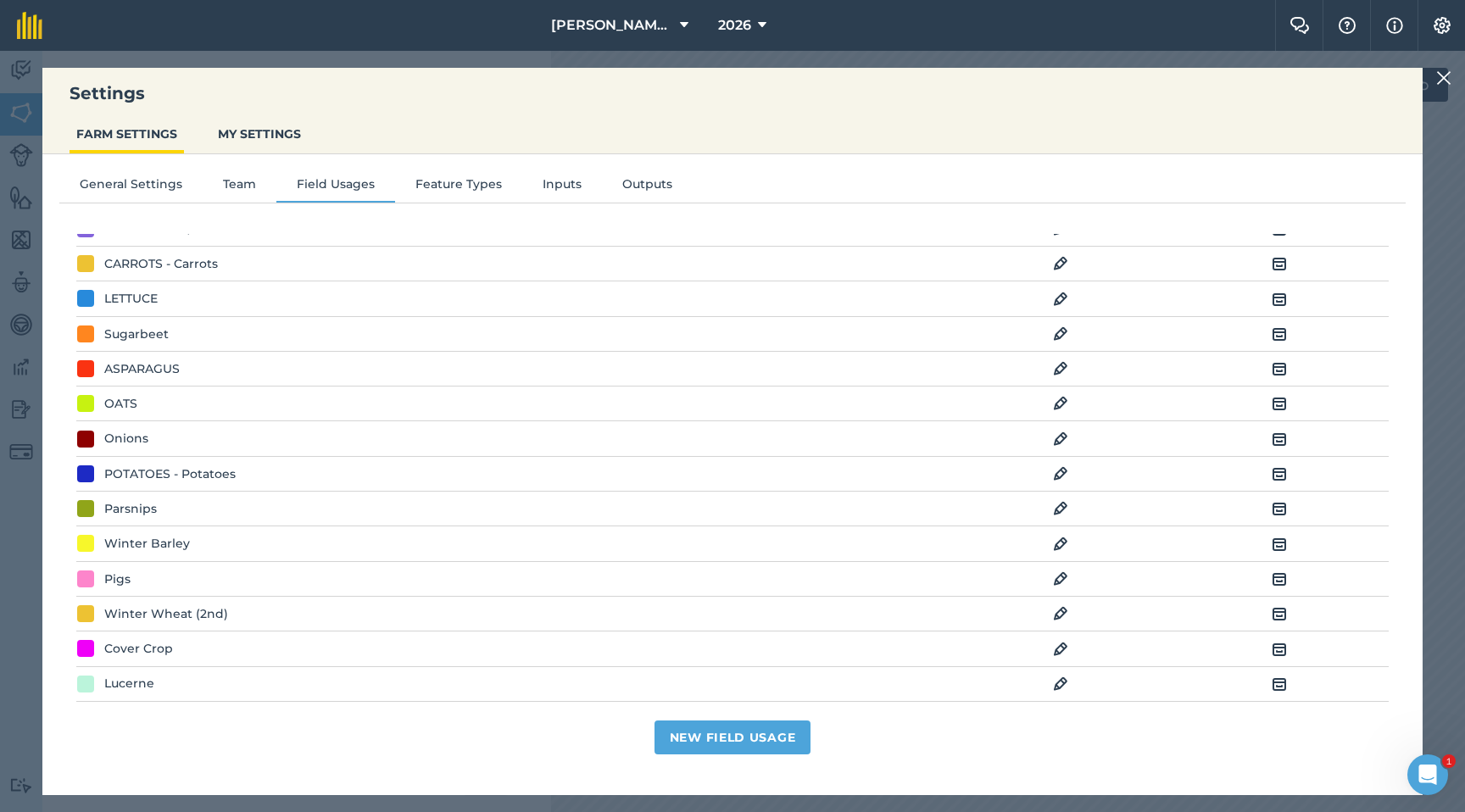 scroll, scrollTop: 227, scrollLeft: 0, axis: vertical 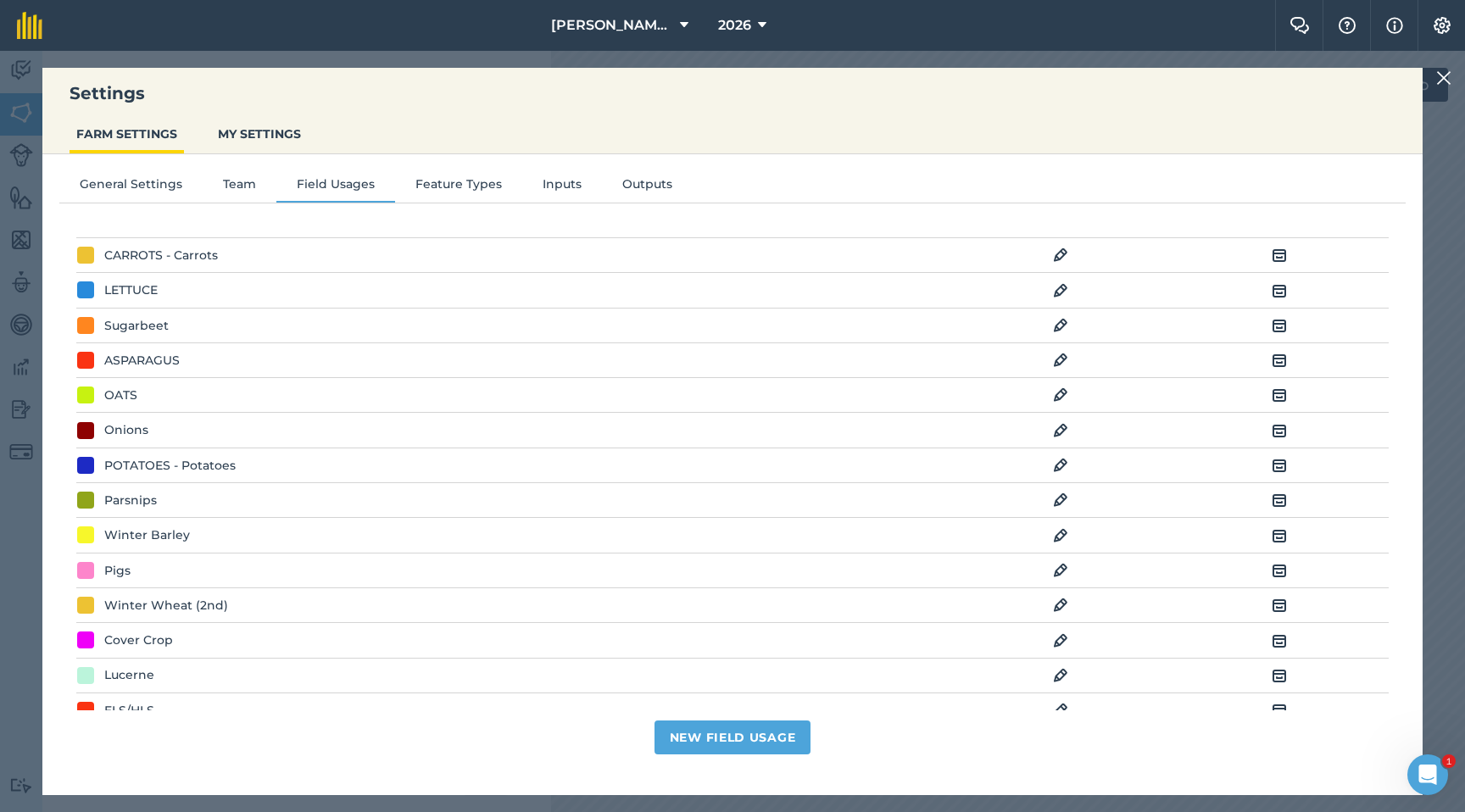 click at bounding box center (86, 605) 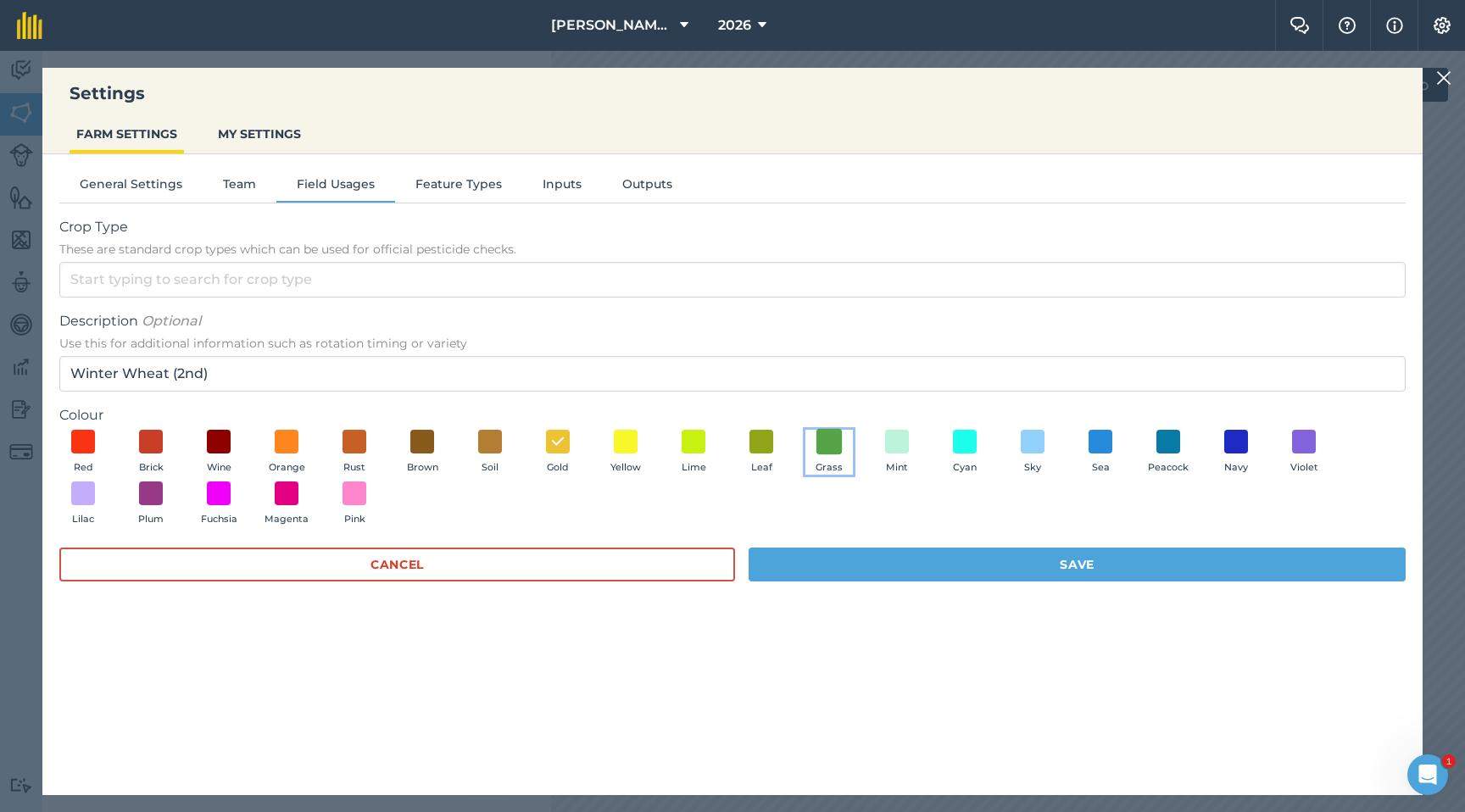 click at bounding box center [829, 441] 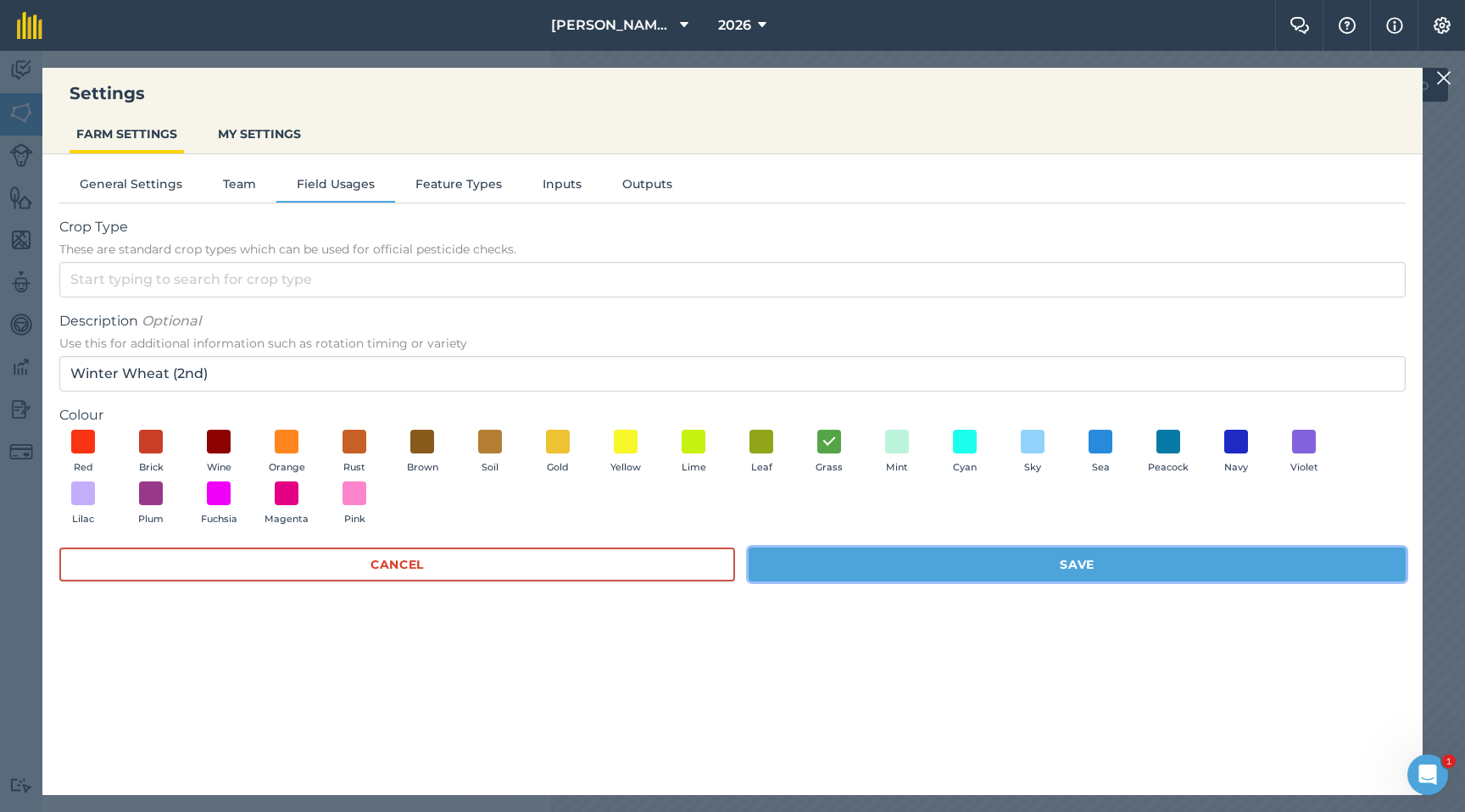 click on "Save" at bounding box center (1077, 565) 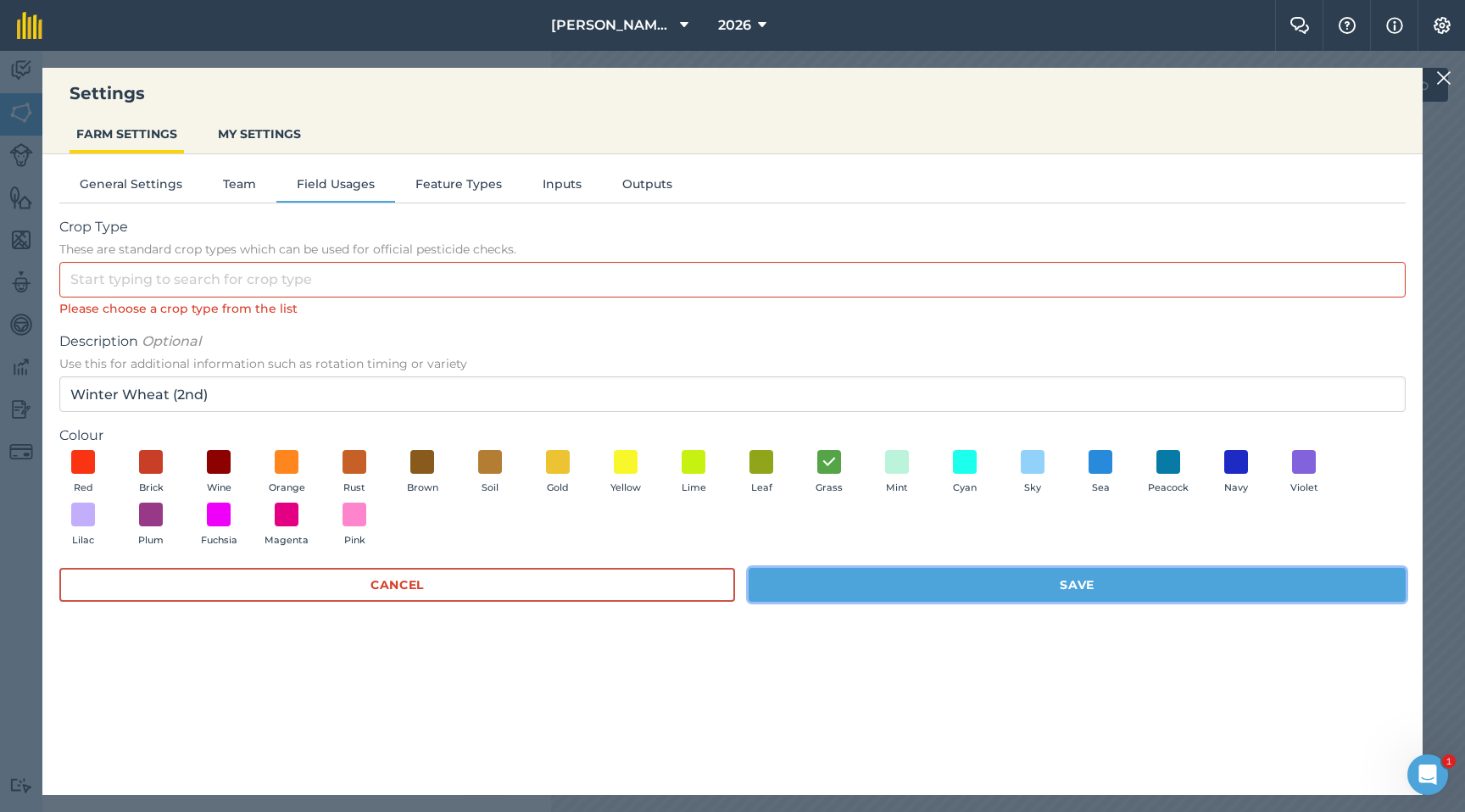 click on "Save" at bounding box center [1077, 585] 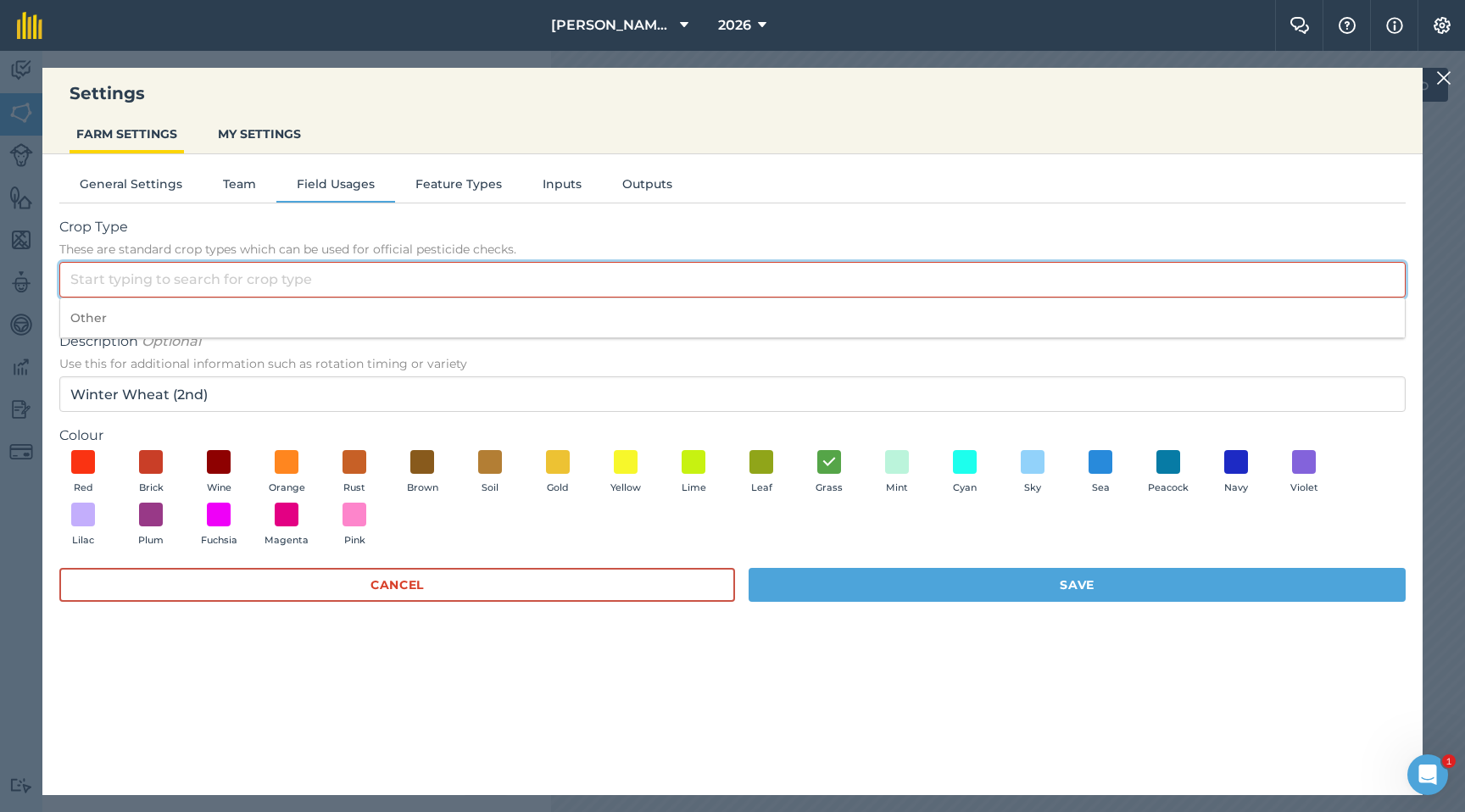 click on "Crop Type These are standard crop types which can be used for official pesticide checks." at bounding box center [732, 280] 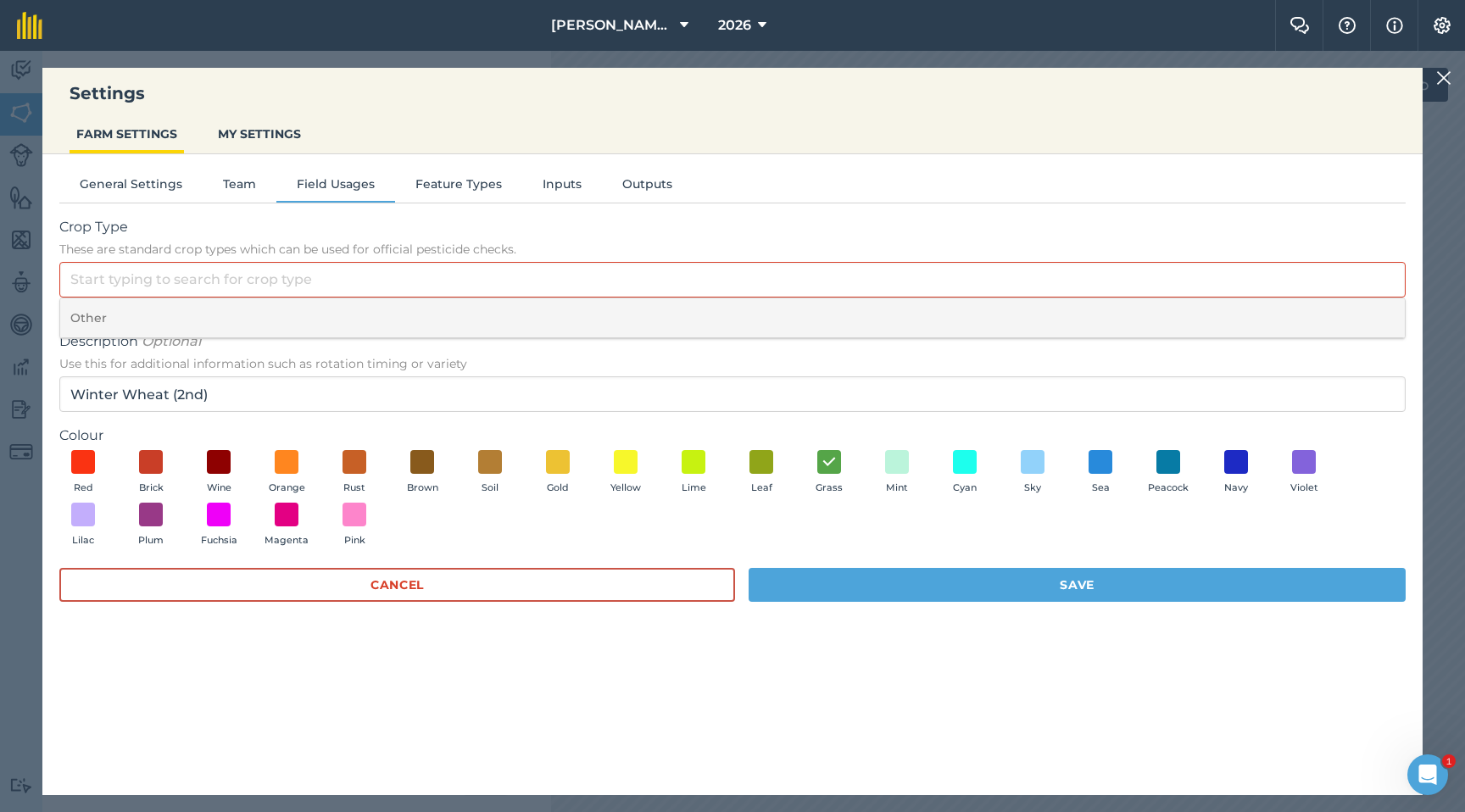 click on "Other" at bounding box center [732, 318] 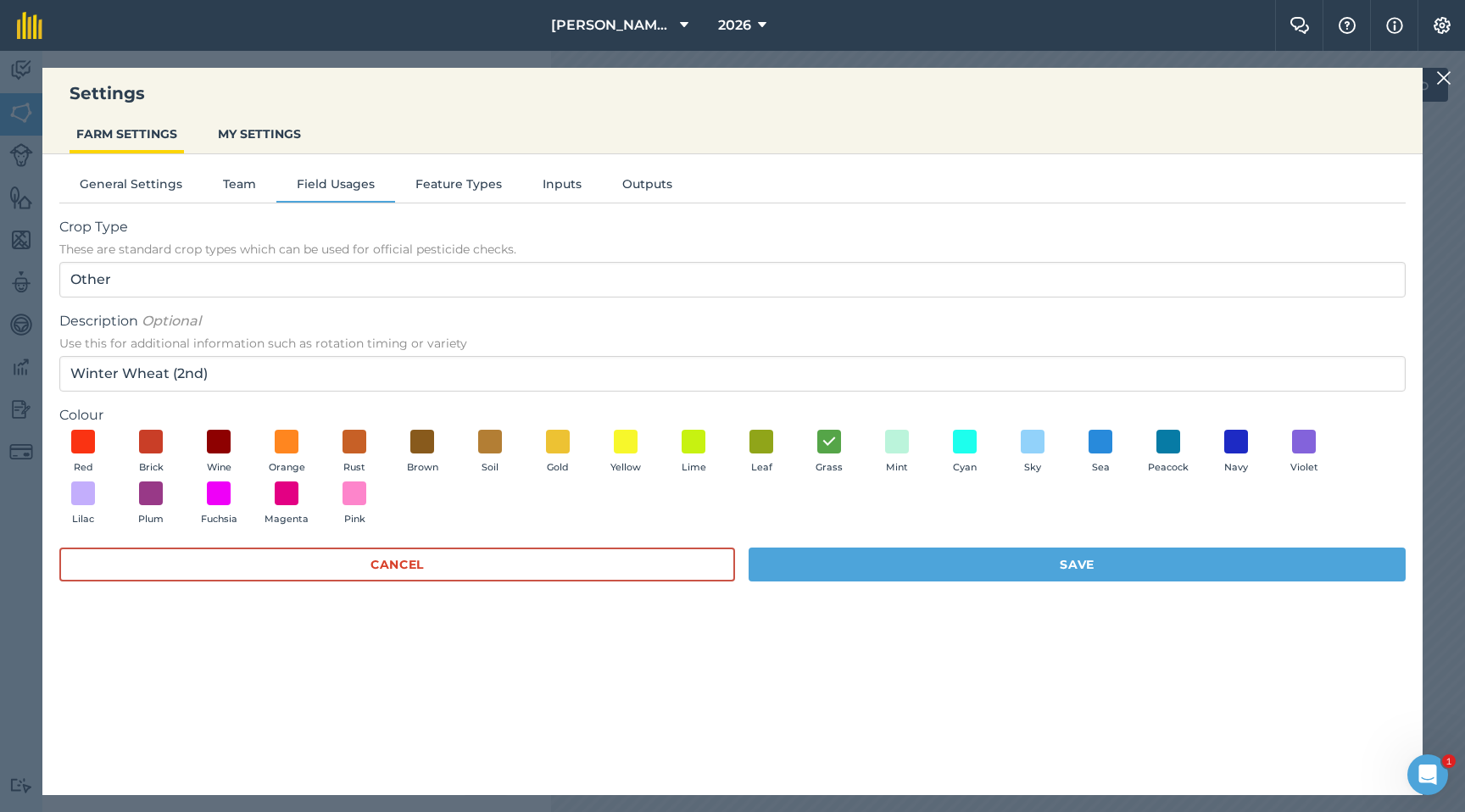 click on "Crop Type These are standard crop types which can be used for official pesticide checks. Other Description   Optional Use this for additional information such as rotation timing or variety Winter Wheat (2nd) Colour Red Brick Wine Orange Rust Brown Soil Gold Yellow Lime Leaf Grass Mint Cyan Sky Sea Peacock Navy Violet Lilac Plum Fuchsia Magenta Pink Cancel Save" at bounding box center (732, 408) 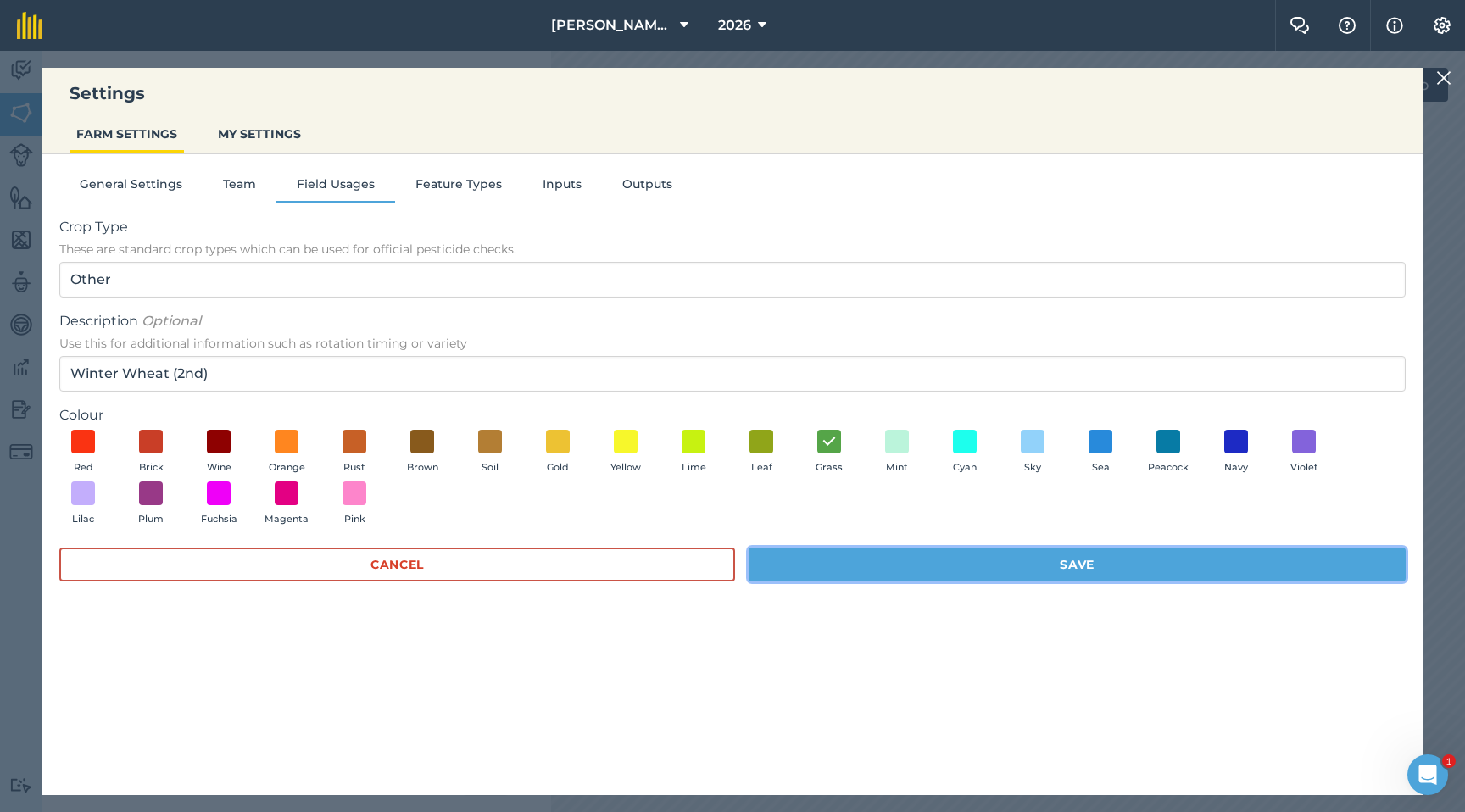 click on "Save" at bounding box center [1077, 565] 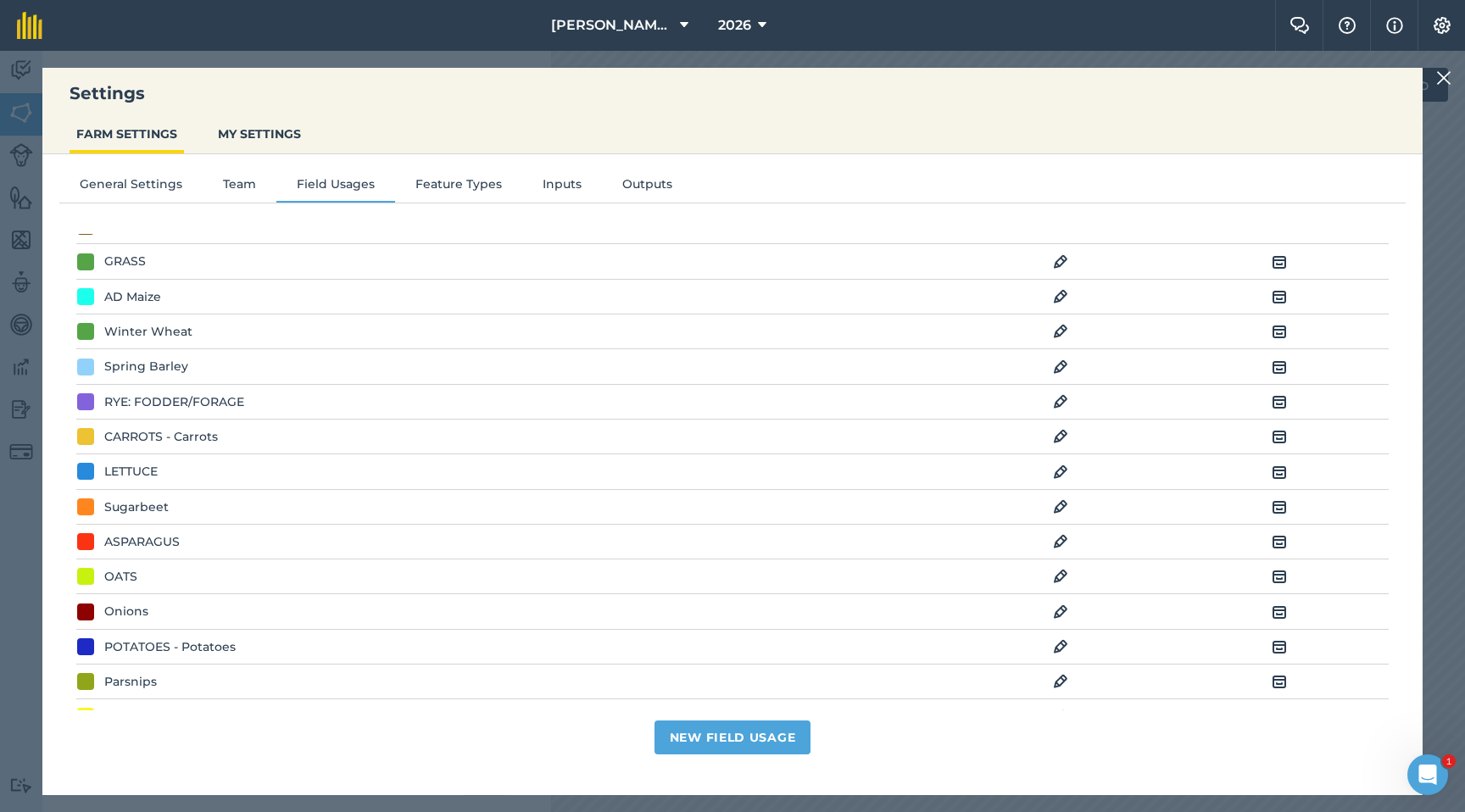 scroll, scrollTop: 41, scrollLeft: 0, axis: vertical 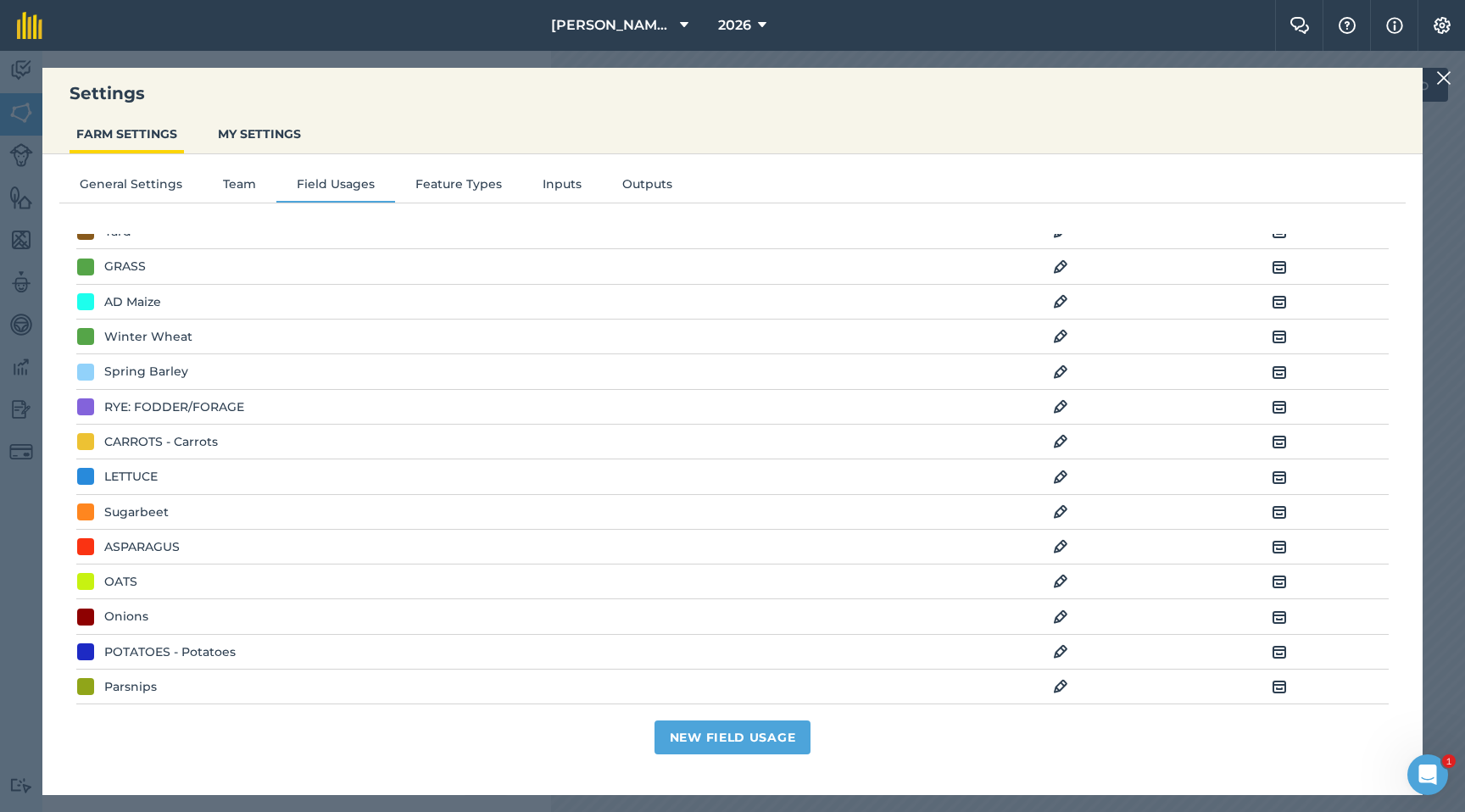 click at bounding box center [1061, 336] 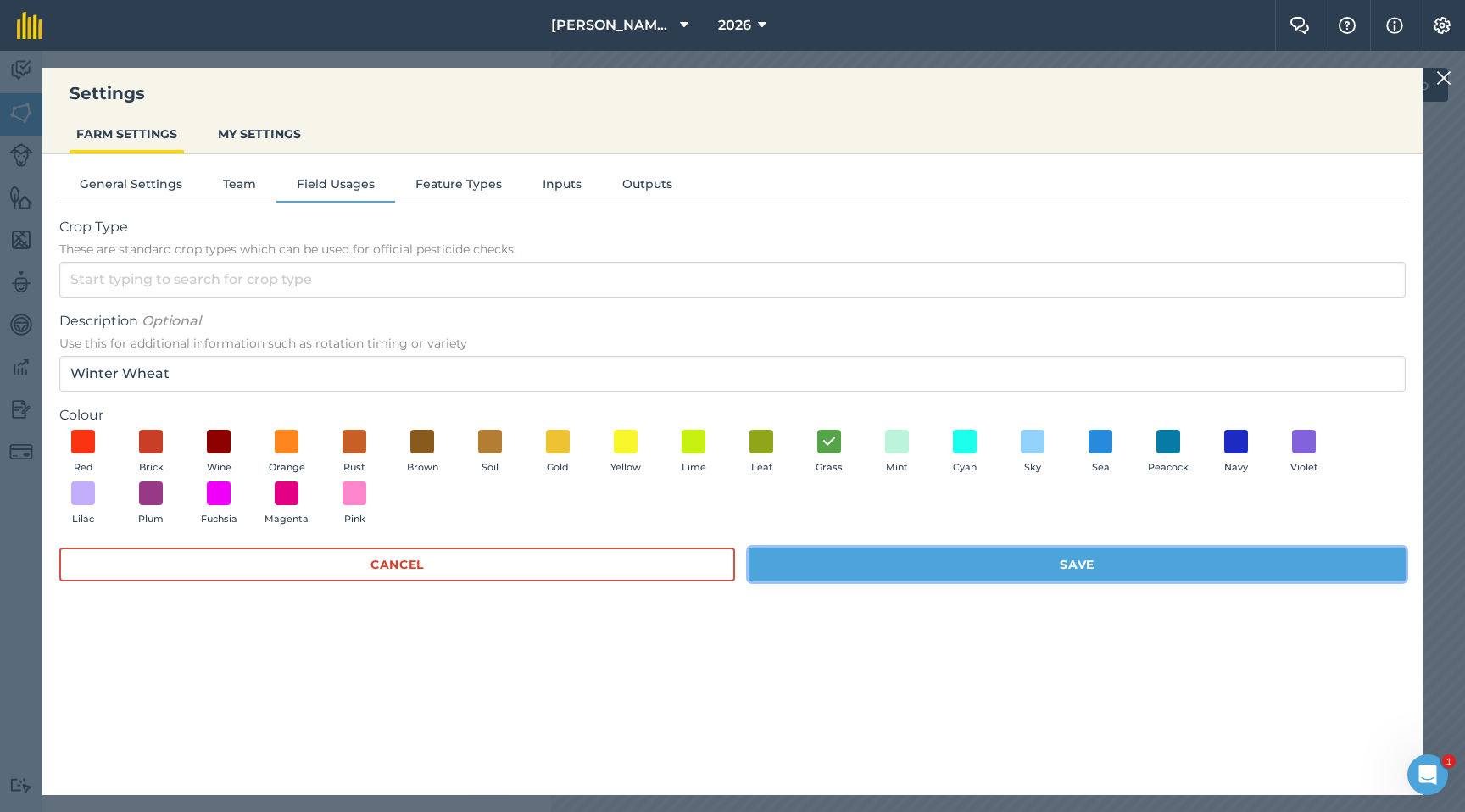 click on "Save" at bounding box center (1077, 565) 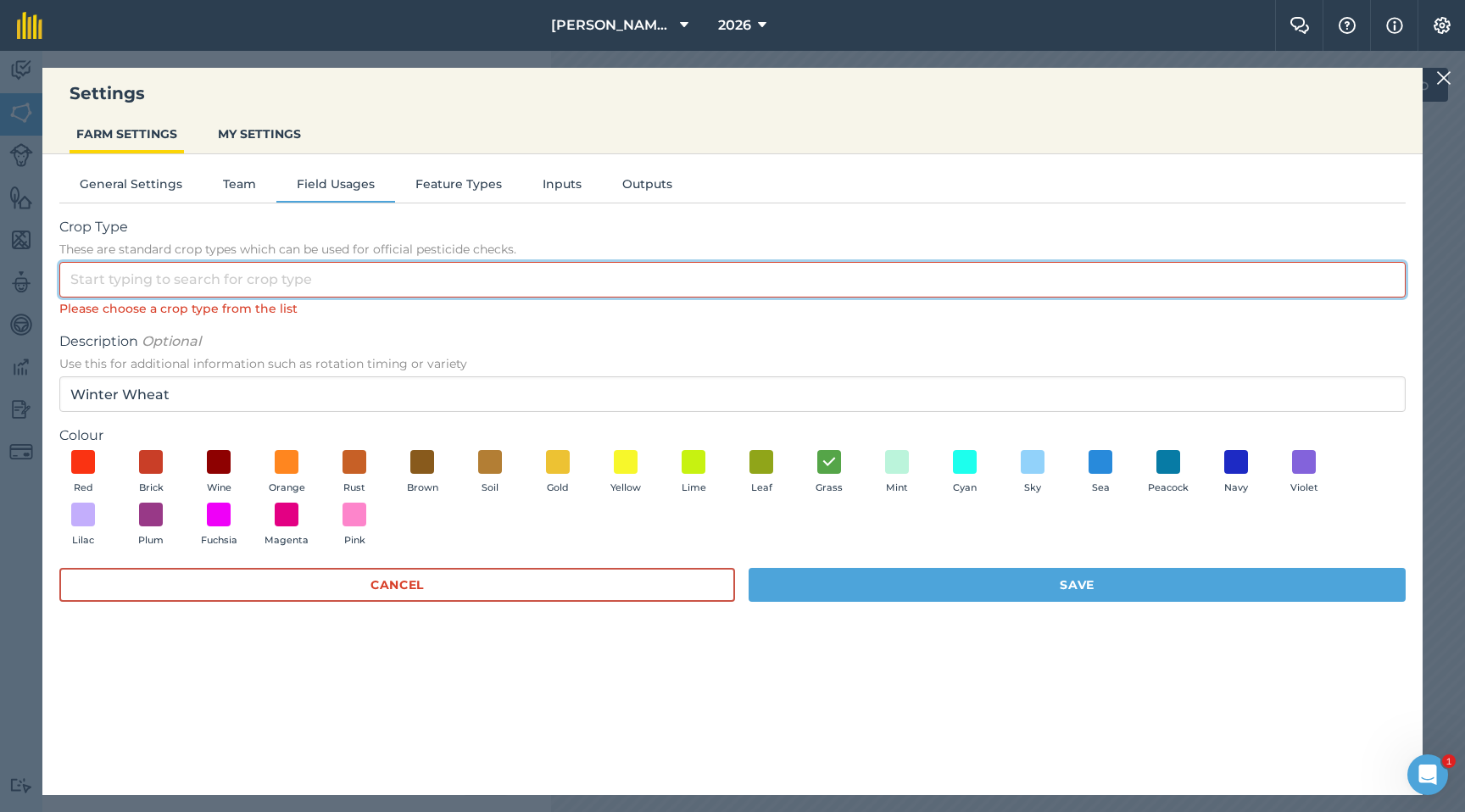 click on "Crop Type These are standard crop types which can be used for official pesticide checks." at bounding box center (732, 280) 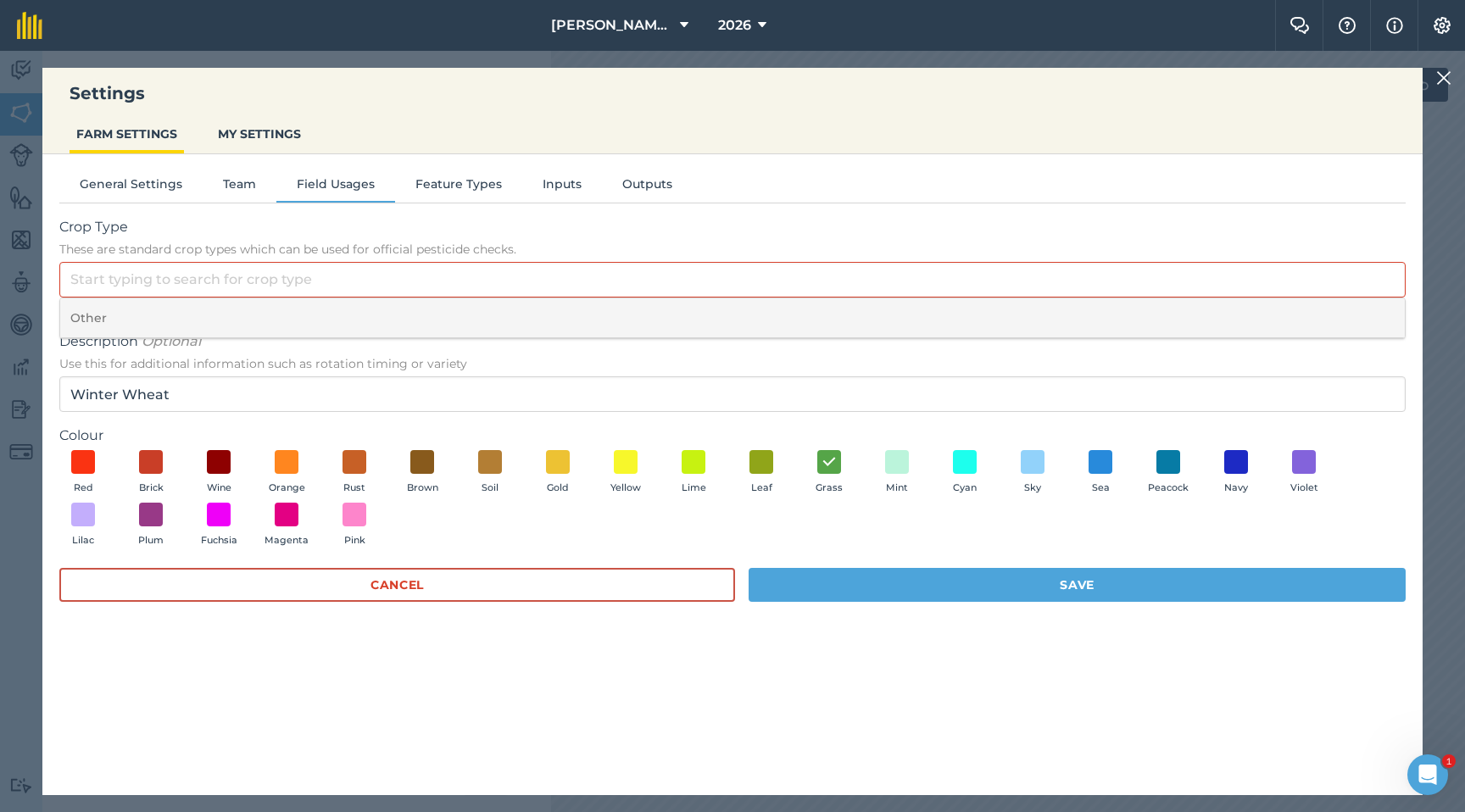 click on "Other" at bounding box center [732, 318] 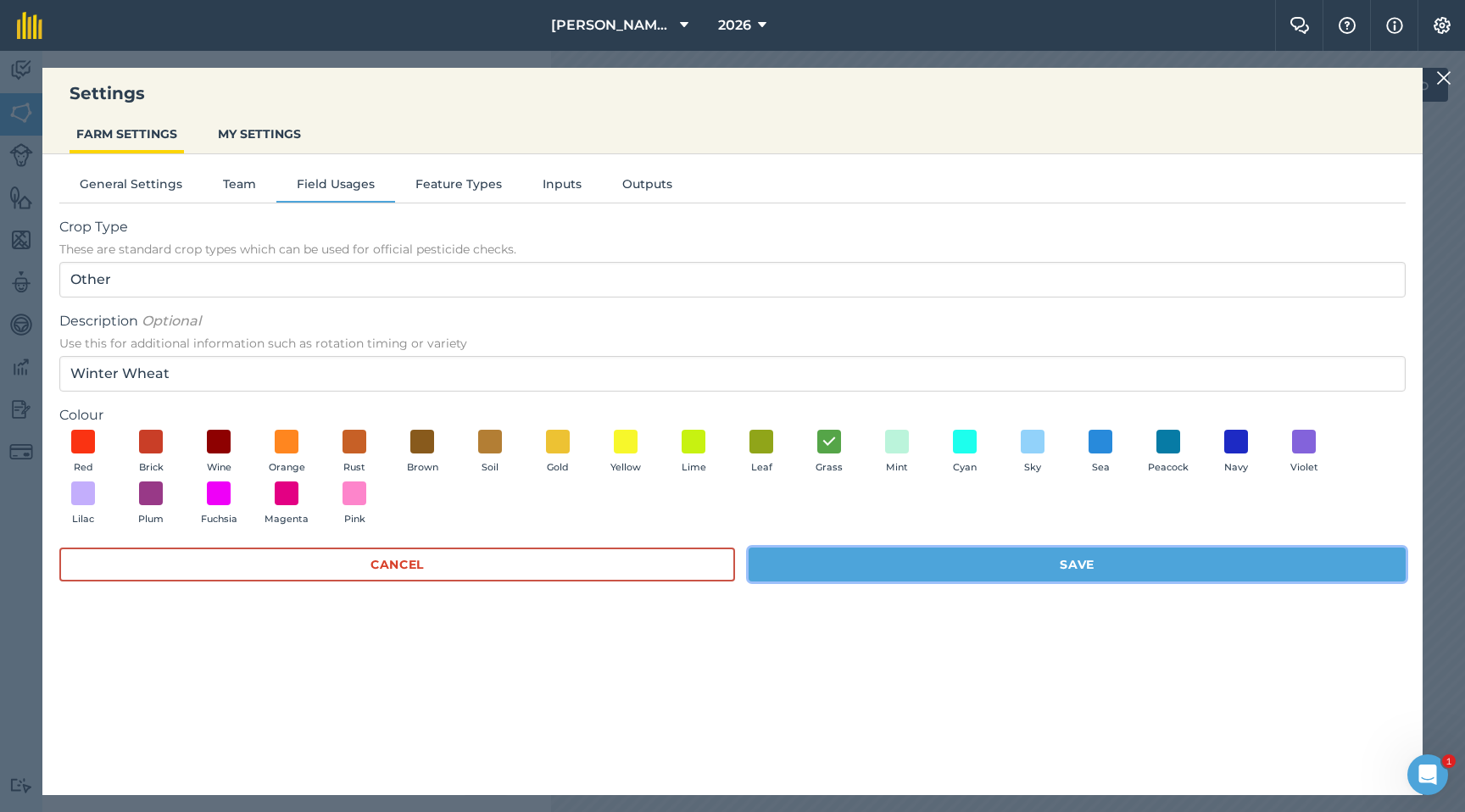 click on "Save" at bounding box center [1077, 565] 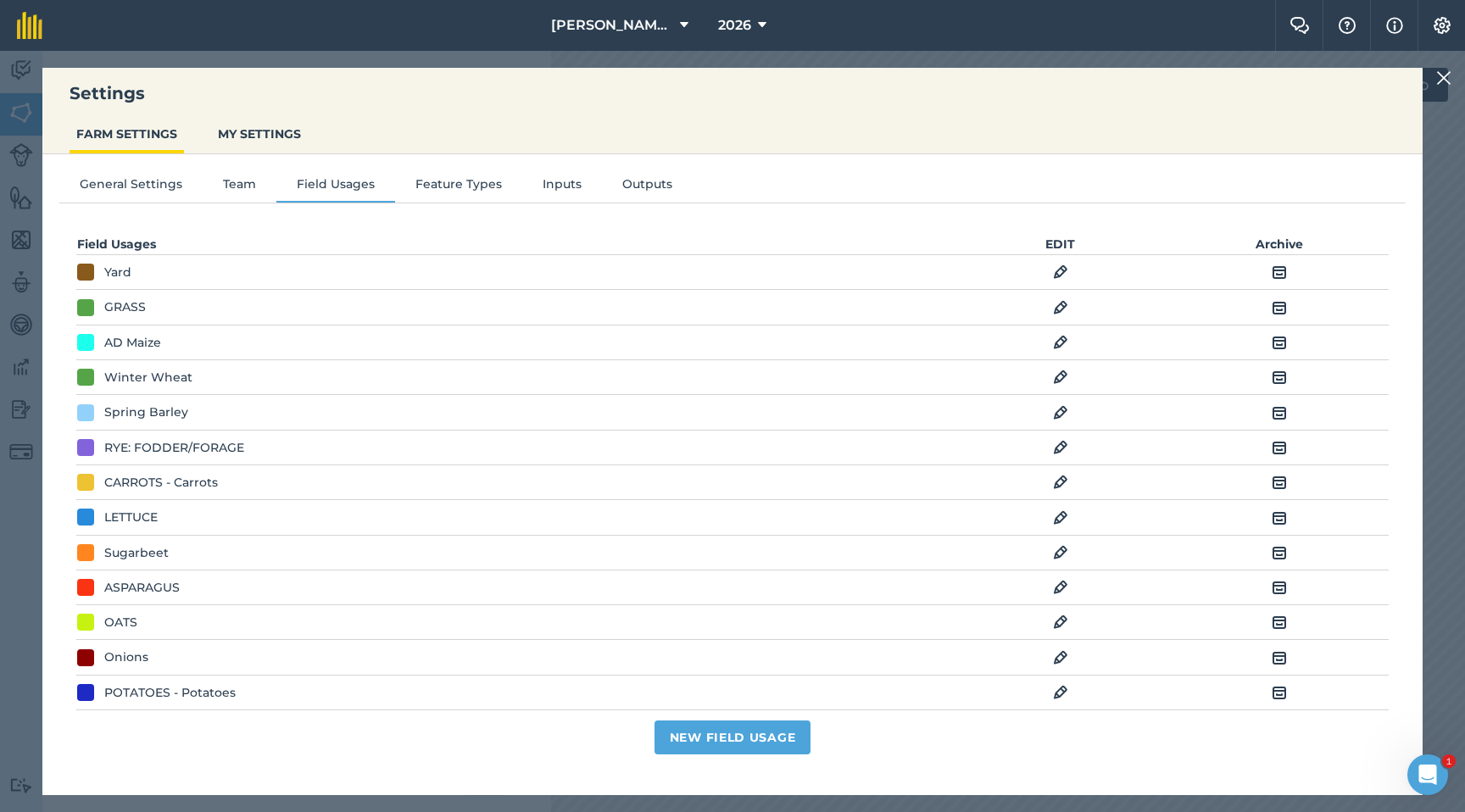 click on "Settings FARM SETTINGS MY SETTINGS General Settings Team Field Usages Feature Types Inputs Outputs Field Usages   EDIT Archive Yard   EDIT Archive GRASS   EDIT Archive AD Maize   EDIT Archive Winter Wheat   EDIT Archive Spring Barley   EDIT Archive RYE: FODDER/FORAGE   EDIT Archive CARROTS - Carrots   EDIT Archive LETTUCE   EDIT Archive Sugarbeet   EDIT Archive ASPARAGUS   EDIT Archive OATS   EDIT Archive Onions   EDIT Archive POTATOES - Potatoes   EDIT Archive Parsnips   EDIT Archive Winter Barley   EDIT Archive Pigs   EDIT Archive Winter Wheat (2nd)   EDIT Archive Cover Crop   EDIT Archive Lucerne   EDIT Archive ELS/HLS   EDIT Archive Trials   EDIT Archive OSR   EDIT Archive Grassland   EDIT Archive Archived usages     Unarchive PARSLEY     Unarchive Winter Beans     Unarchive HLS Barley     Unarchive Cover Crops     Unarchive Sp Barley (seed)     Unarchive RYE: FODDER/FORAGE - Soya     Unarchive New Field Usage" at bounding box center (732, 431) 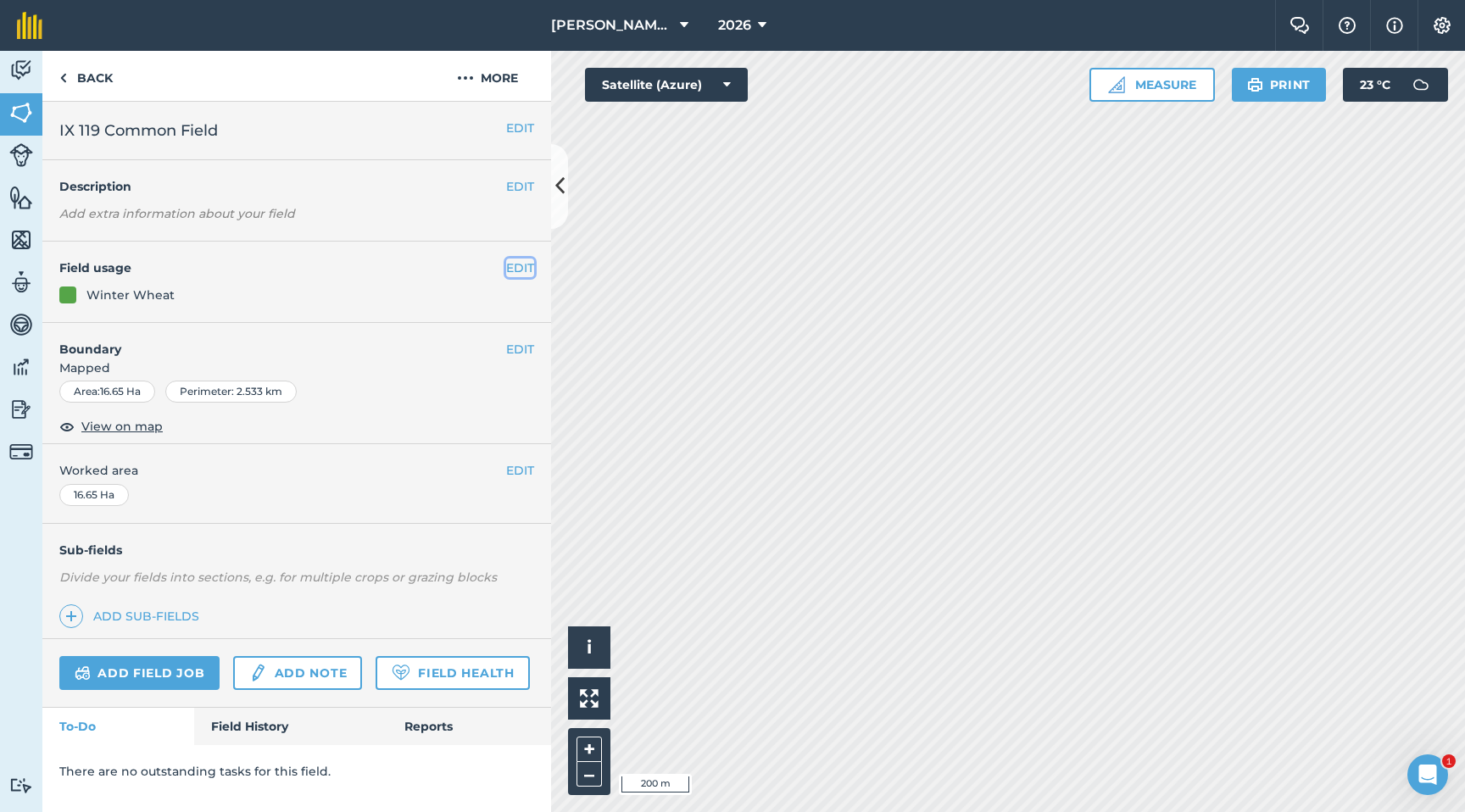 click on "EDIT" at bounding box center (520, 268) 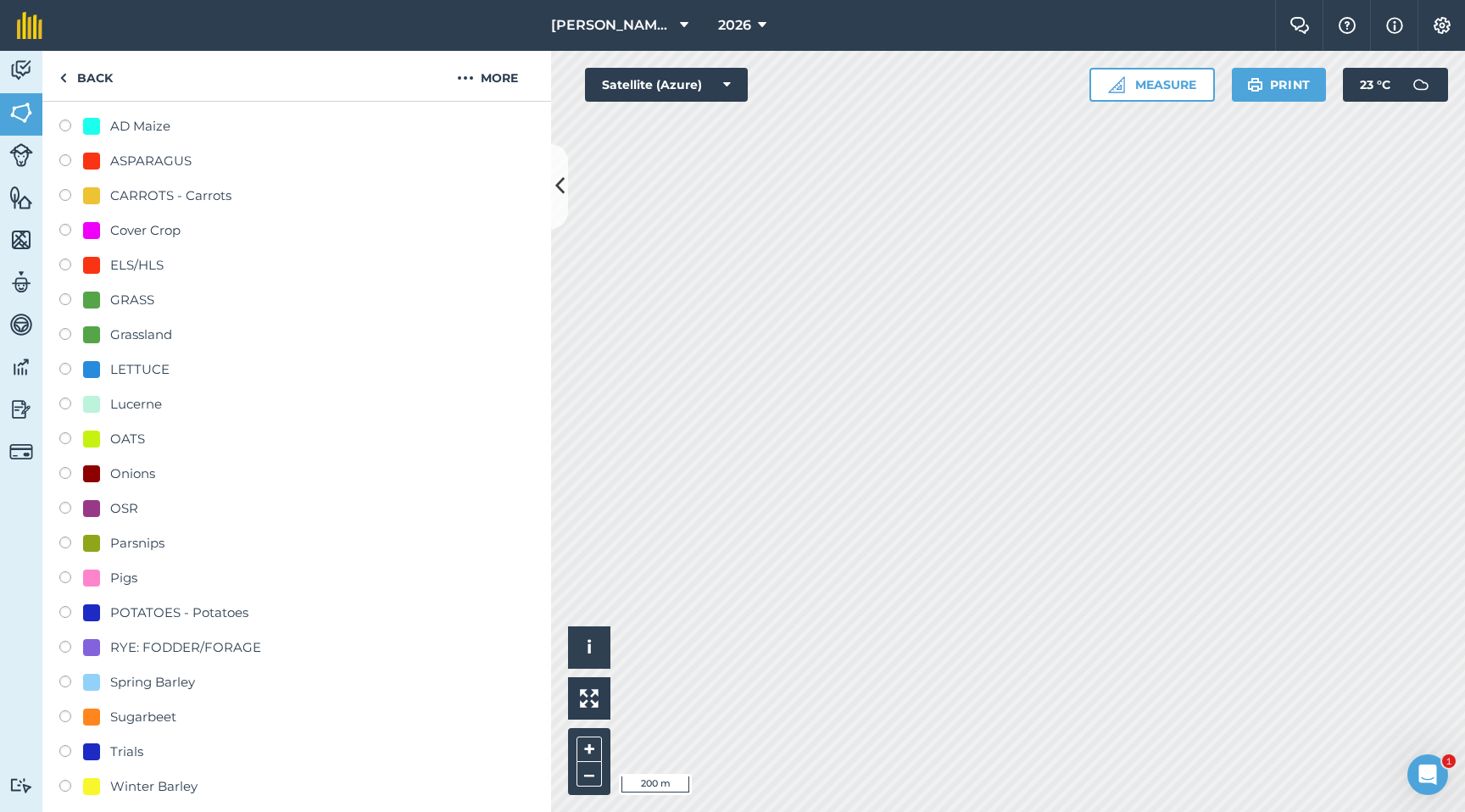 scroll, scrollTop: 216, scrollLeft: 0, axis: vertical 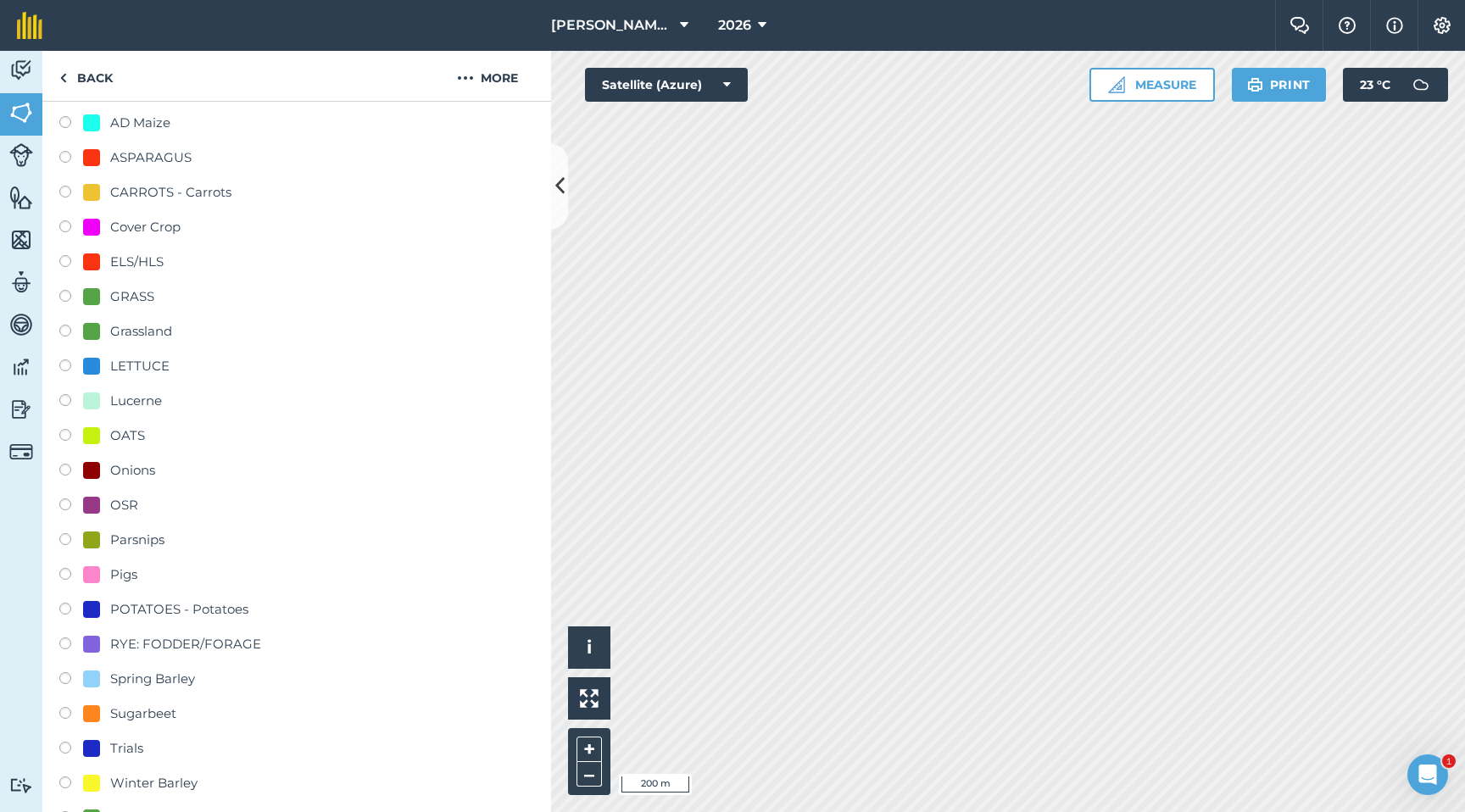 click at bounding box center (71, 681) 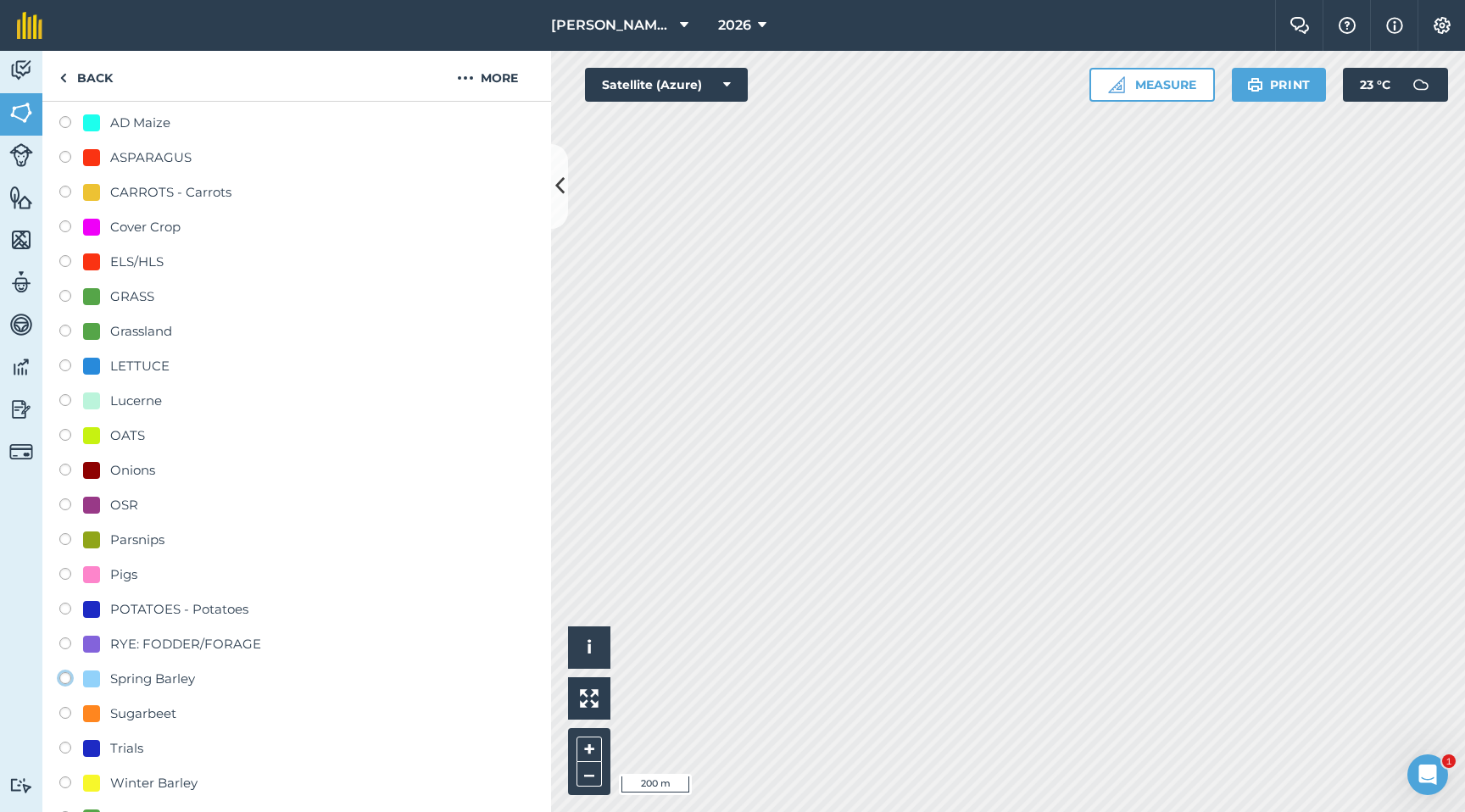 click on "Spring Barley" at bounding box center (-8413, 677) 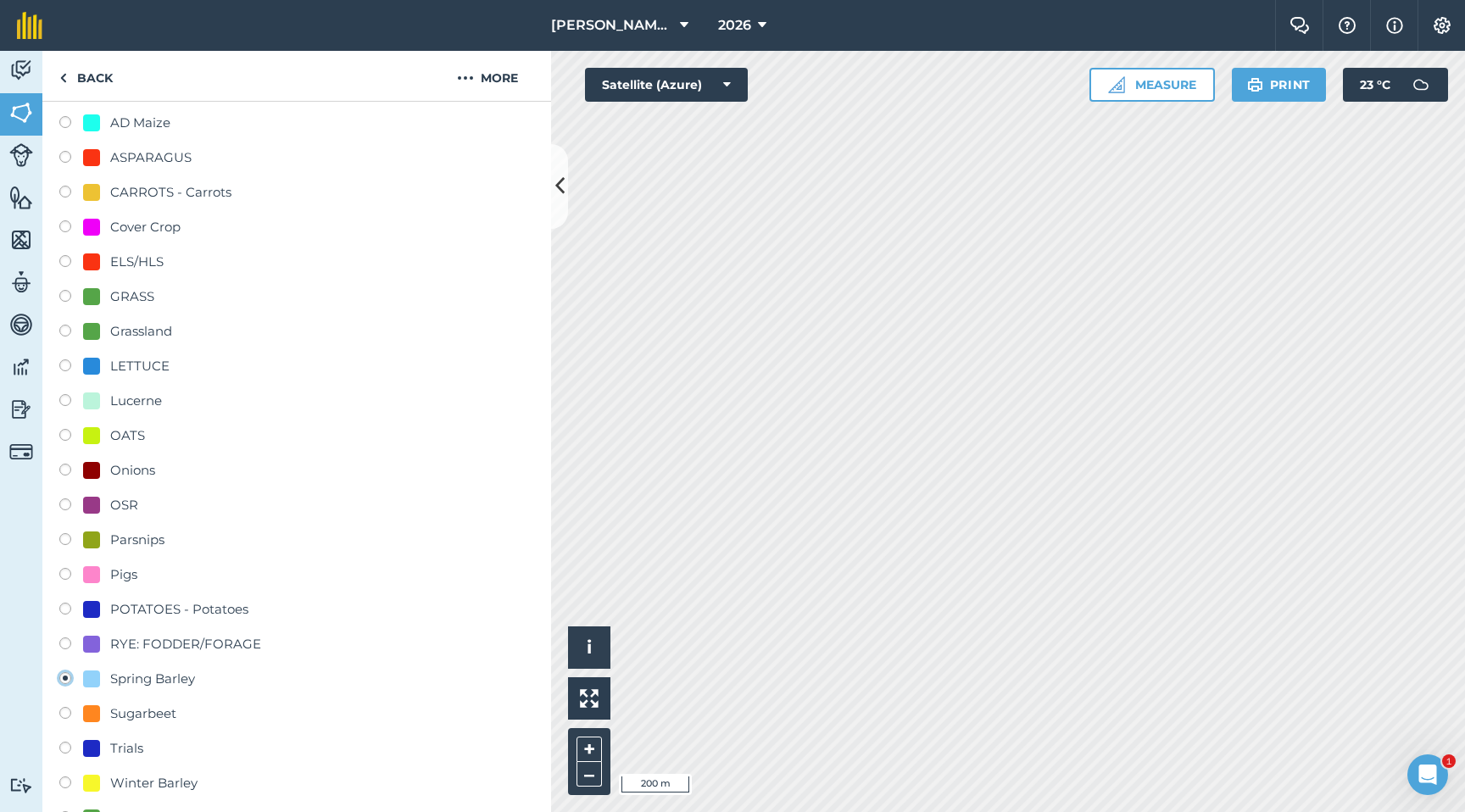 radio on "true" 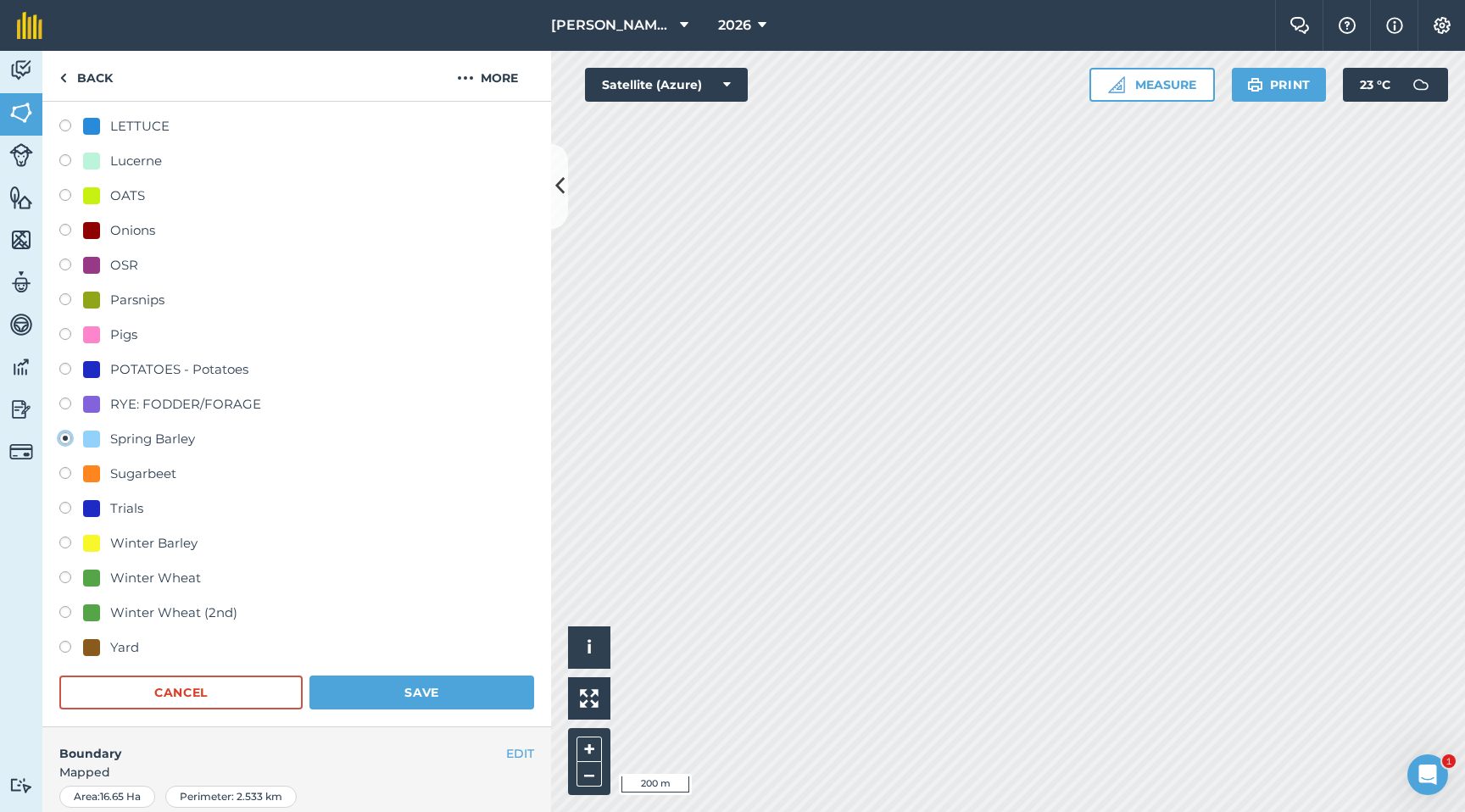 scroll, scrollTop: 498, scrollLeft: 0, axis: vertical 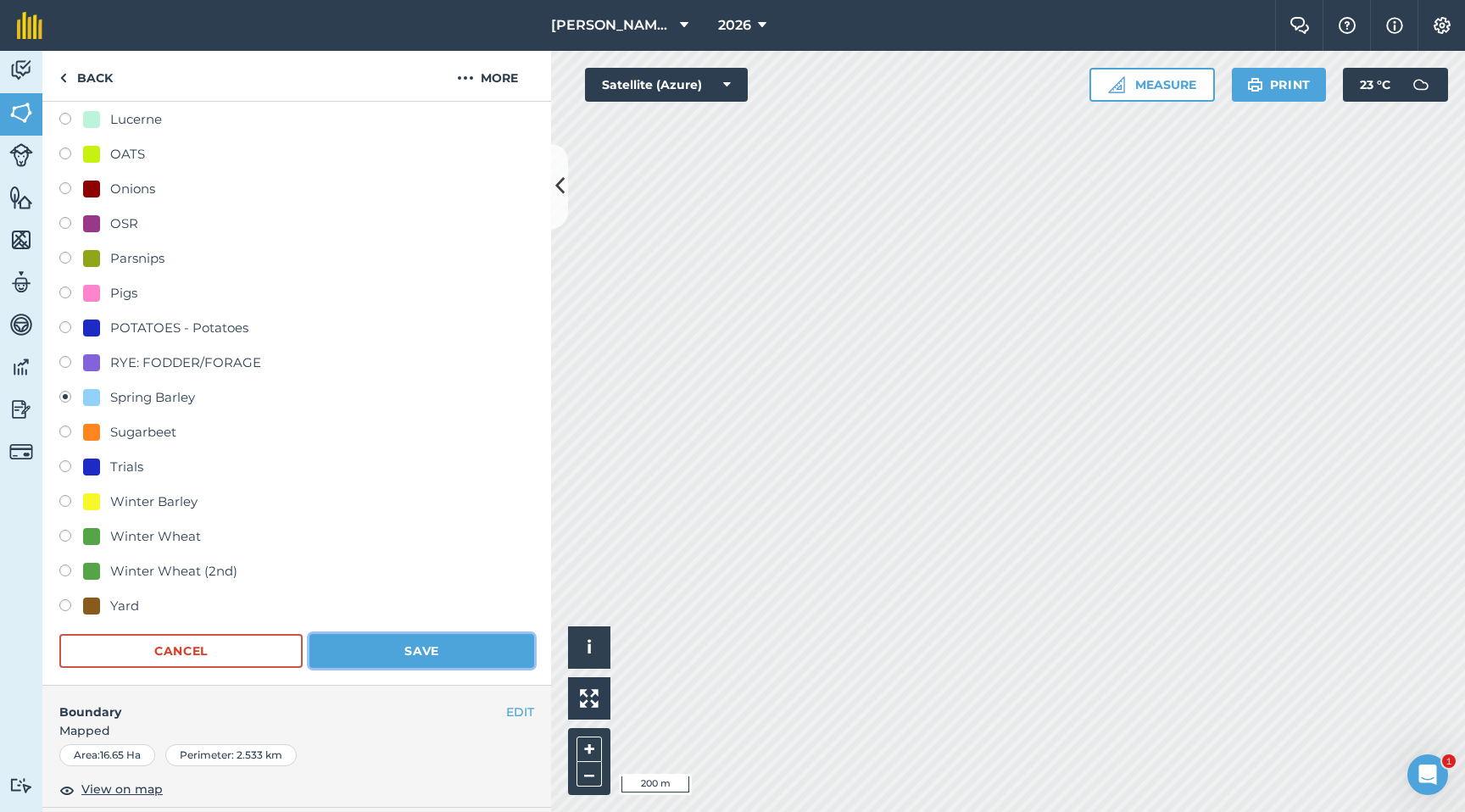 click on "Save" at bounding box center (421, 651) 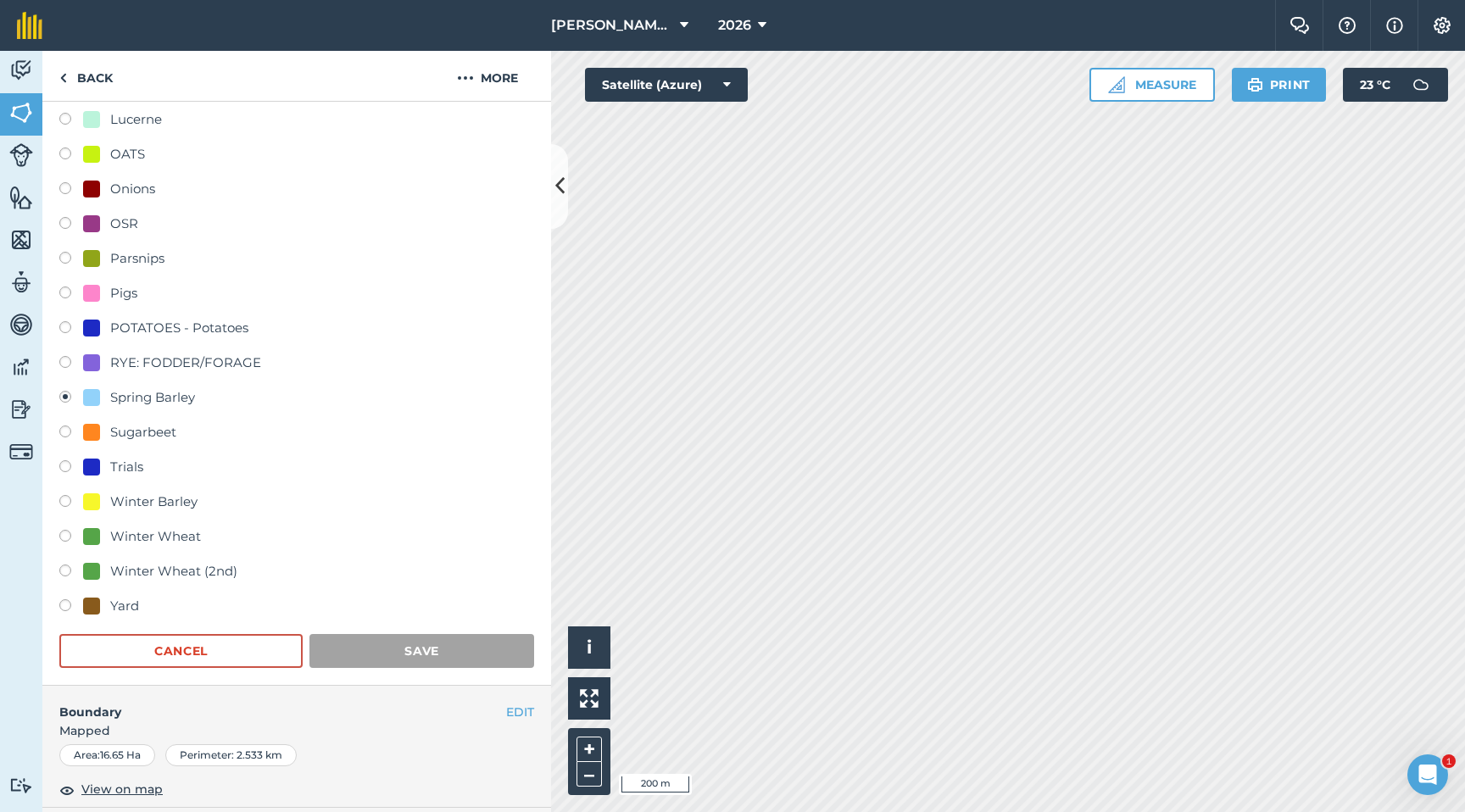 scroll, scrollTop: 0, scrollLeft: 0, axis: both 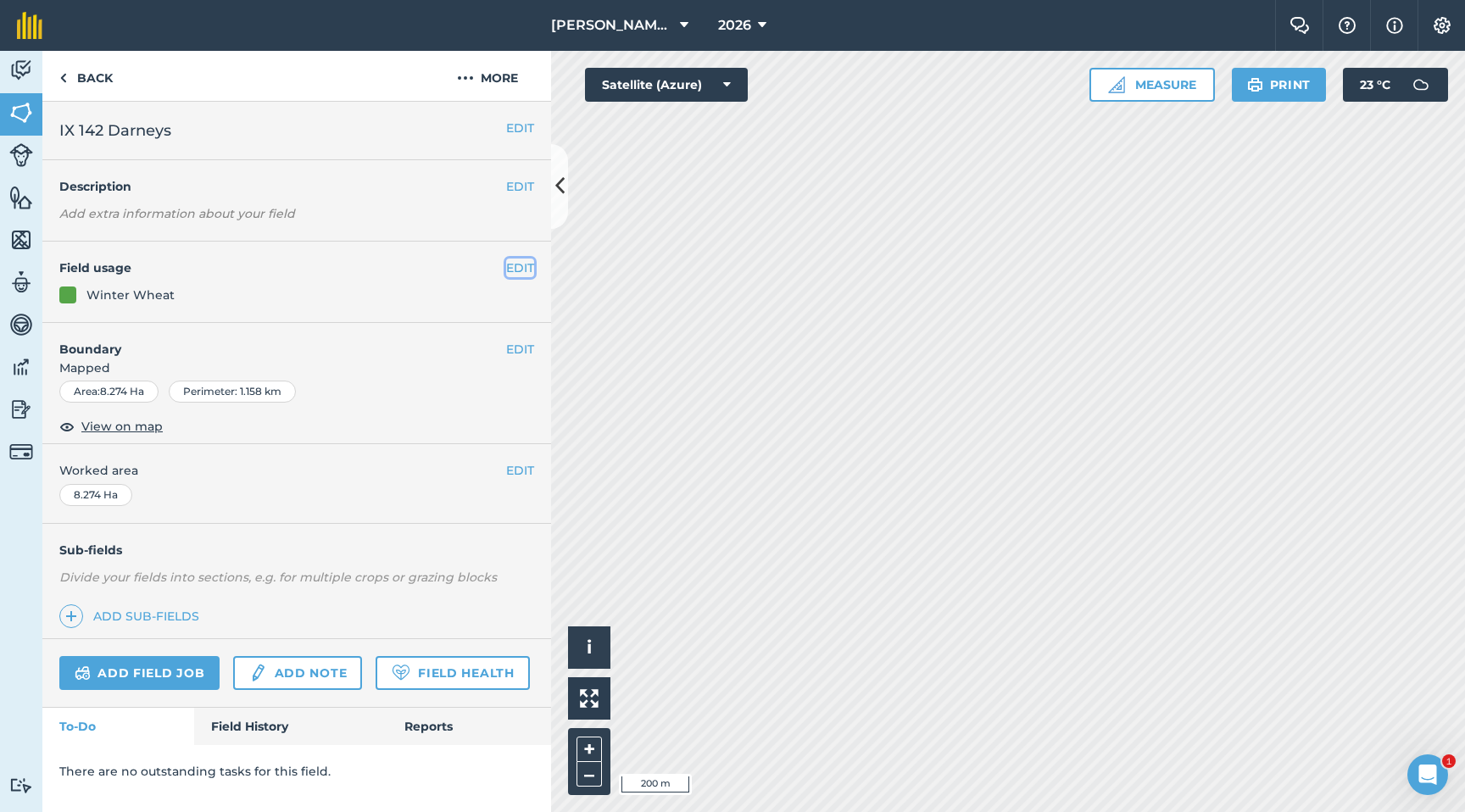 click on "EDIT" at bounding box center (520, 268) 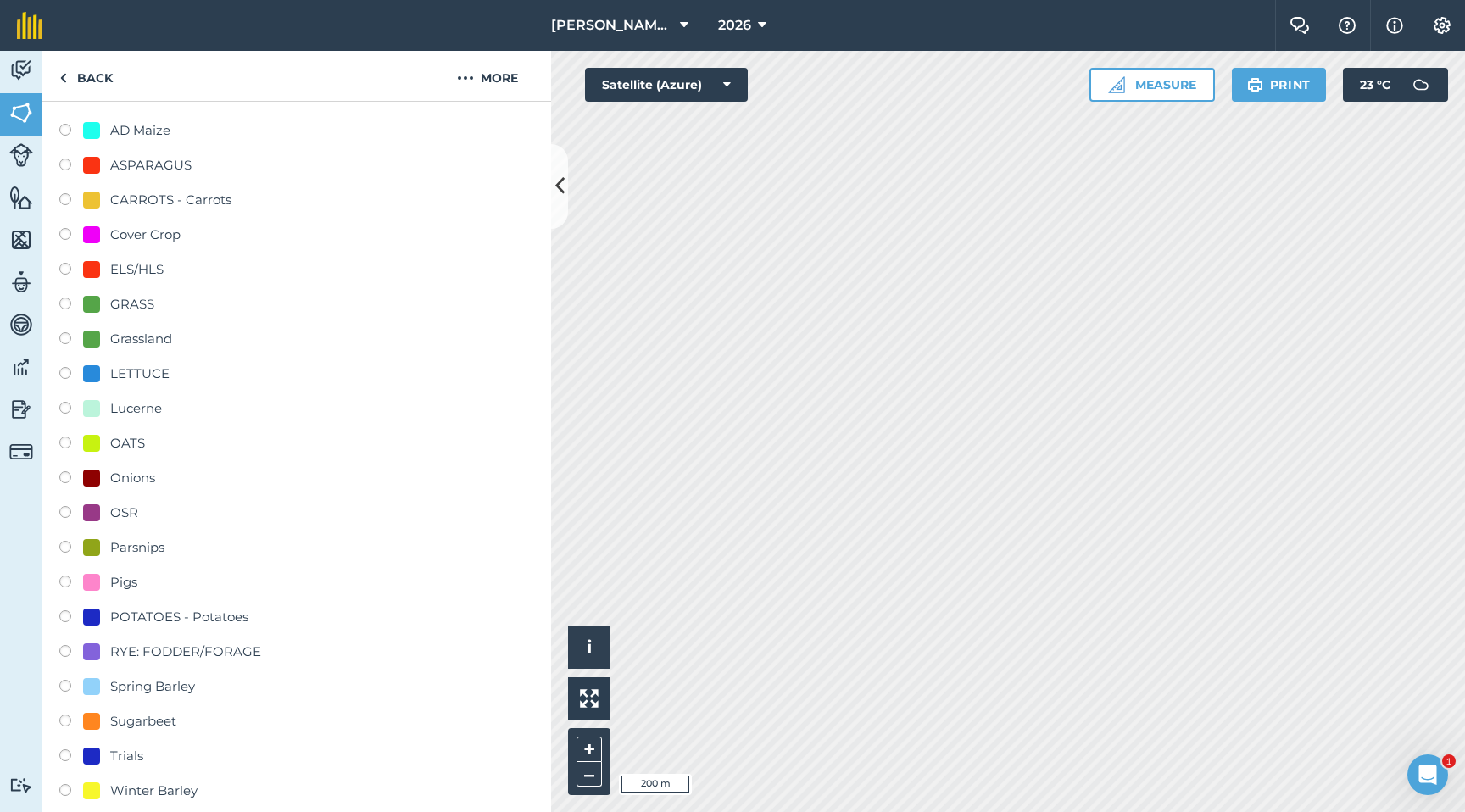 scroll, scrollTop: 240, scrollLeft: 0, axis: vertical 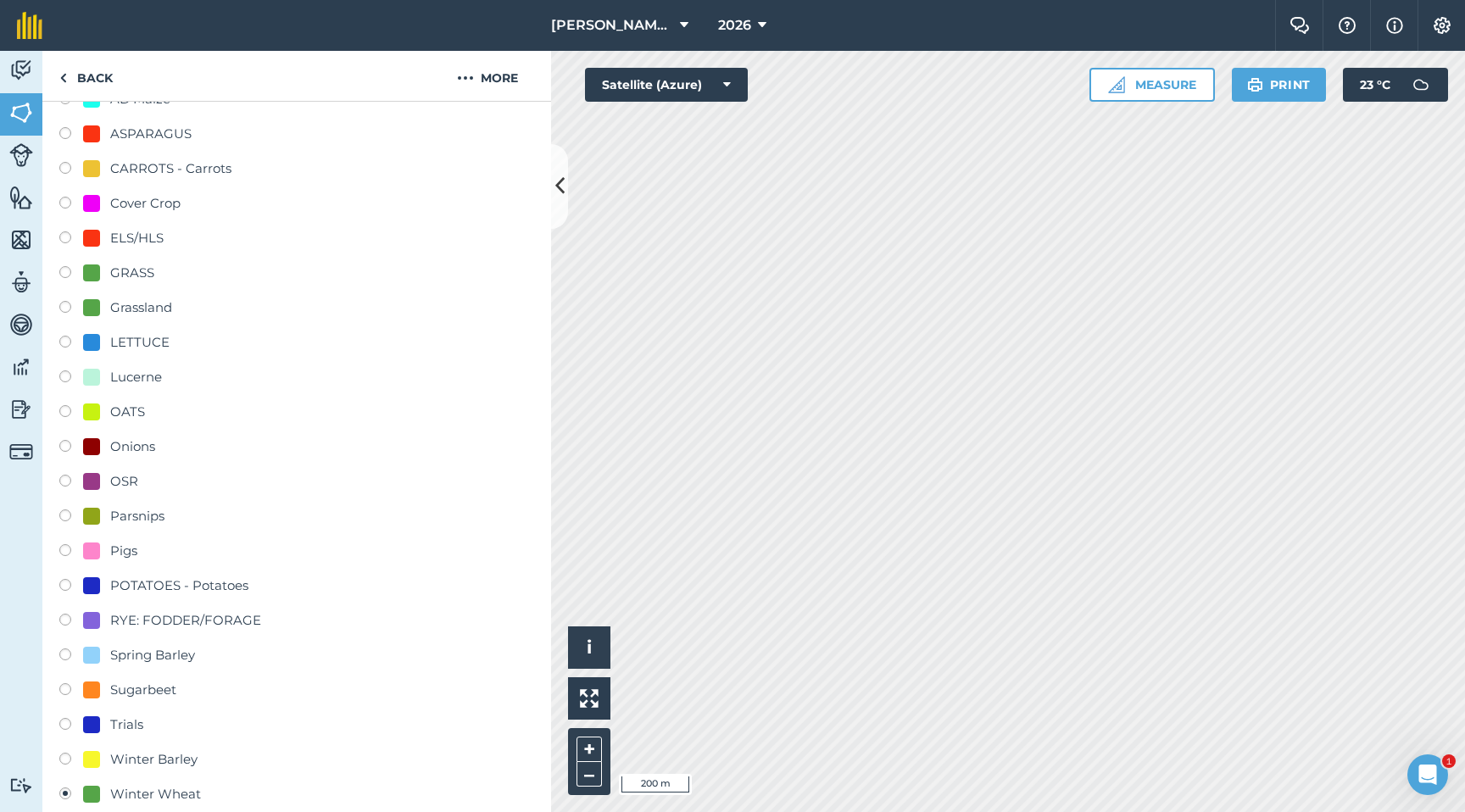 click at bounding box center (71, 657) 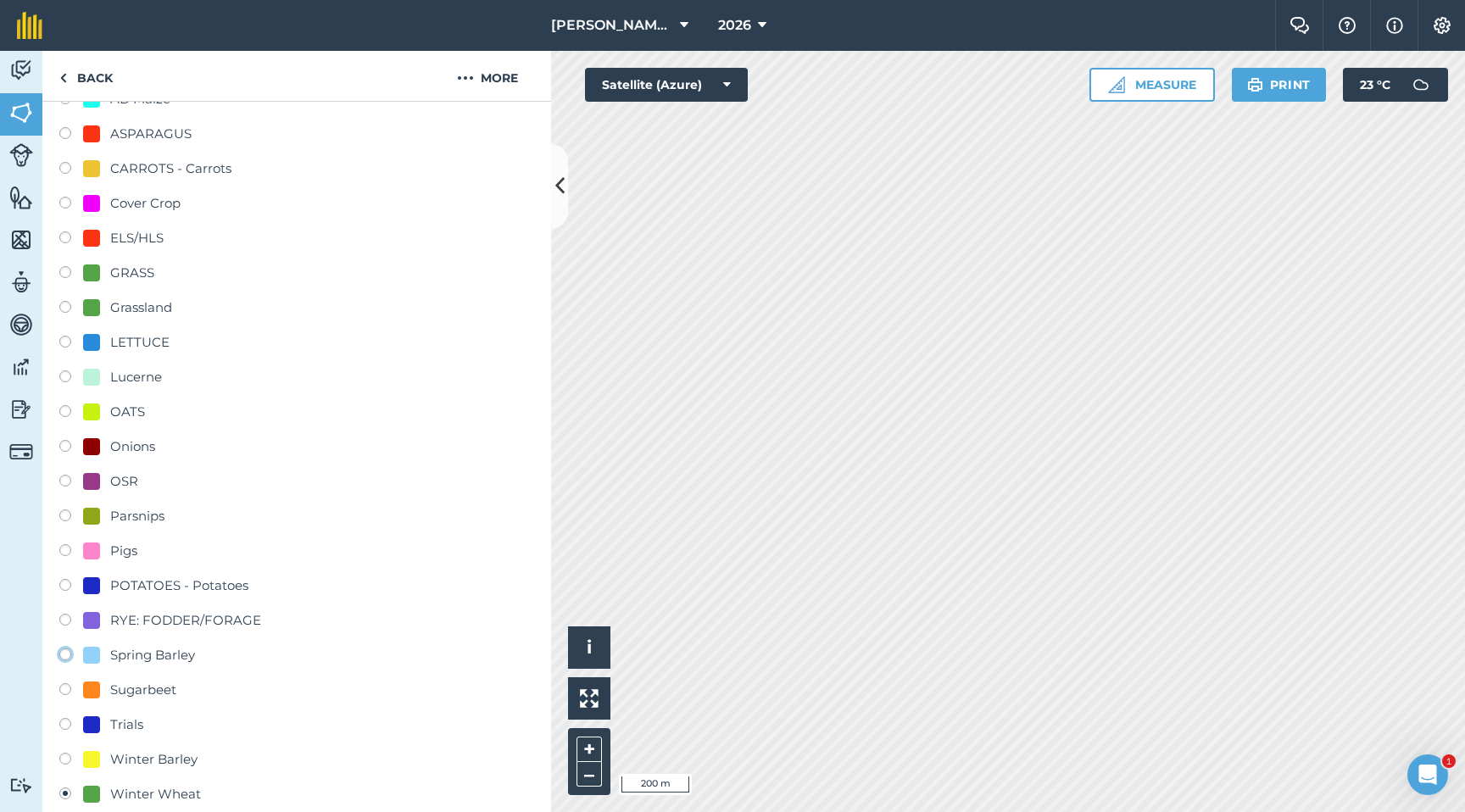 click on "Spring Barley" at bounding box center [-8413, 653] 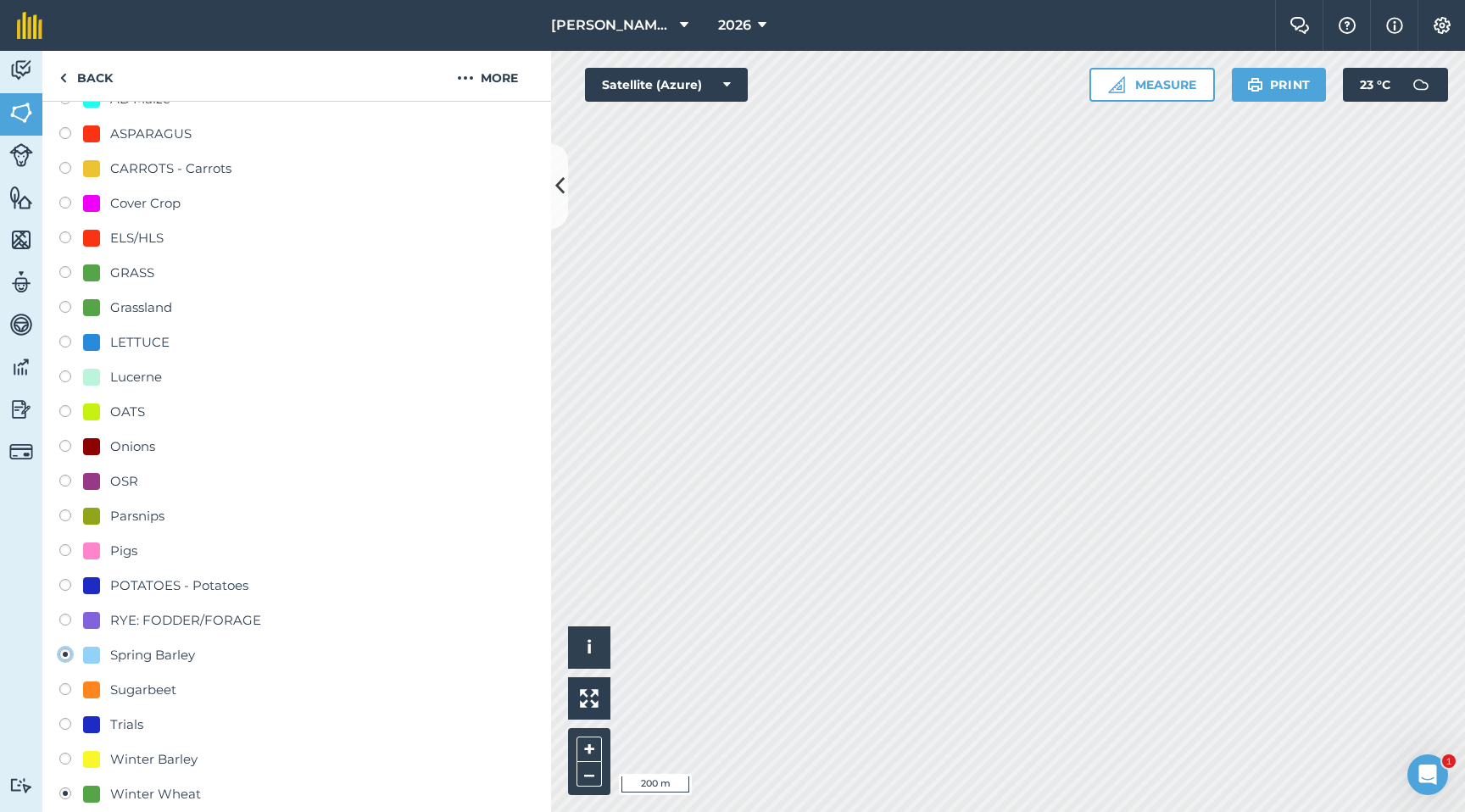 radio on "true" 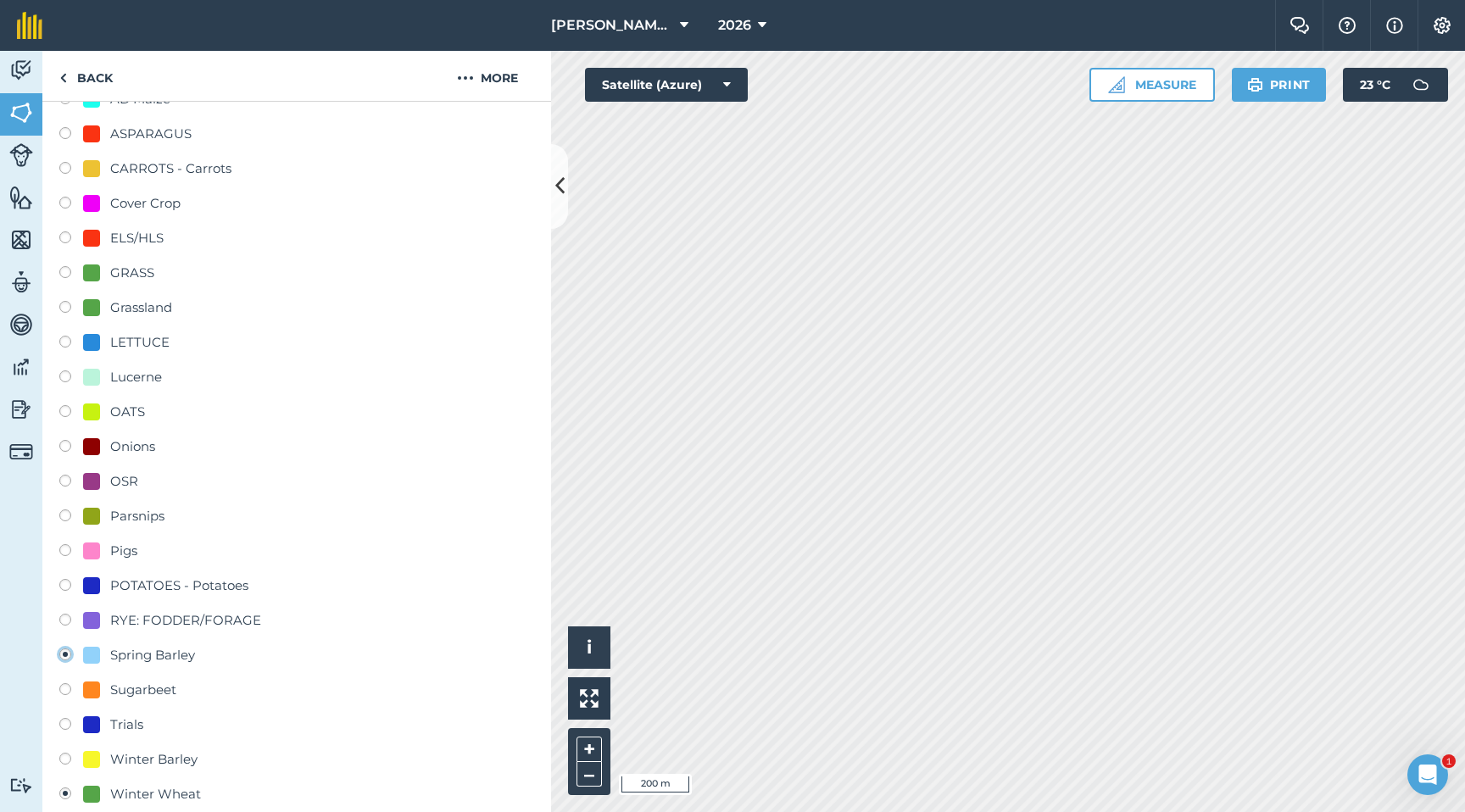 radio on "false" 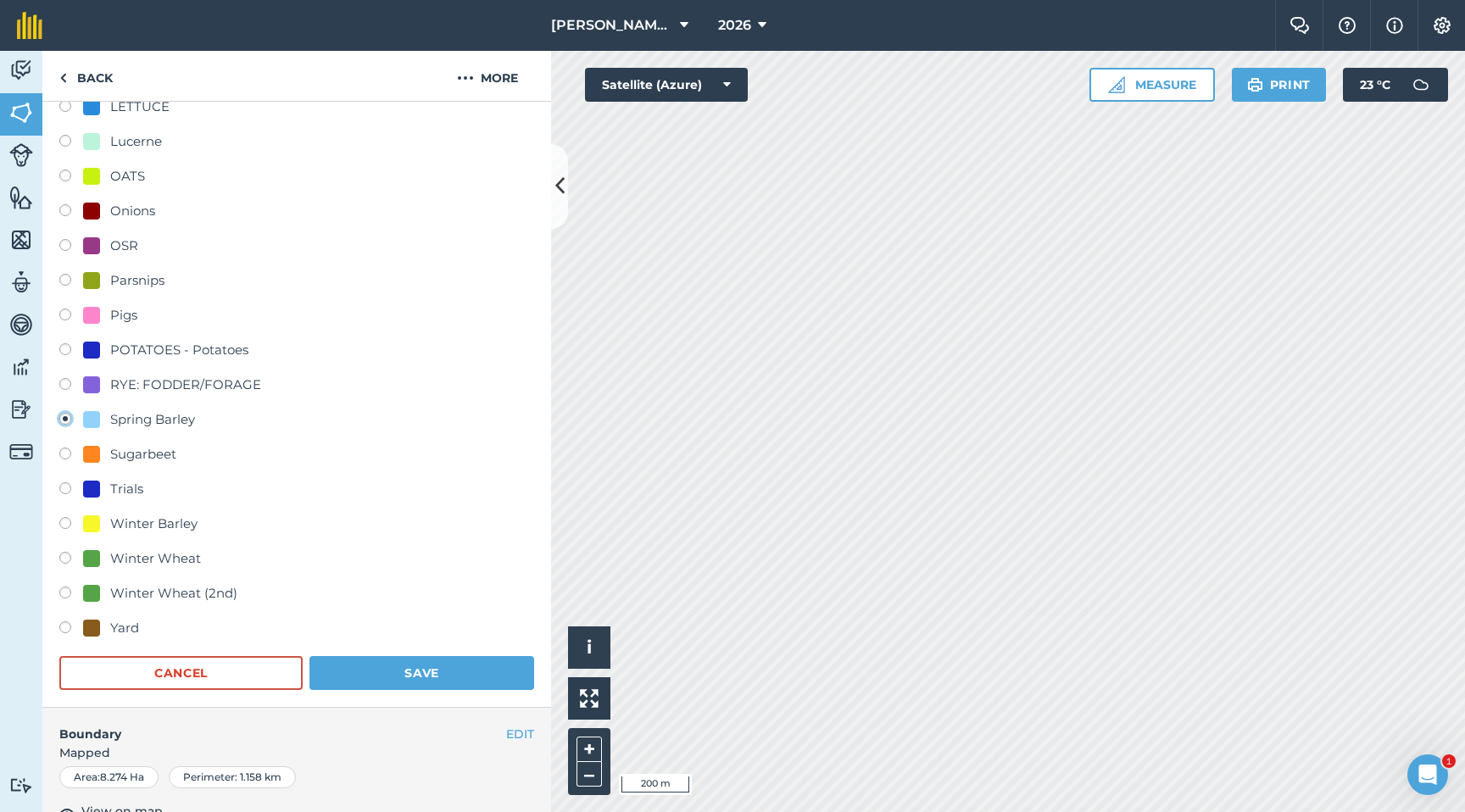 scroll, scrollTop: 477, scrollLeft: 0, axis: vertical 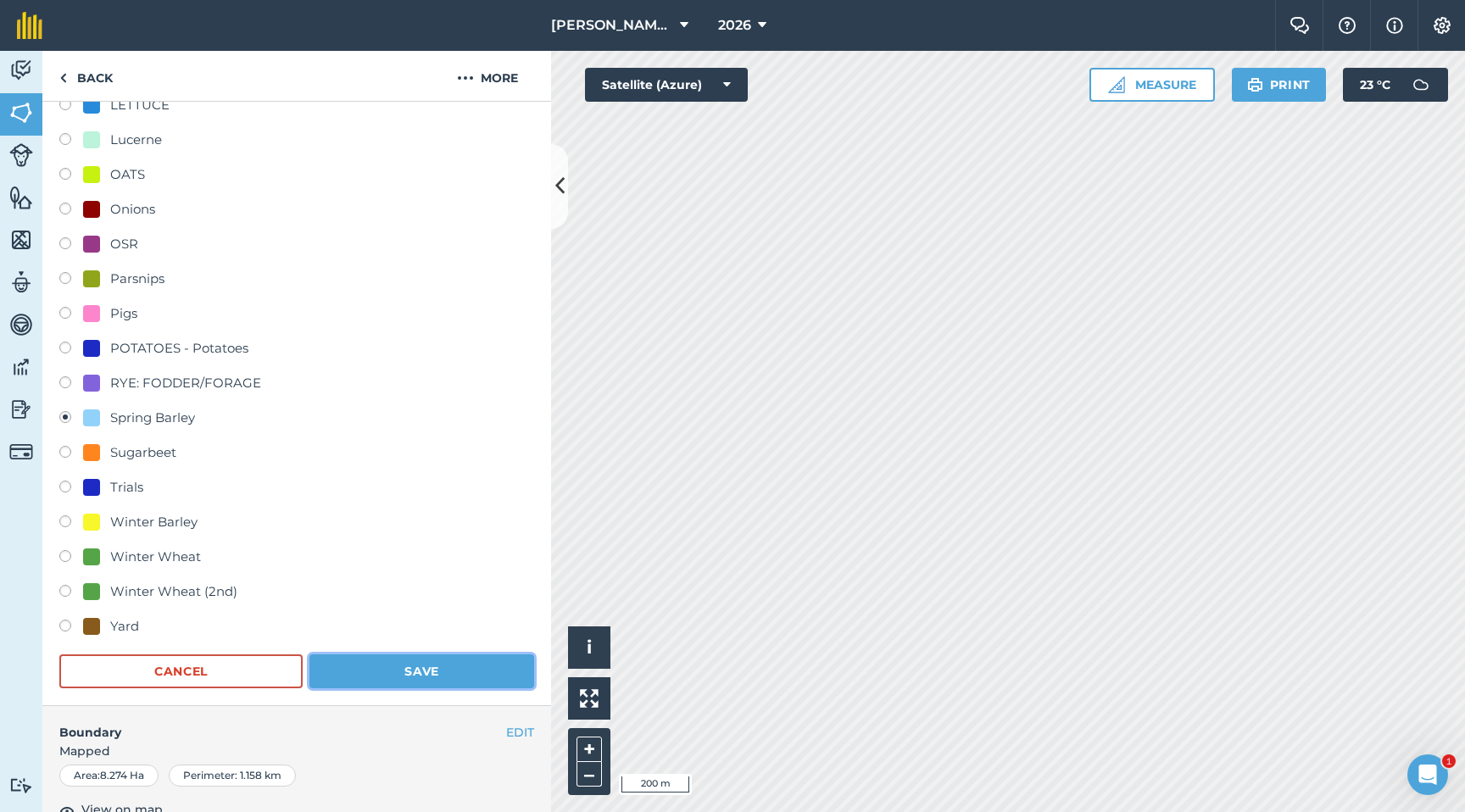 click on "Save" at bounding box center [421, 671] 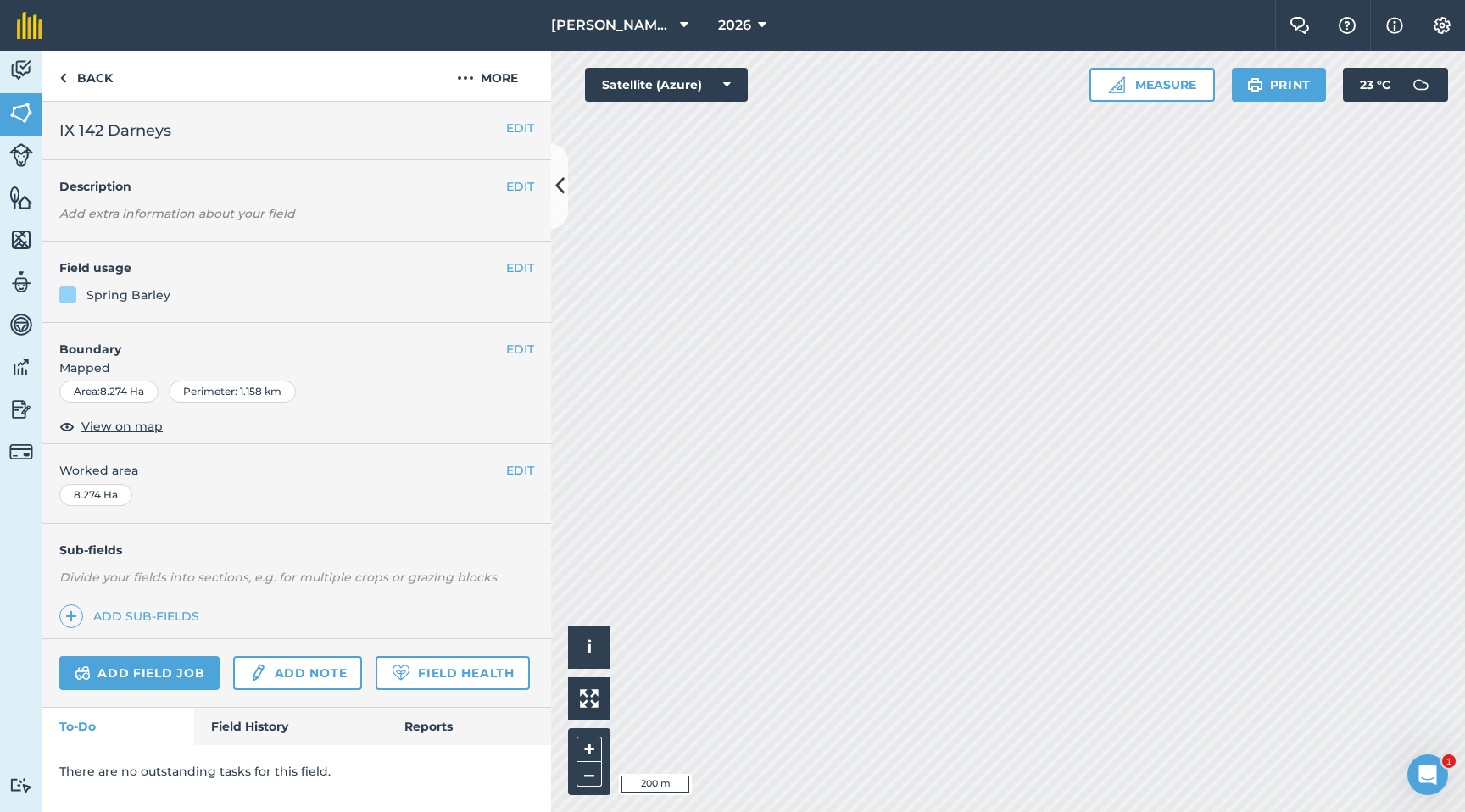 scroll, scrollTop: 0, scrollLeft: 0, axis: both 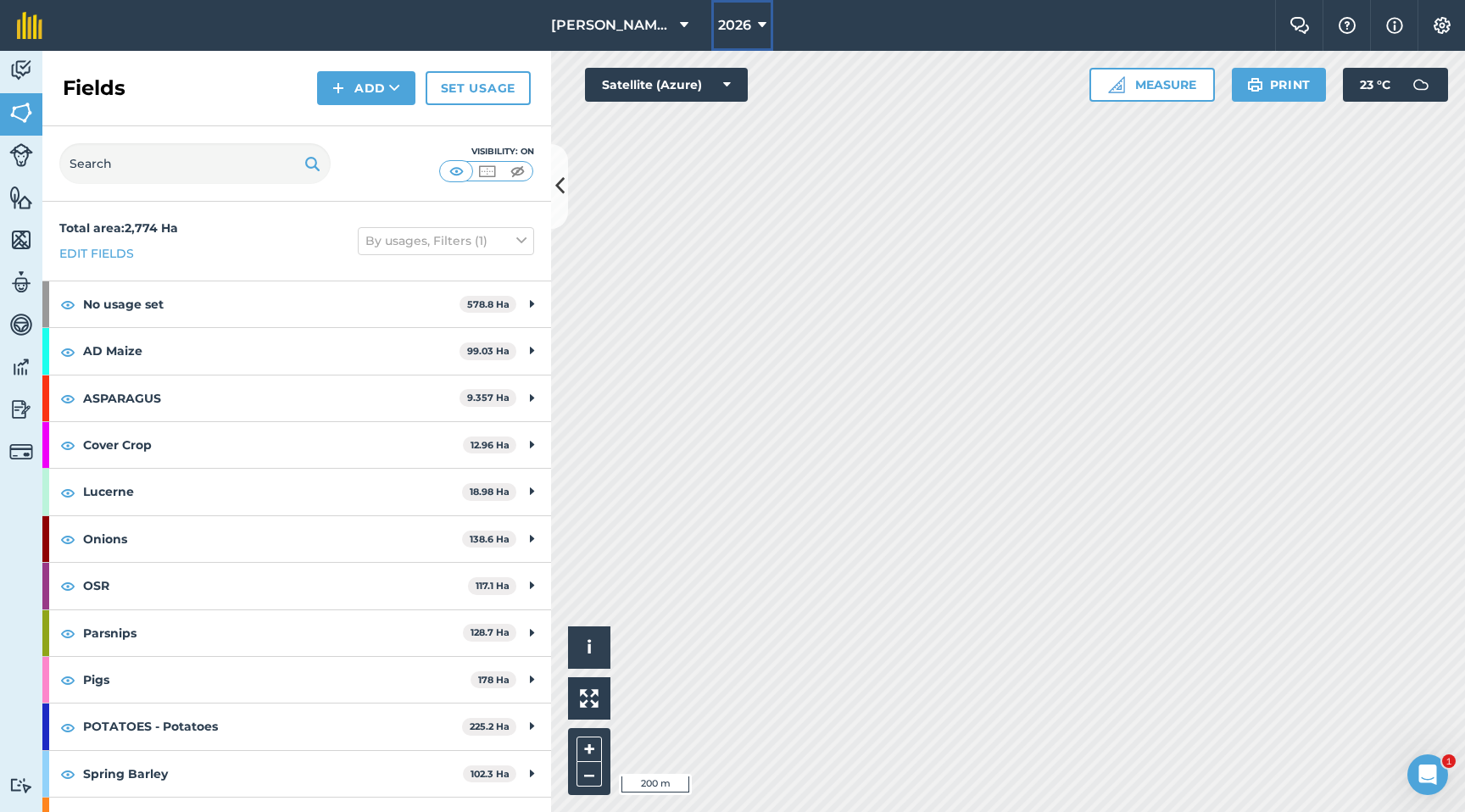 click at bounding box center [762, 25] 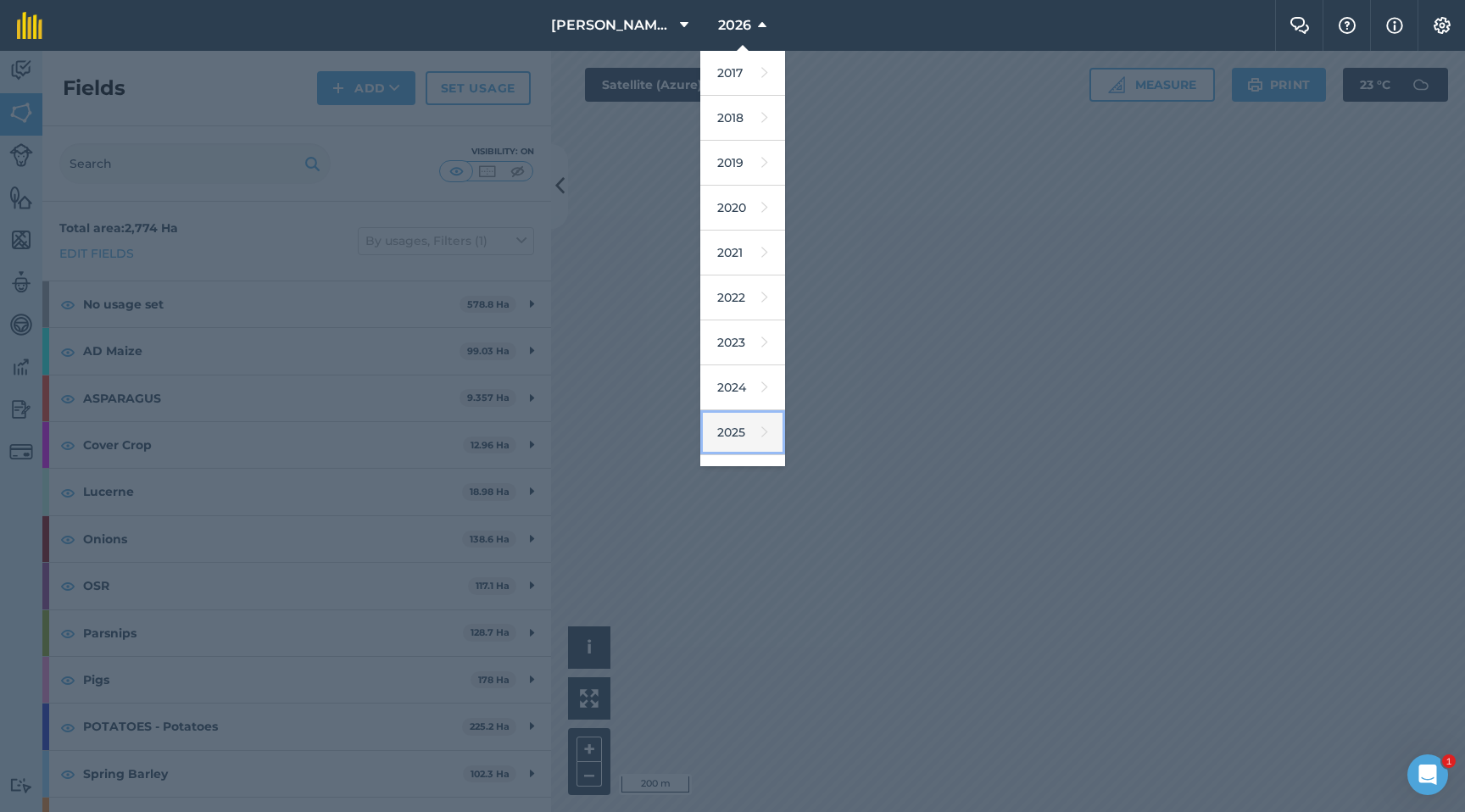 click on "2025" at bounding box center [743, 432] 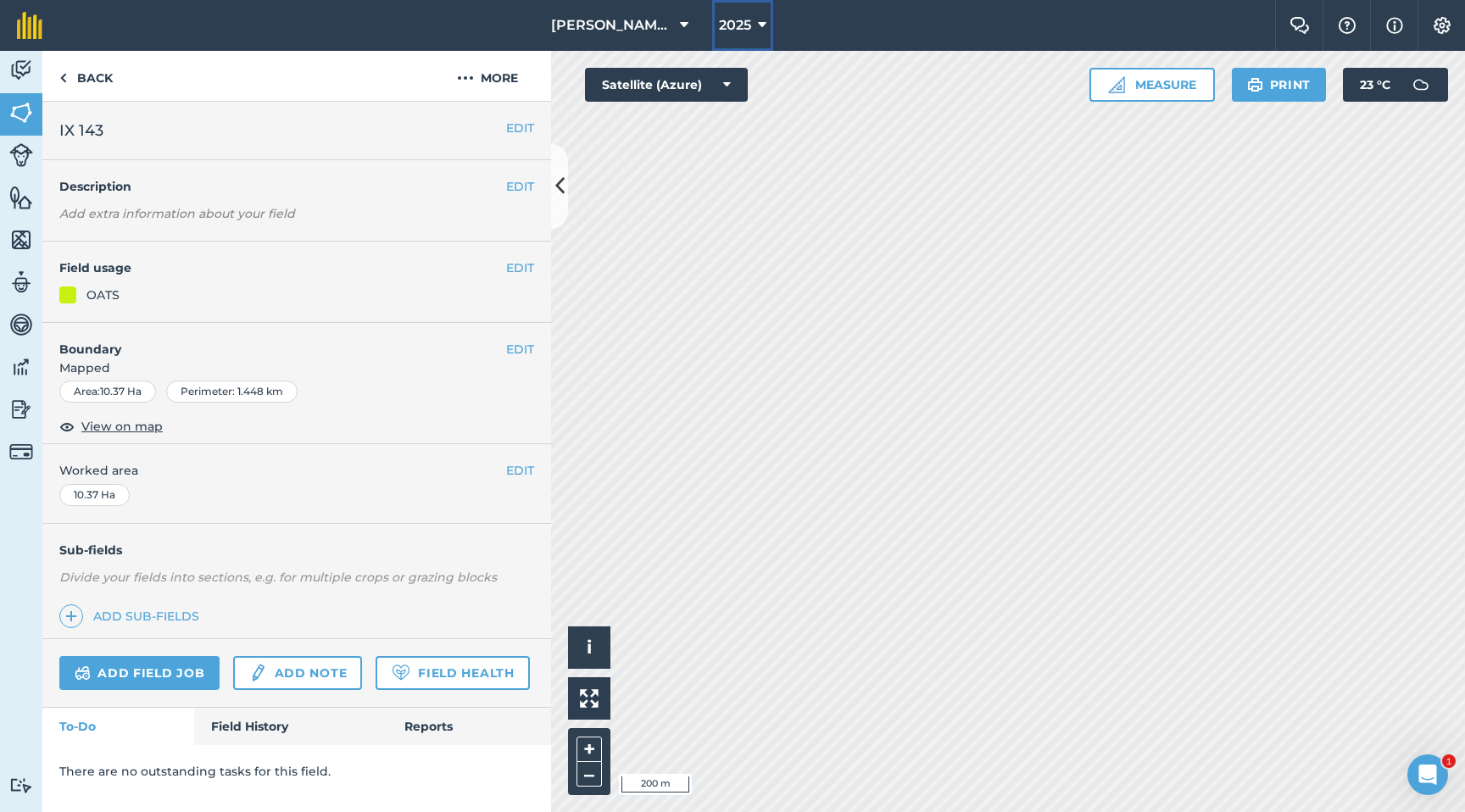 click on "2025" at bounding box center (735, 25) 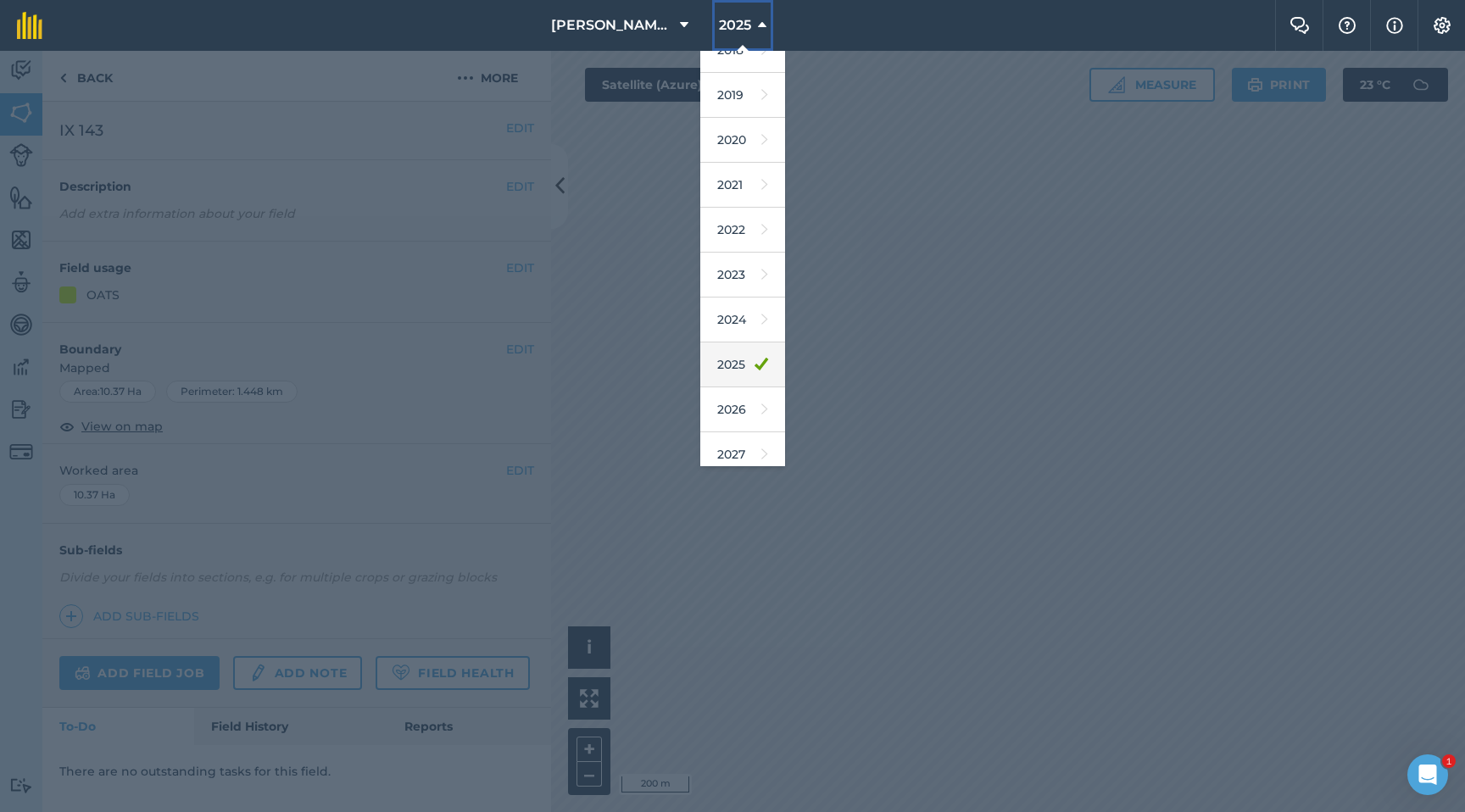 scroll, scrollTop: 71, scrollLeft: 0, axis: vertical 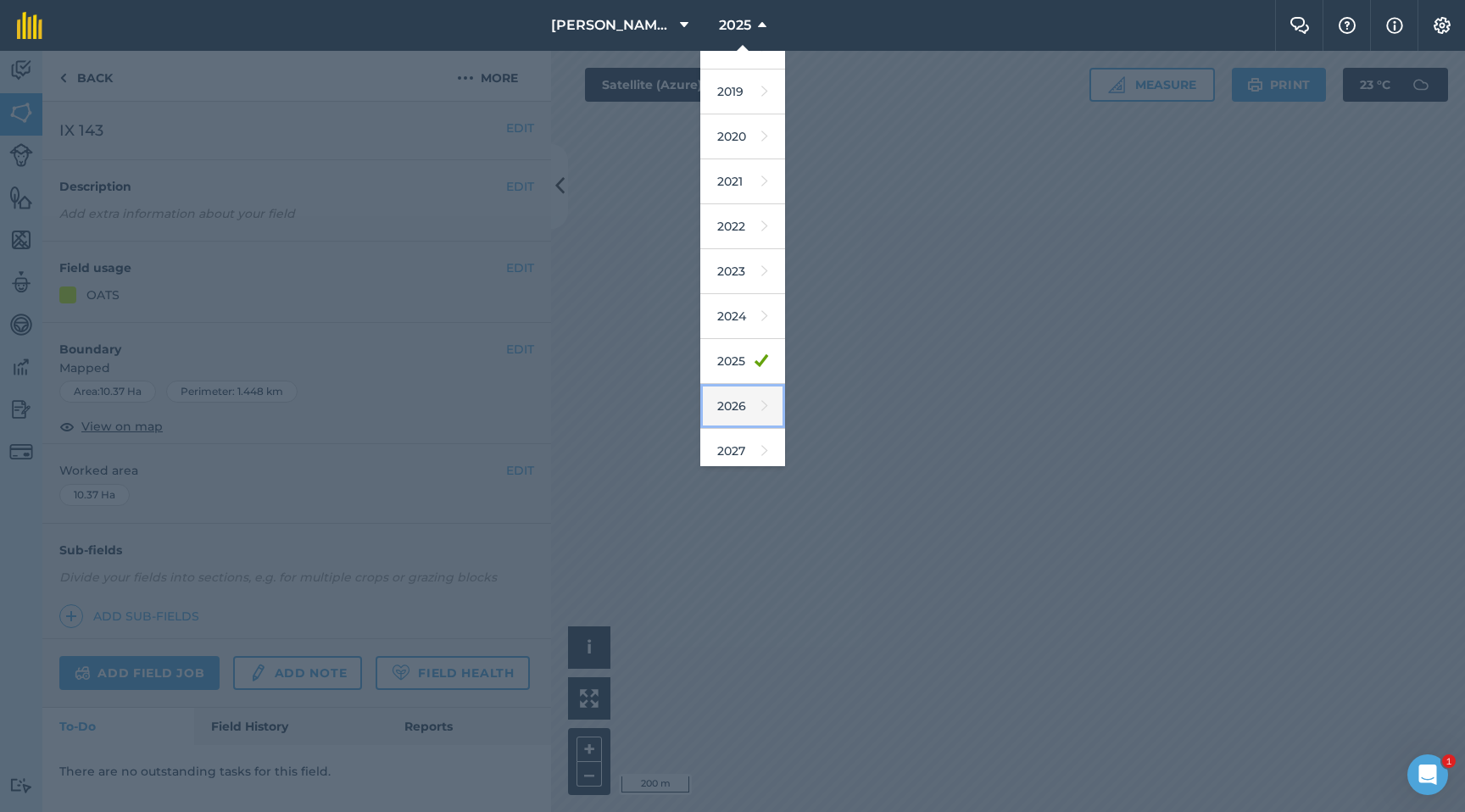 click on "2026" at bounding box center (743, 406) 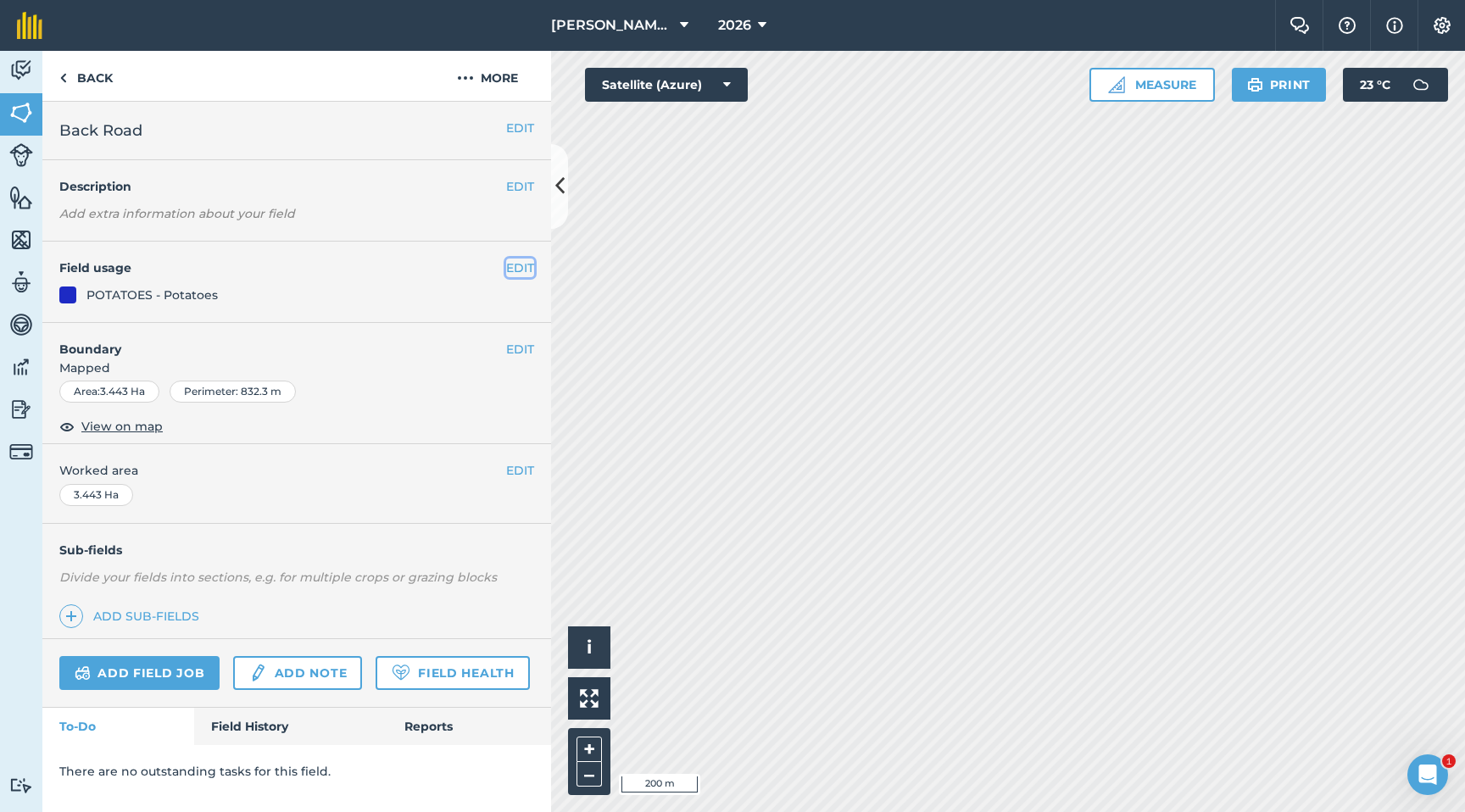 click on "EDIT" at bounding box center [520, 268] 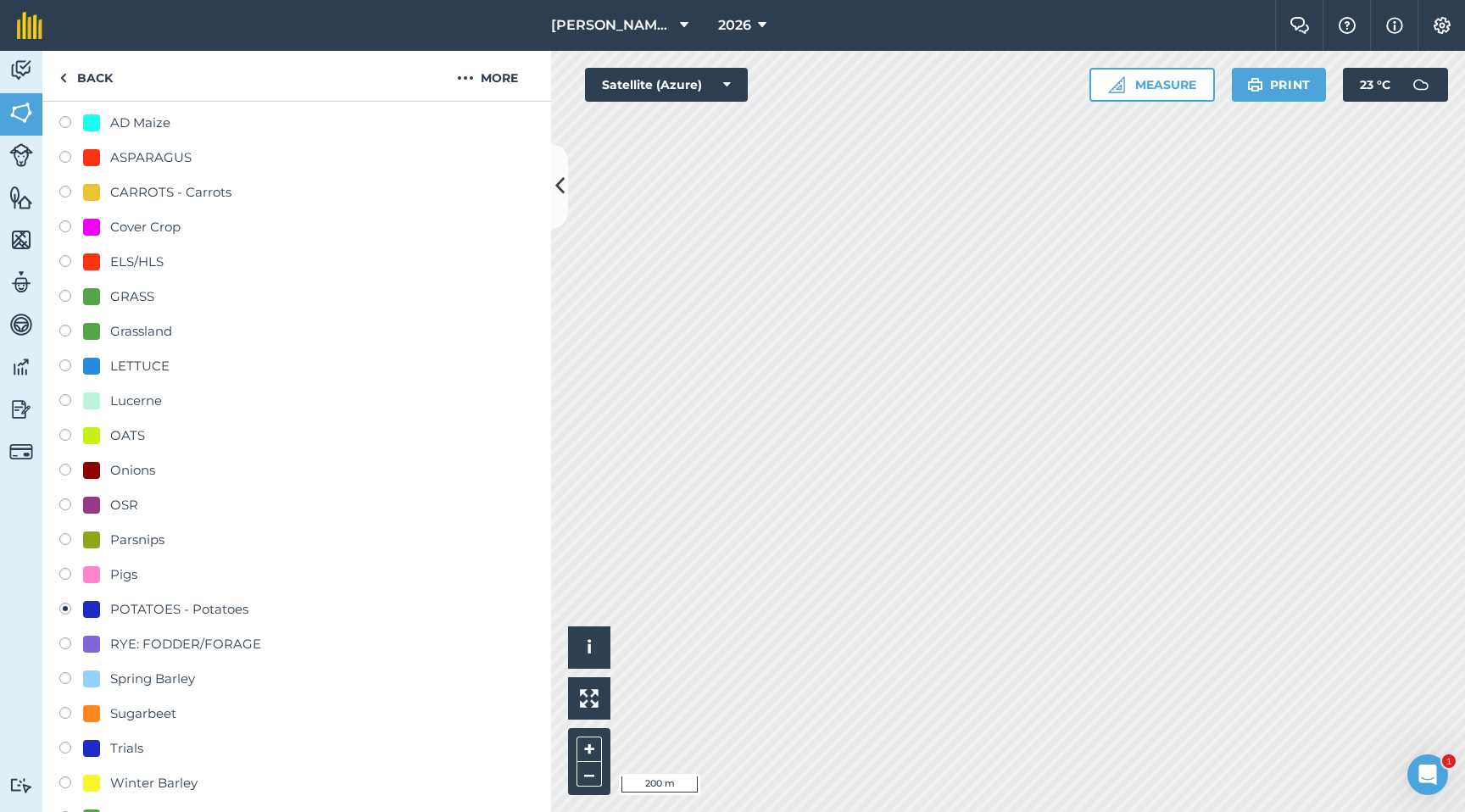 scroll, scrollTop: 231, scrollLeft: 0, axis: vertical 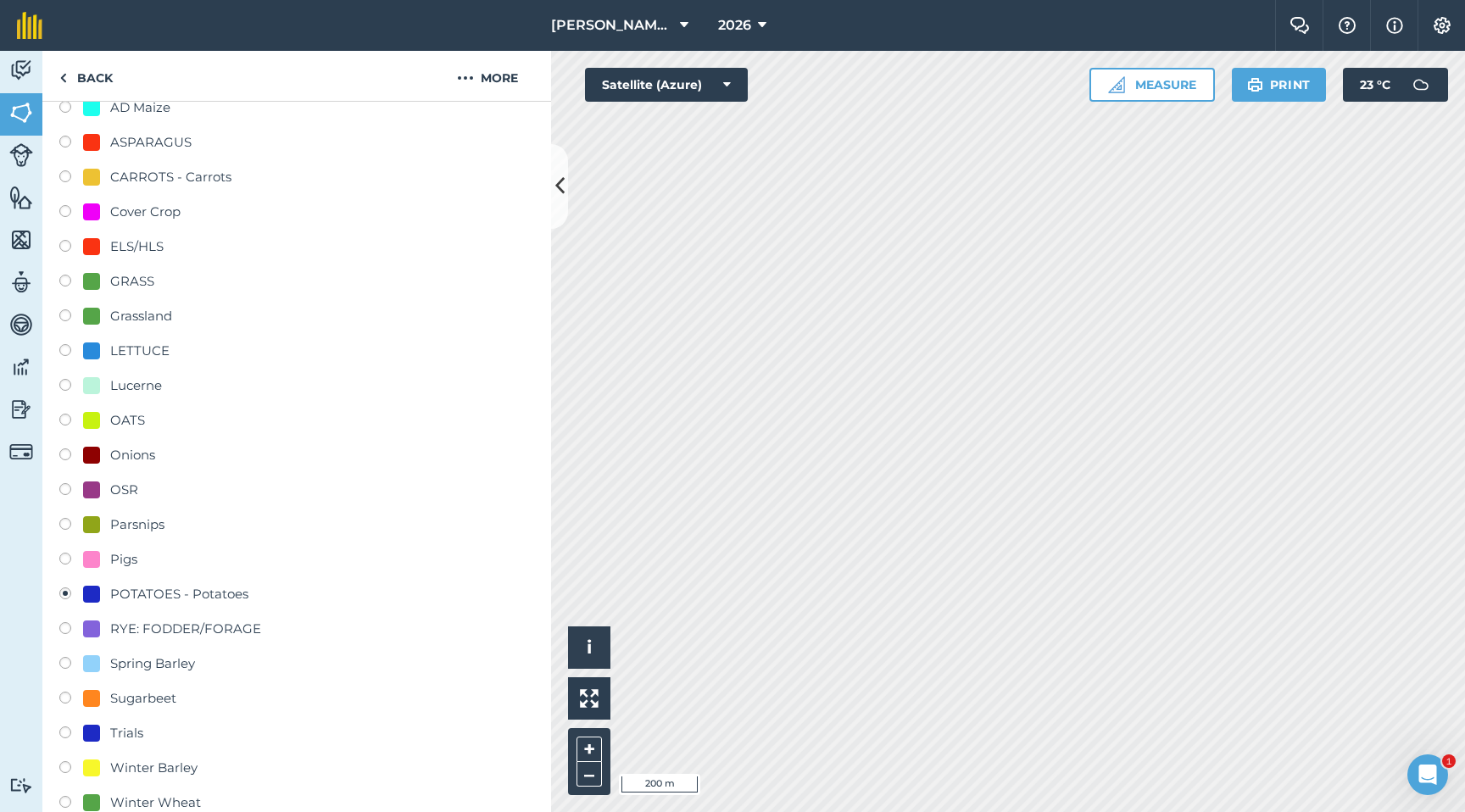 click at bounding box center (71, 700) 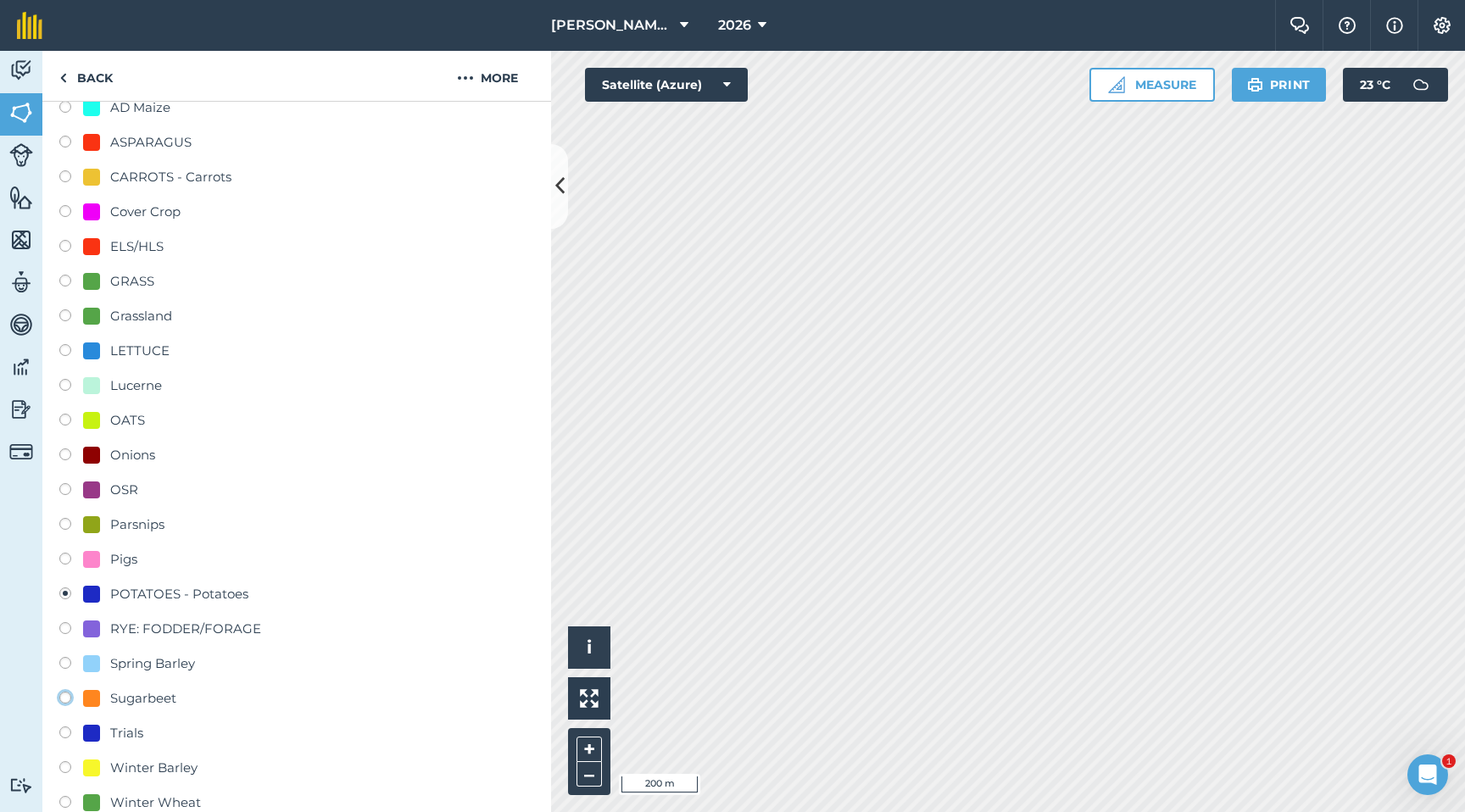 click on "Sugarbeet" at bounding box center [-8413, 697] 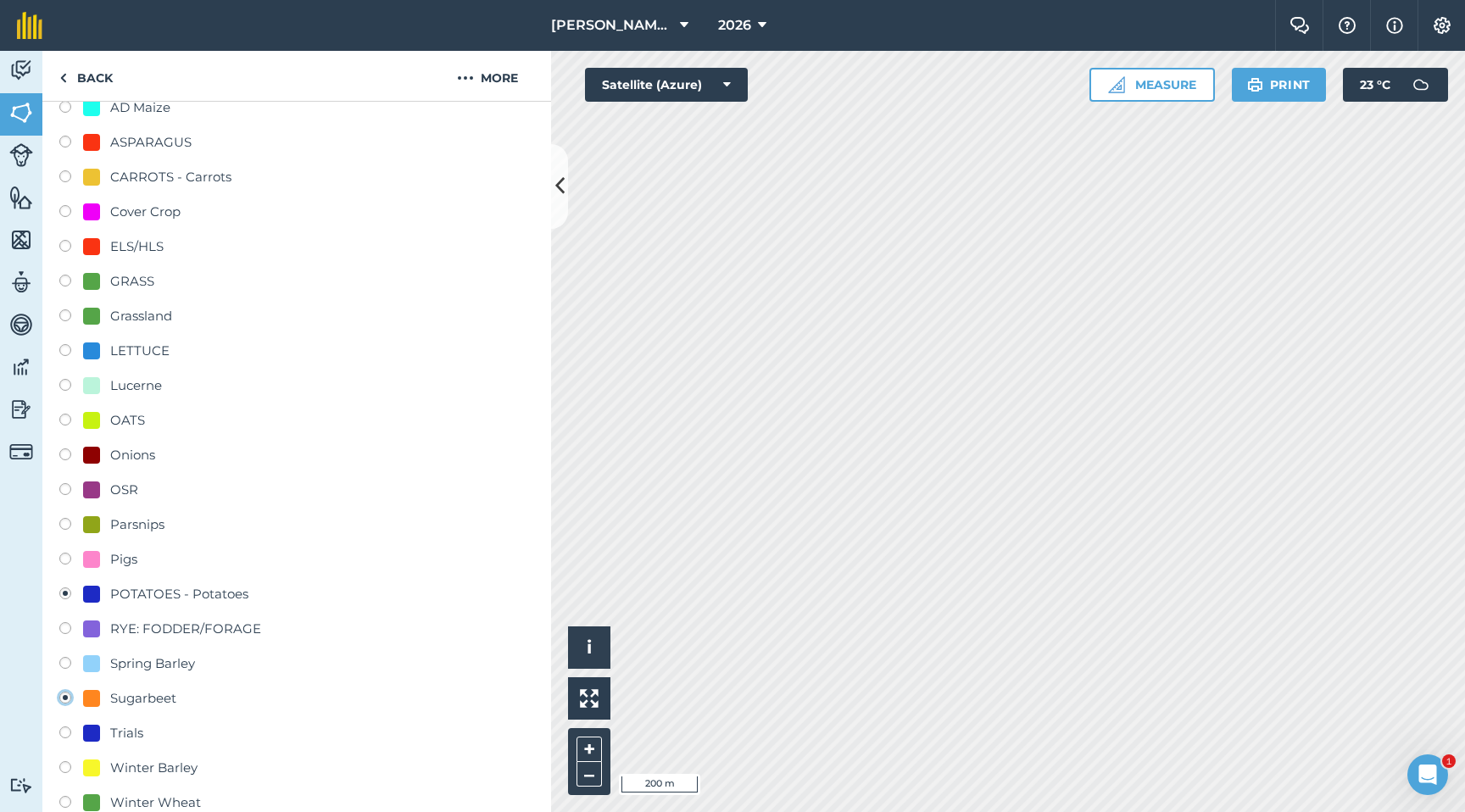 radio on "true" 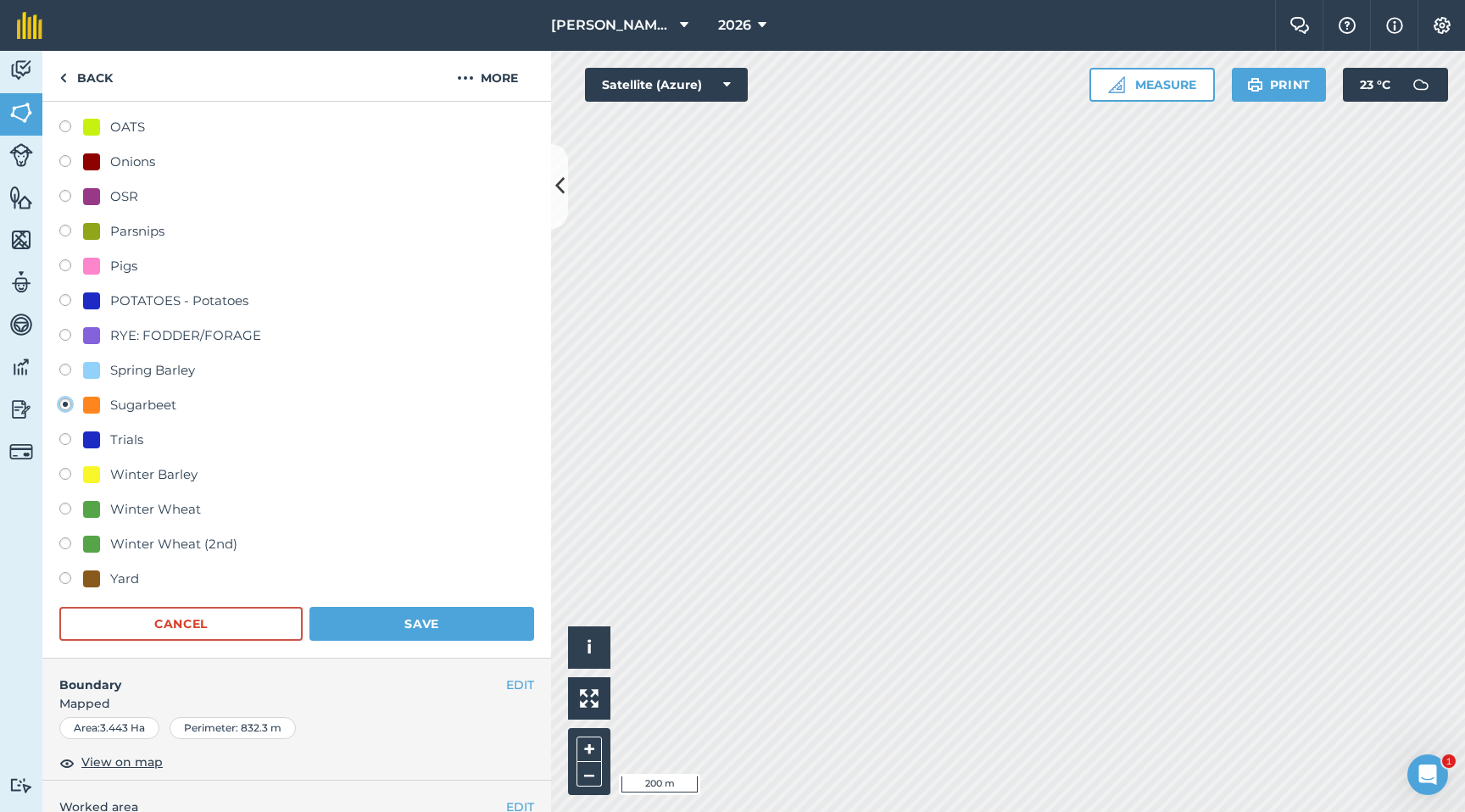 scroll, scrollTop: 528, scrollLeft: 0, axis: vertical 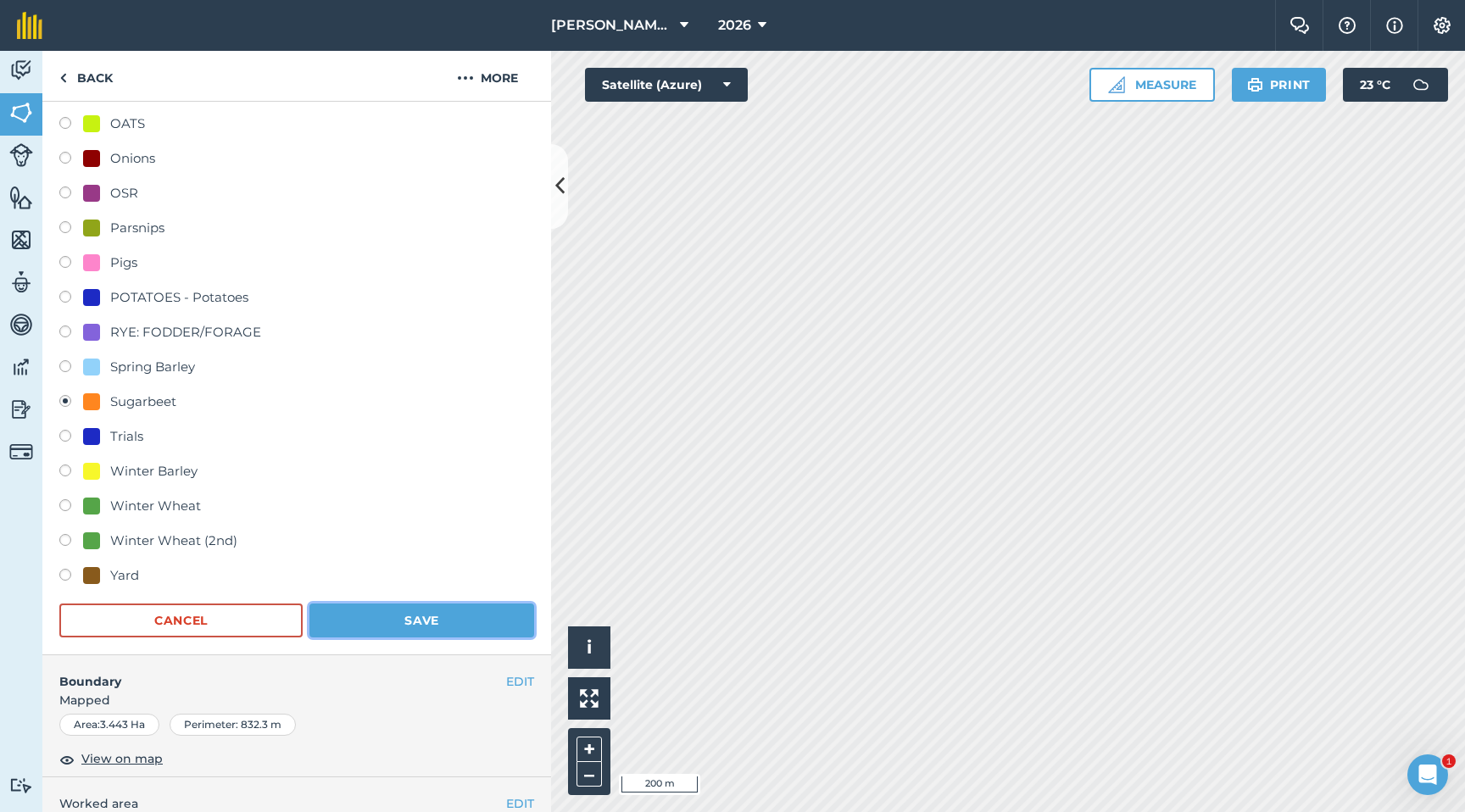 click on "Save" at bounding box center [421, 620] 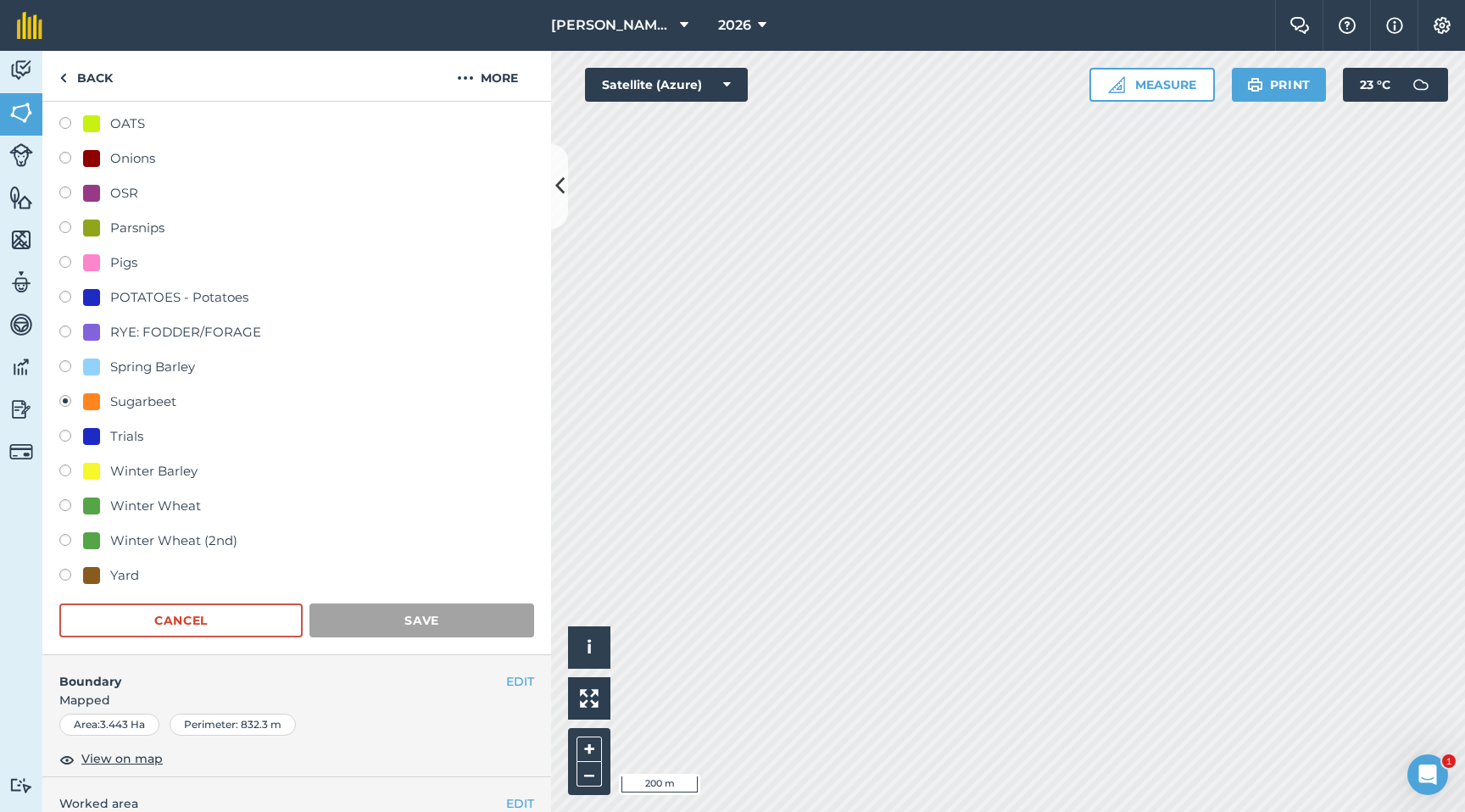 scroll, scrollTop: 0, scrollLeft: 0, axis: both 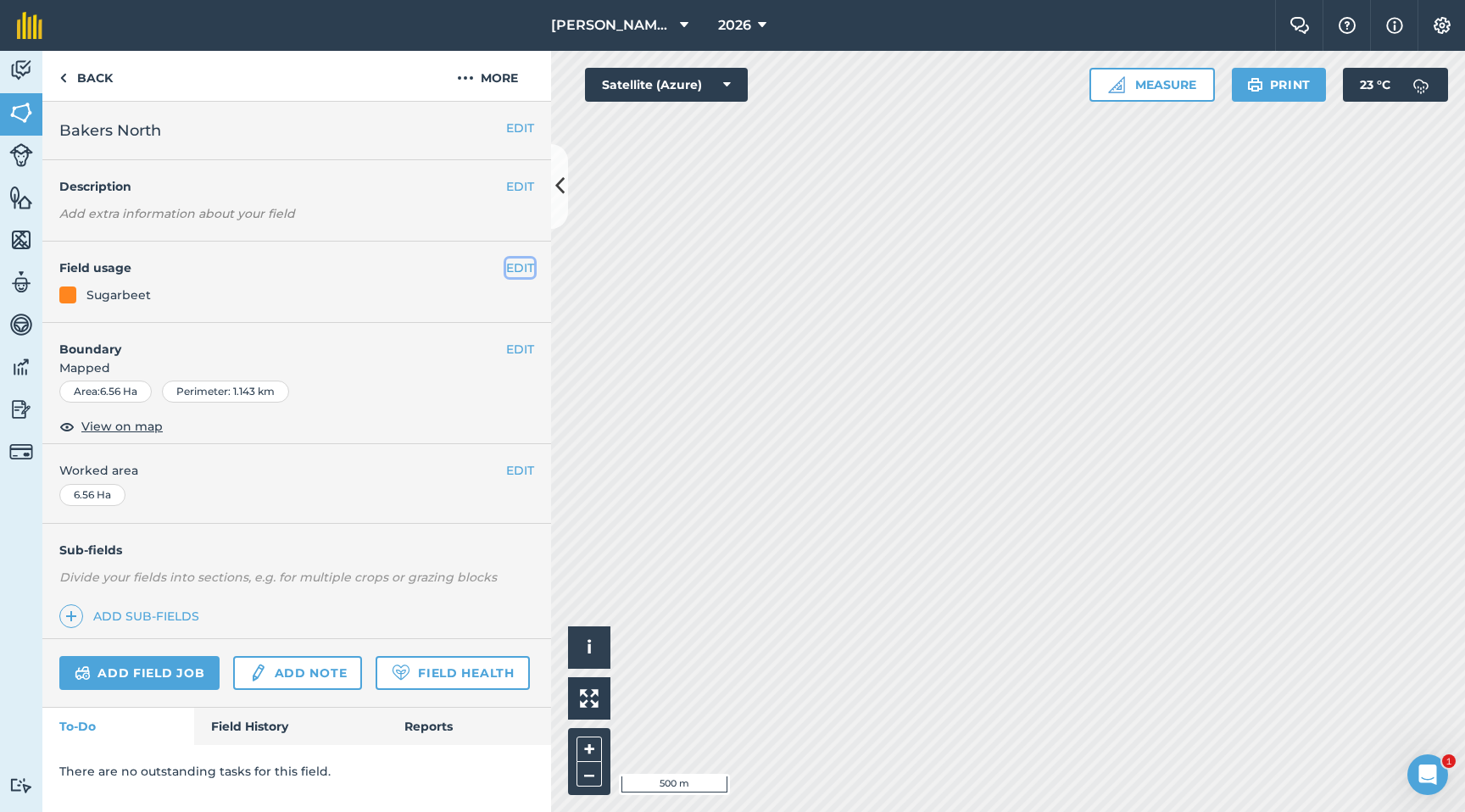 click on "EDIT" at bounding box center [520, 268] 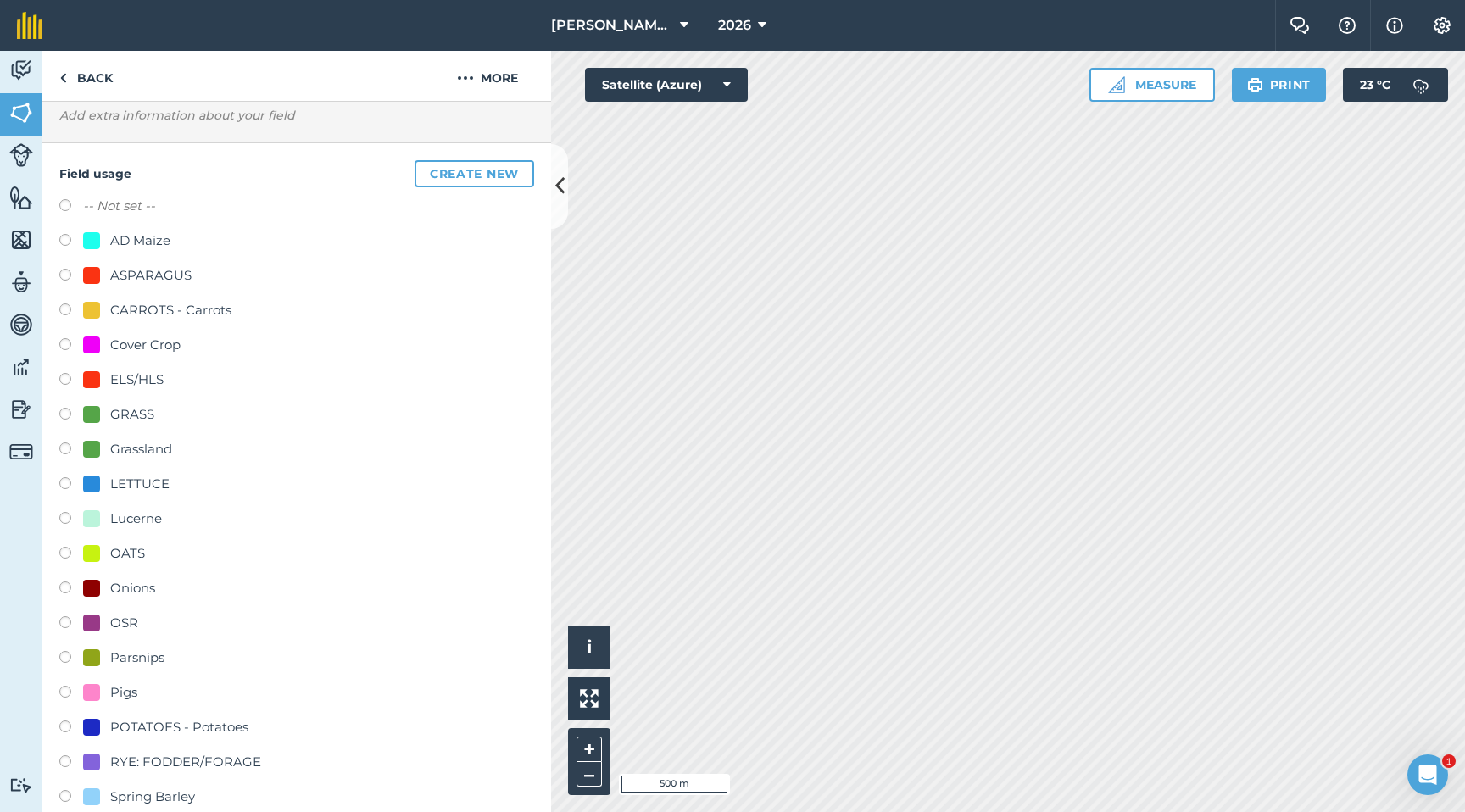 scroll, scrollTop: 100, scrollLeft: 0, axis: vertical 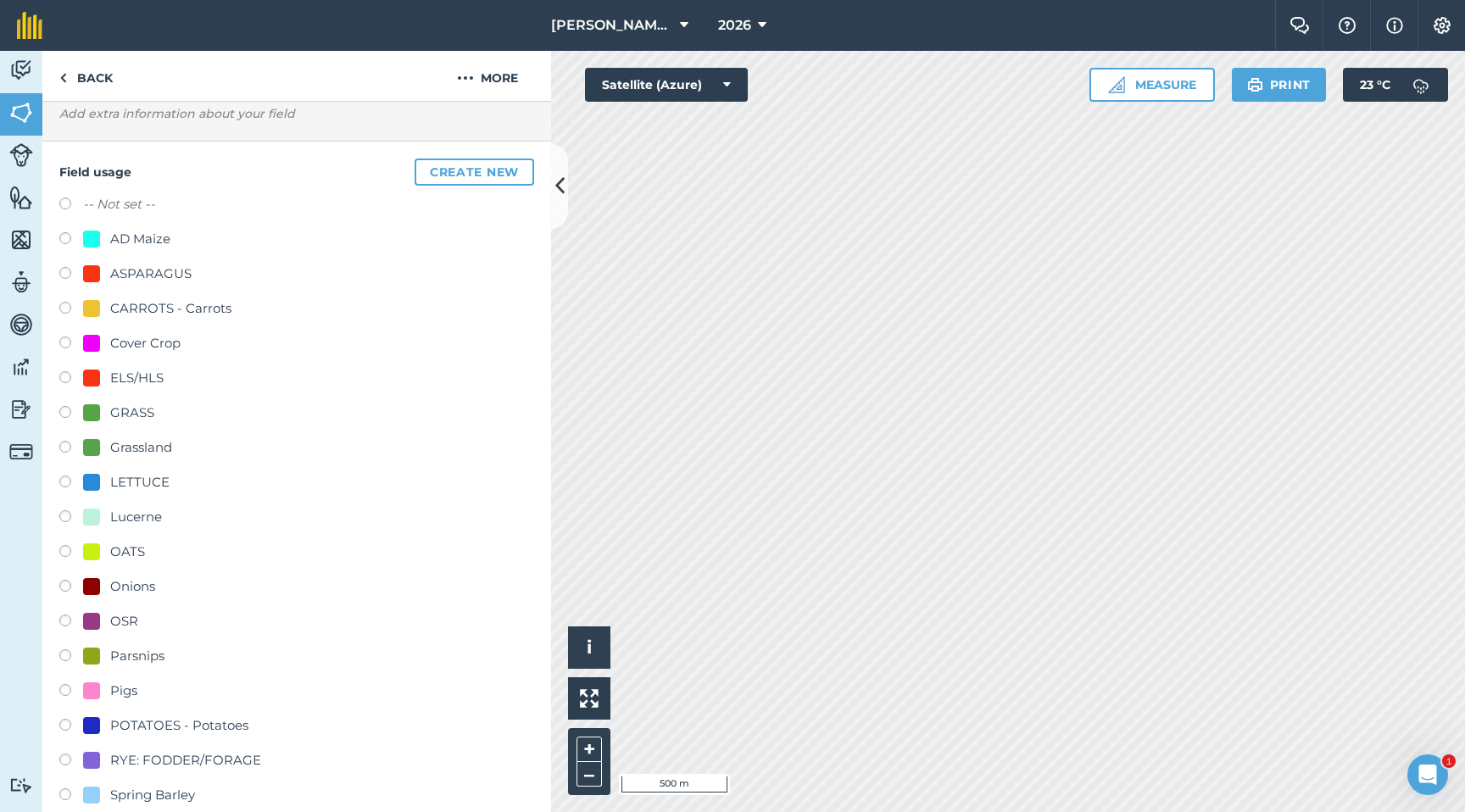 click at bounding box center (71, 658) 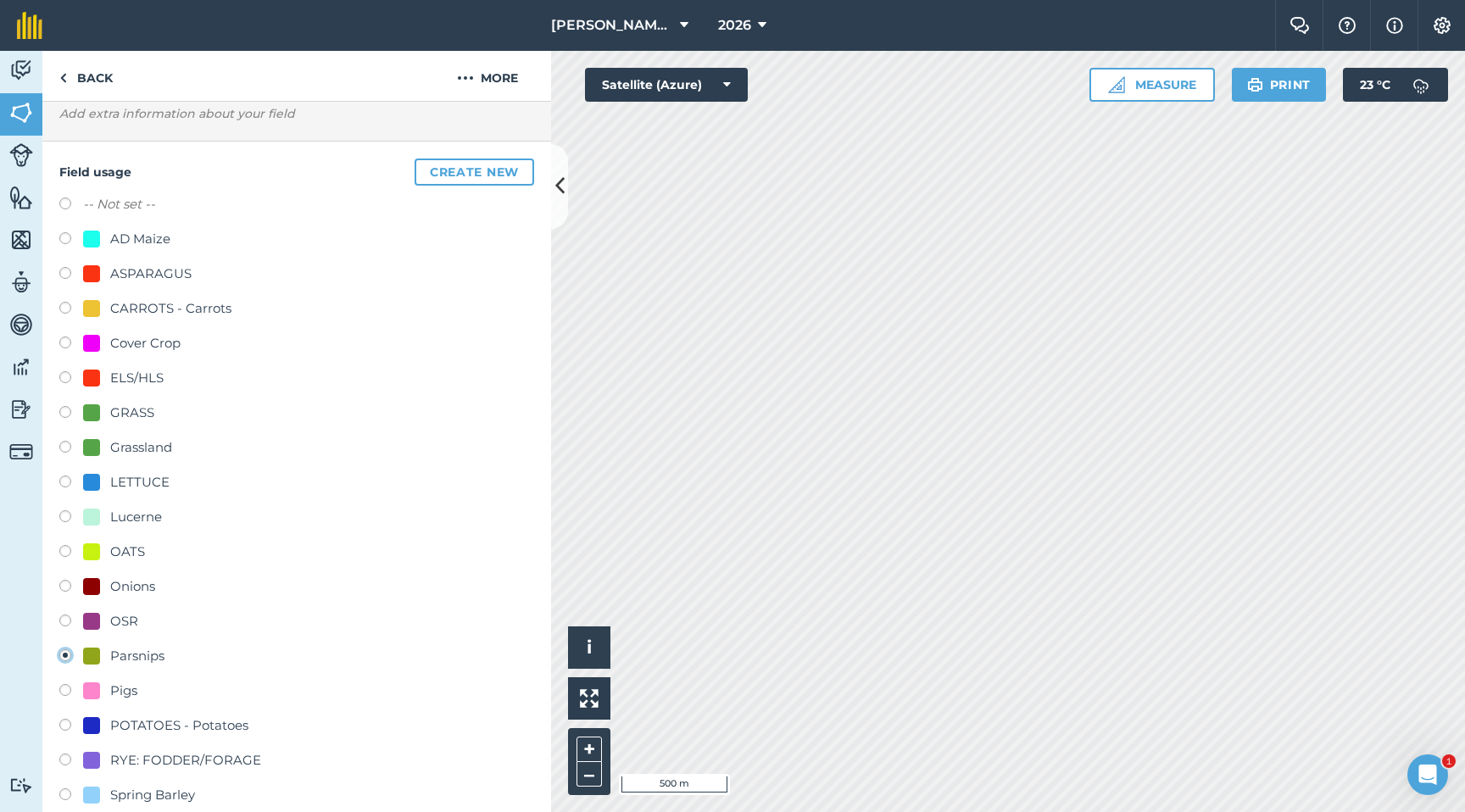radio on "true" 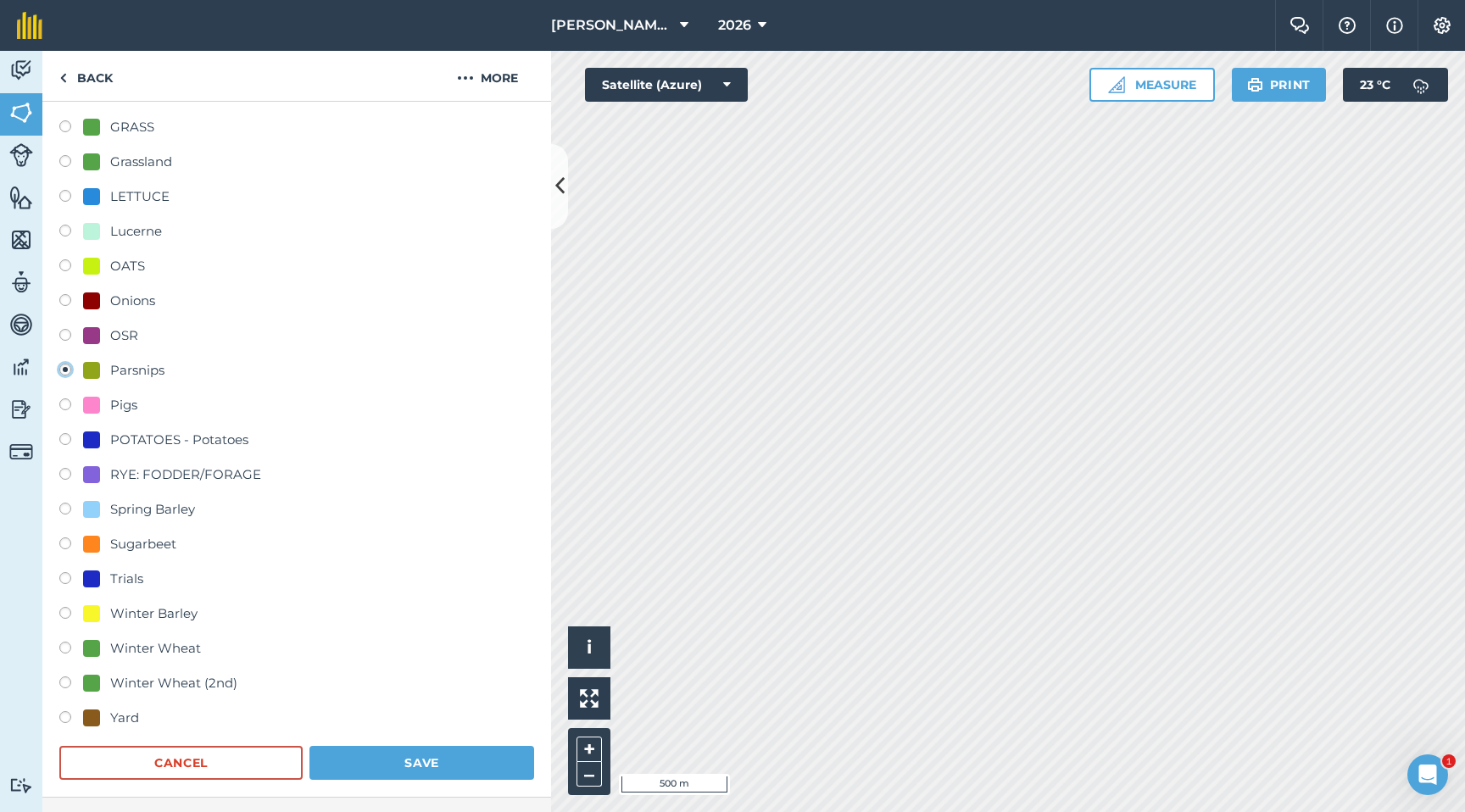 scroll, scrollTop: 391, scrollLeft: 0, axis: vertical 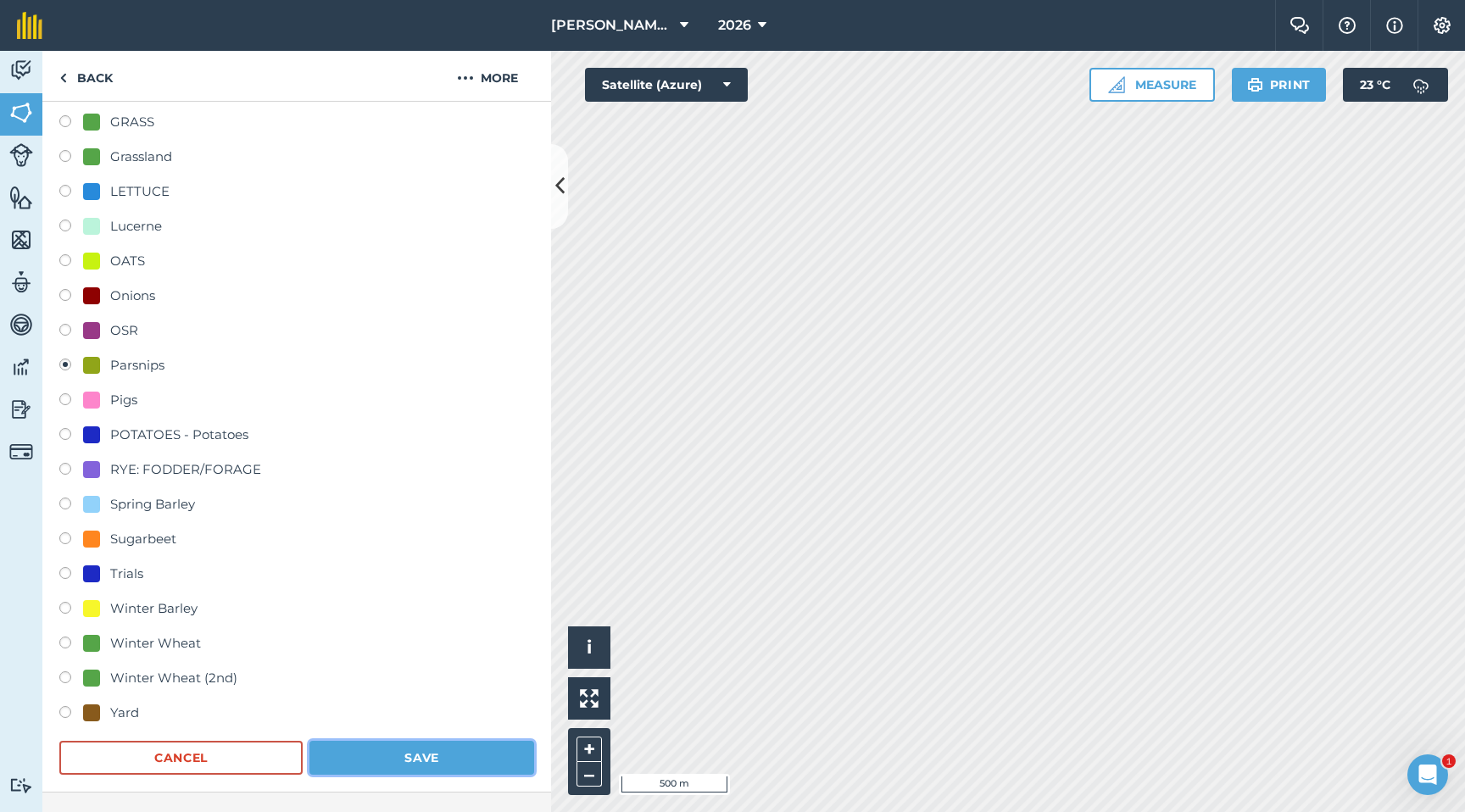 click on "Save" at bounding box center [421, 758] 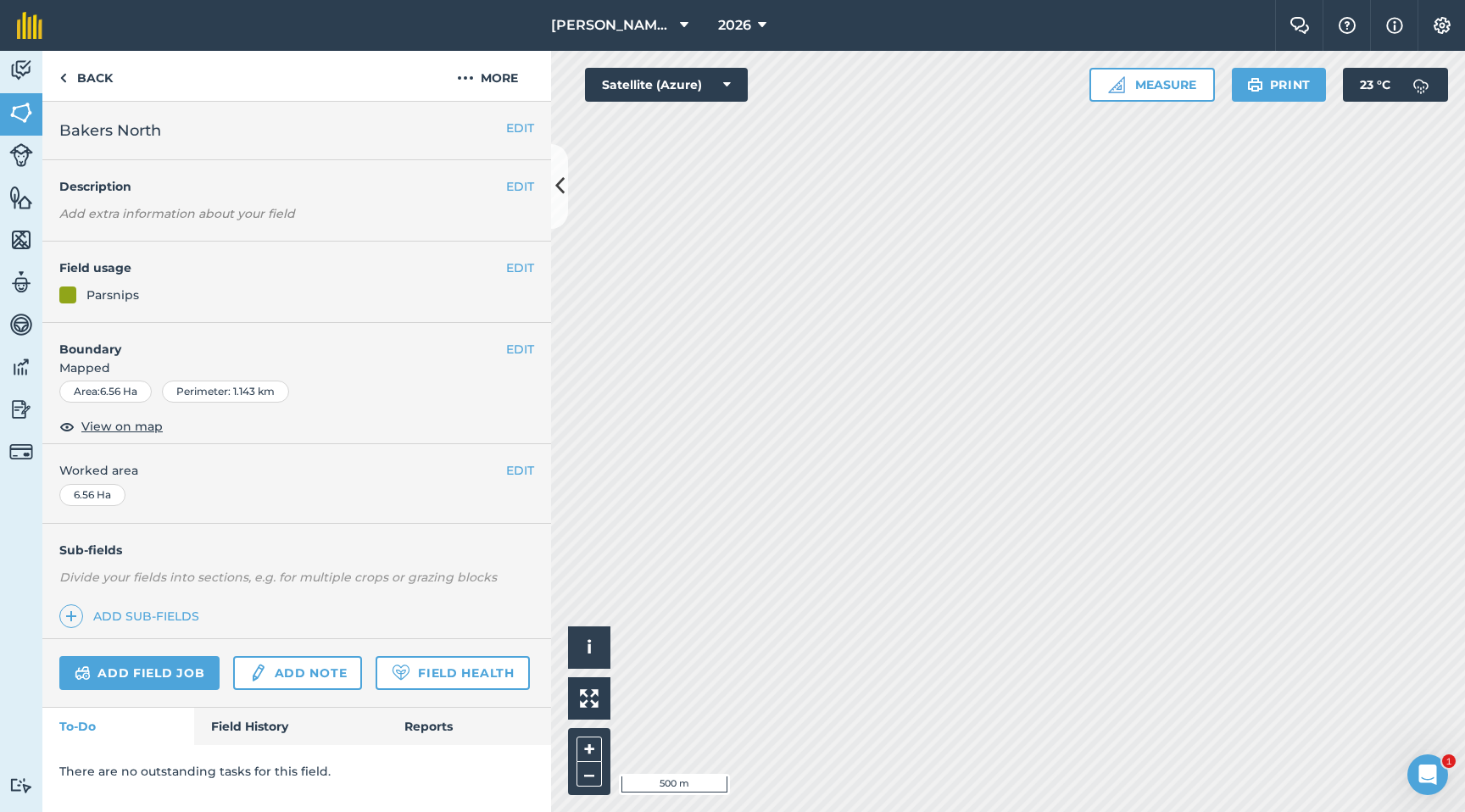 scroll, scrollTop: 0, scrollLeft: 0, axis: both 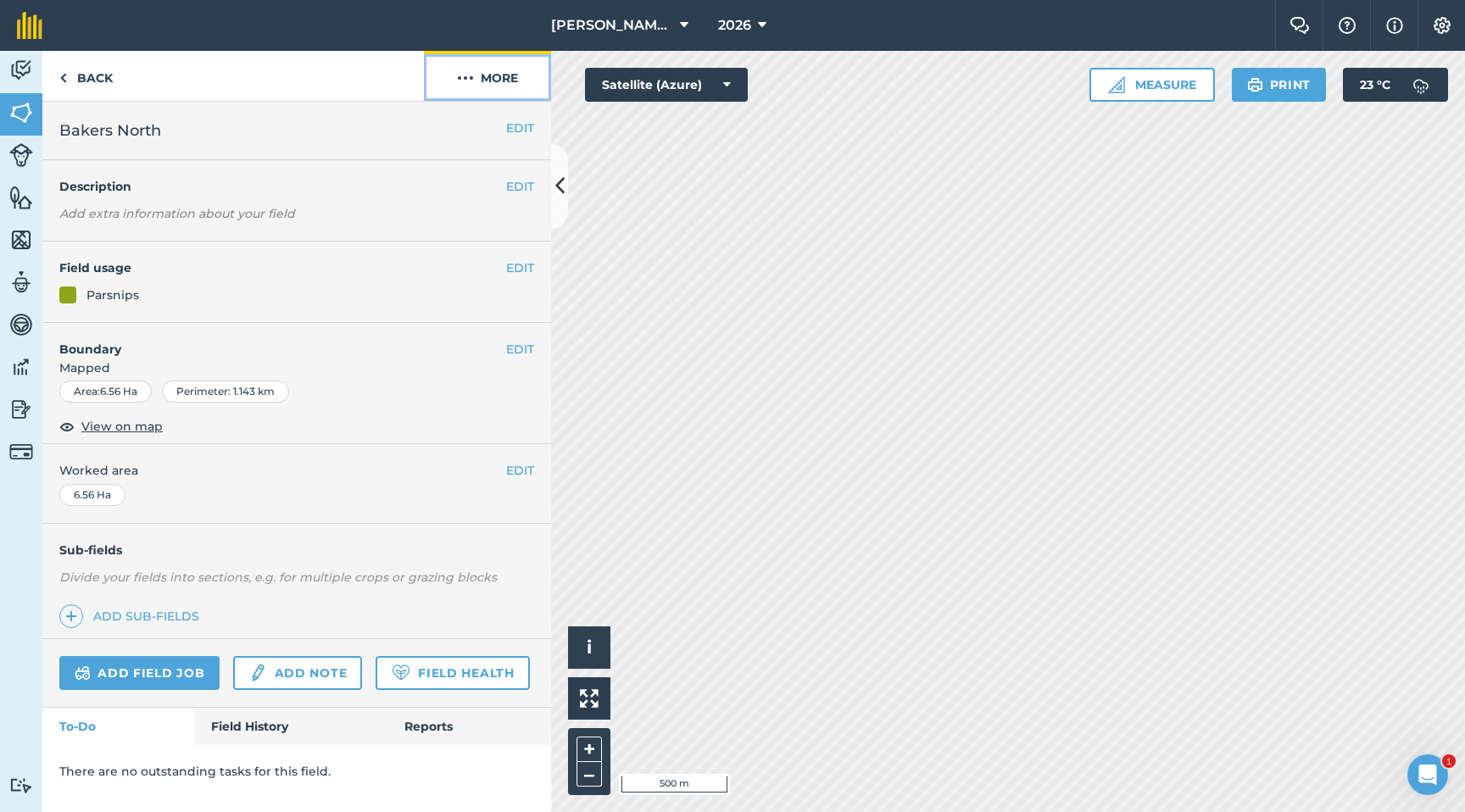 click on "More" at bounding box center (487, 75) 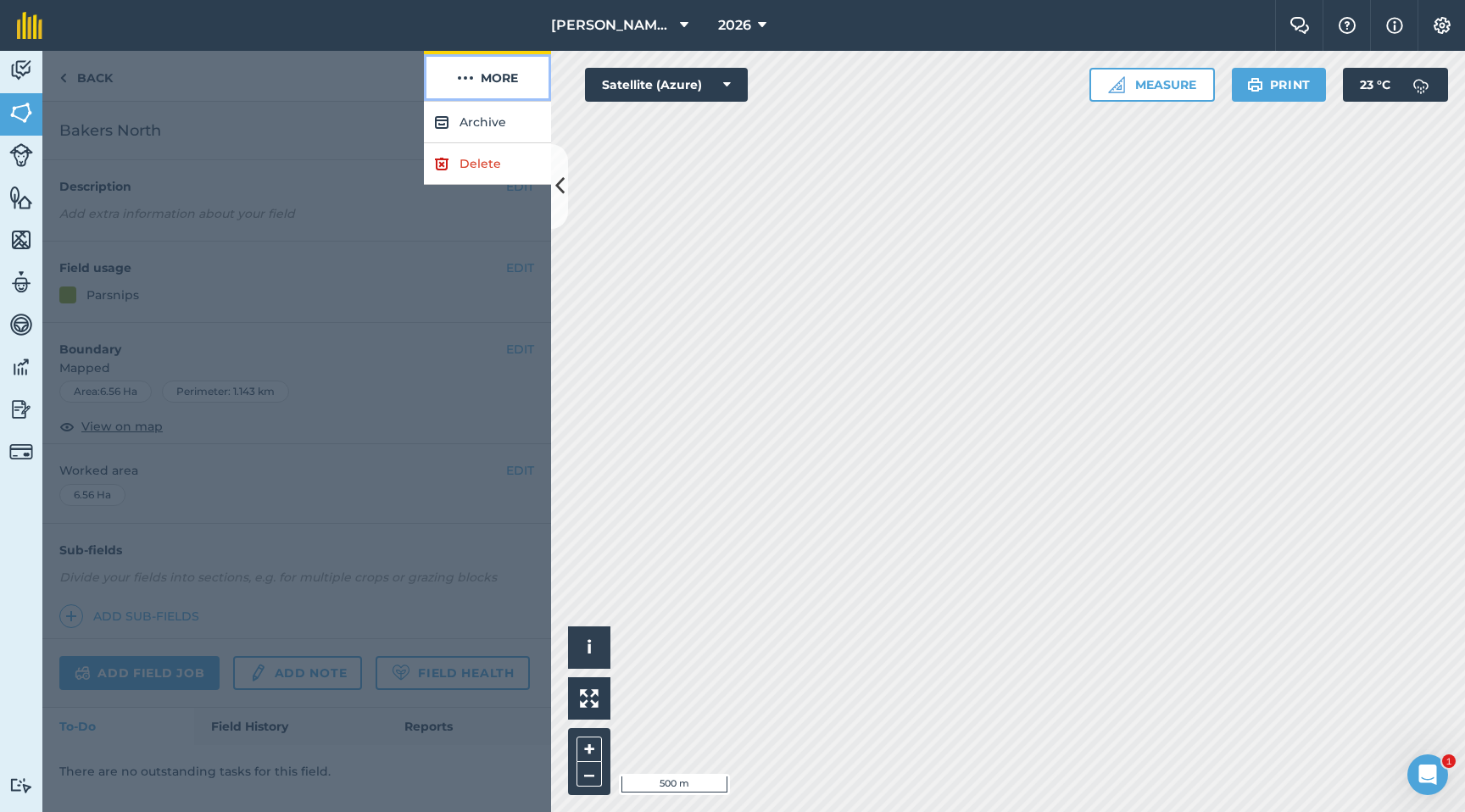 click on "More" at bounding box center (487, 75) 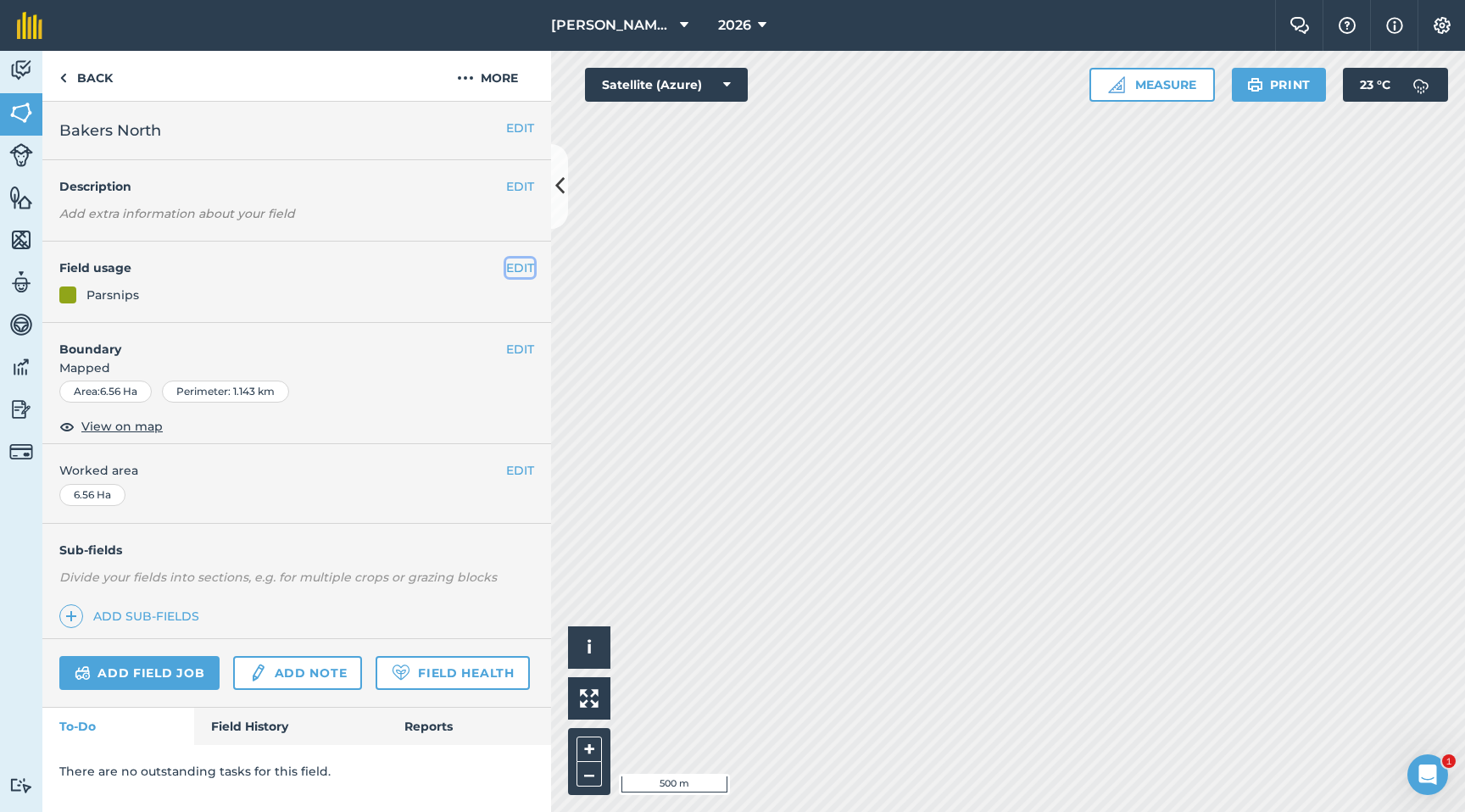 click on "EDIT" at bounding box center (520, 268) 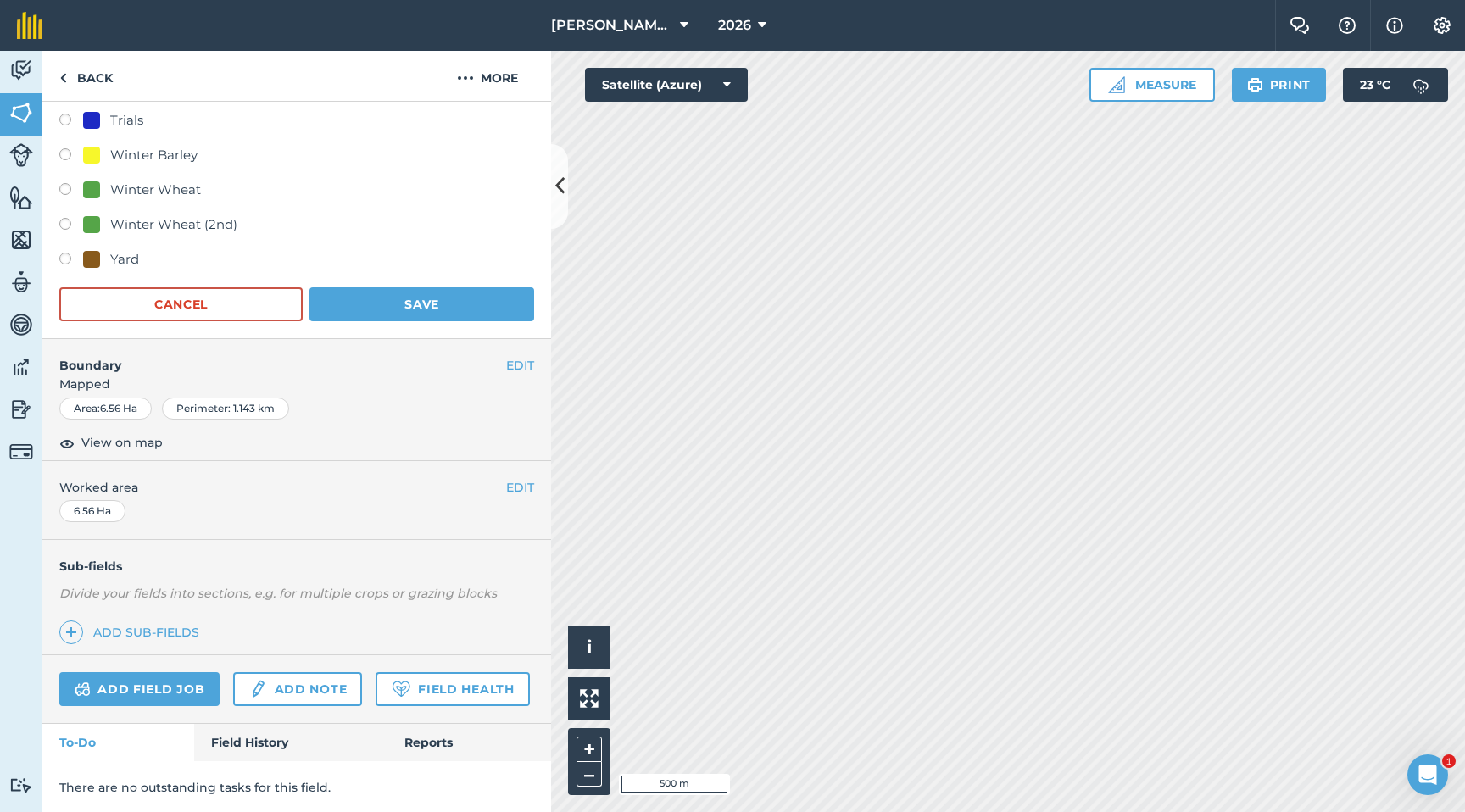 scroll, scrollTop: 846, scrollLeft: 0, axis: vertical 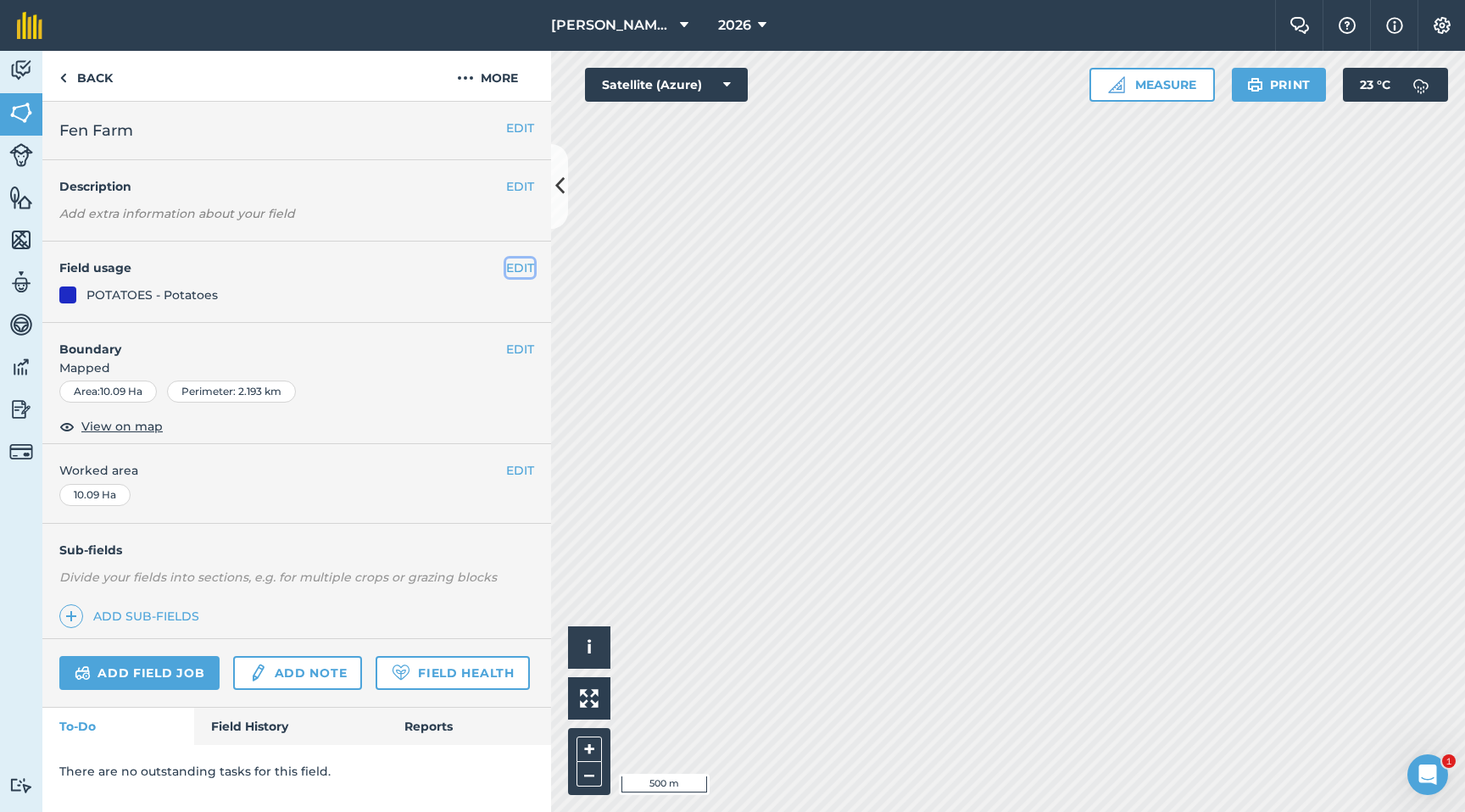 click on "EDIT" at bounding box center (520, 268) 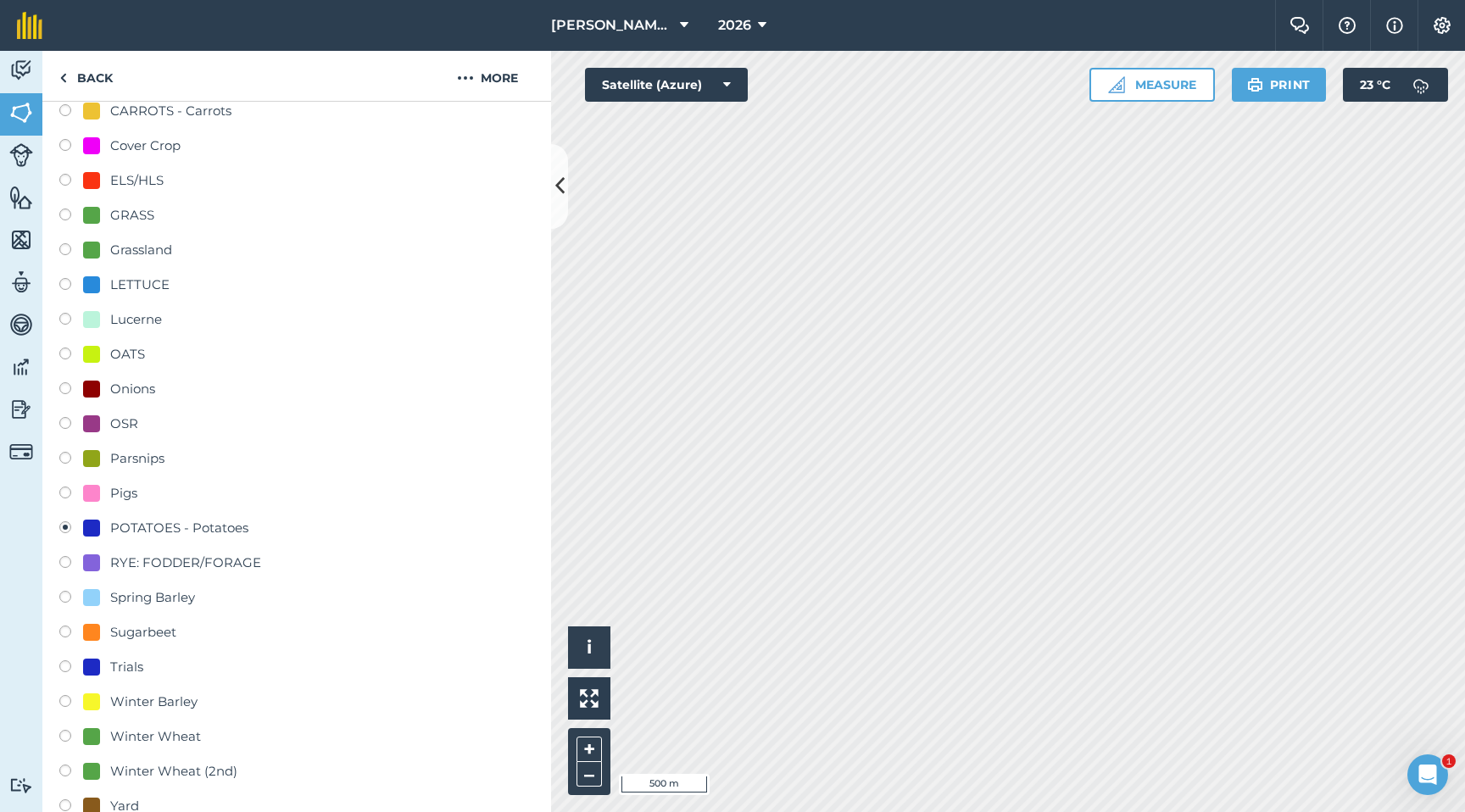 scroll, scrollTop: 314, scrollLeft: 0, axis: vertical 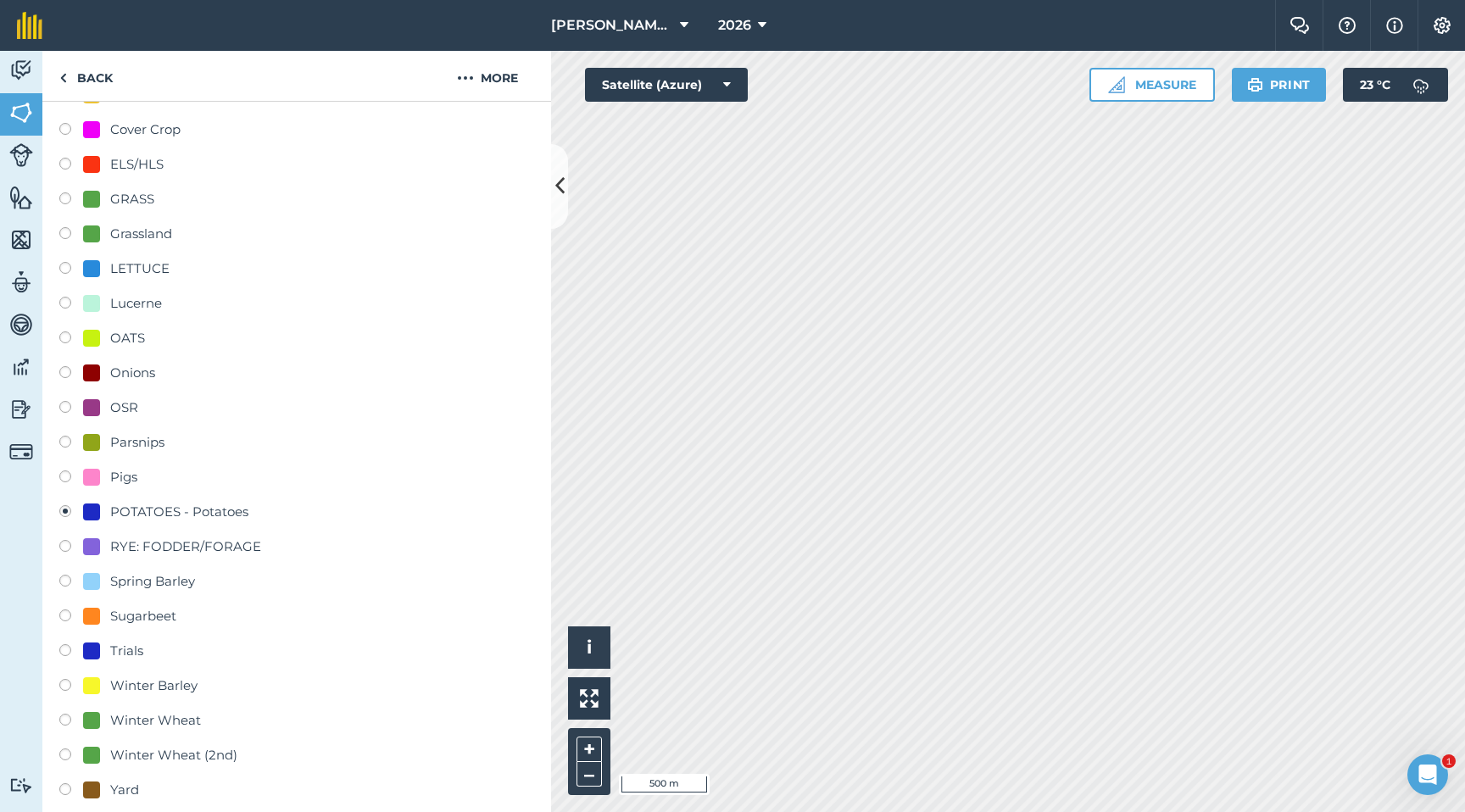 click at bounding box center (71, 618) 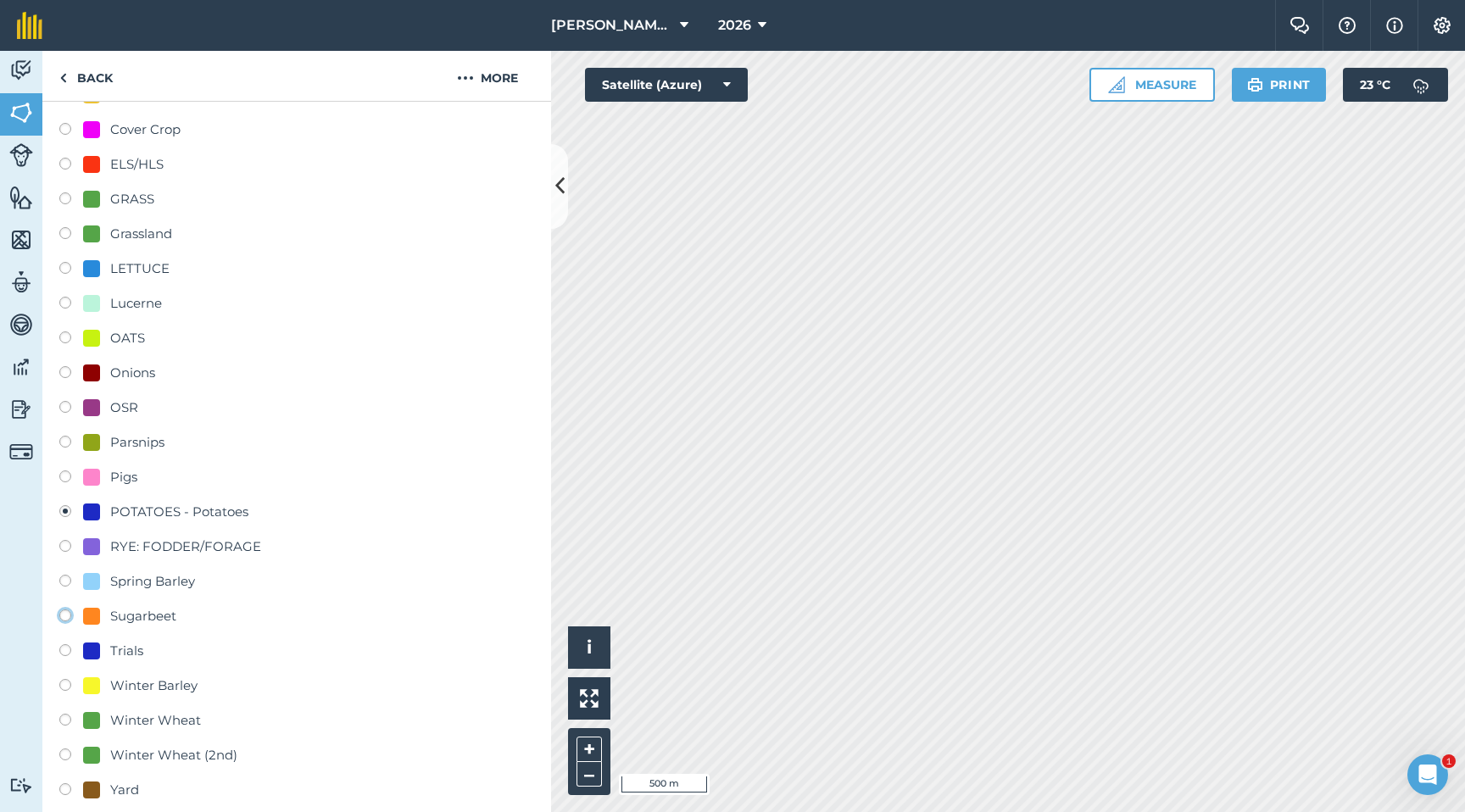 click on "Sugarbeet" at bounding box center (-8413, 615) 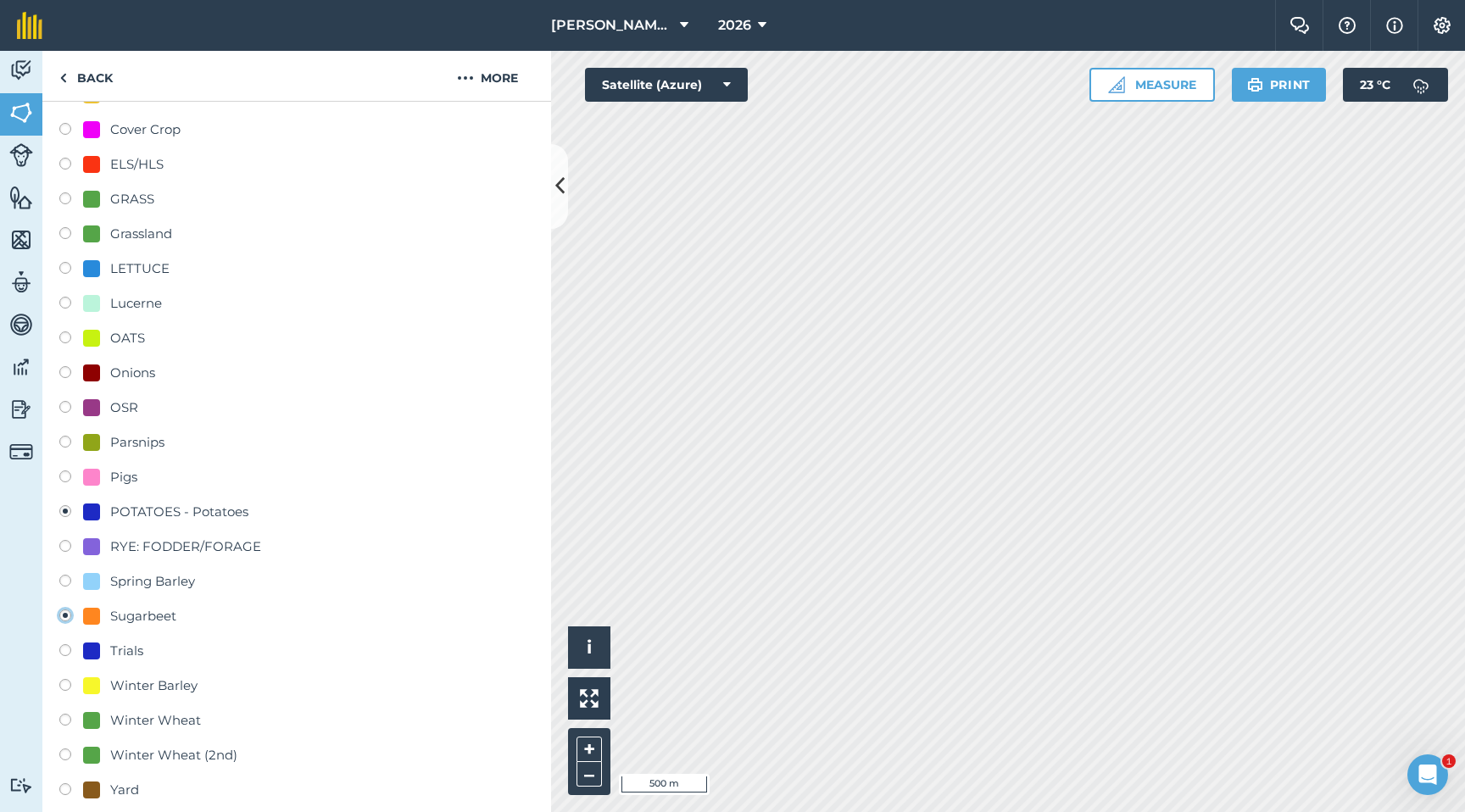 radio on "true" 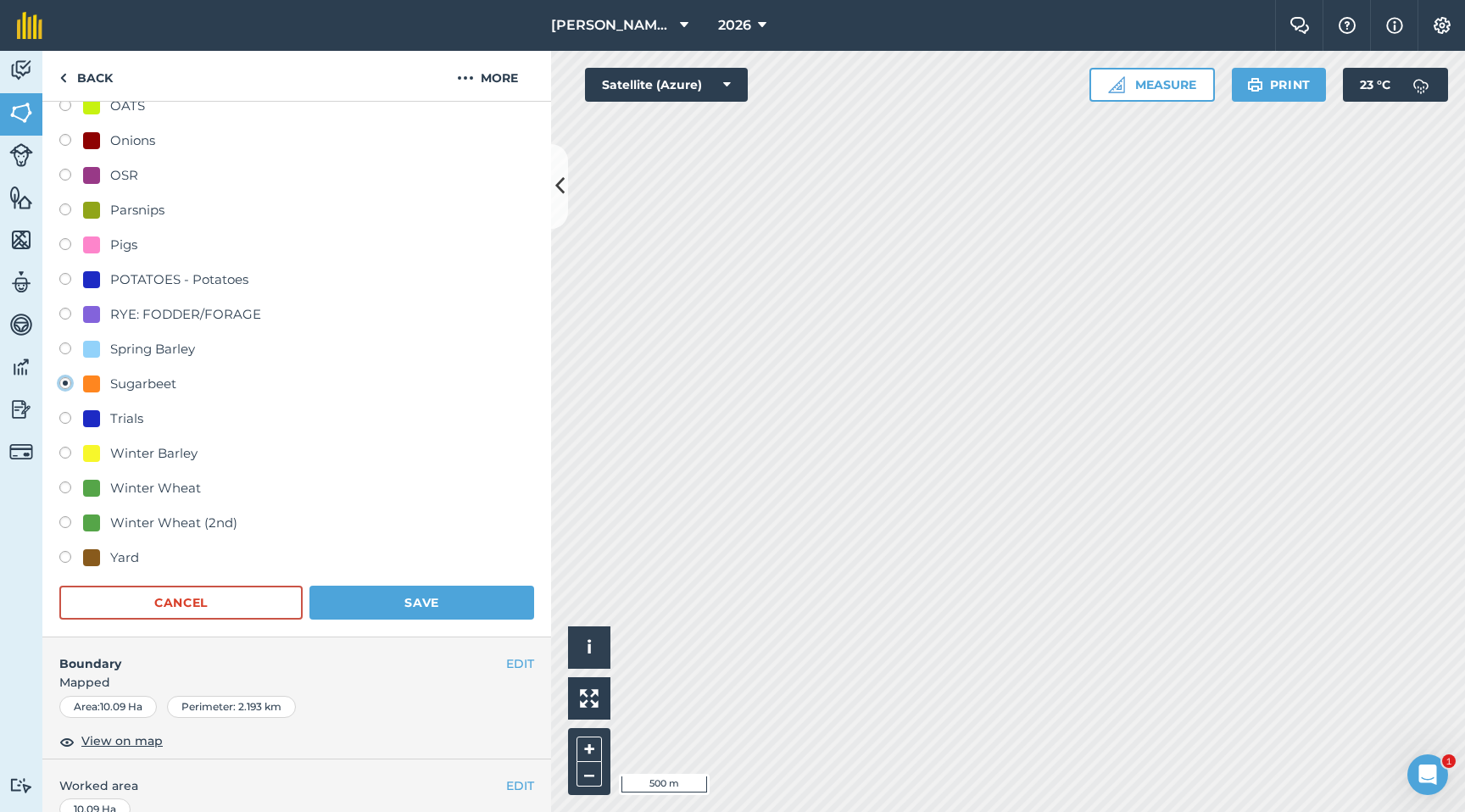 scroll, scrollTop: 573, scrollLeft: 0, axis: vertical 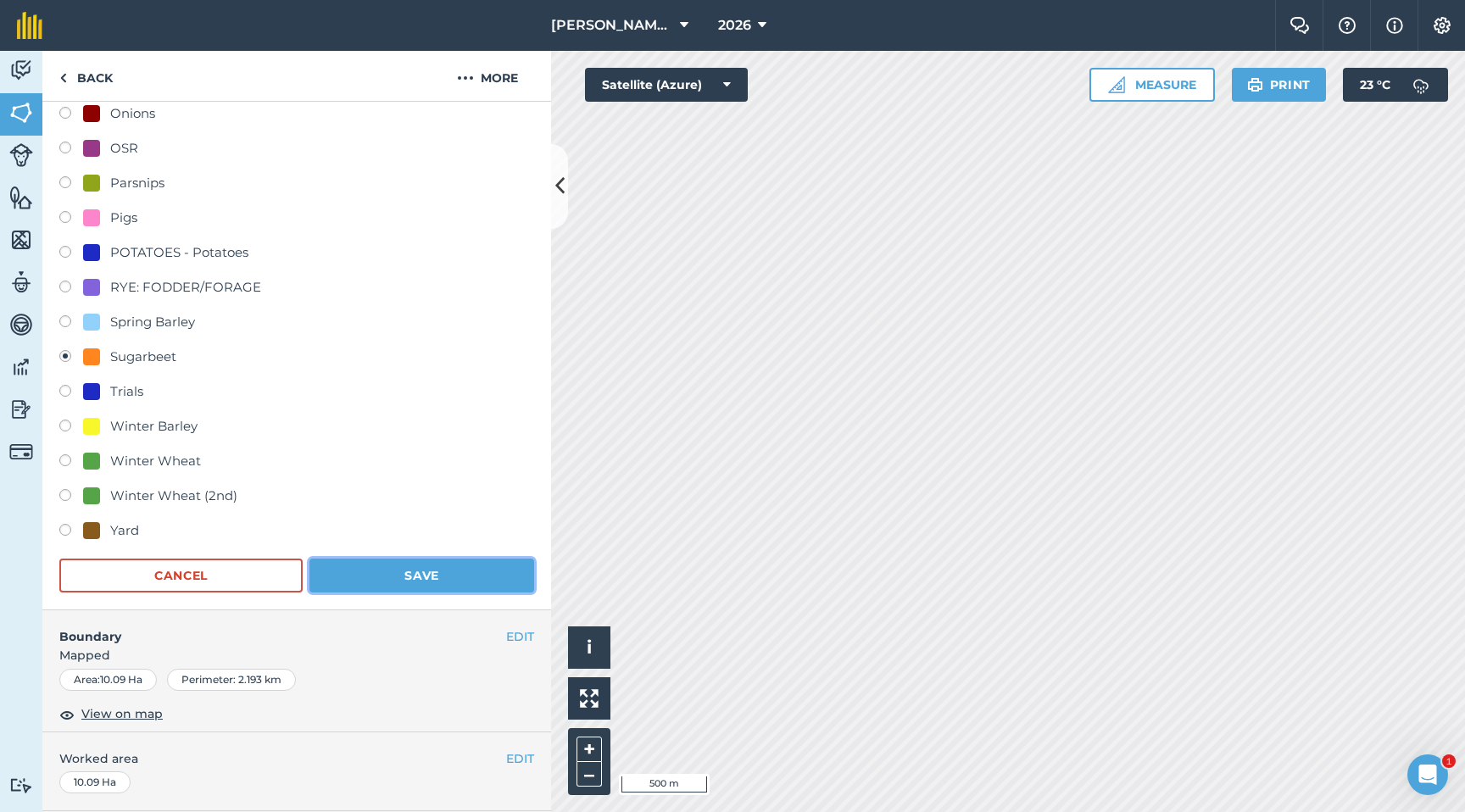 click on "Save" at bounding box center (421, 576) 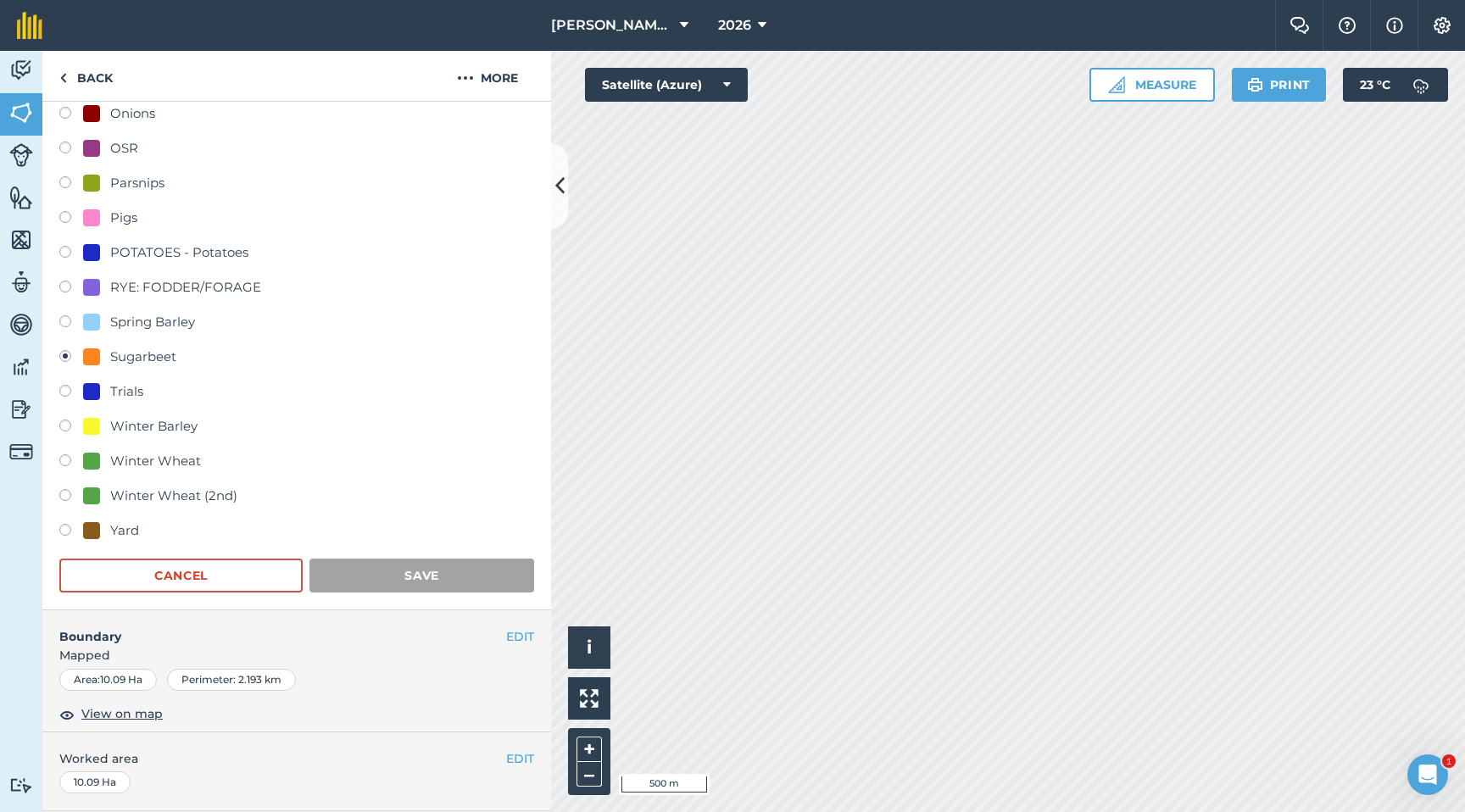 scroll, scrollTop: 0, scrollLeft: 0, axis: both 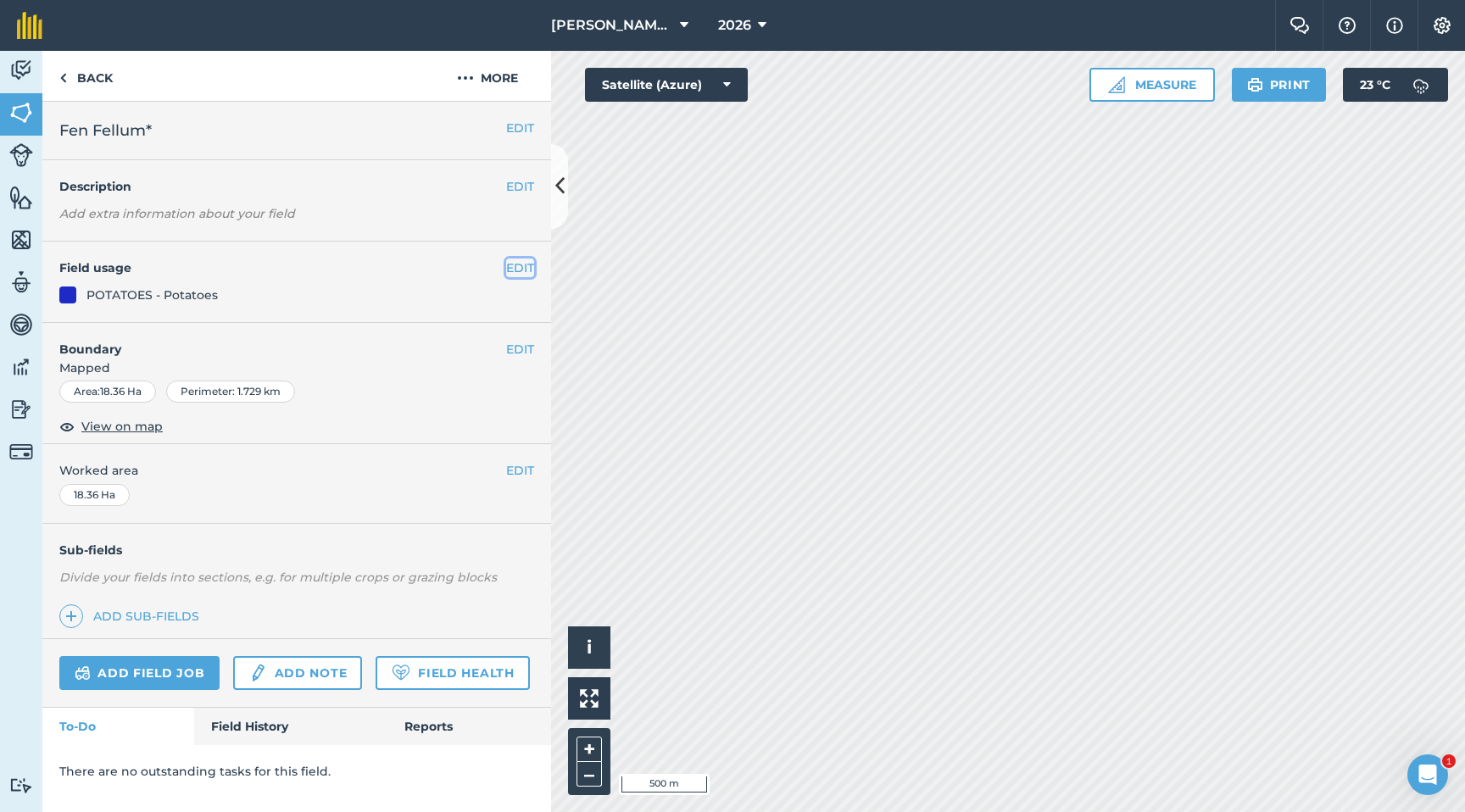 click on "EDIT" at bounding box center (520, 268) 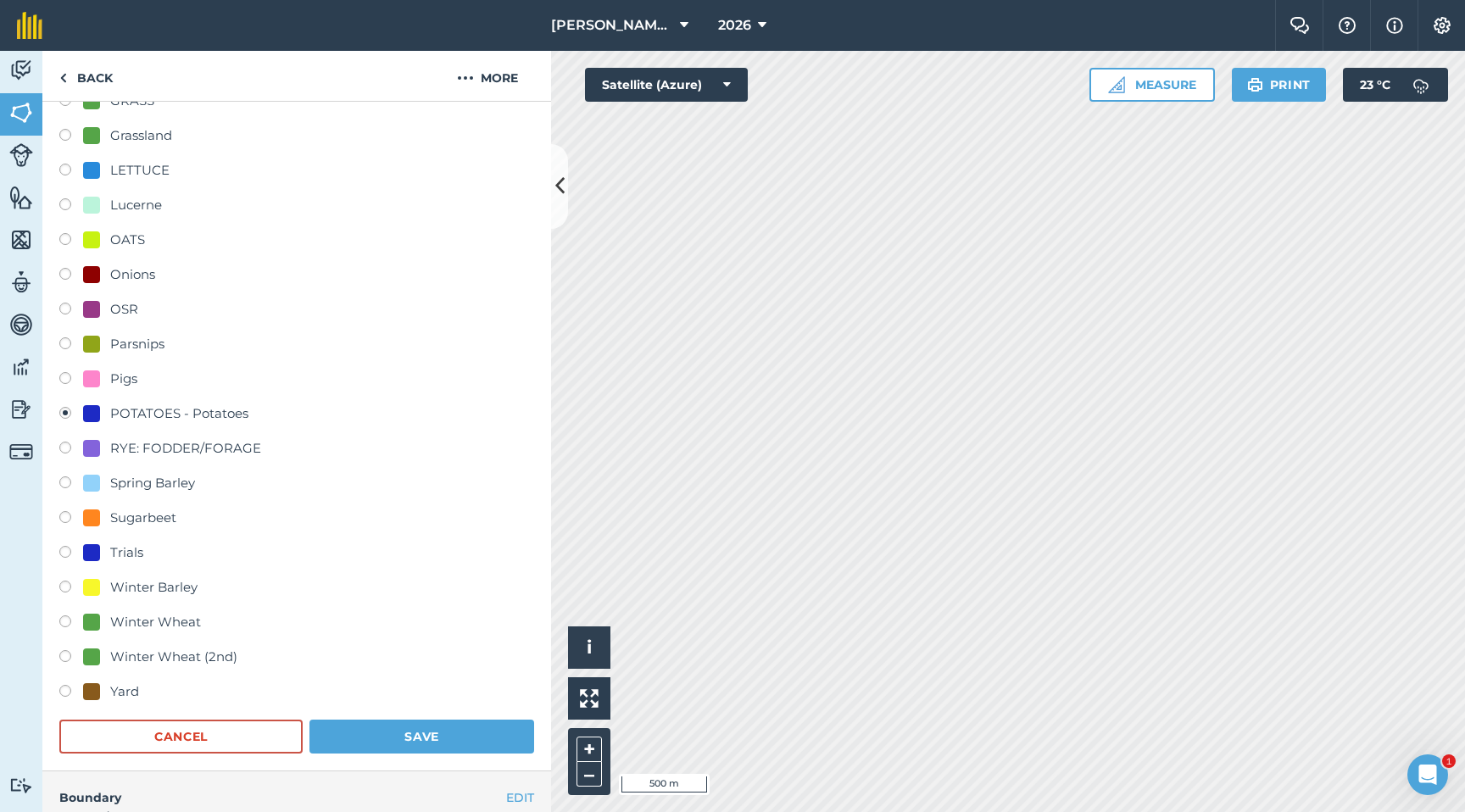 scroll, scrollTop: 442, scrollLeft: 0, axis: vertical 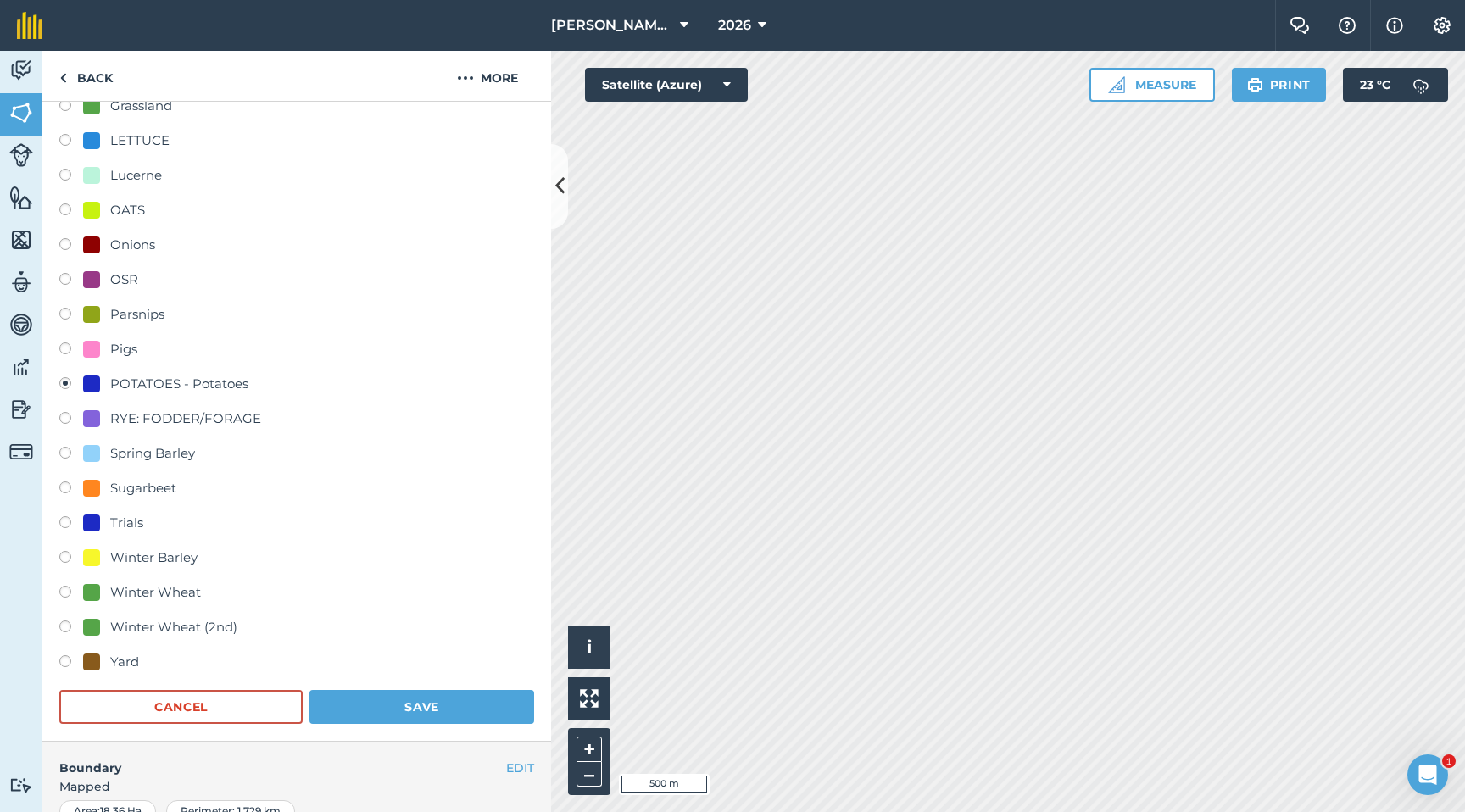 click at bounding box center (71, 594) 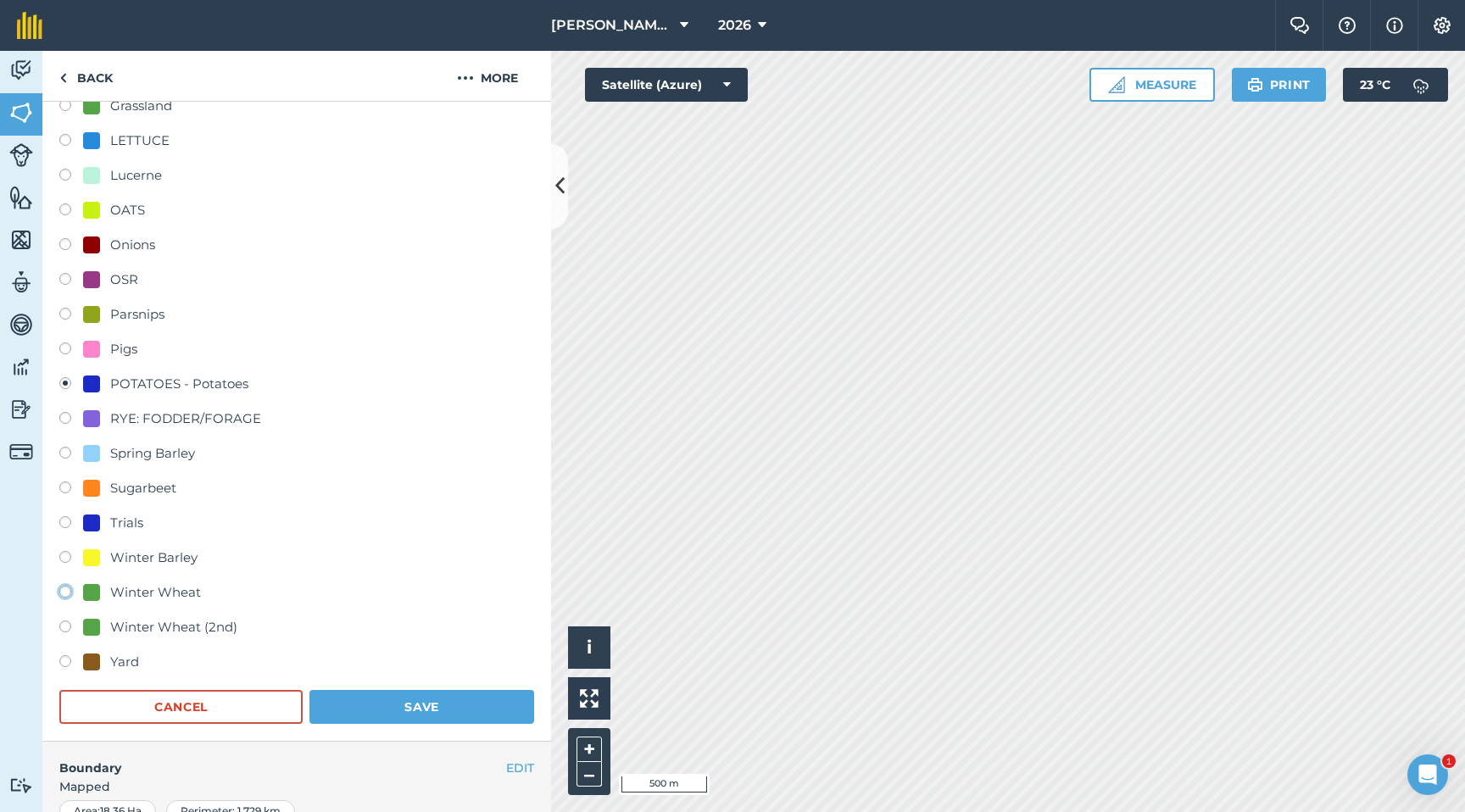 click on "Winter Wheat" at bounding box center [-8413, 591] 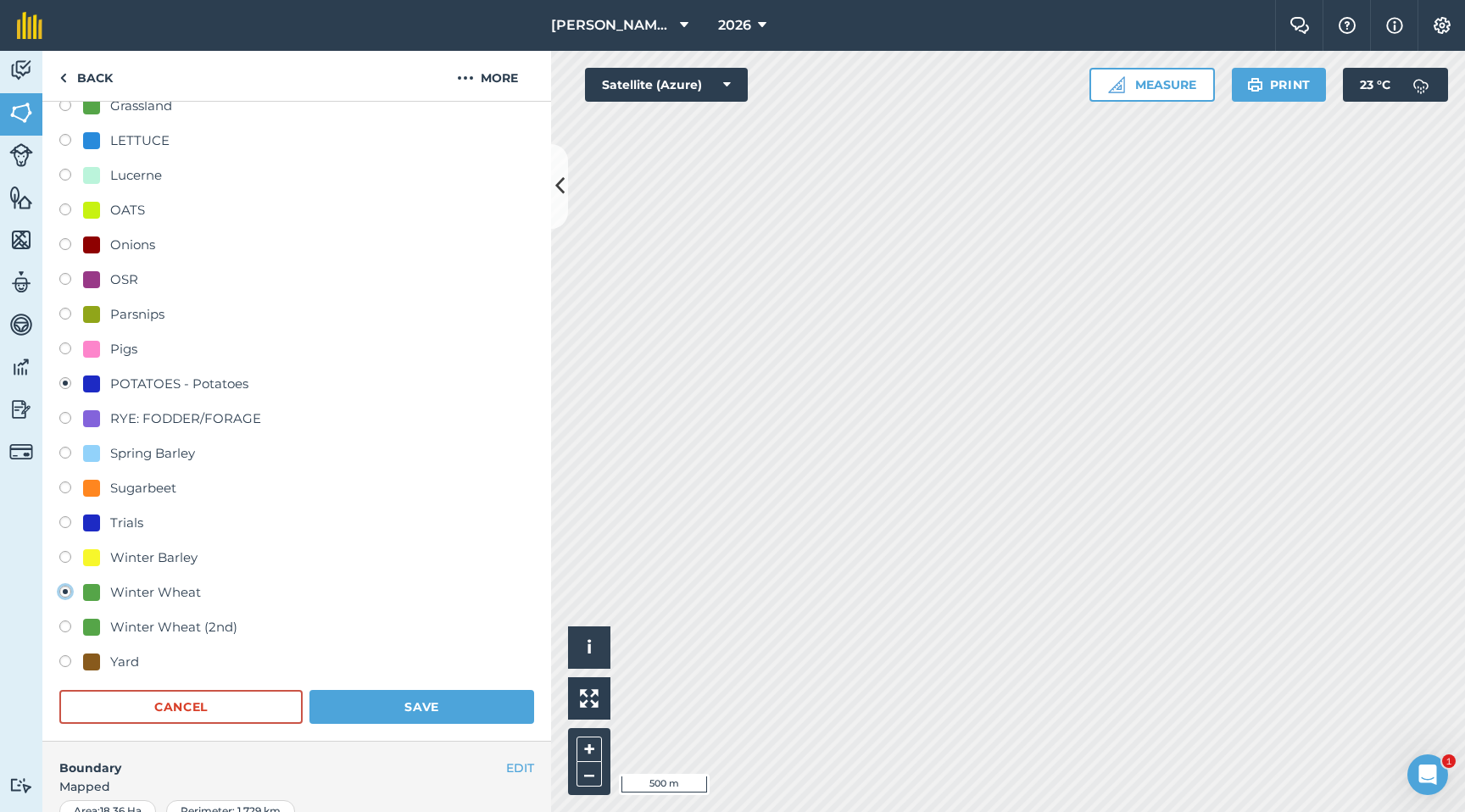radio on "true" 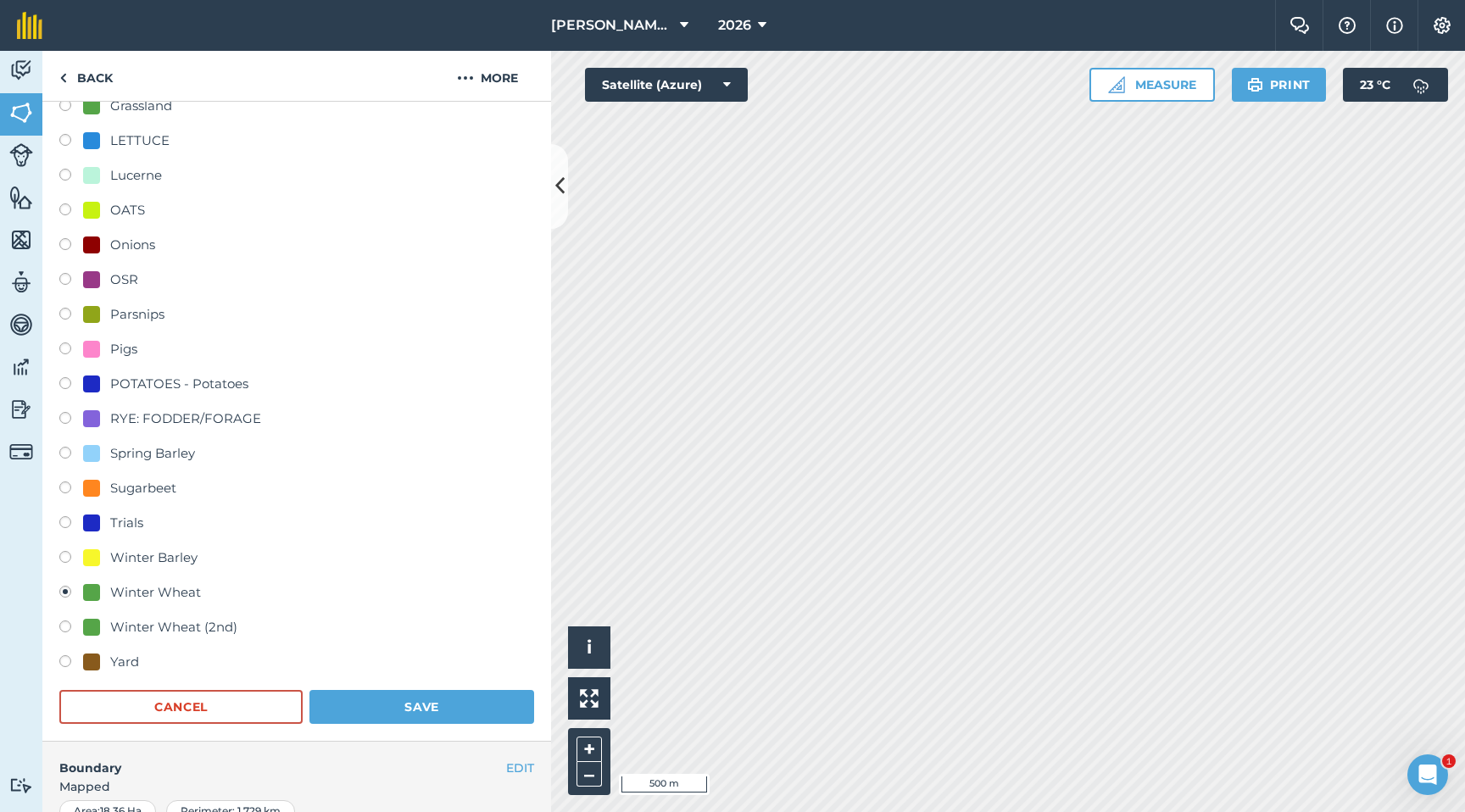click on "-- Not set -- AD Maize ASPARAGUS CARROTS - Carrots Cover Crop ELS/HLS GRASS Grassland LETTUCE Lucerne OATS Onions OSR Parsnips Pigs POTATOES - Potatoes RYE: FODDER/FORAGE Spring Barley Sugarbeet Trials Winter Barley Winter Wheat Winter Wheat (2nd) Yard Cancel Save" at bounding box center (297, 288) 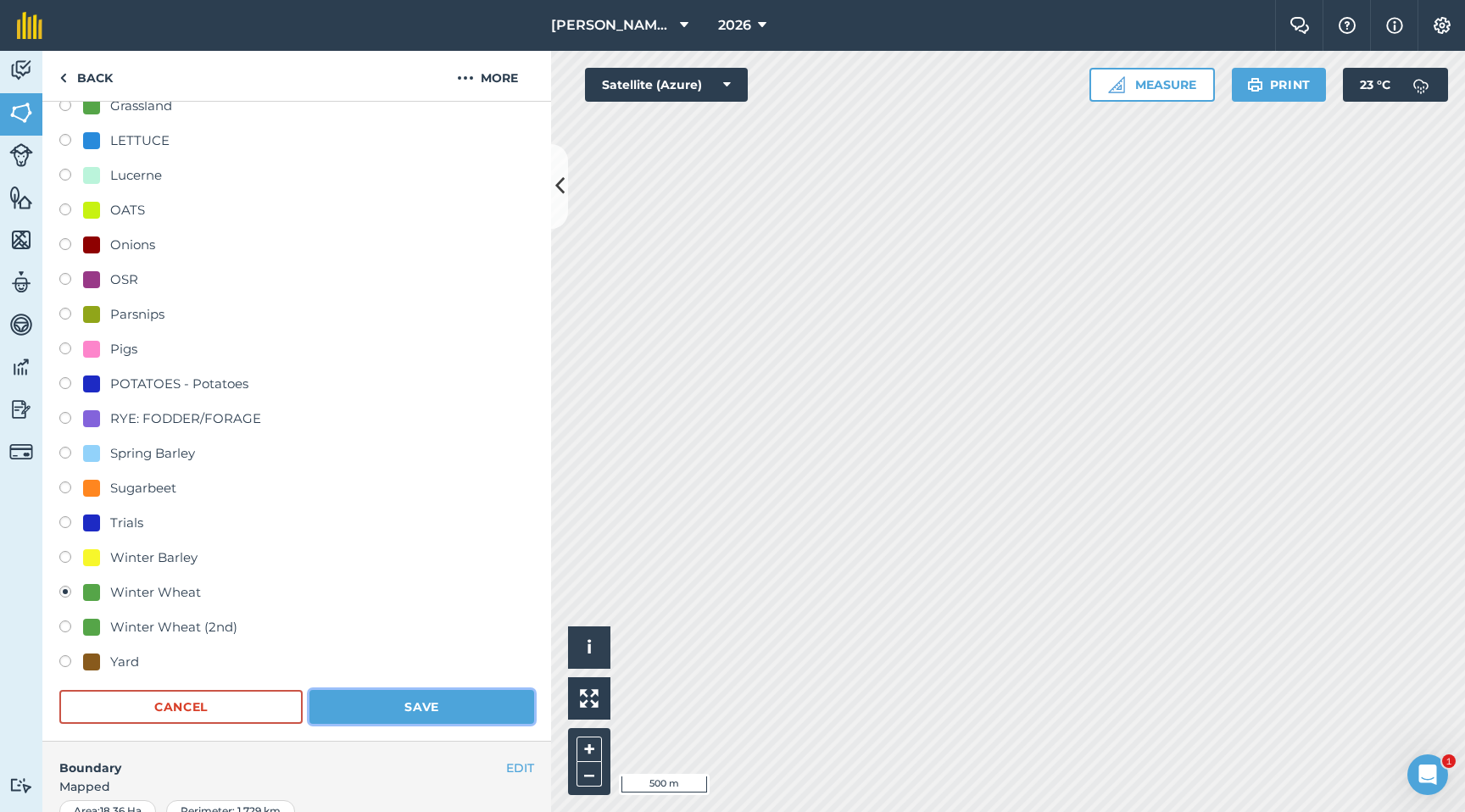 click on "Save" at bounding box center (421, 707) 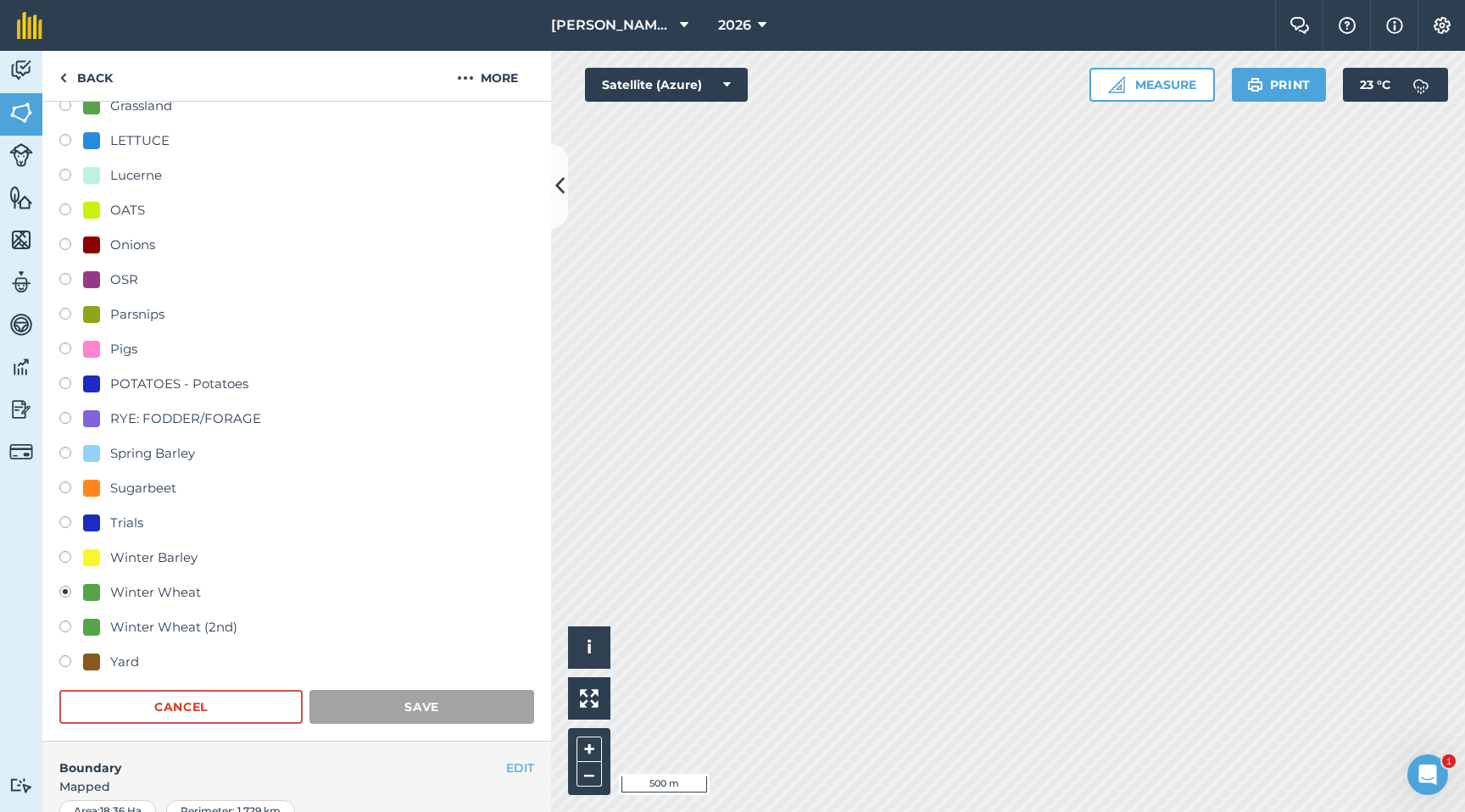 scroll, scrollTop: 0, scrollLeft: 0, axis: both 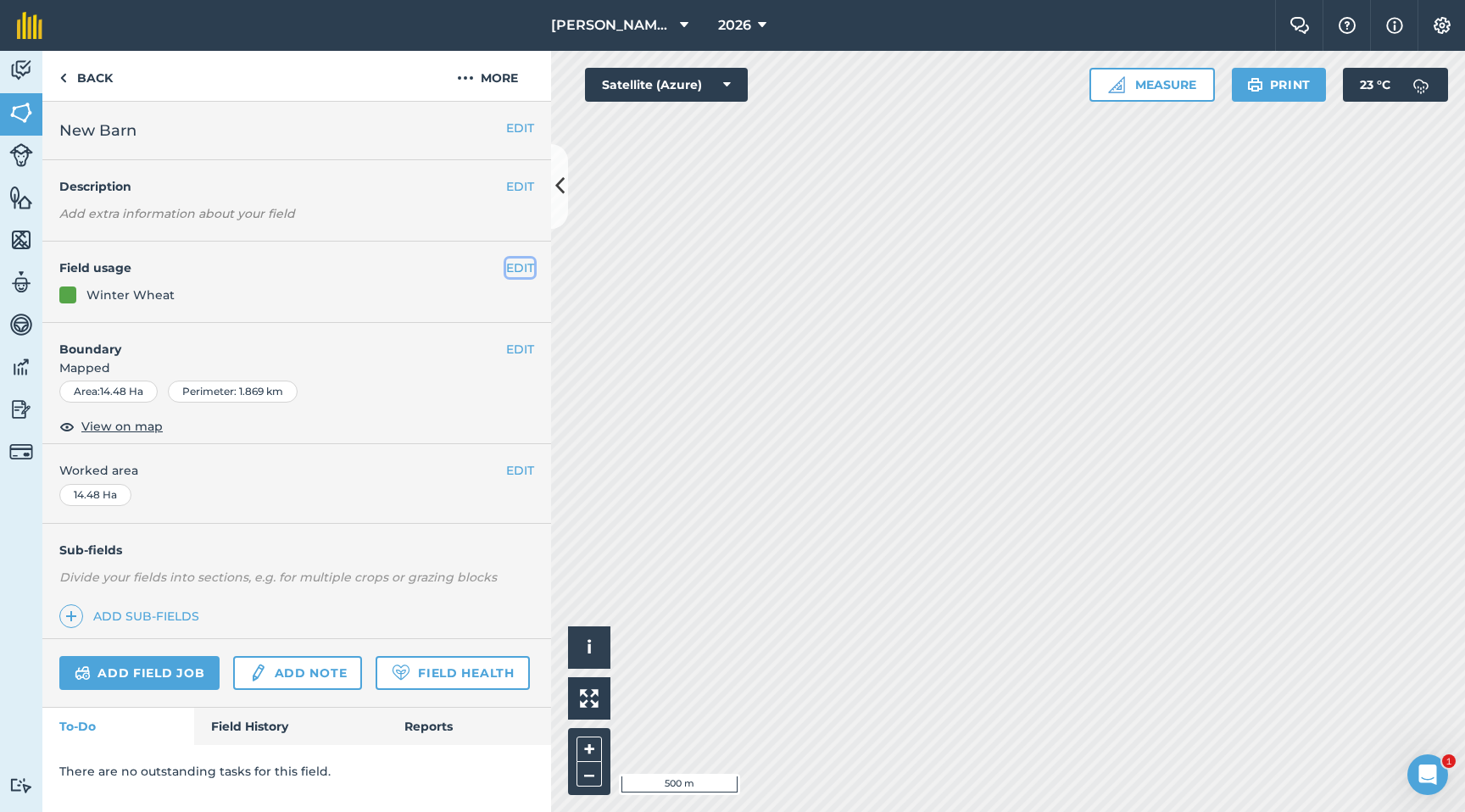 click on "EDIT" at bounding box center [520, 268] 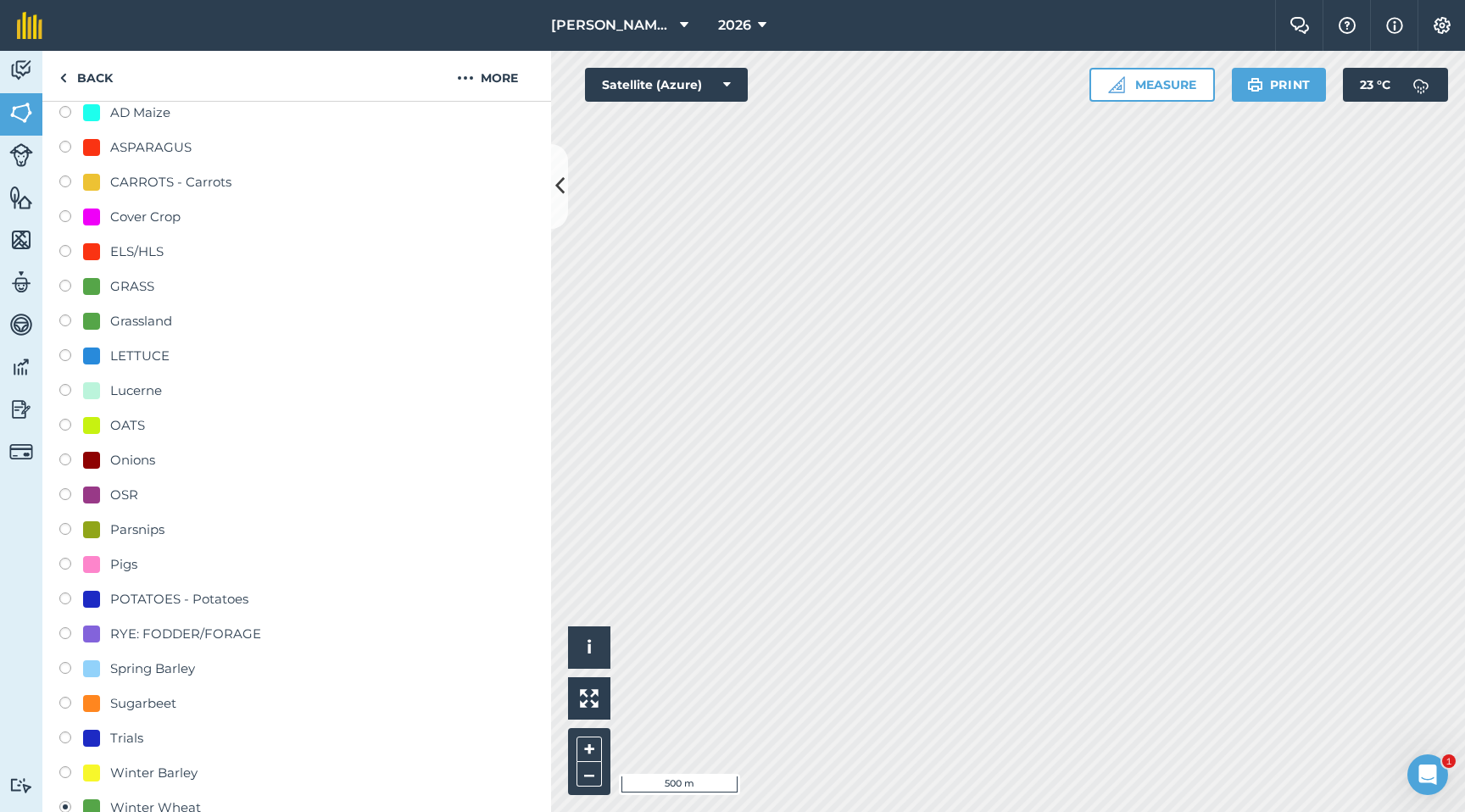 scroll, scrollTop: 237, scrollLeft: 0, axis: vertical 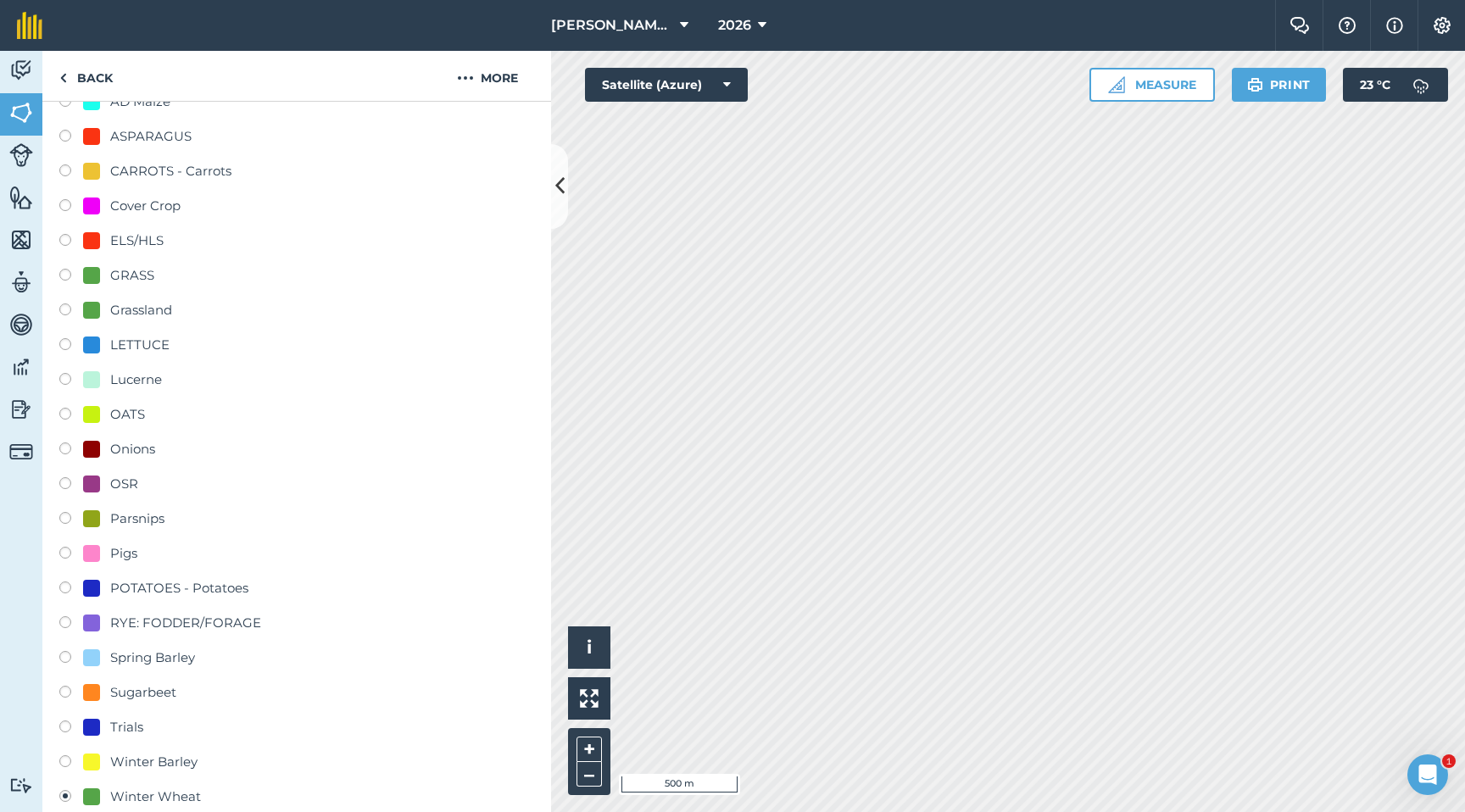 click at bounding box center [71, 694] 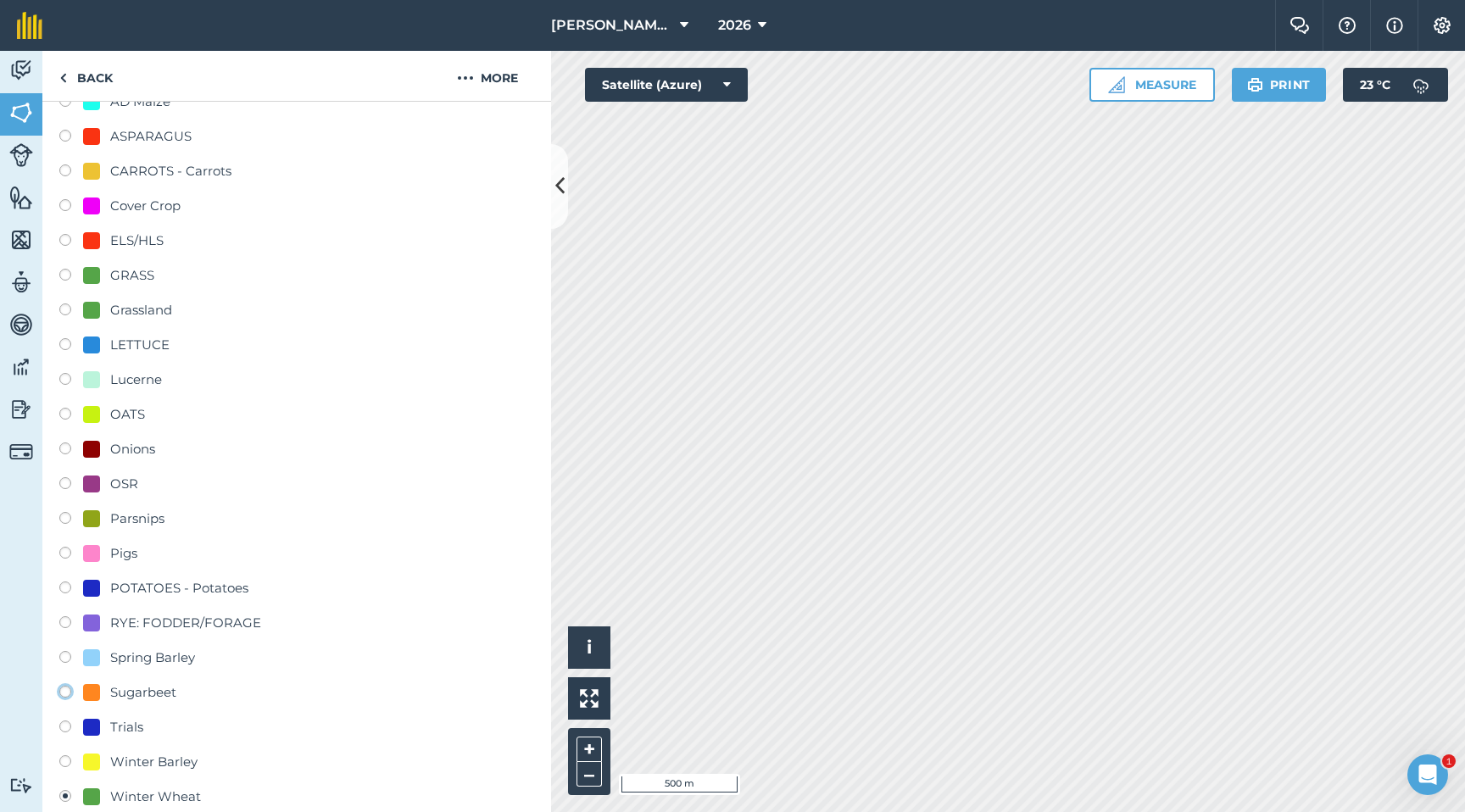 click on "Sugarbeet" at bounding box center (-8413, 691) 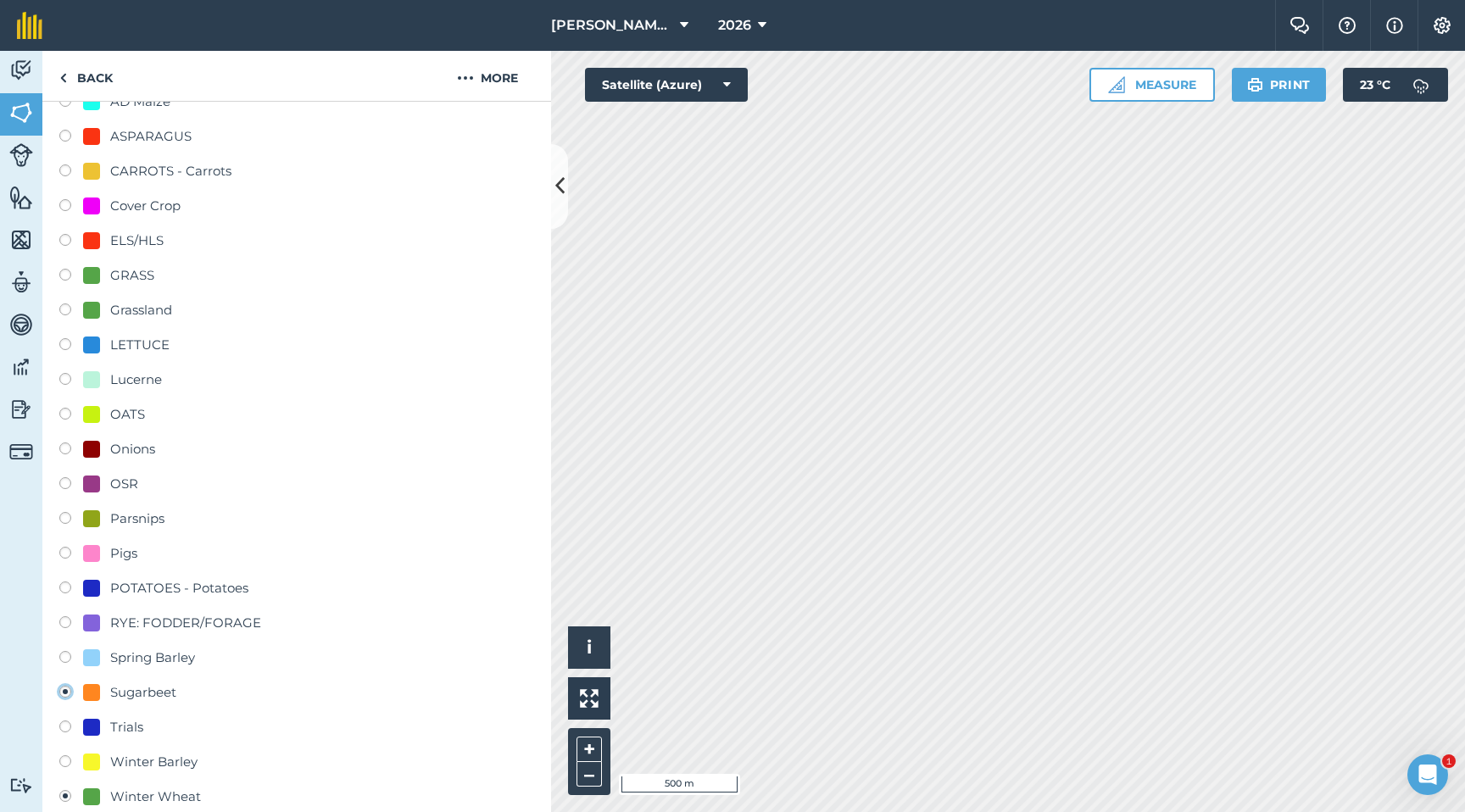 radio on "true" 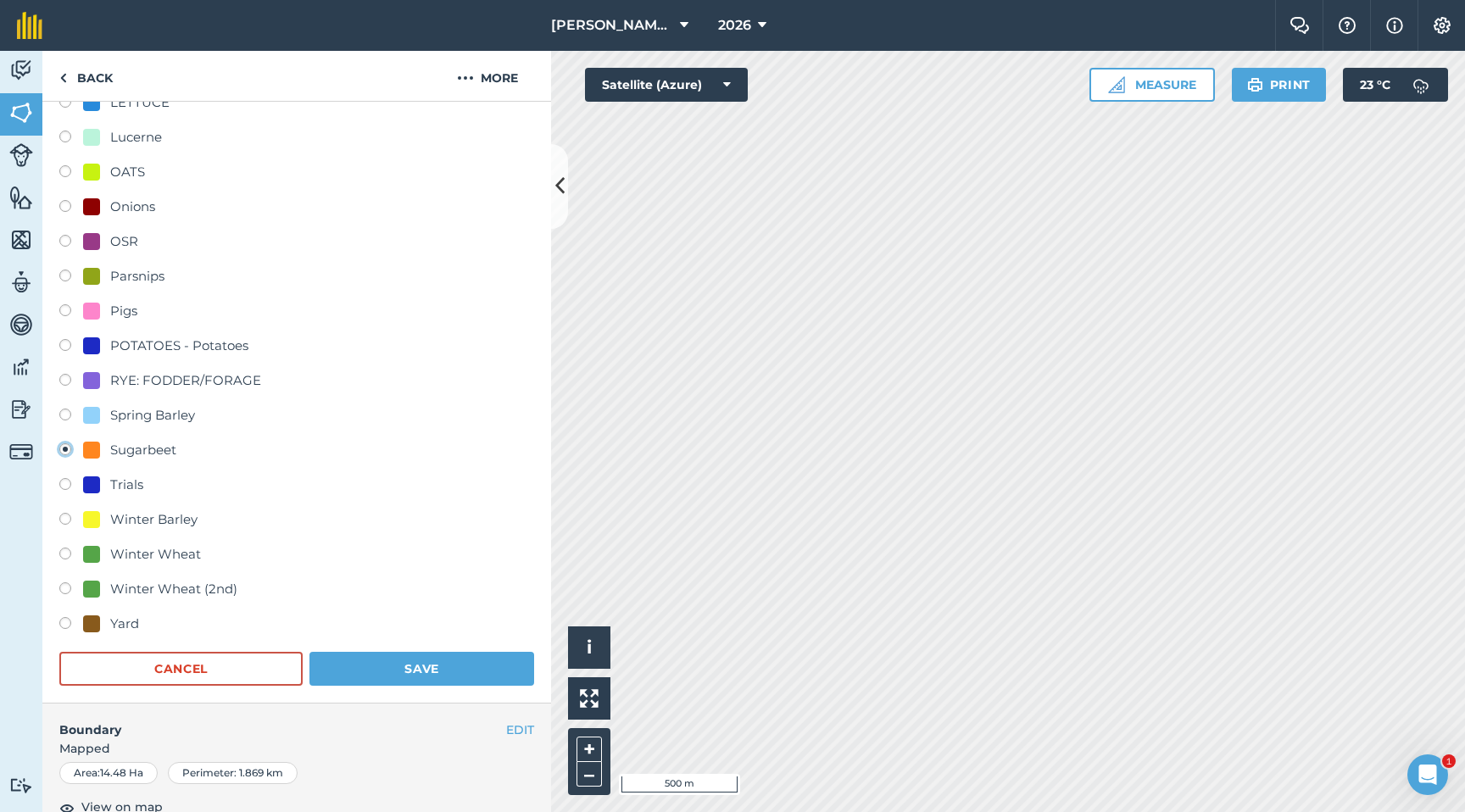 scroll, scrollTop: 551, scrollLeft: 0, axis: vertical 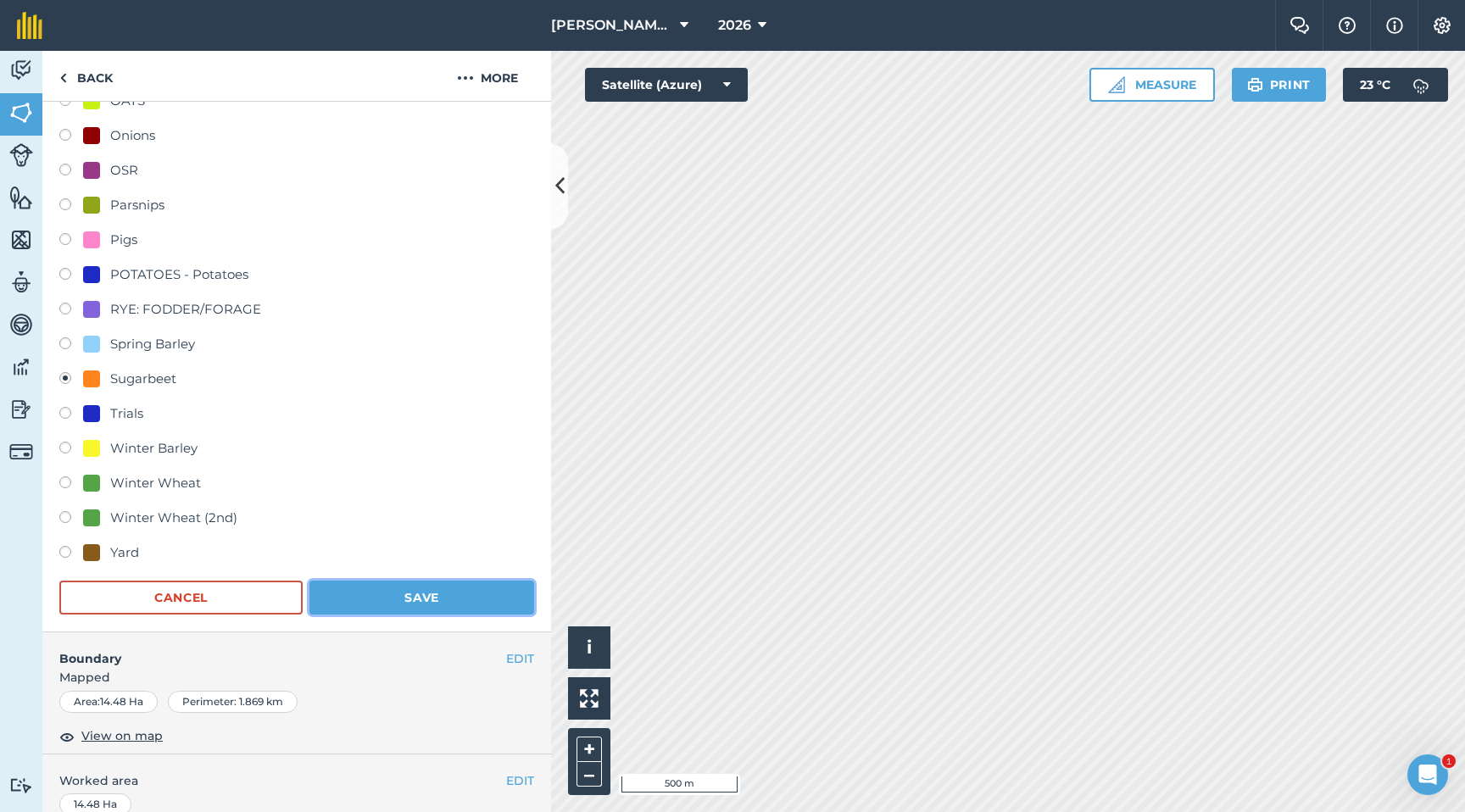 click on "Save" at bounding box center (421, 598) 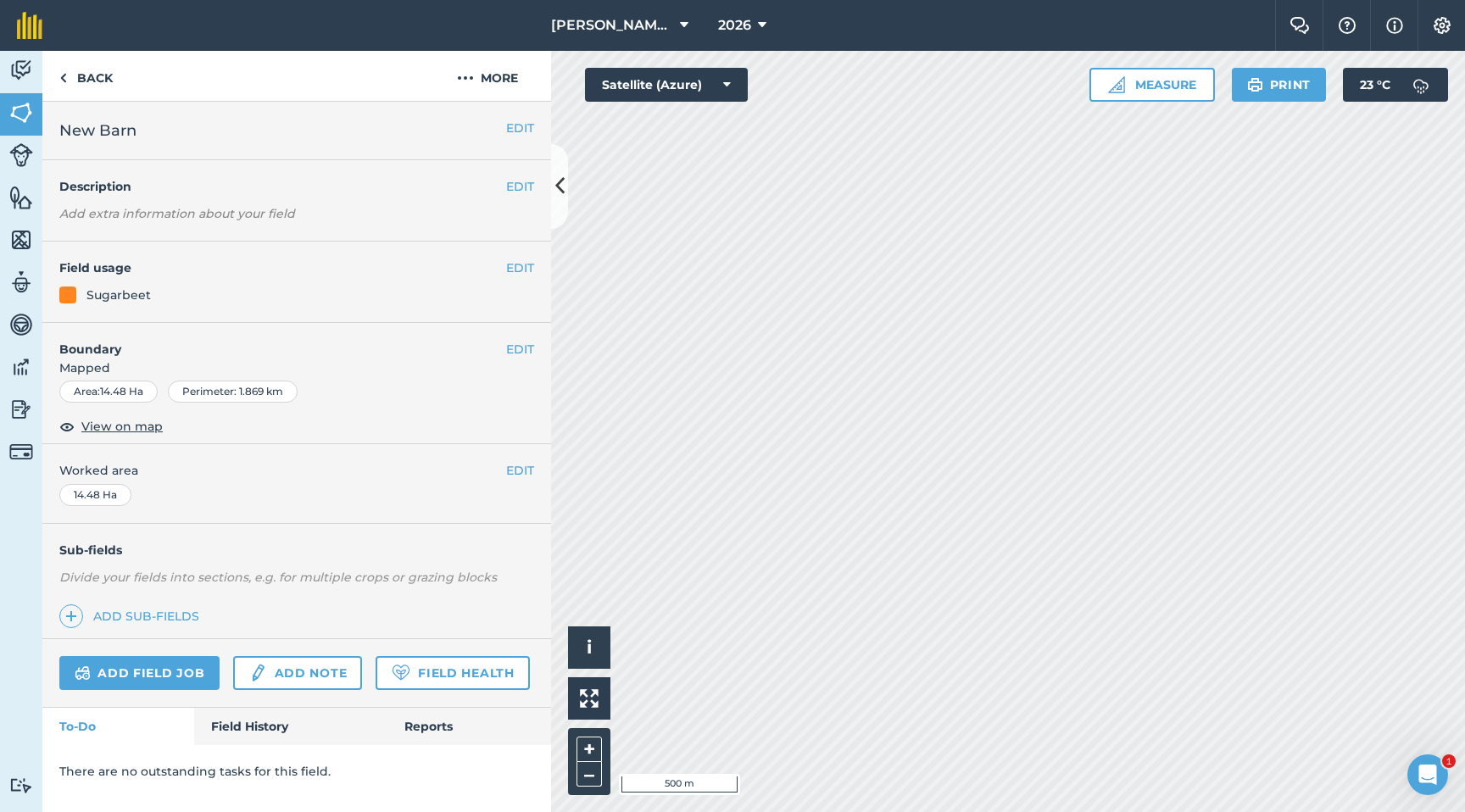 scroll, scrollTop: 0, scrollLeft: 0, axis: both 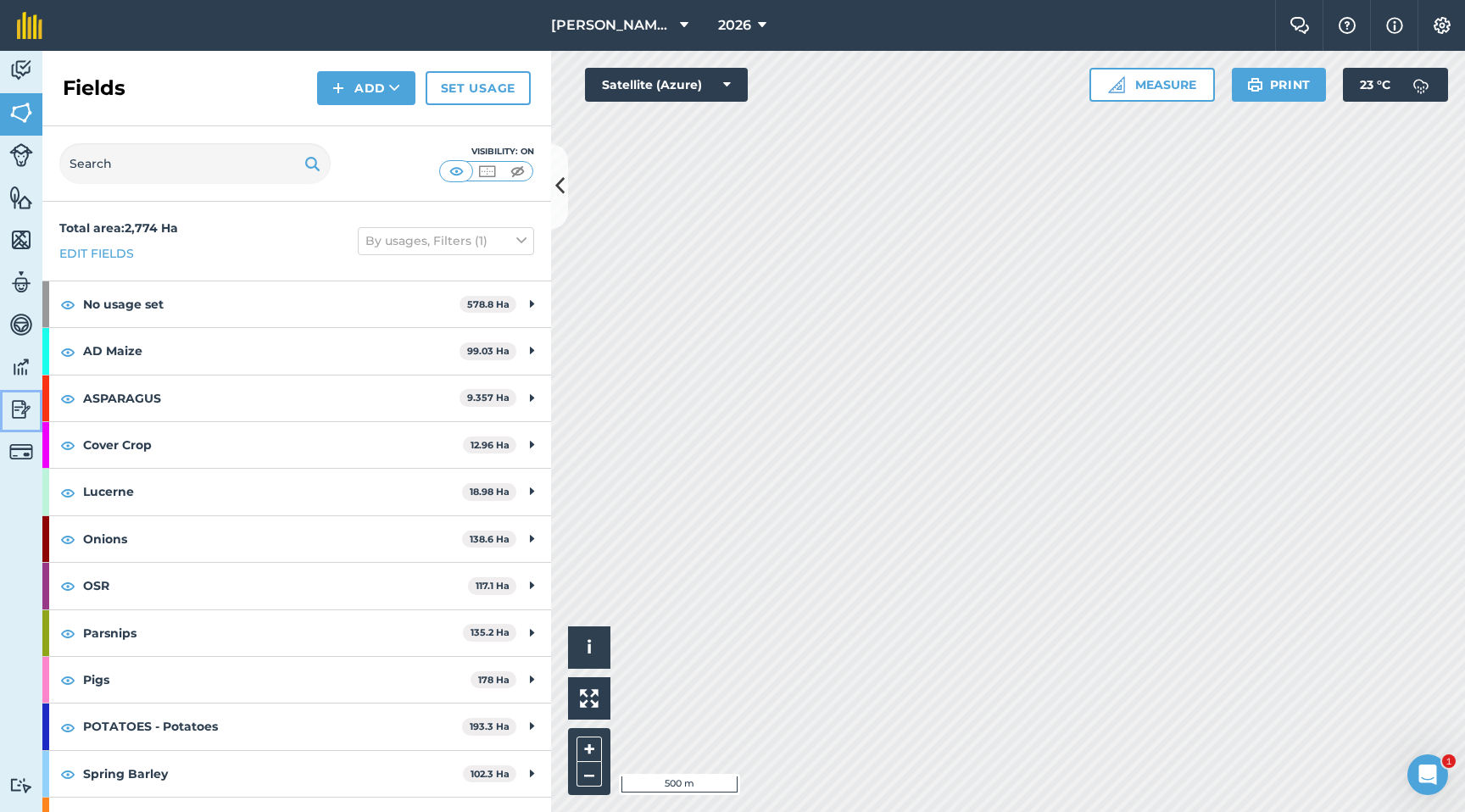 click at bounding box center [21, 409] 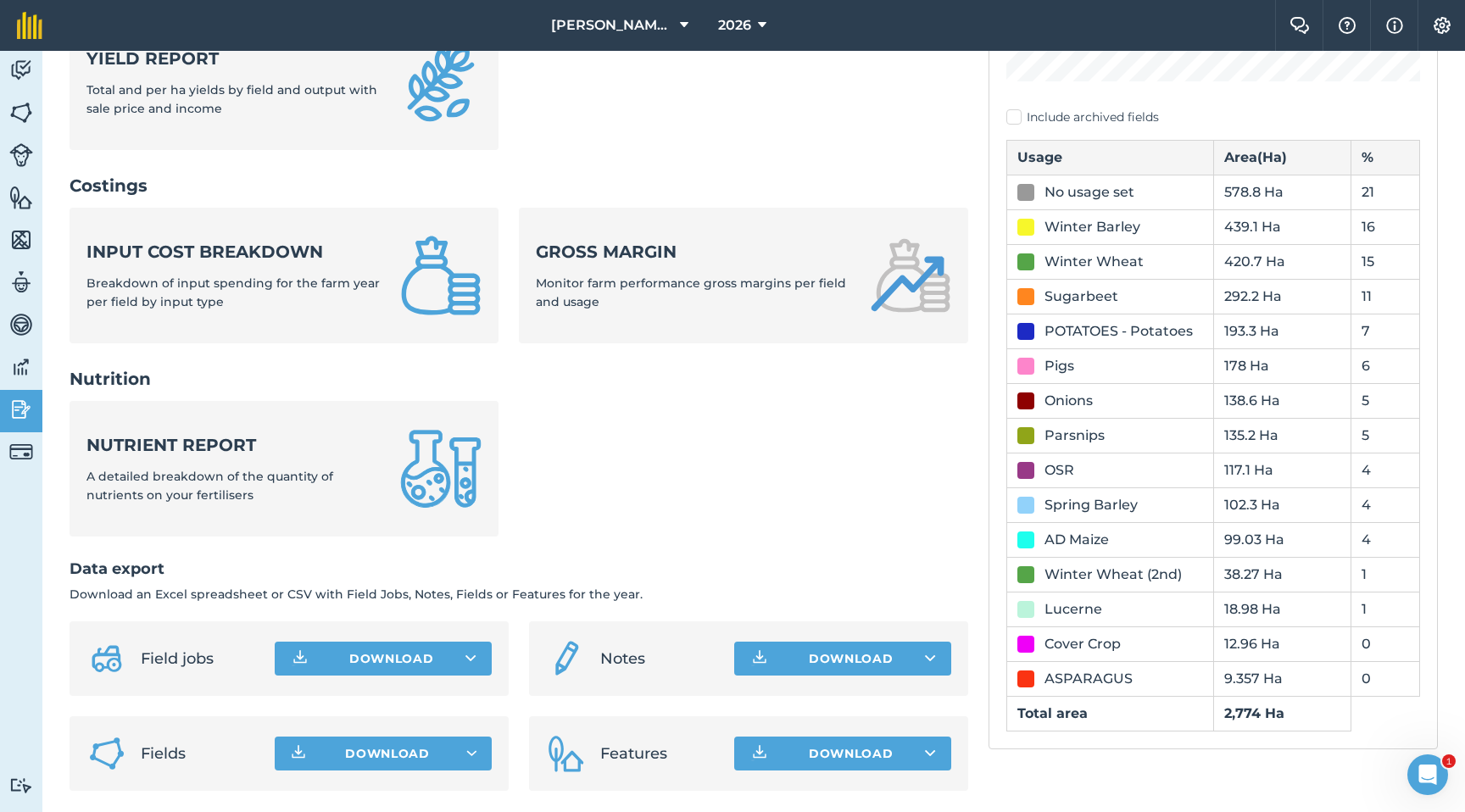 scroll, scrollTop: 520, scrollLeft: 0, axis: vertical 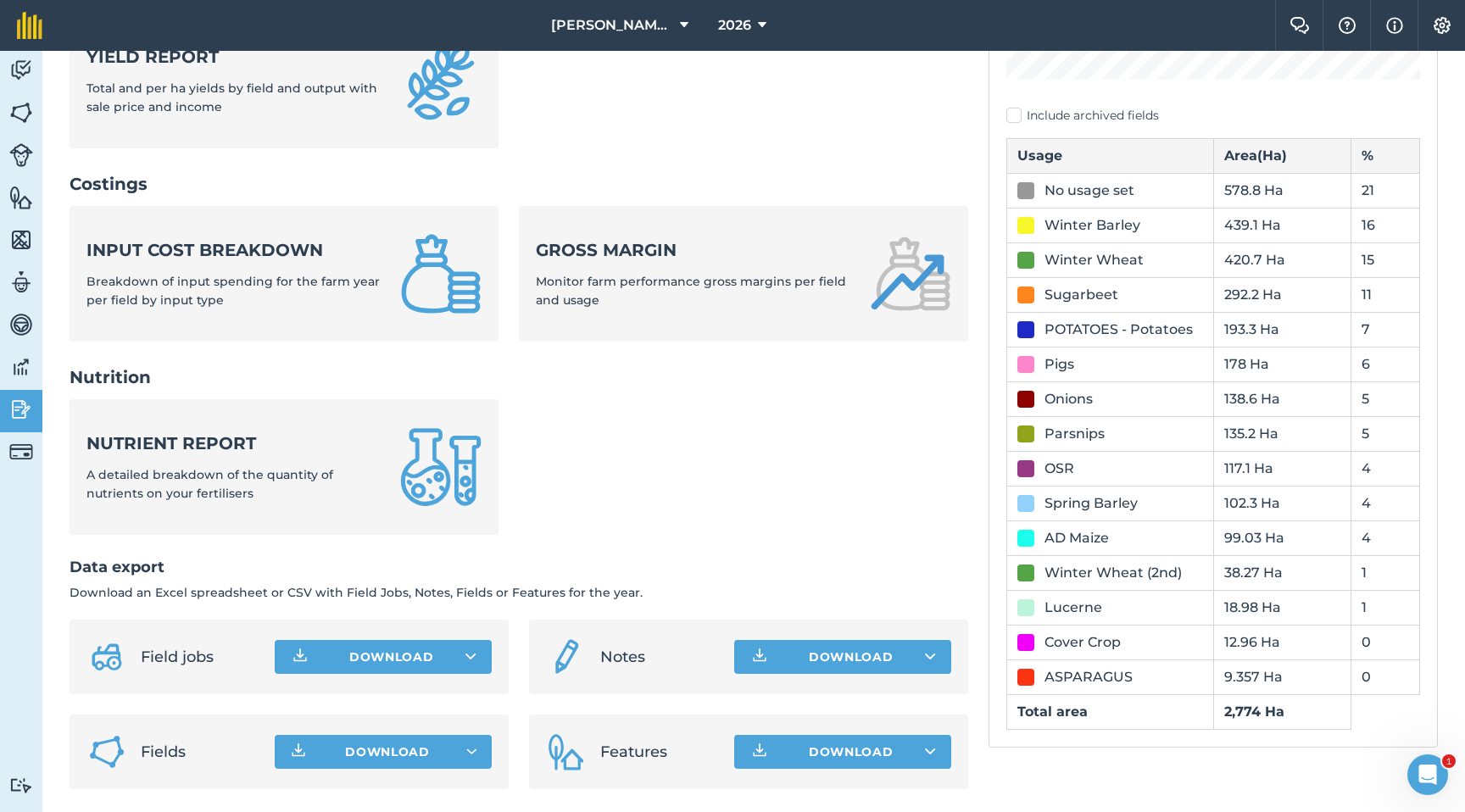 click on "578.8   Ha" at bounding box center (1282, 190) 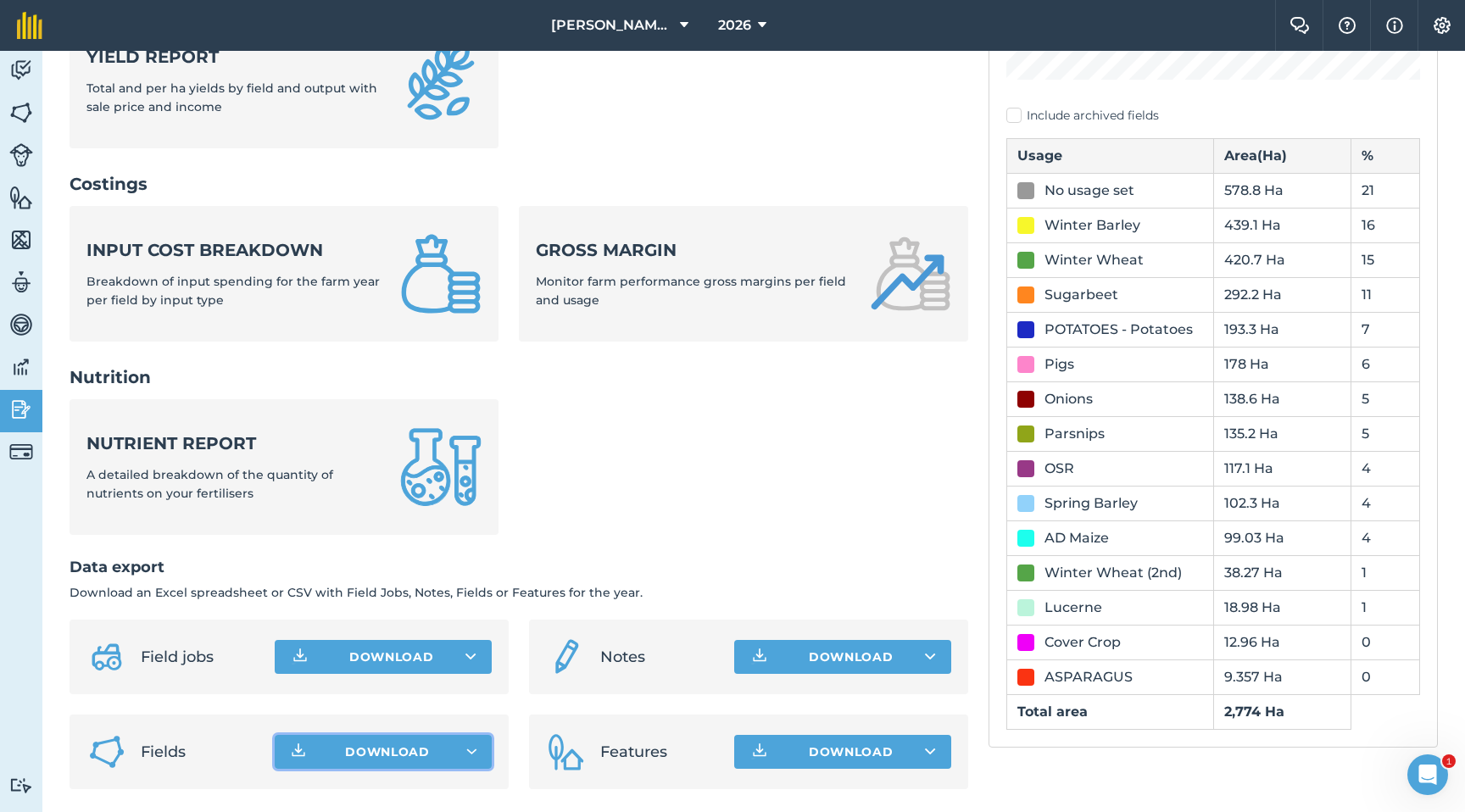 click on "Download" at bounding box center (387, 752) 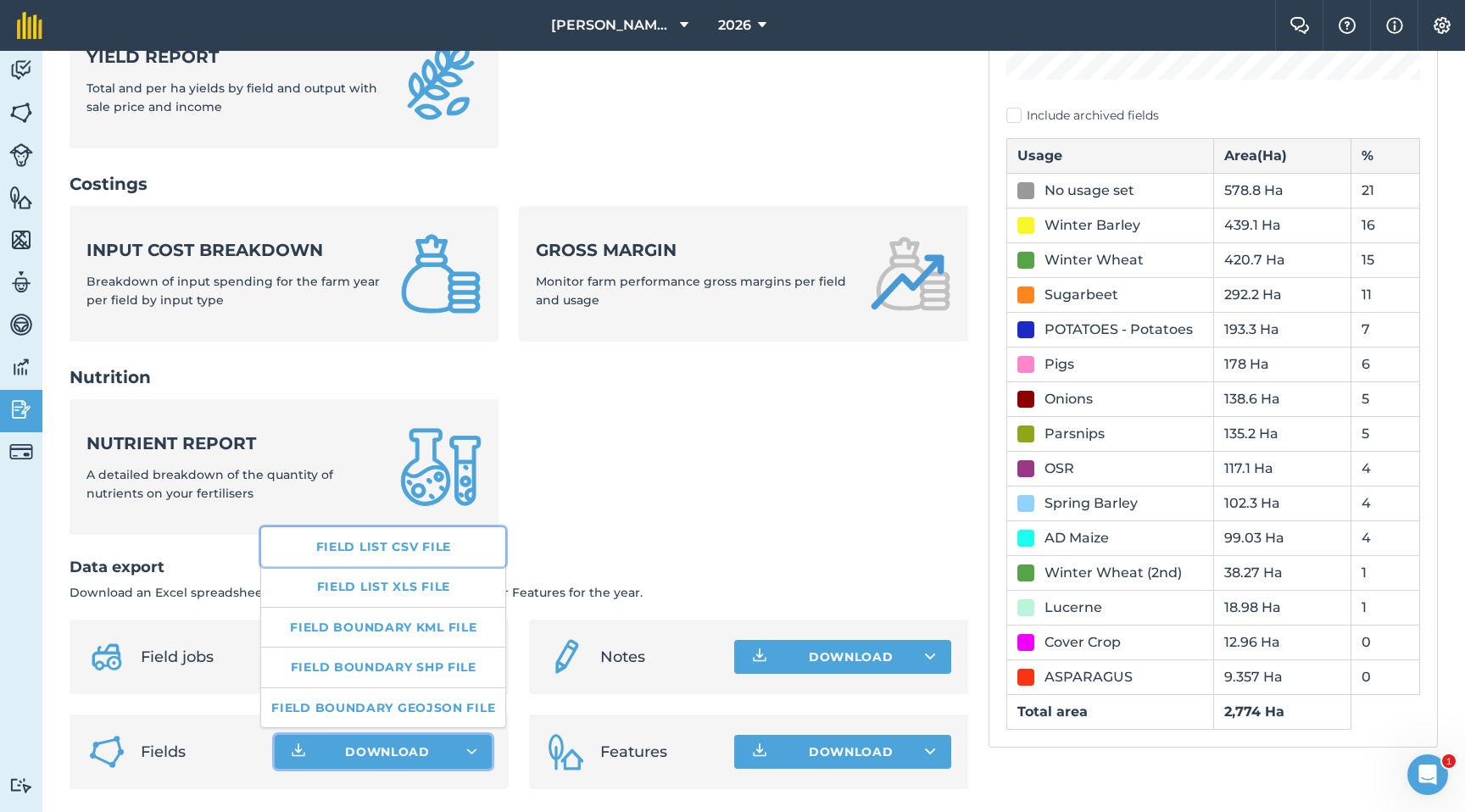 click on "Field list CSV file" at bounding box center [383, 547] 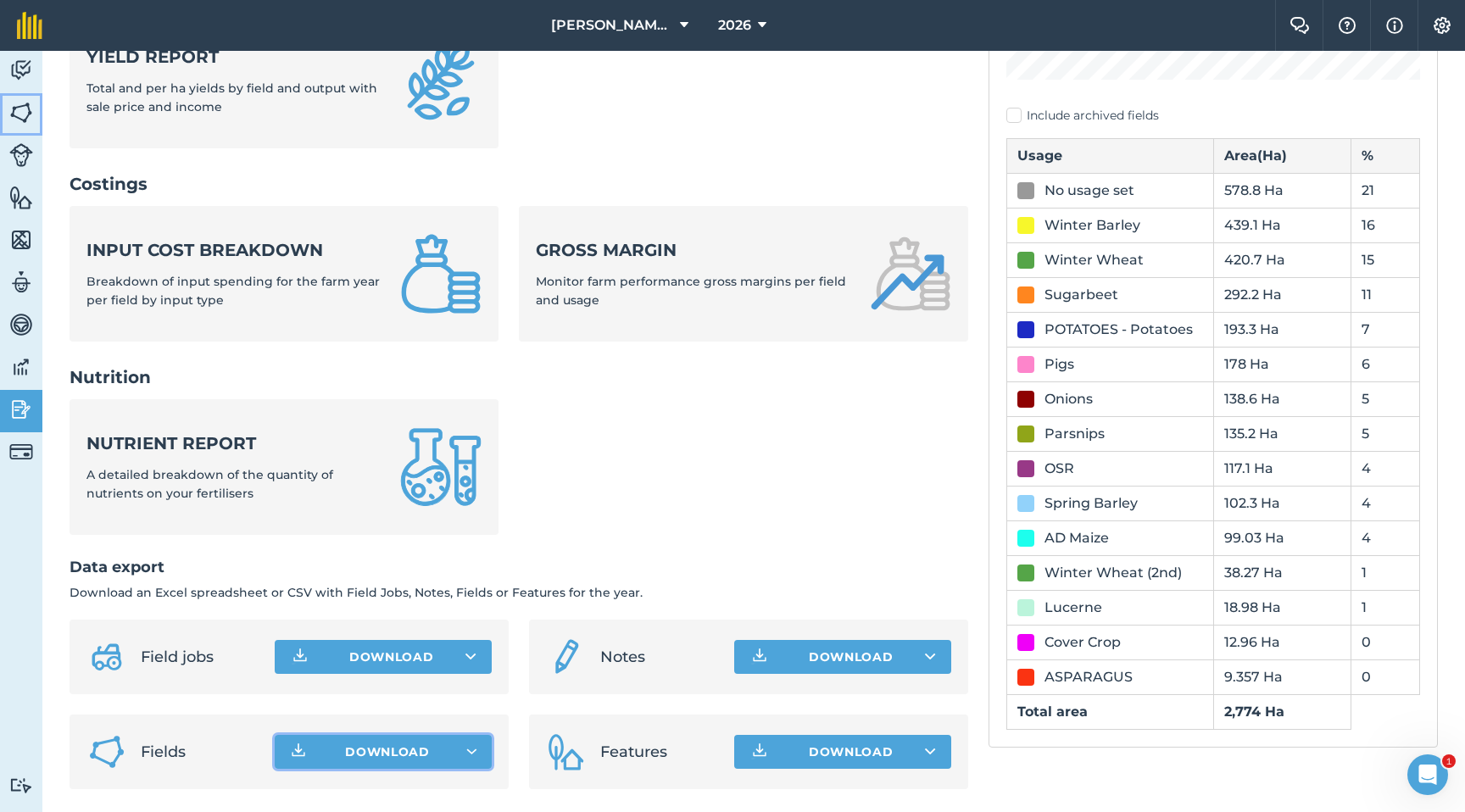 click at bounding box center (21, 113) 